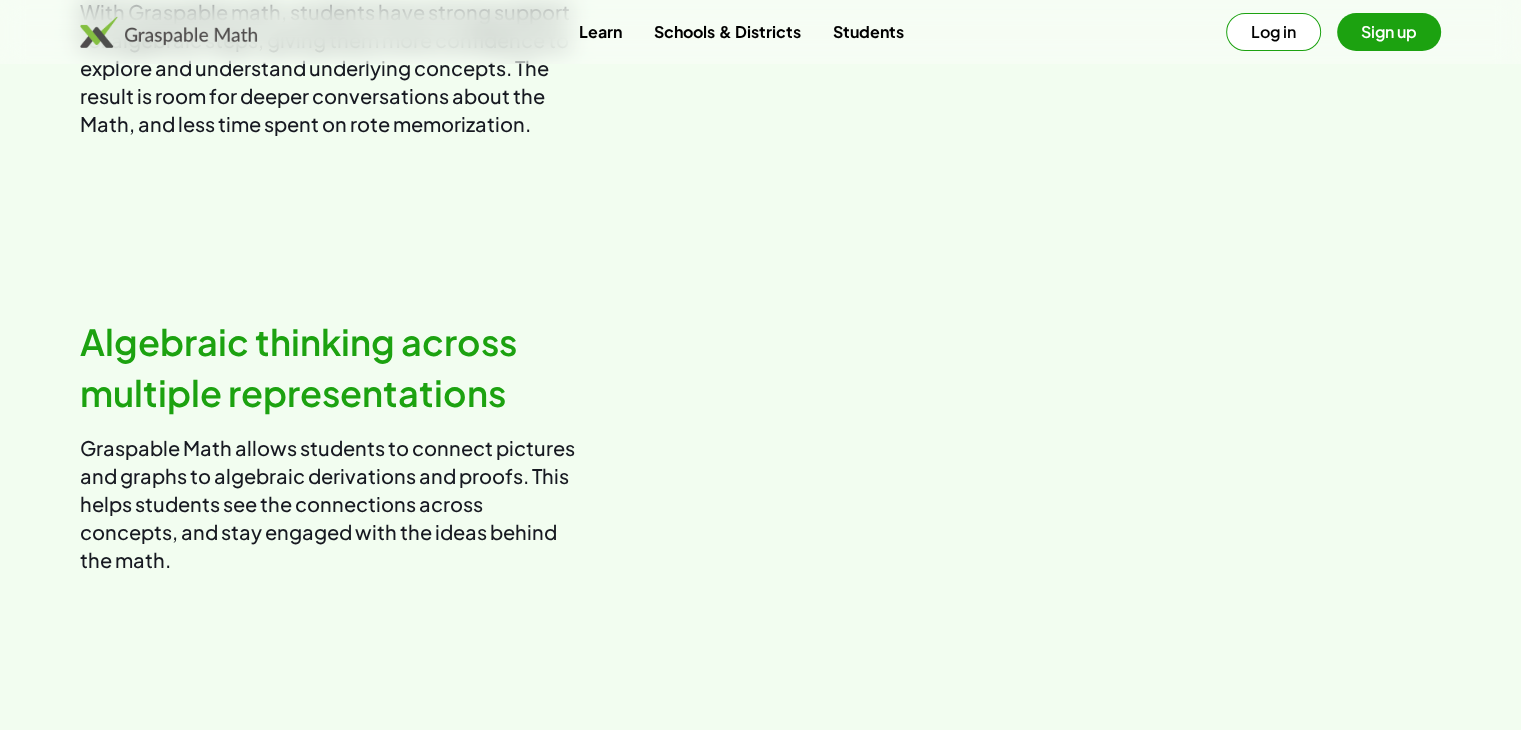 scroll, scrollTop: 1500, scrollLeft: 0, axis: vertical 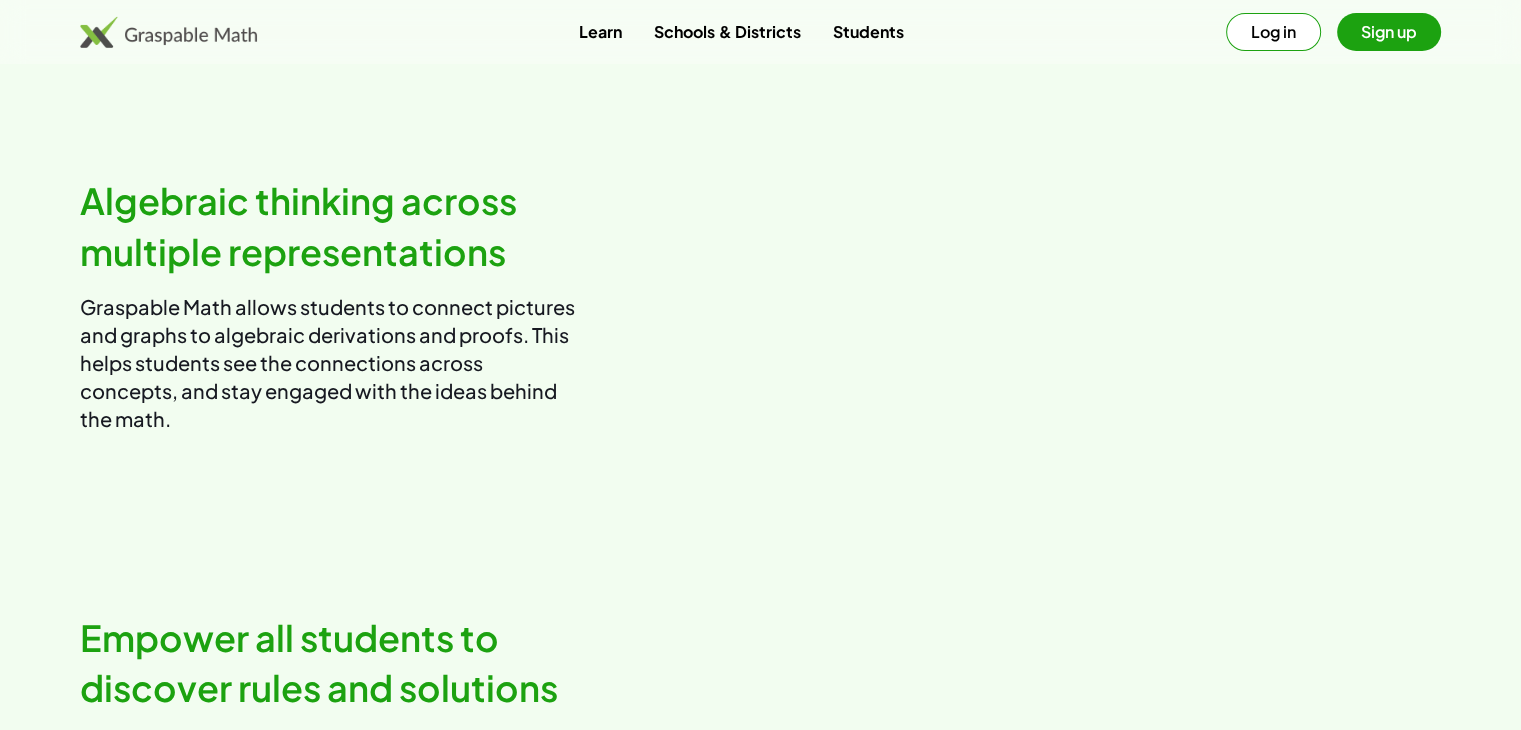 click on "Log in" at bounding box center [1273, 32] 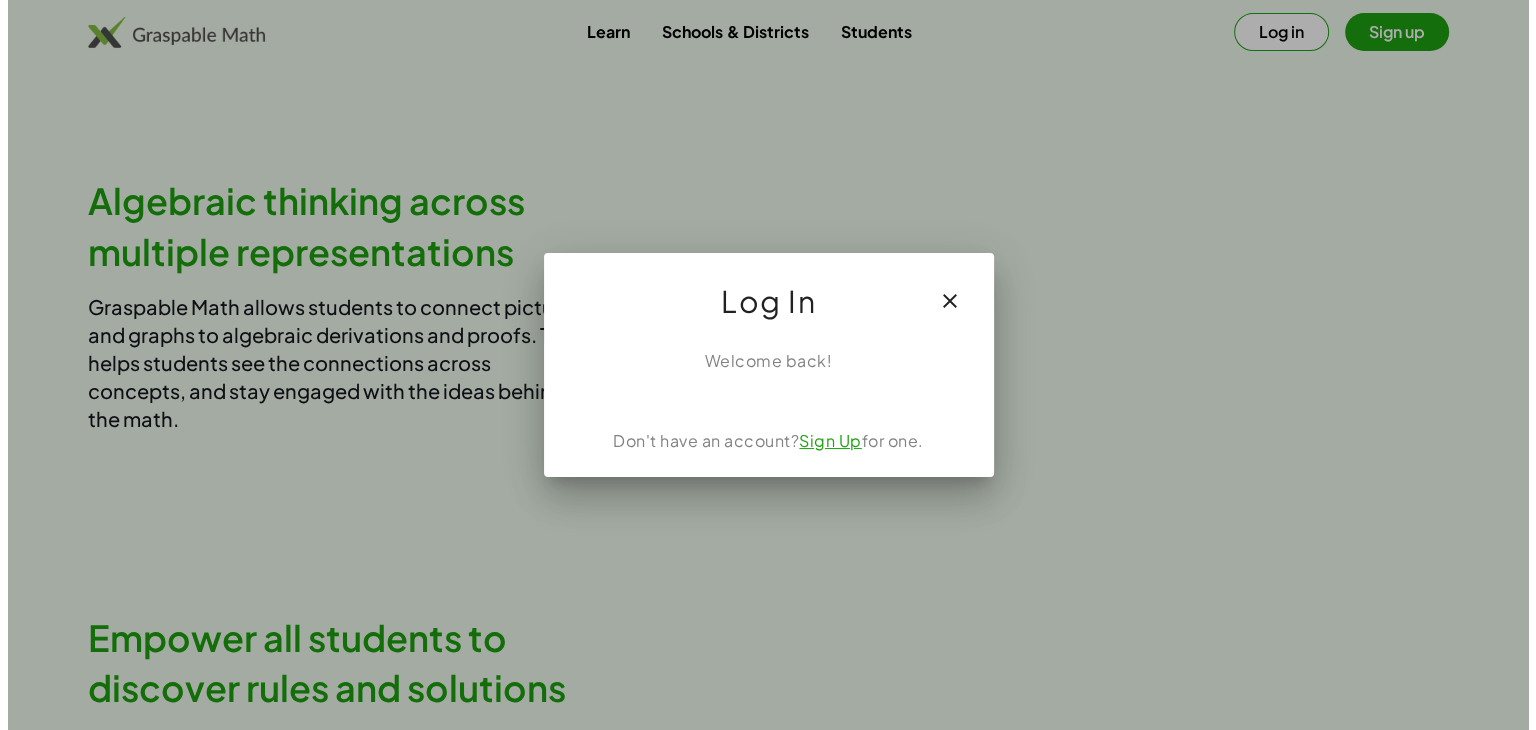 scroll, scrollTop: 0, scrollLeft: 0, axis: both 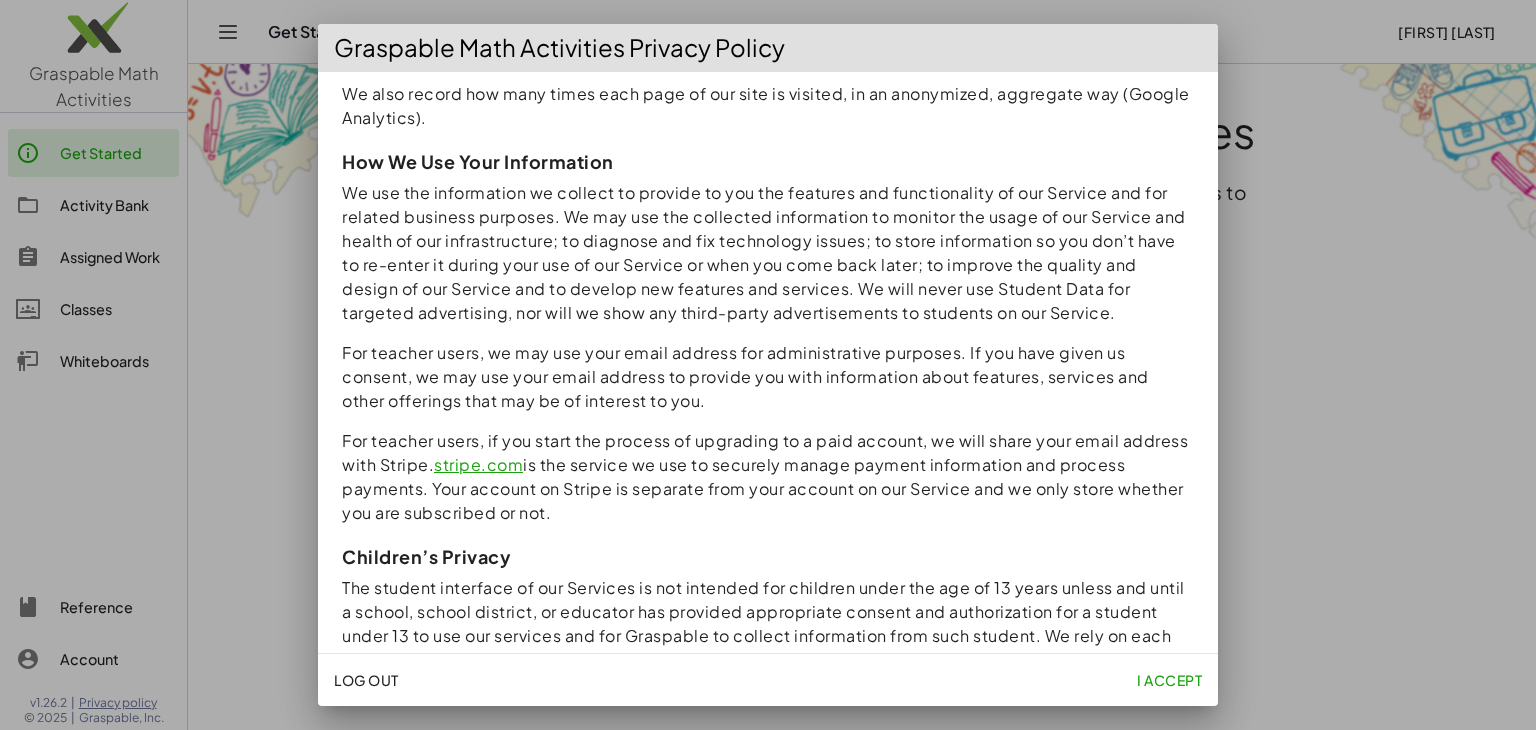 click on "I accept" 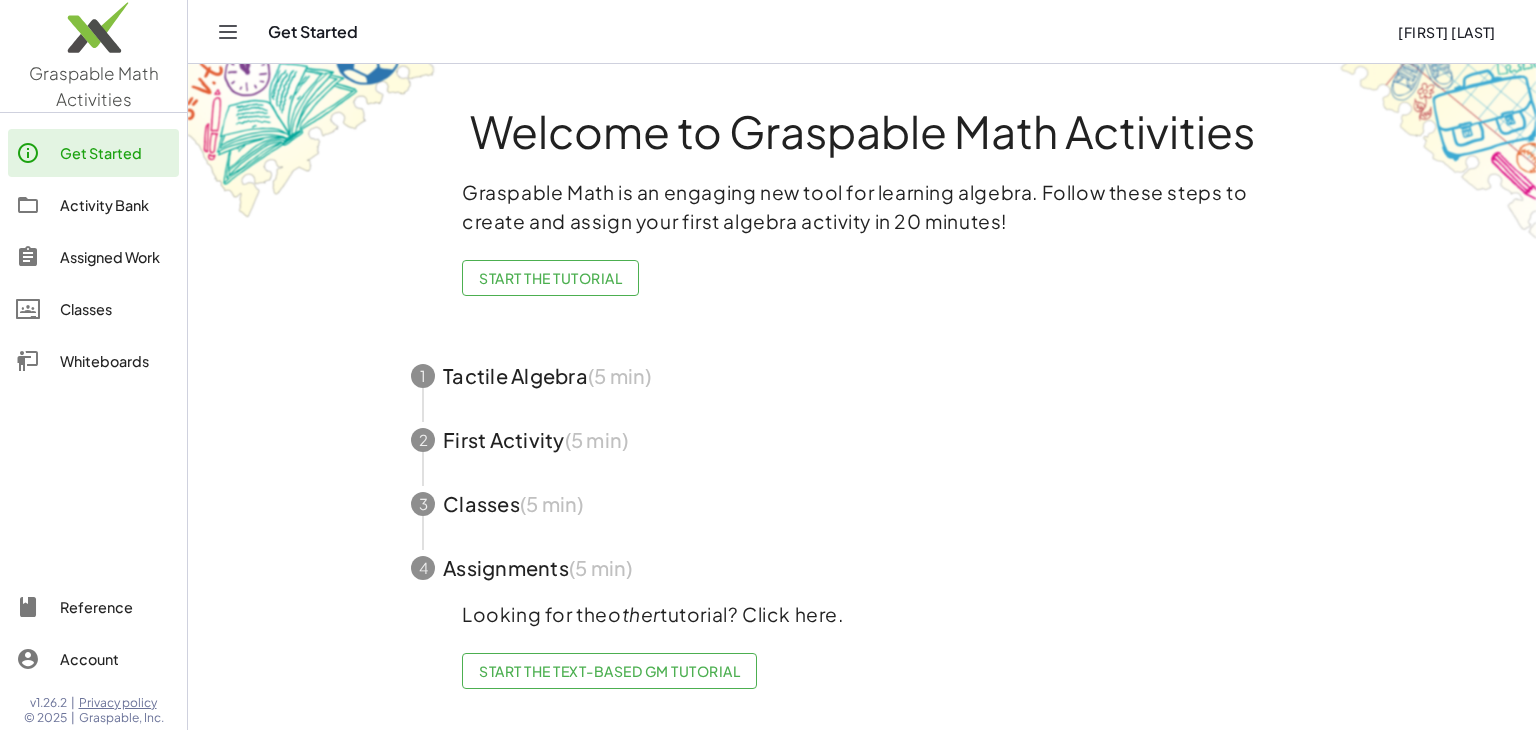 click at bounding box center (862, 504) 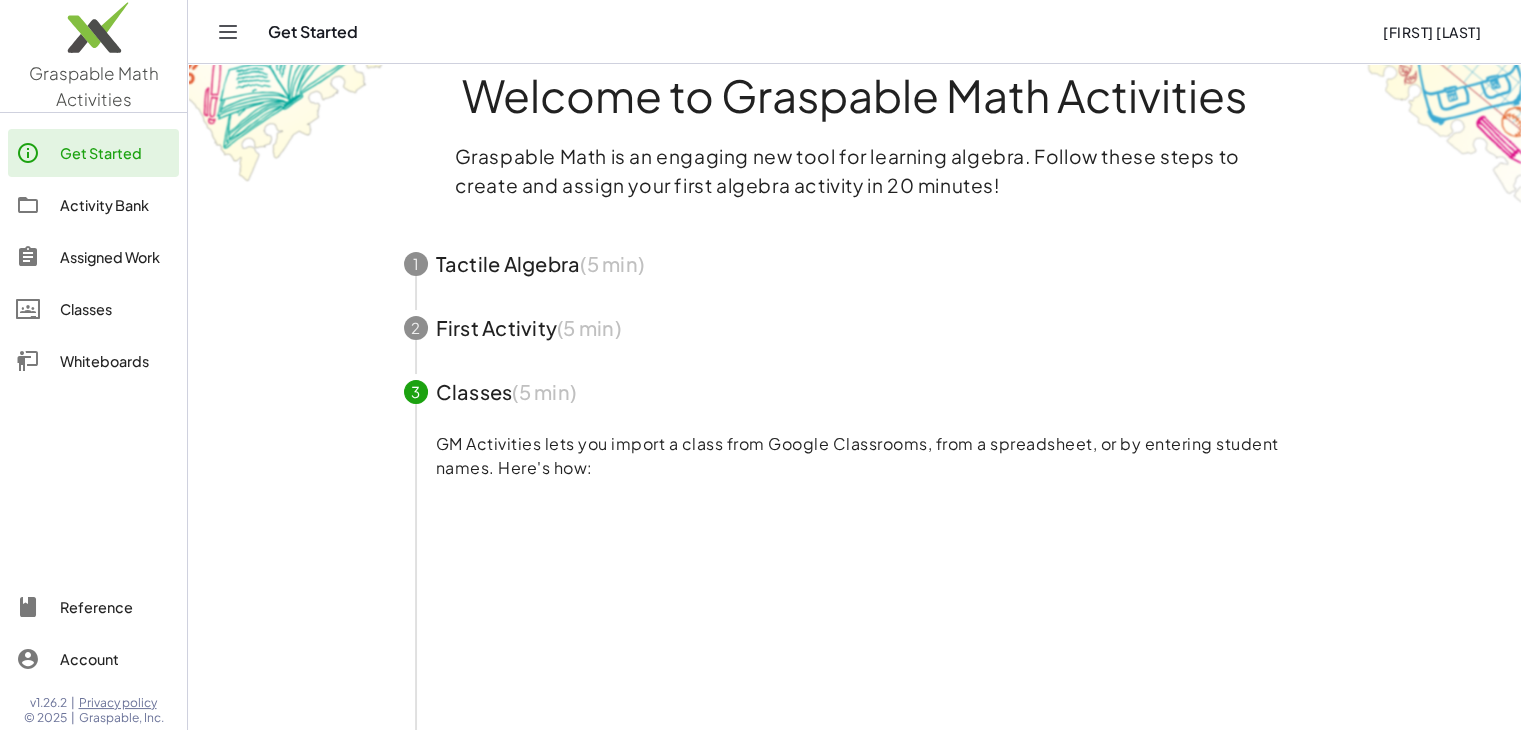 scroll, scrollTop: 0, scrollLeft: 0, axis: both 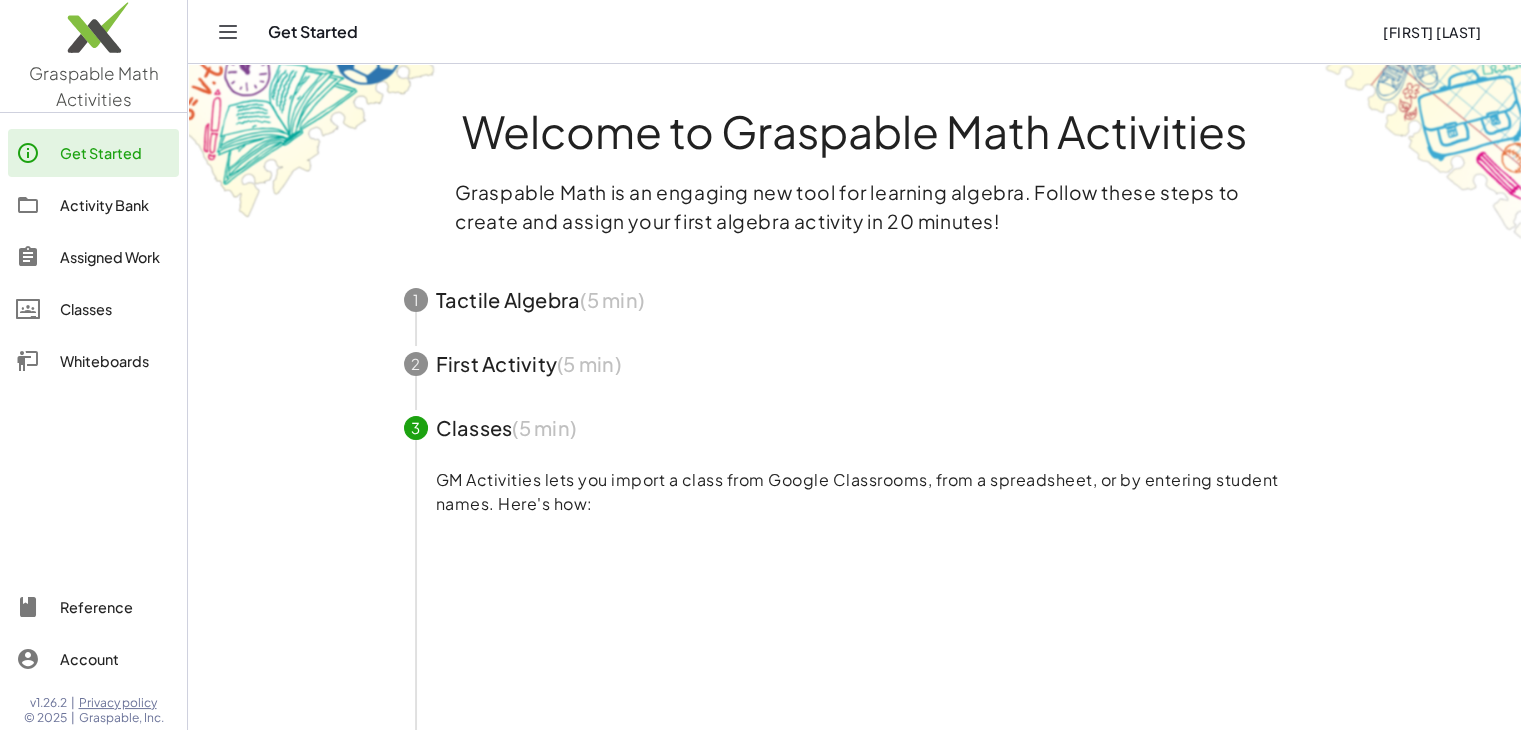 click at bounding box center (855, 300) 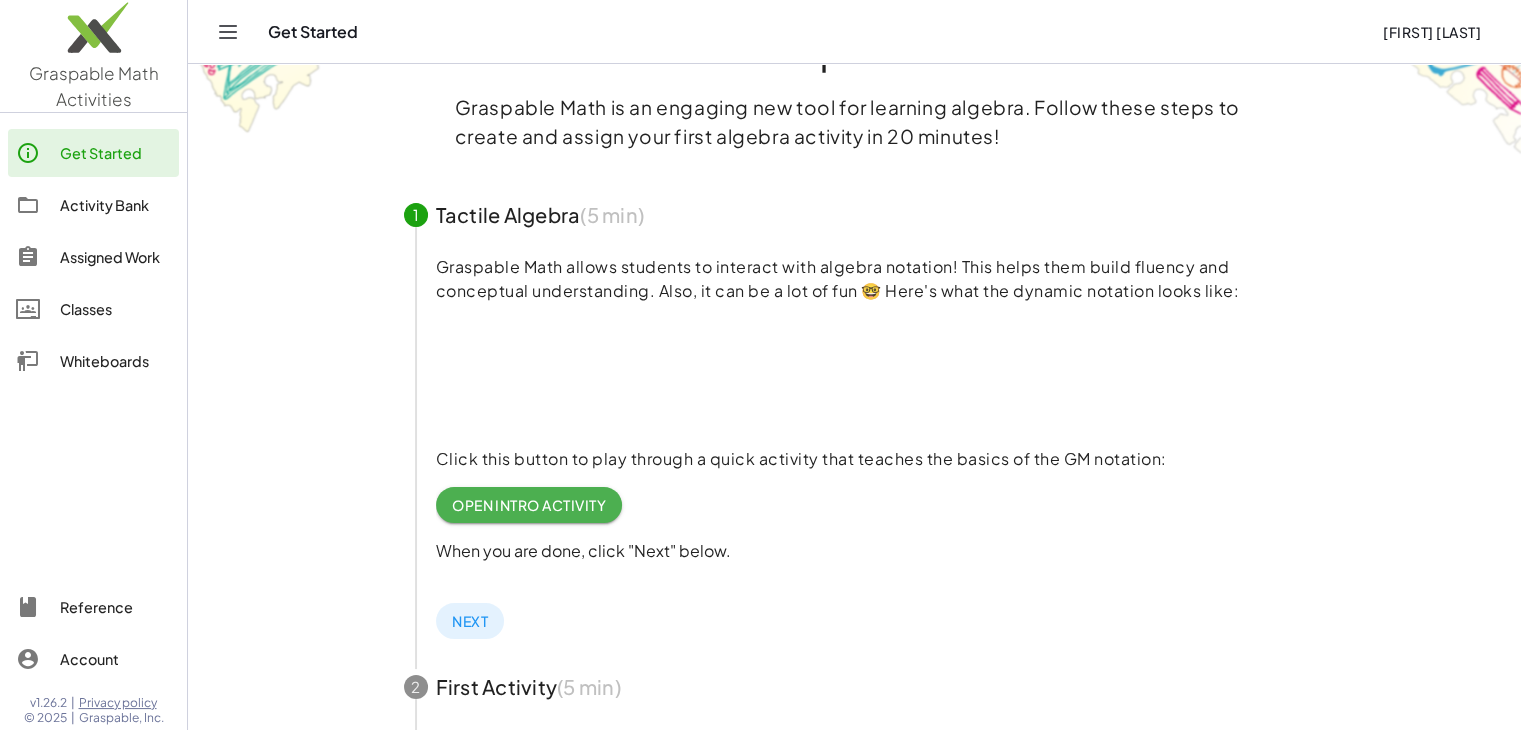 scroll, scrollTop: 200, scrollLeft: 0, axis: vertical 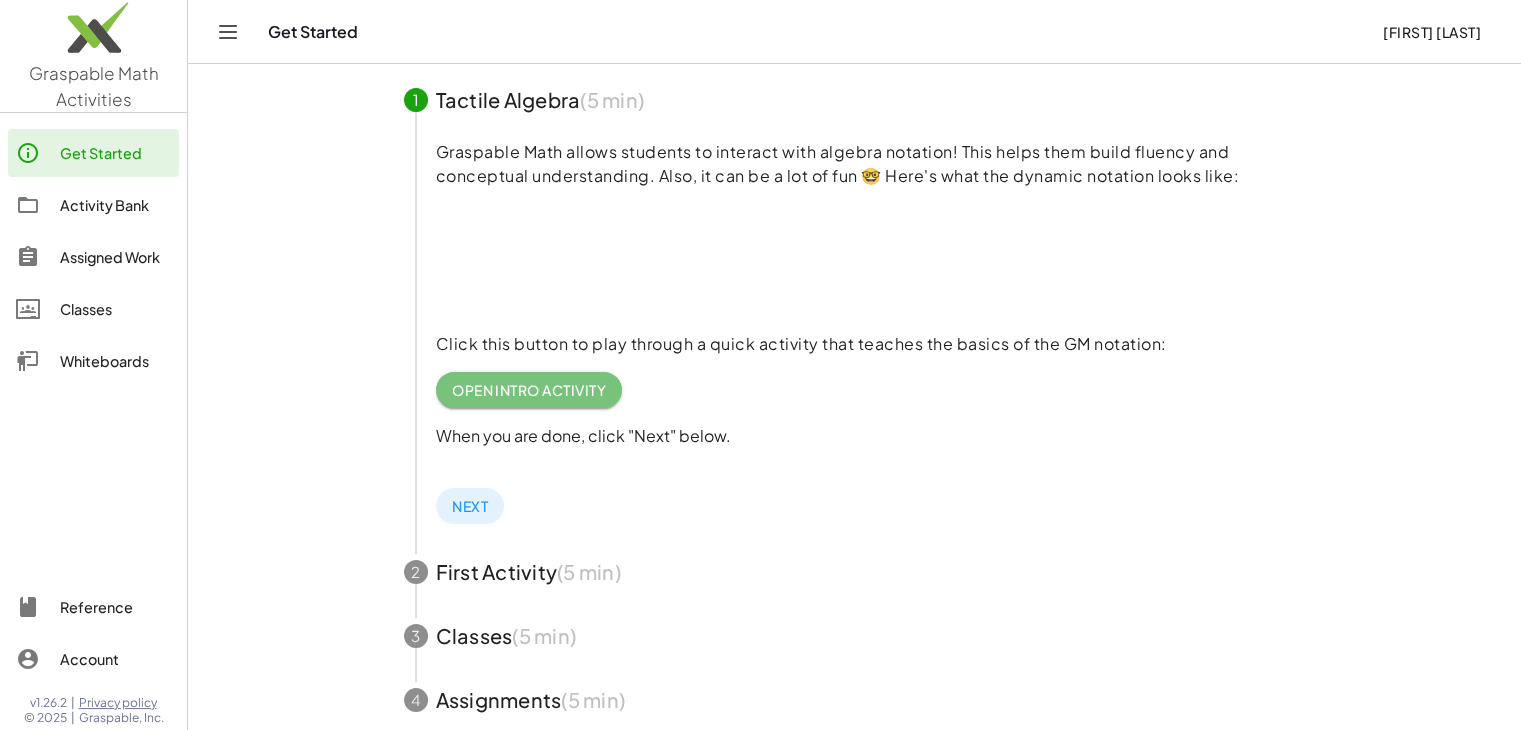 click on "Open Intro Activity" 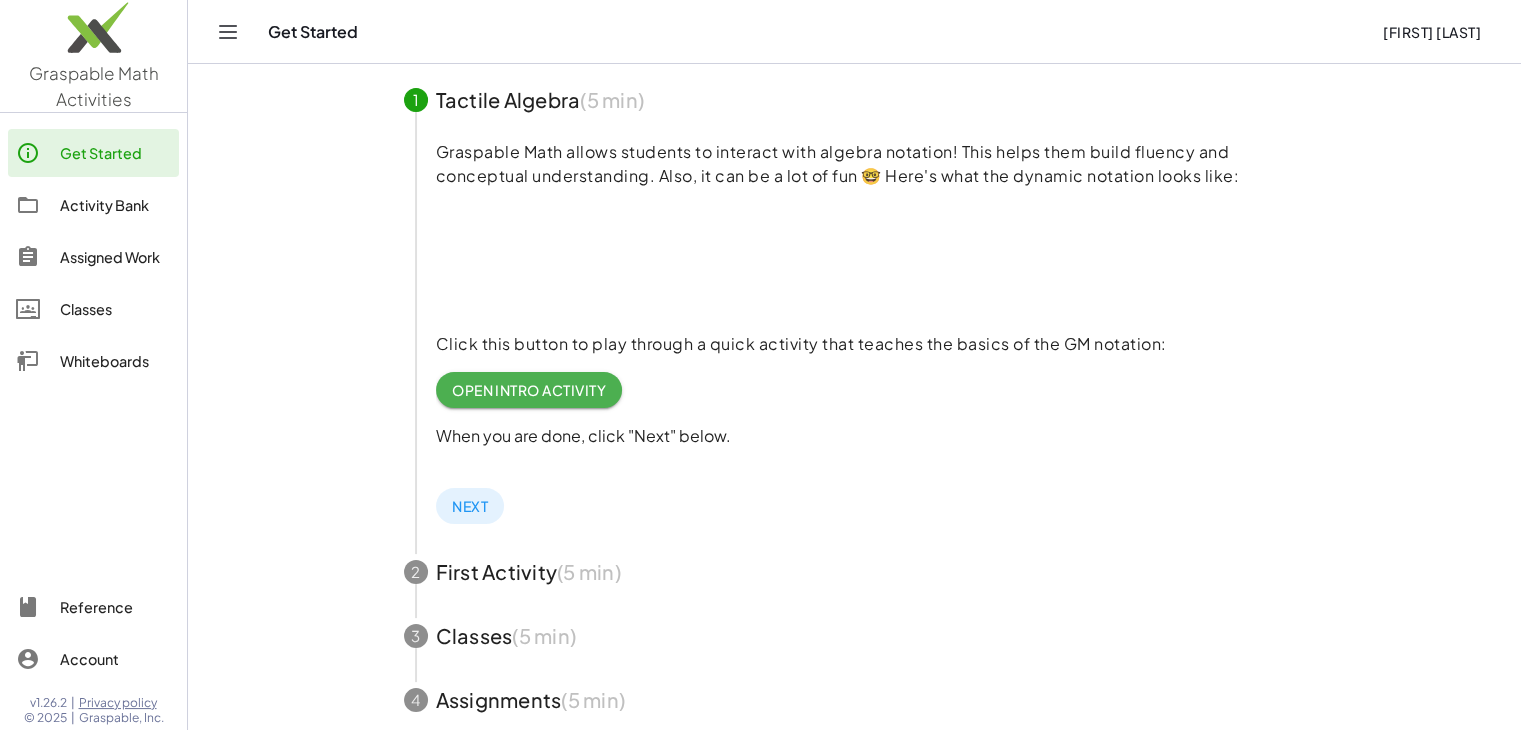 click at bounding box center (855, 572) 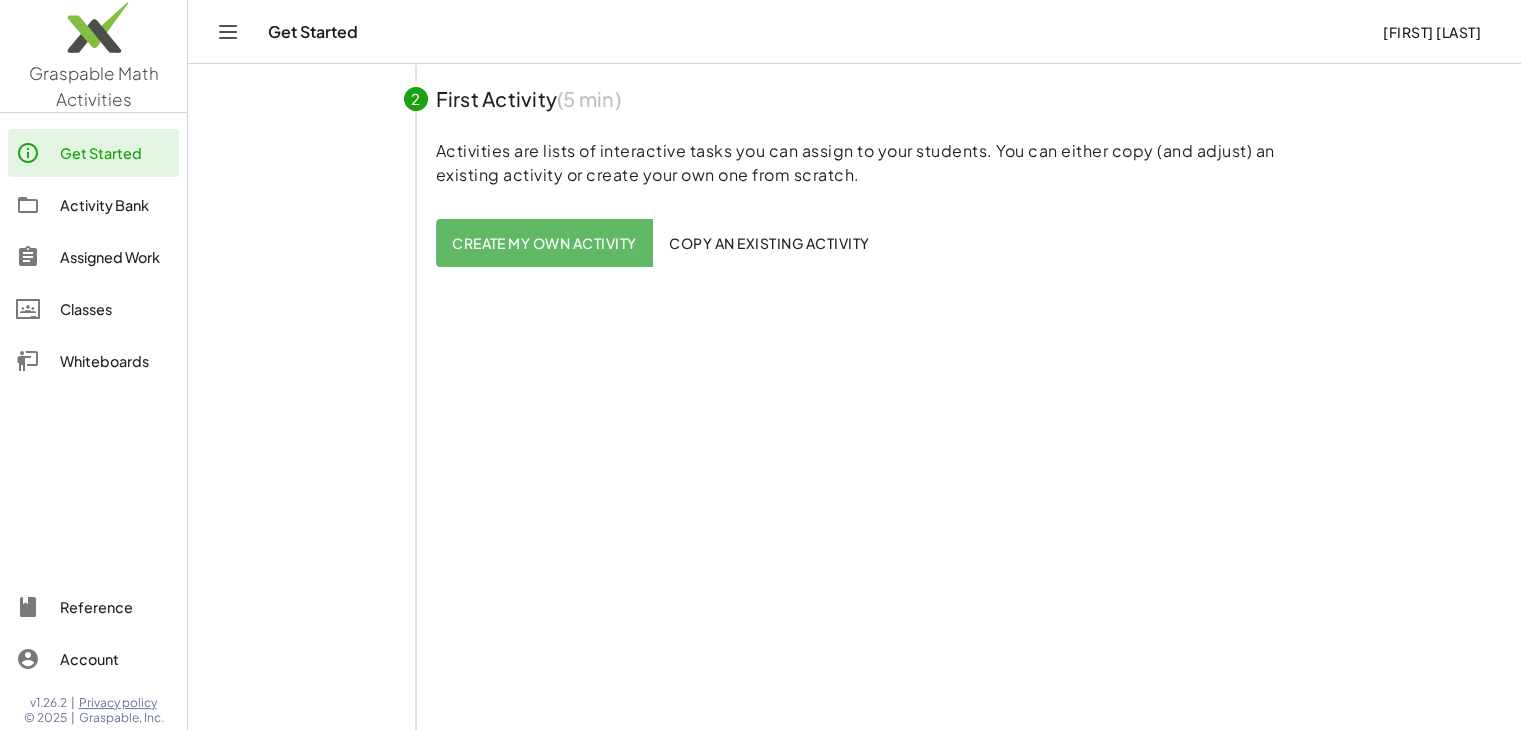 scroll, scrollTop: 300, scrollLeft: 0, axis: vertical 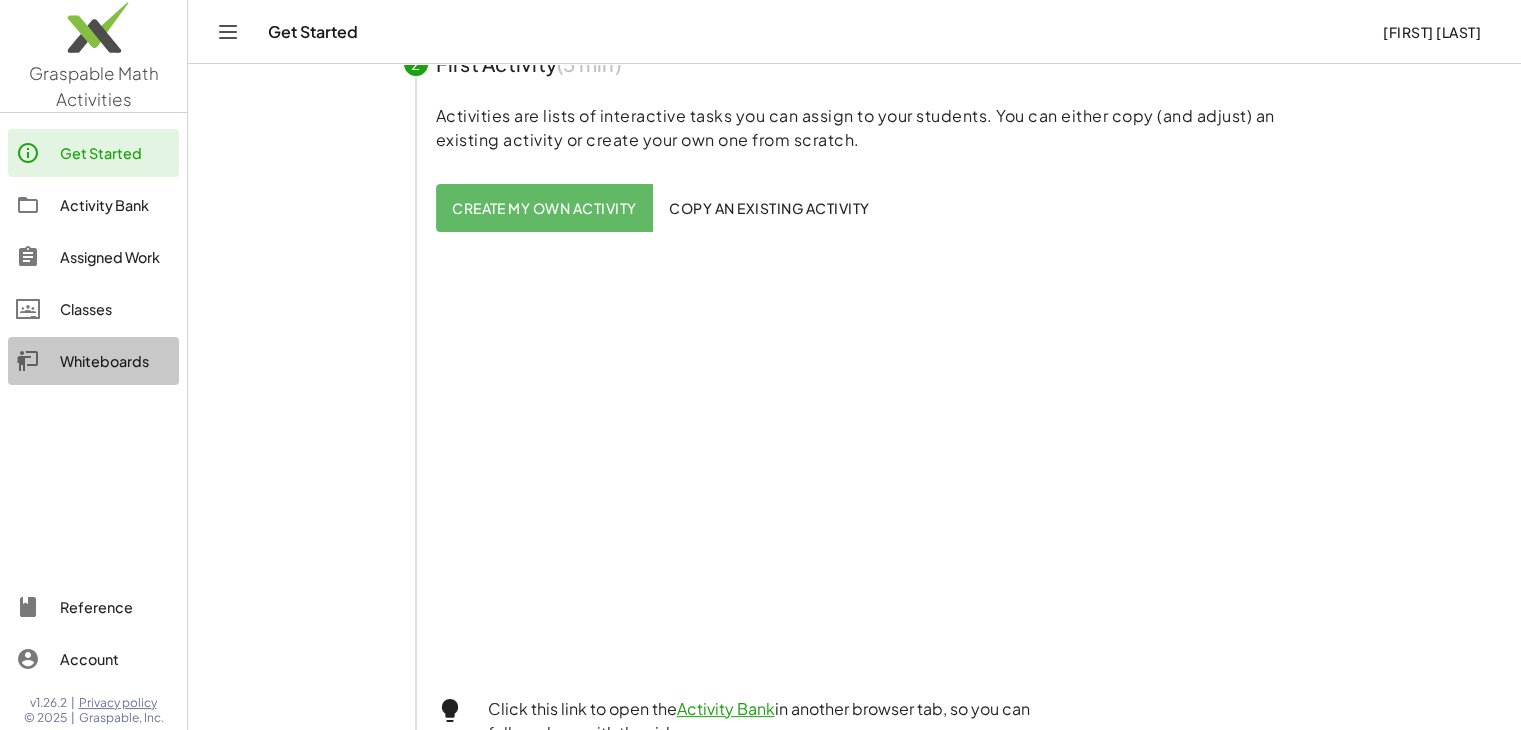 click on "Whiteboards" 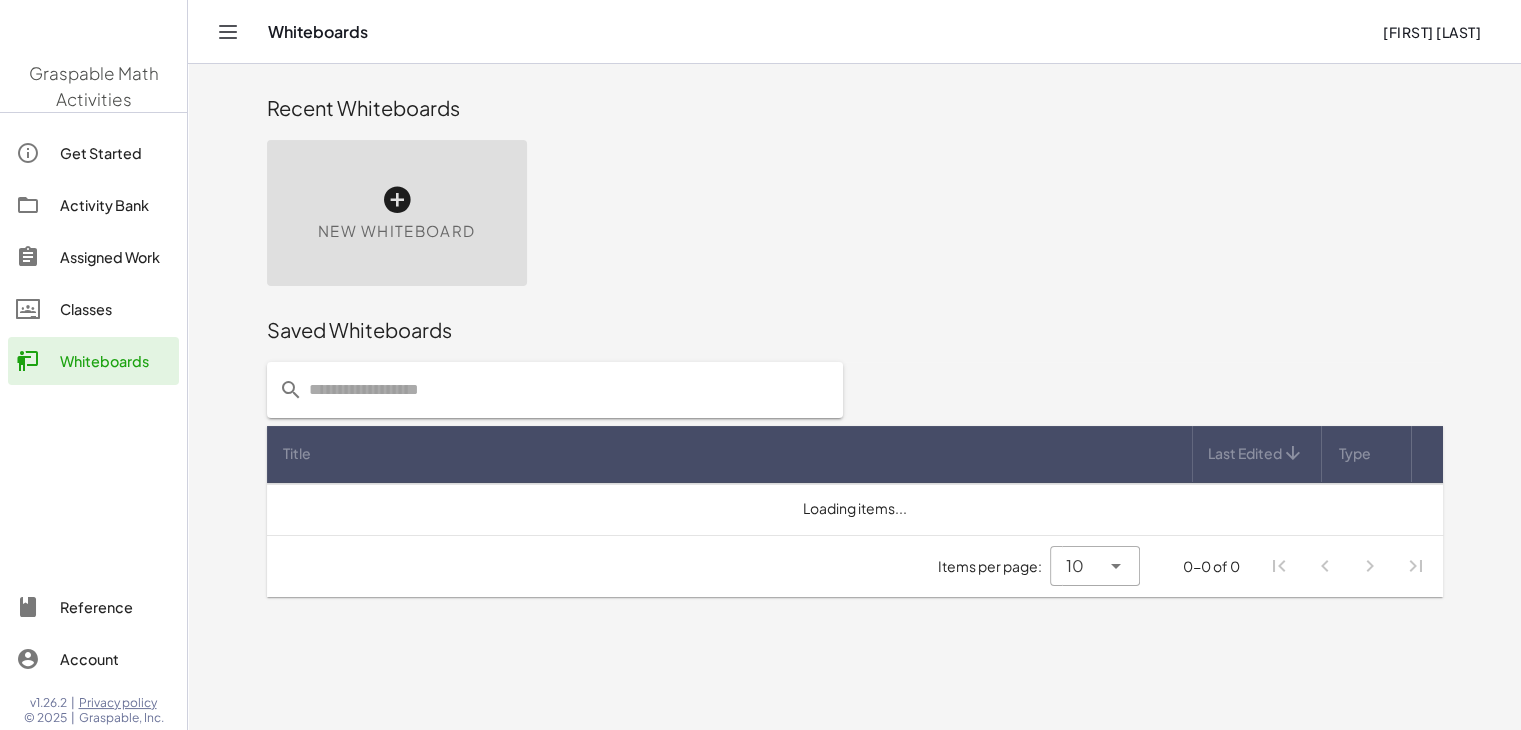 scroll, scrollTop: 0, scrollLeft: 0, axis: both 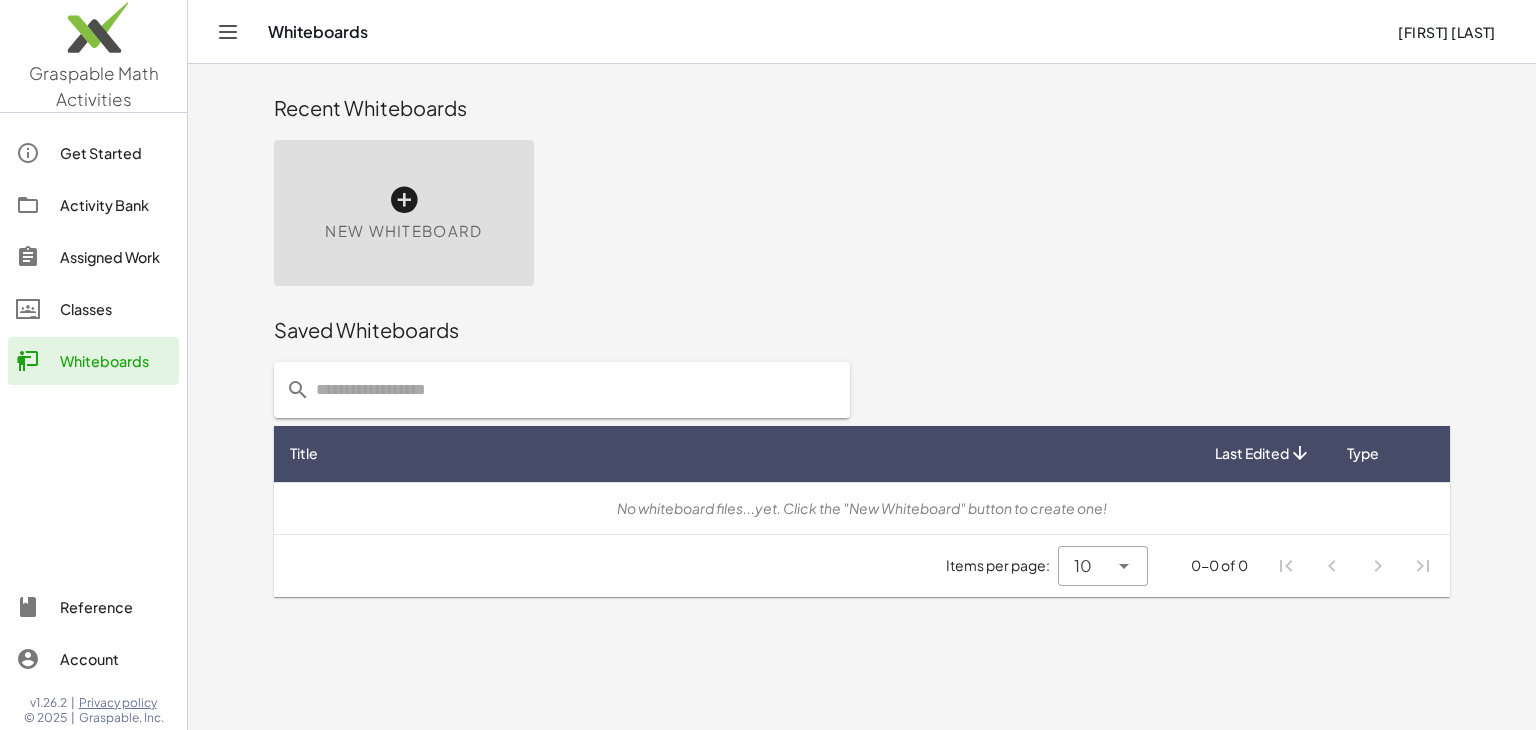 click on "New Whiteboard" at bounding box center (403, 231) 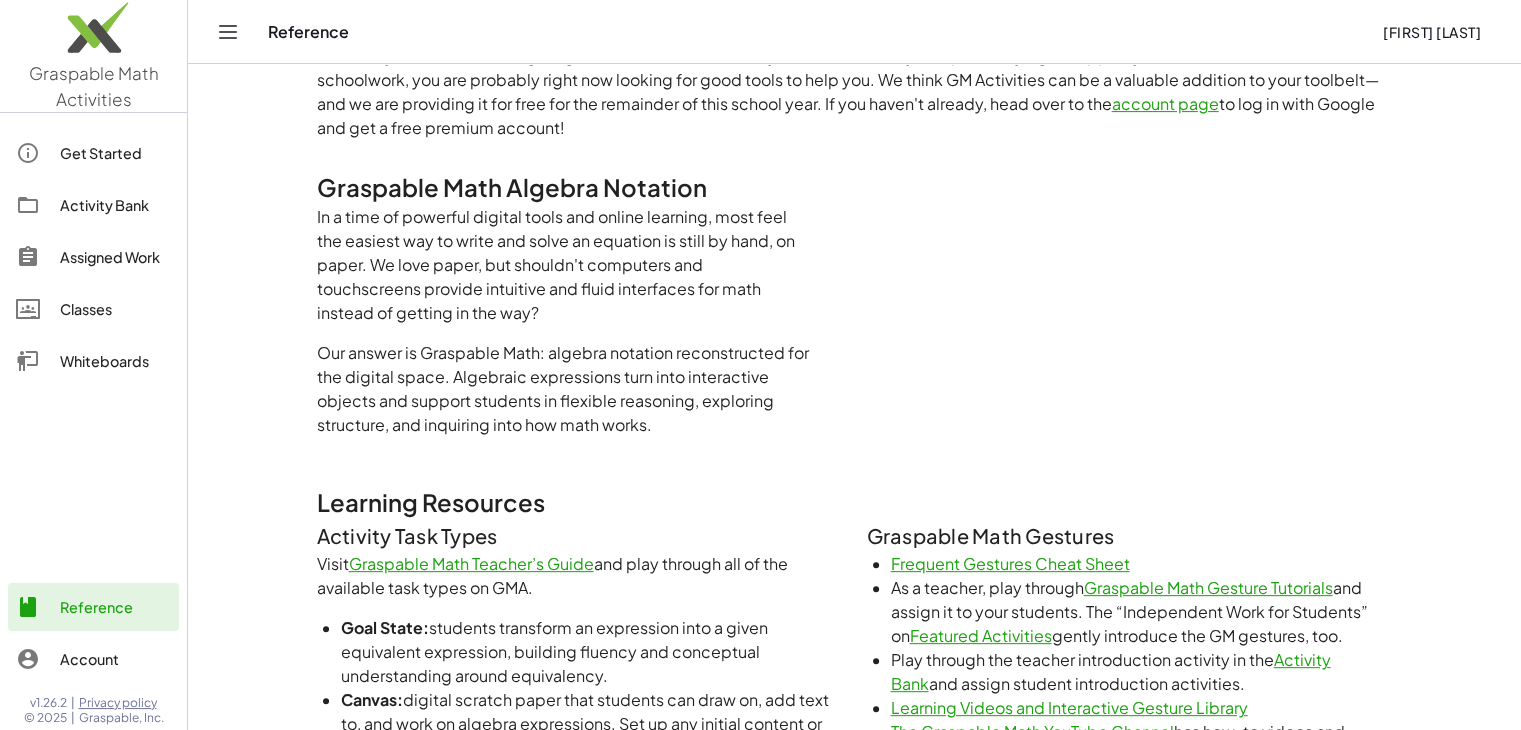 scroll, scrollTop: 25, scrollLeft: 0, axis: vertical 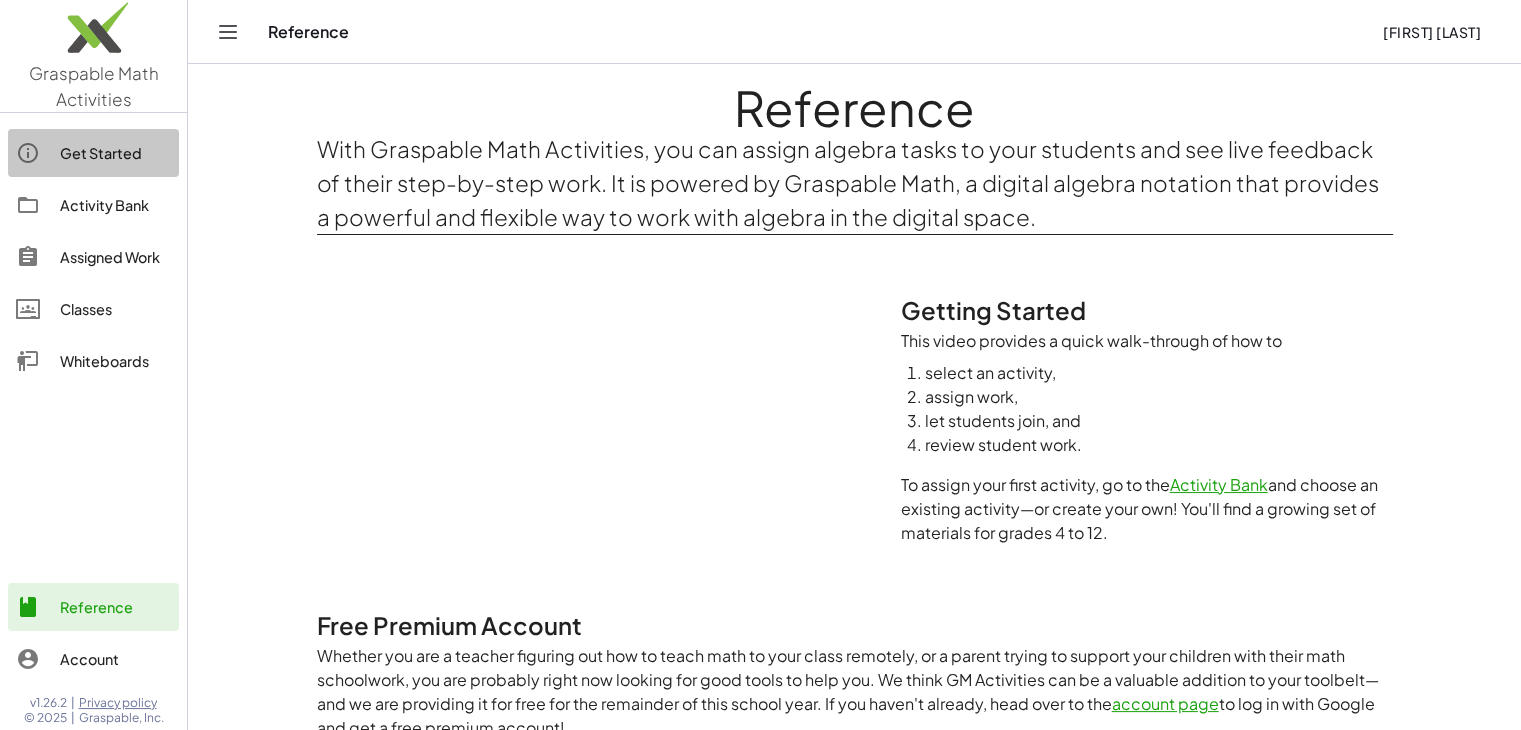 click on "Get Started" 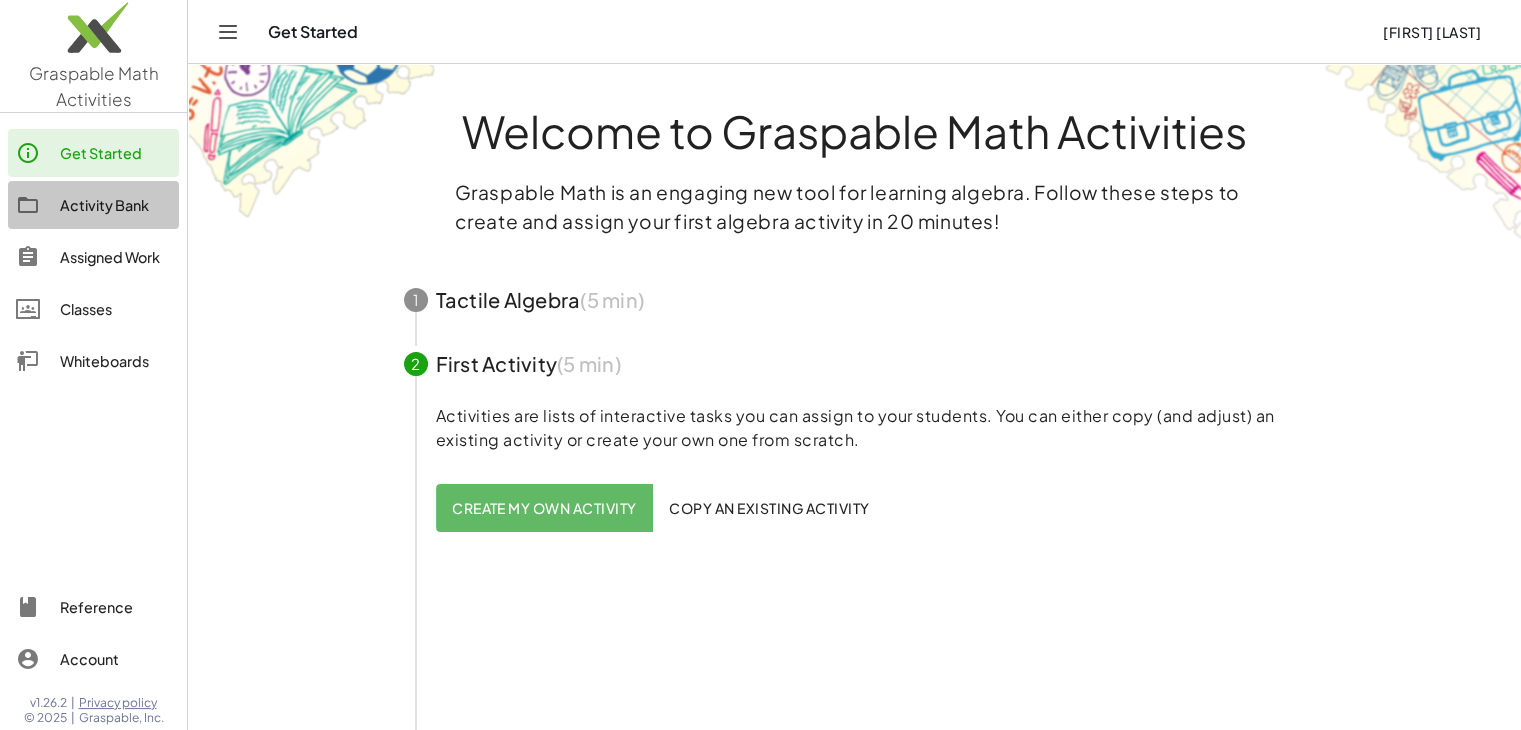 click on "Activity Bank" 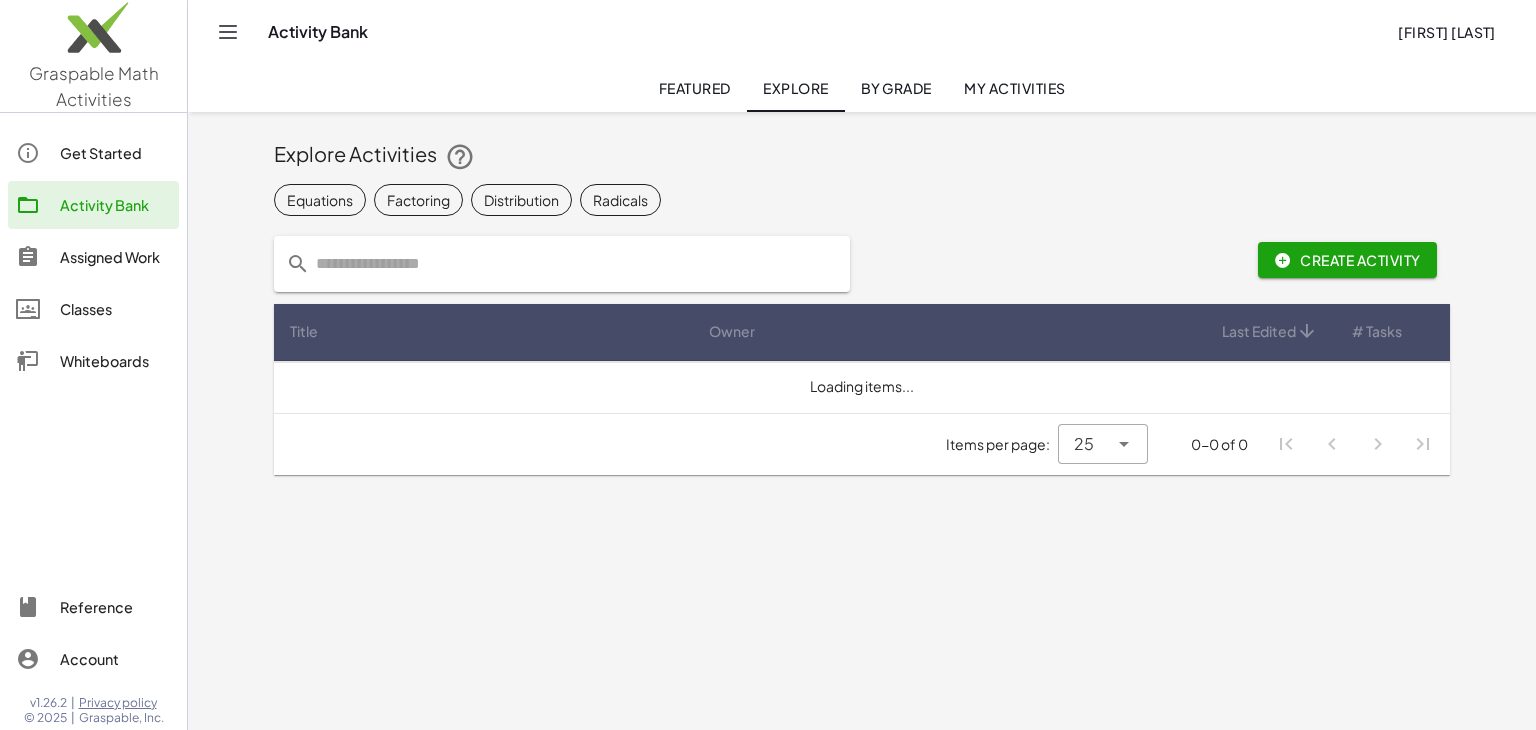 click 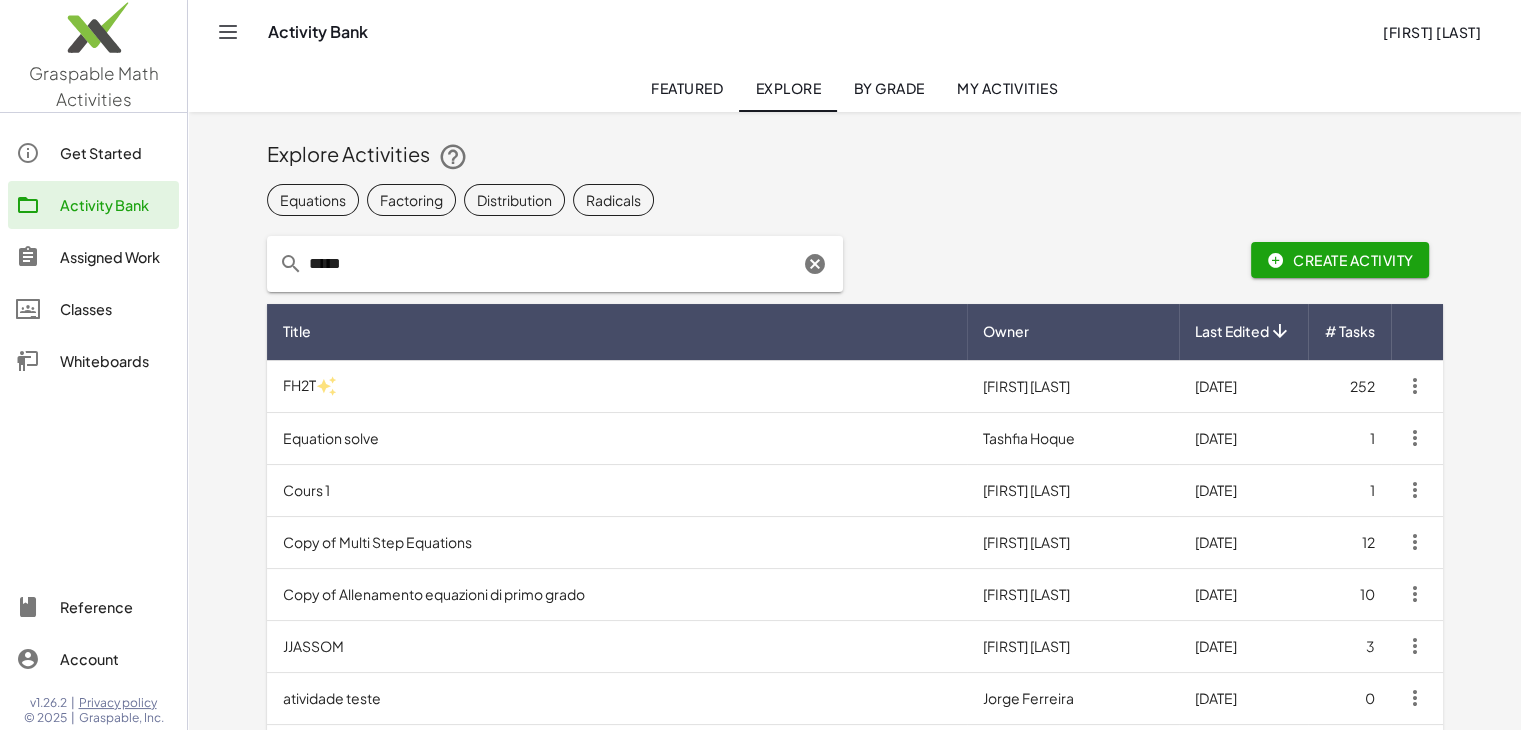 type on "*****" 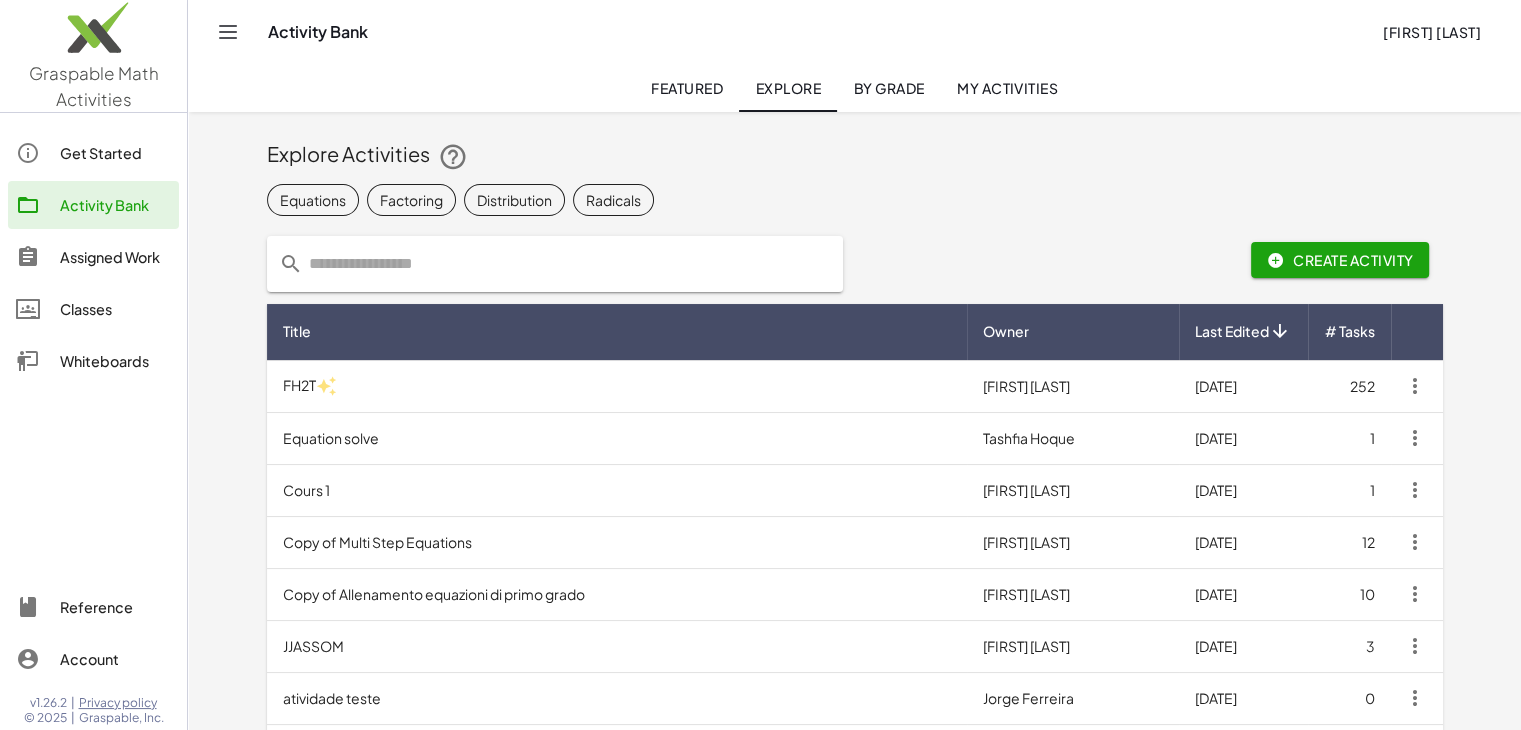 click on "By Grade" 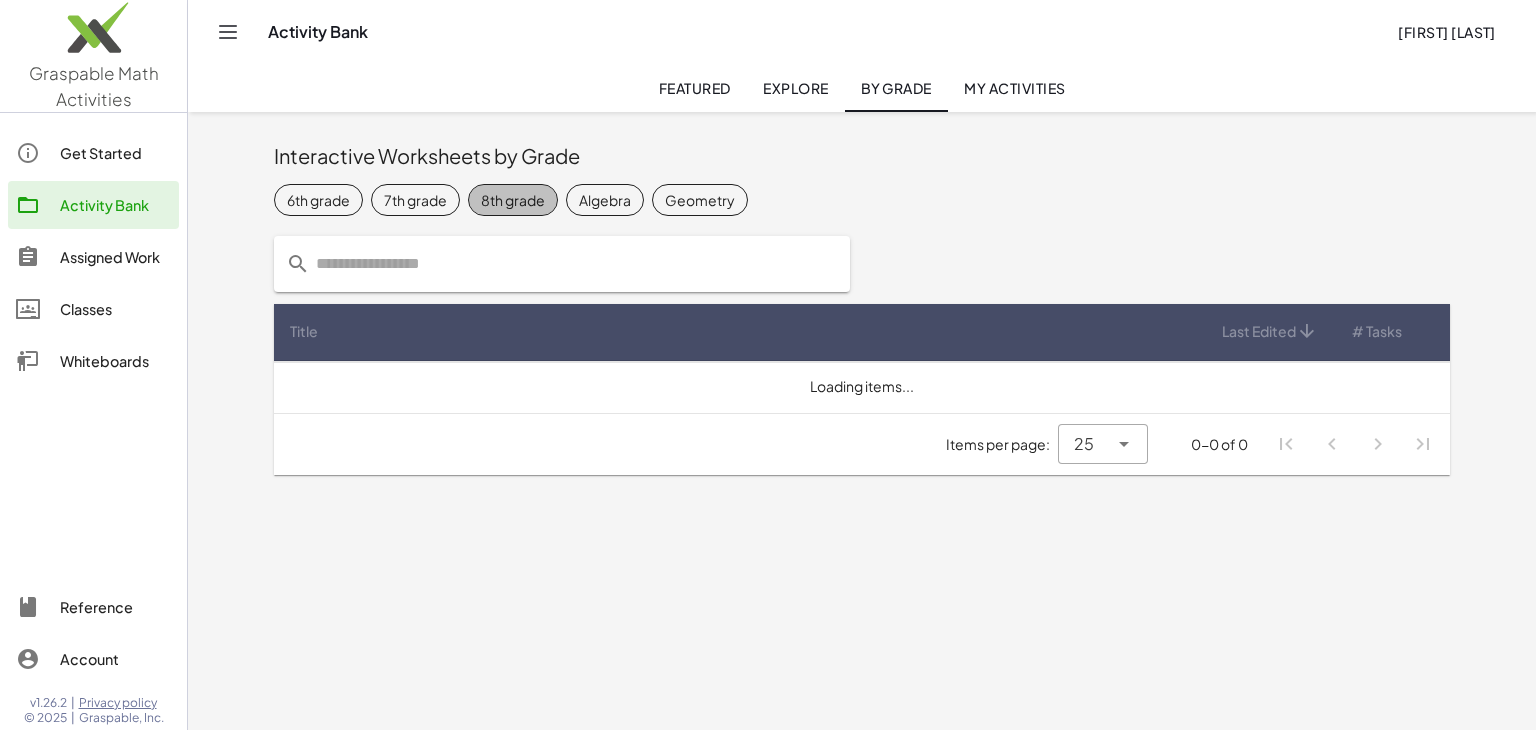 click on "8th grade" 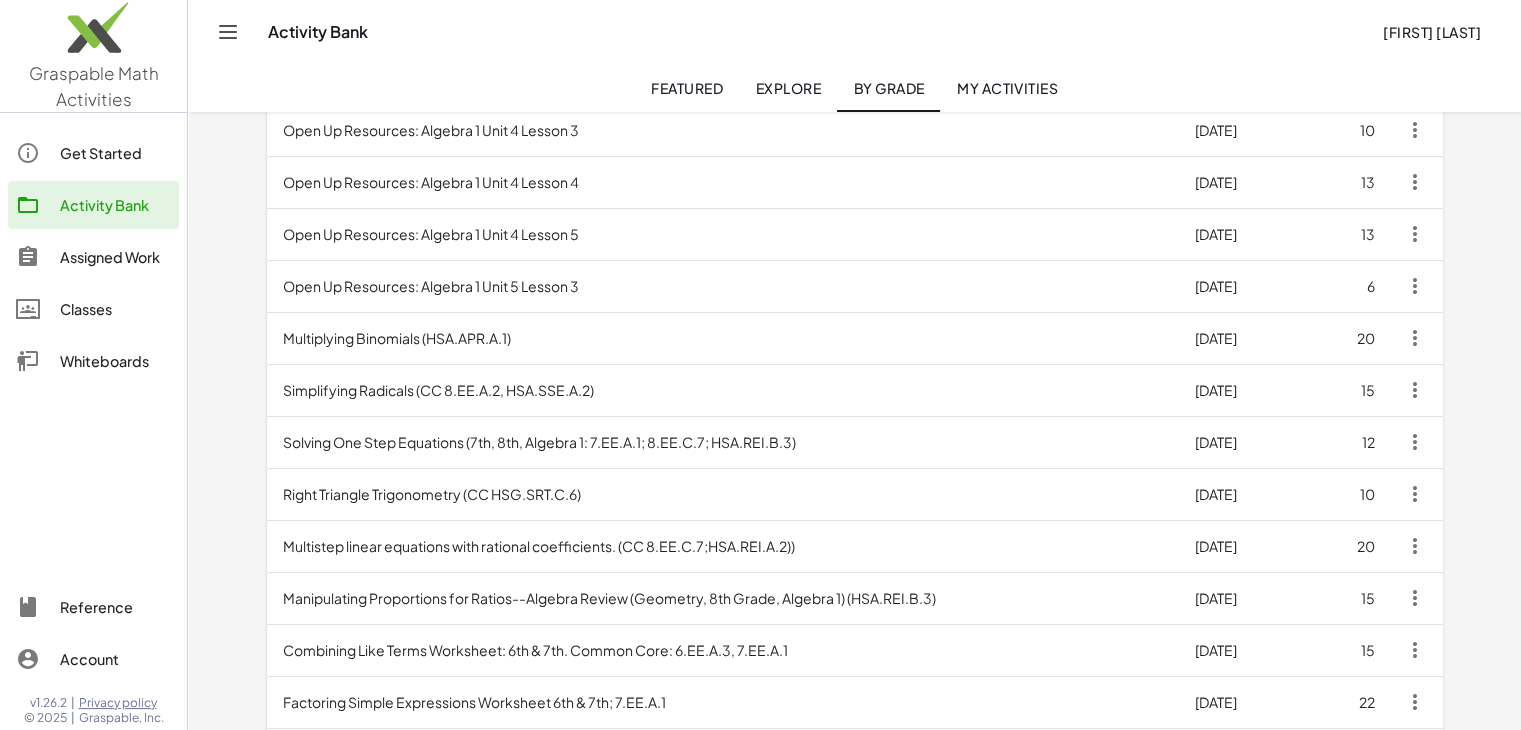 scroll, scrollTop: 32, scrollLeft: 0, axis: vertical 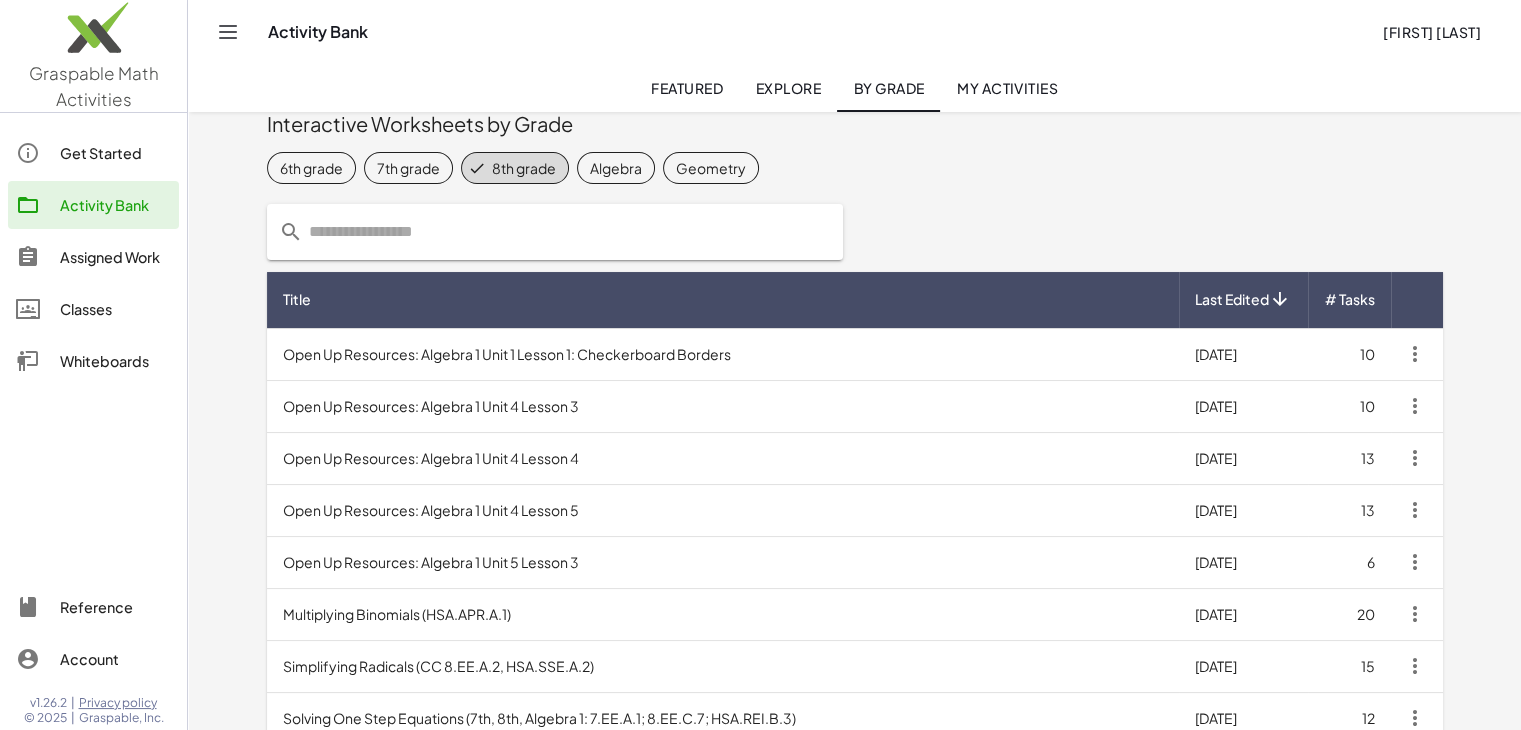 click on "7th grade" 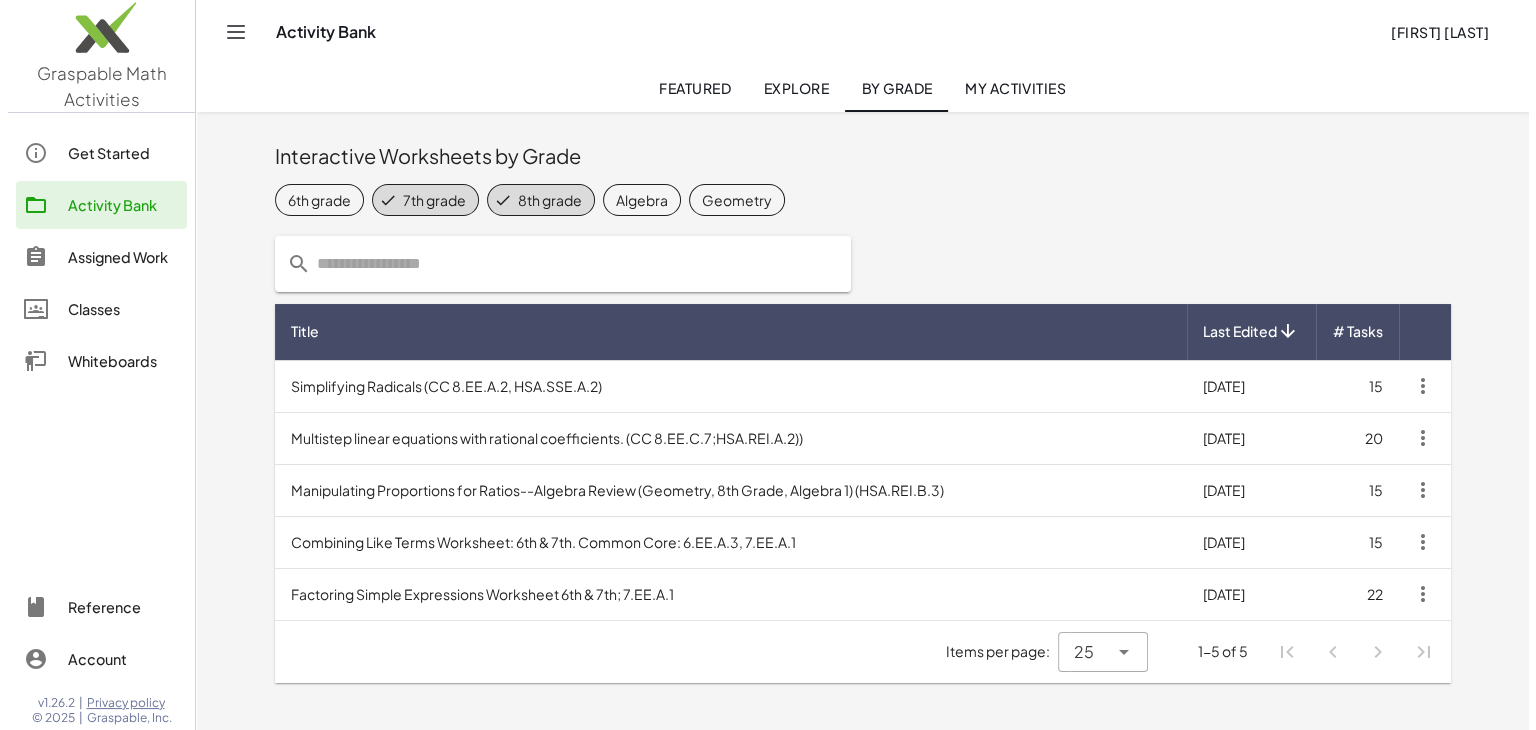scroll, scrollTop: 0, scrollLeft: 0, axis: both 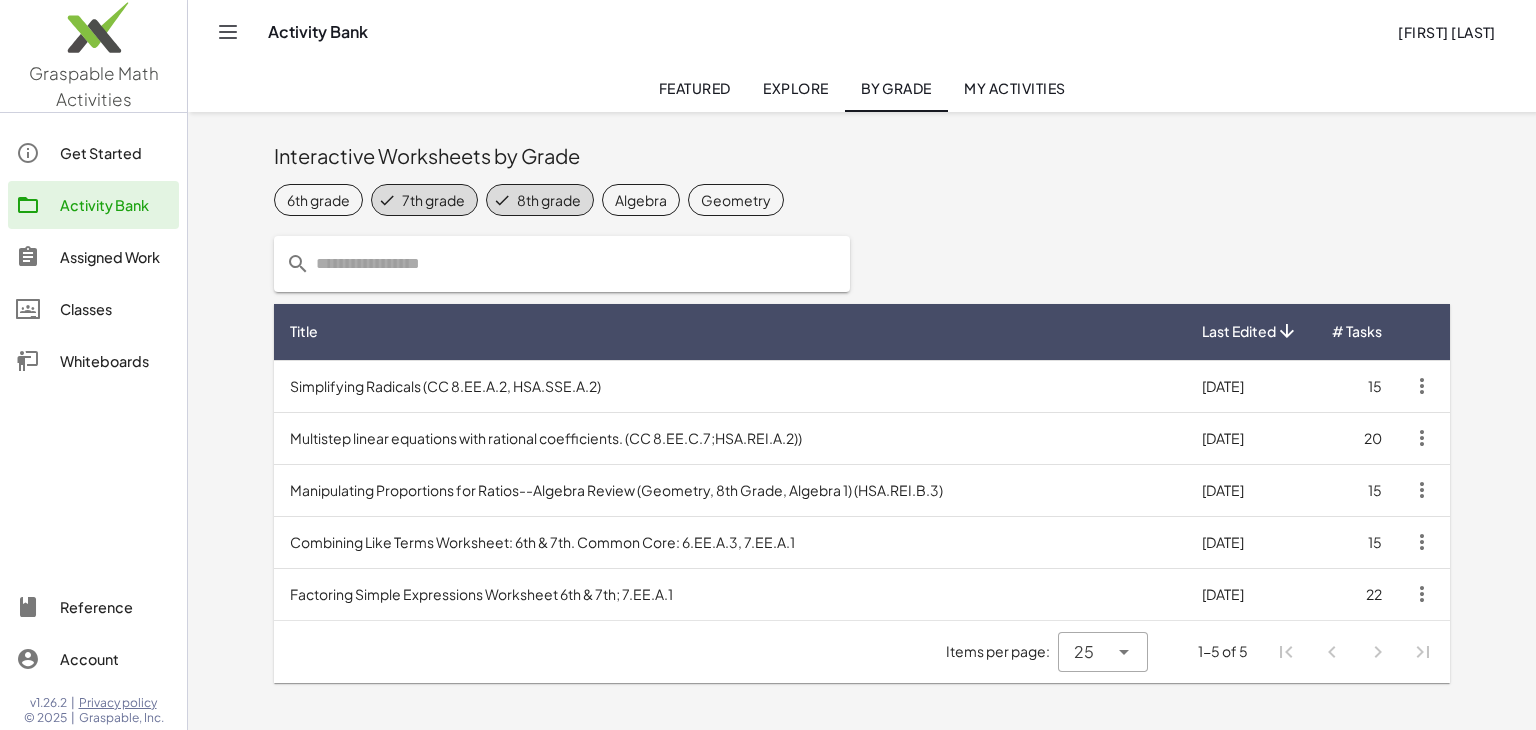 click 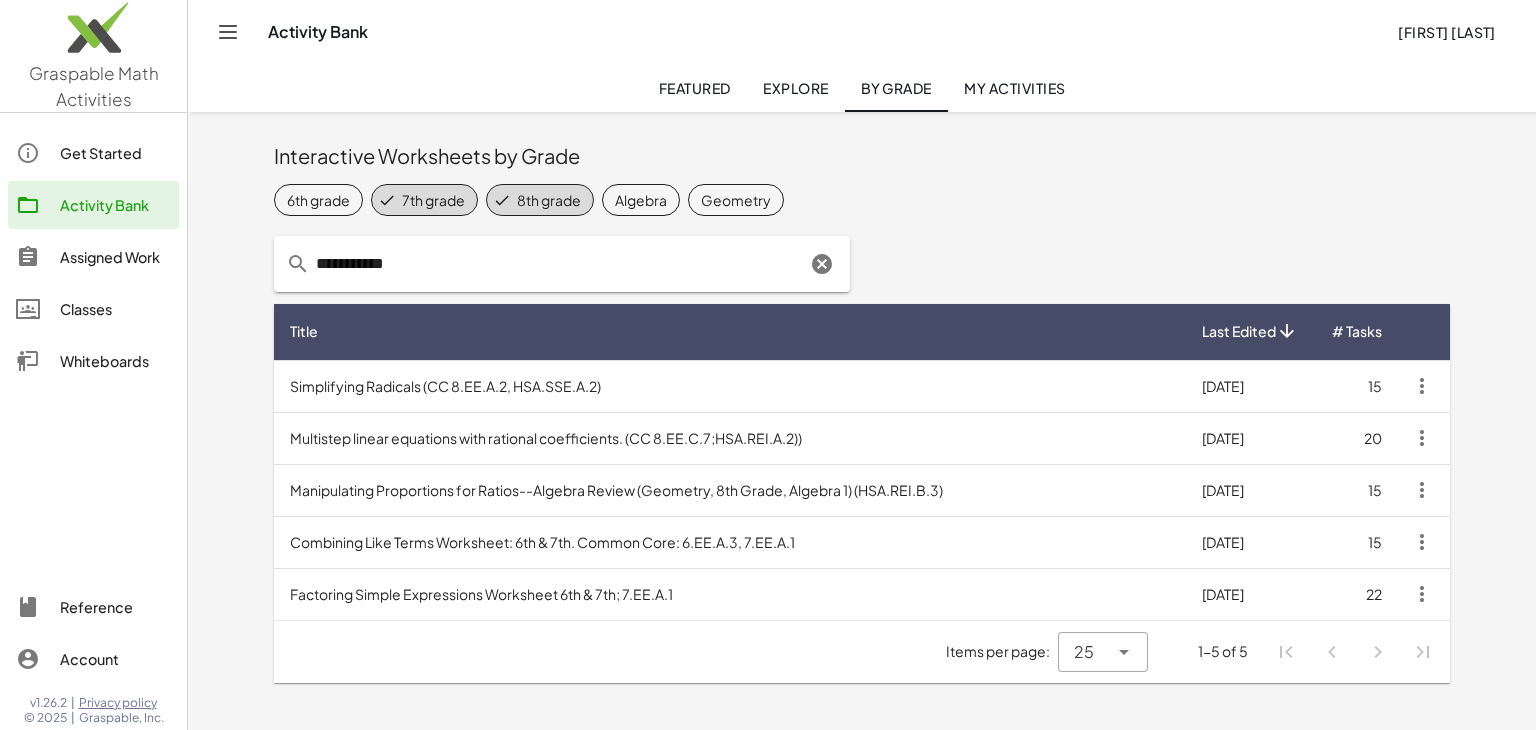 type on "**********" 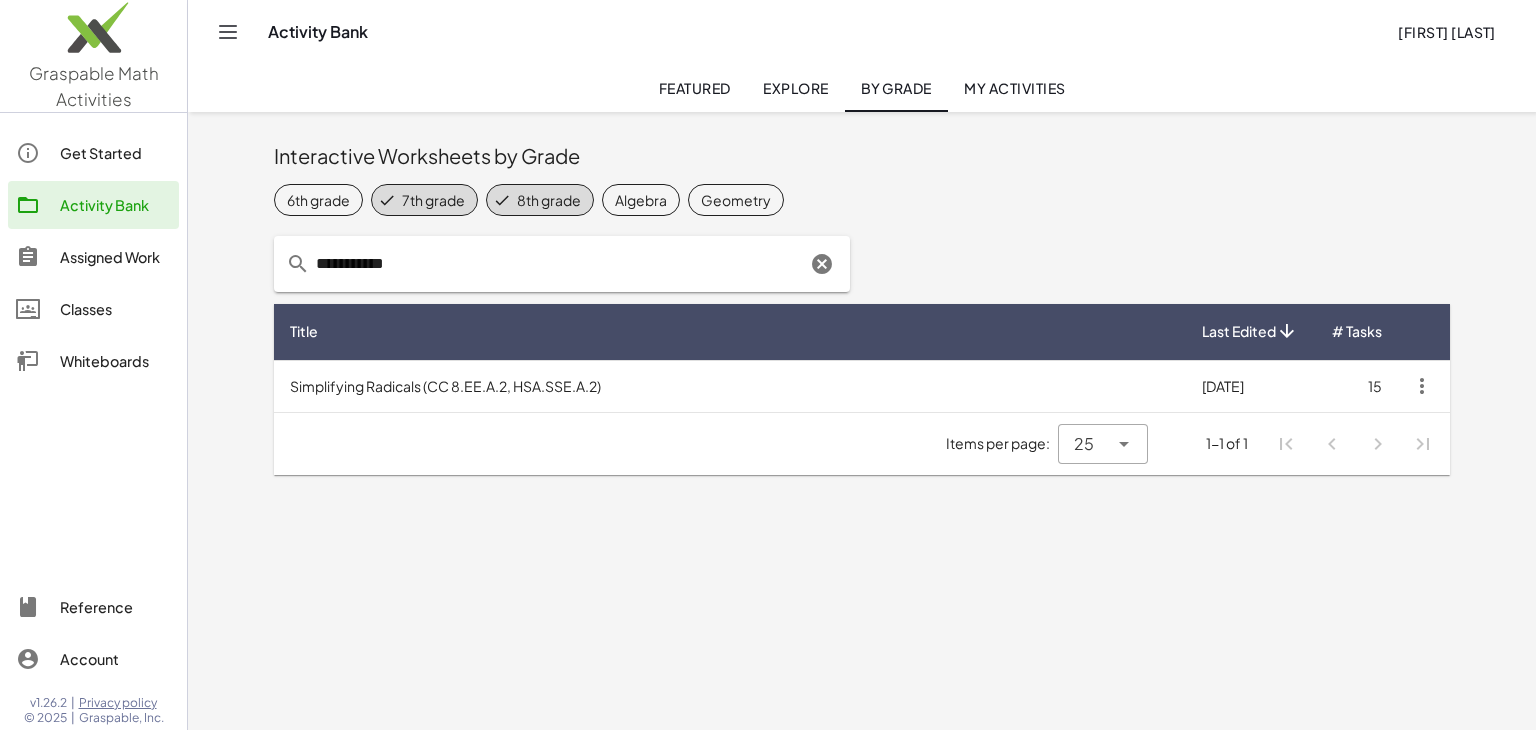 click on "Simplifying Radicals (CC 8.EE.A.2, HSA.SSE.A.2)" at bounding box center [730, 386] 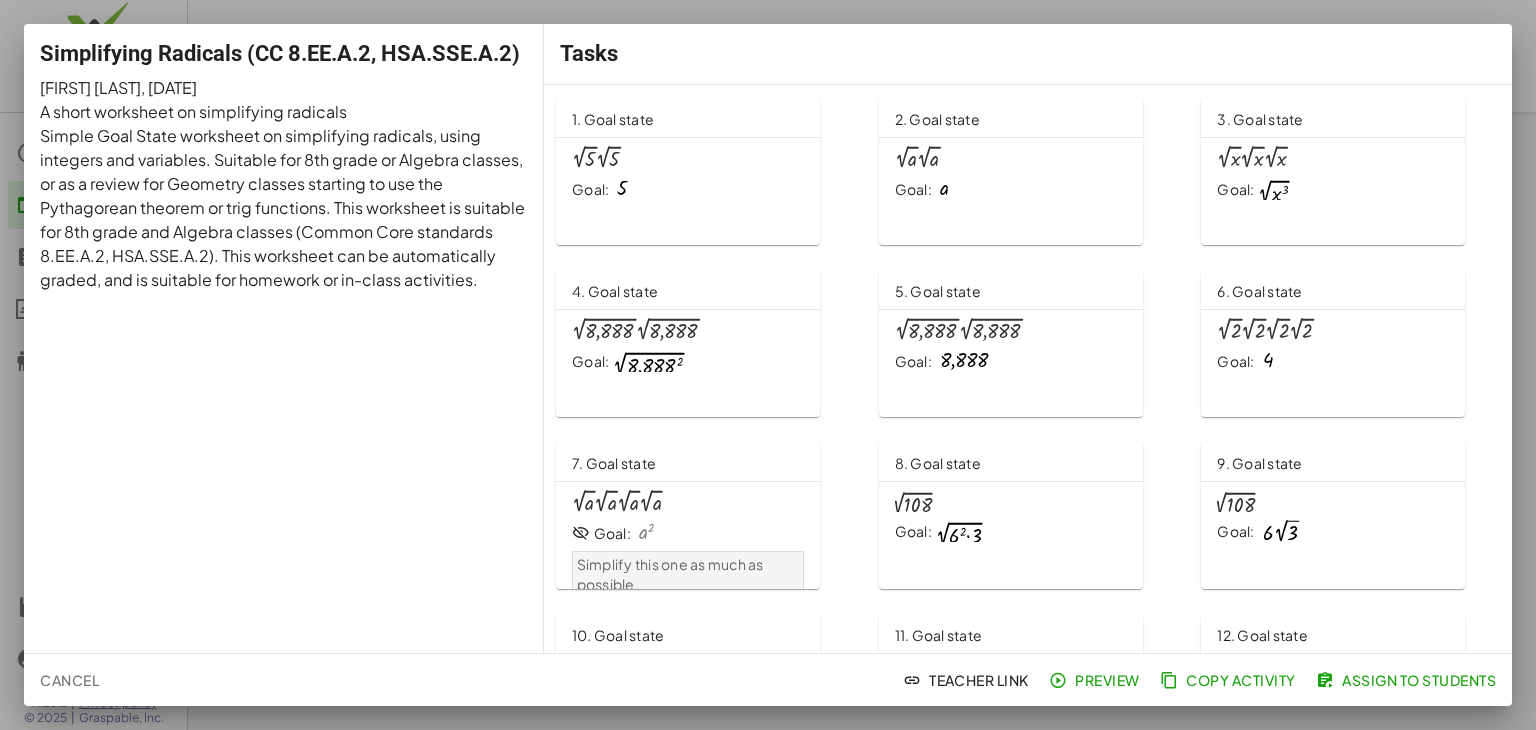 click on "· 2 √ 5 · 2 √ 5 Goal: 5" 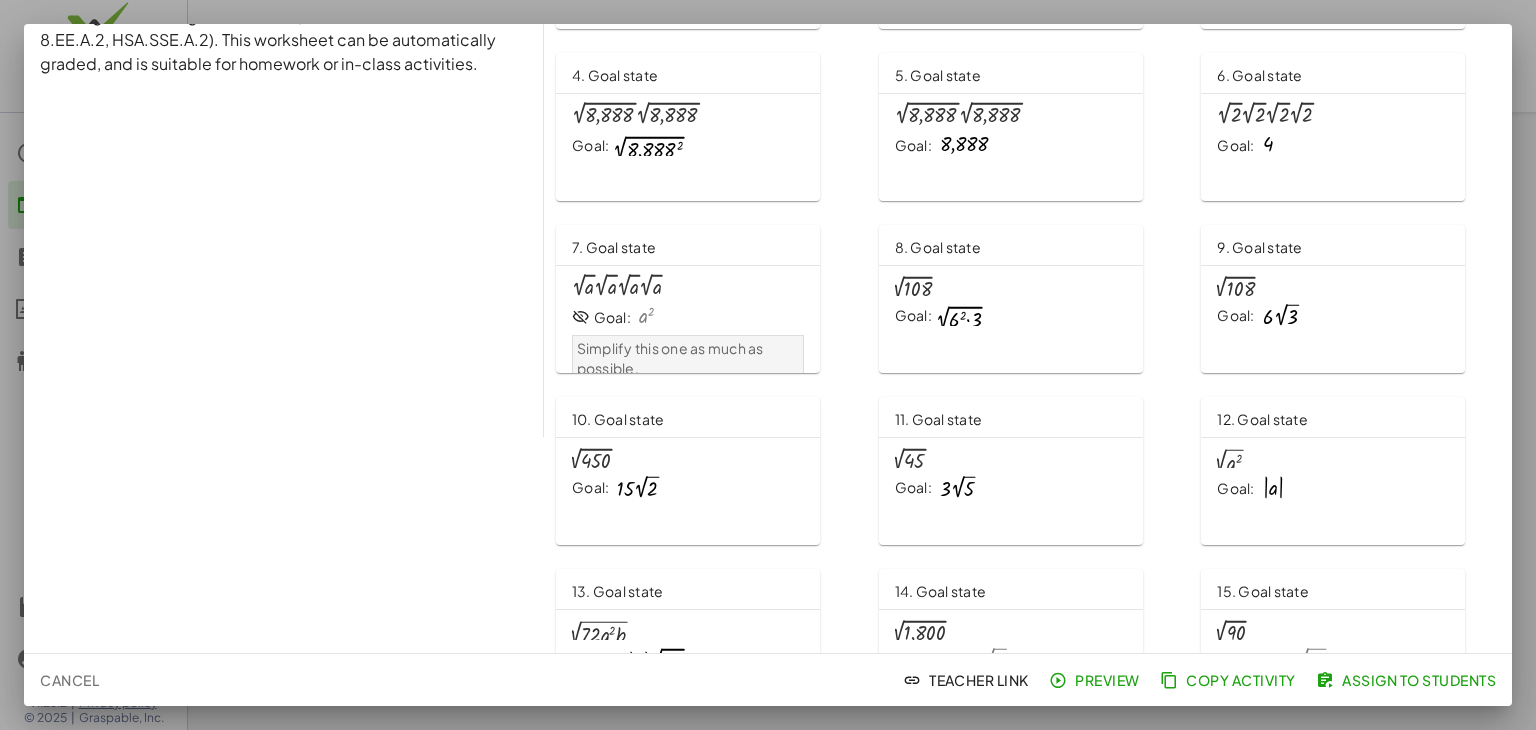 scroll, scrollTop: 292, scrollLeft: 0, axis: vertical 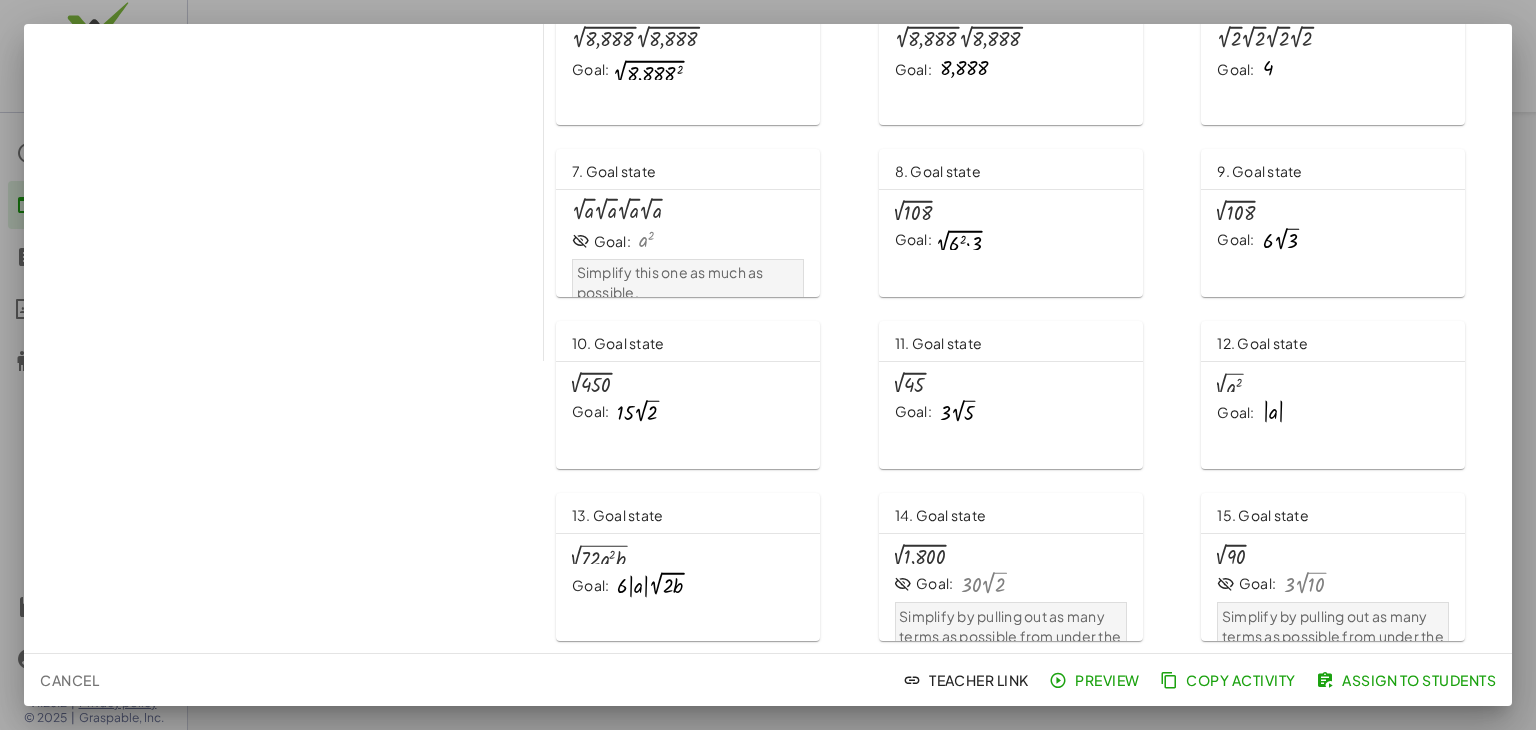 click at bounding box center (768, 365) 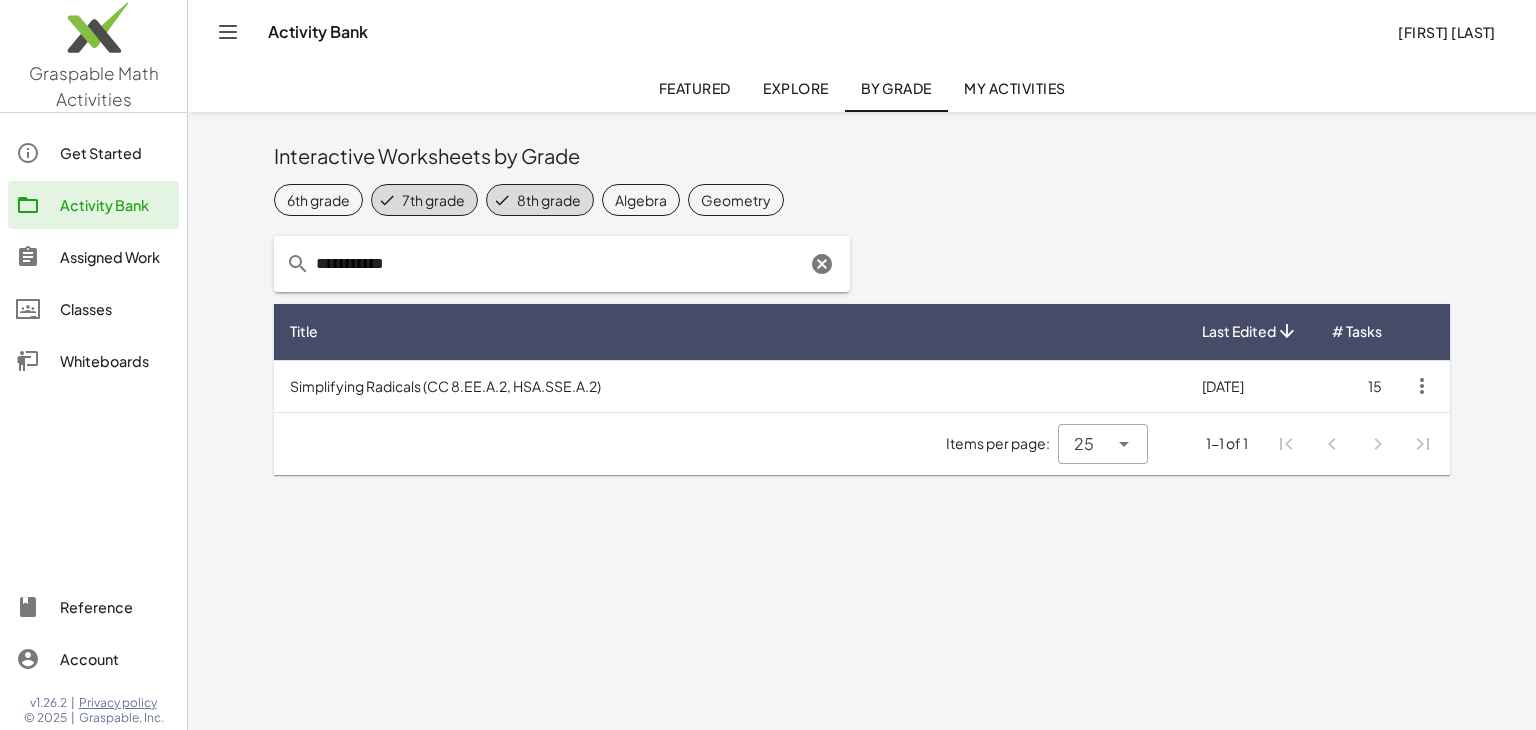 click on "Algebra" 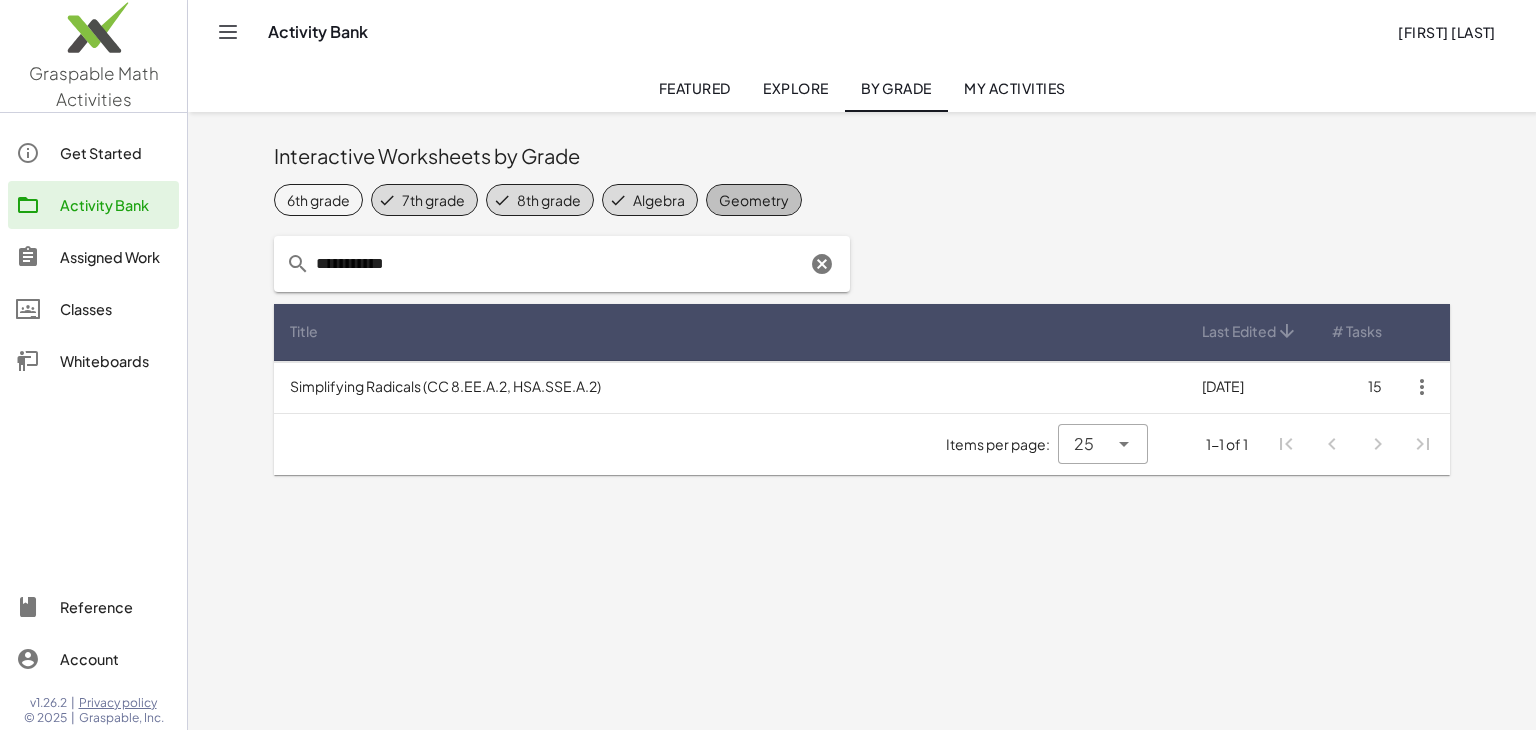 click on "Geometry" 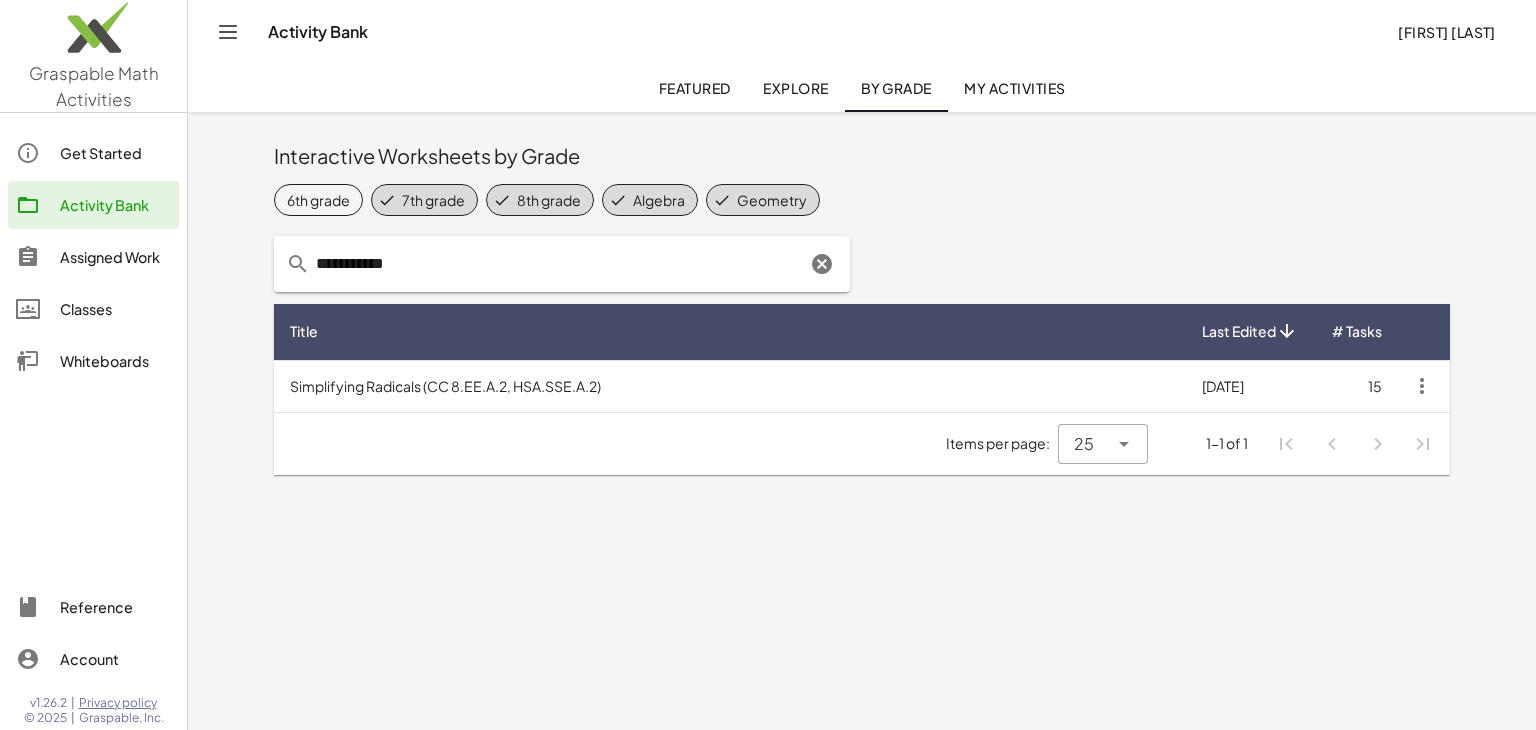 click on "Algebra" 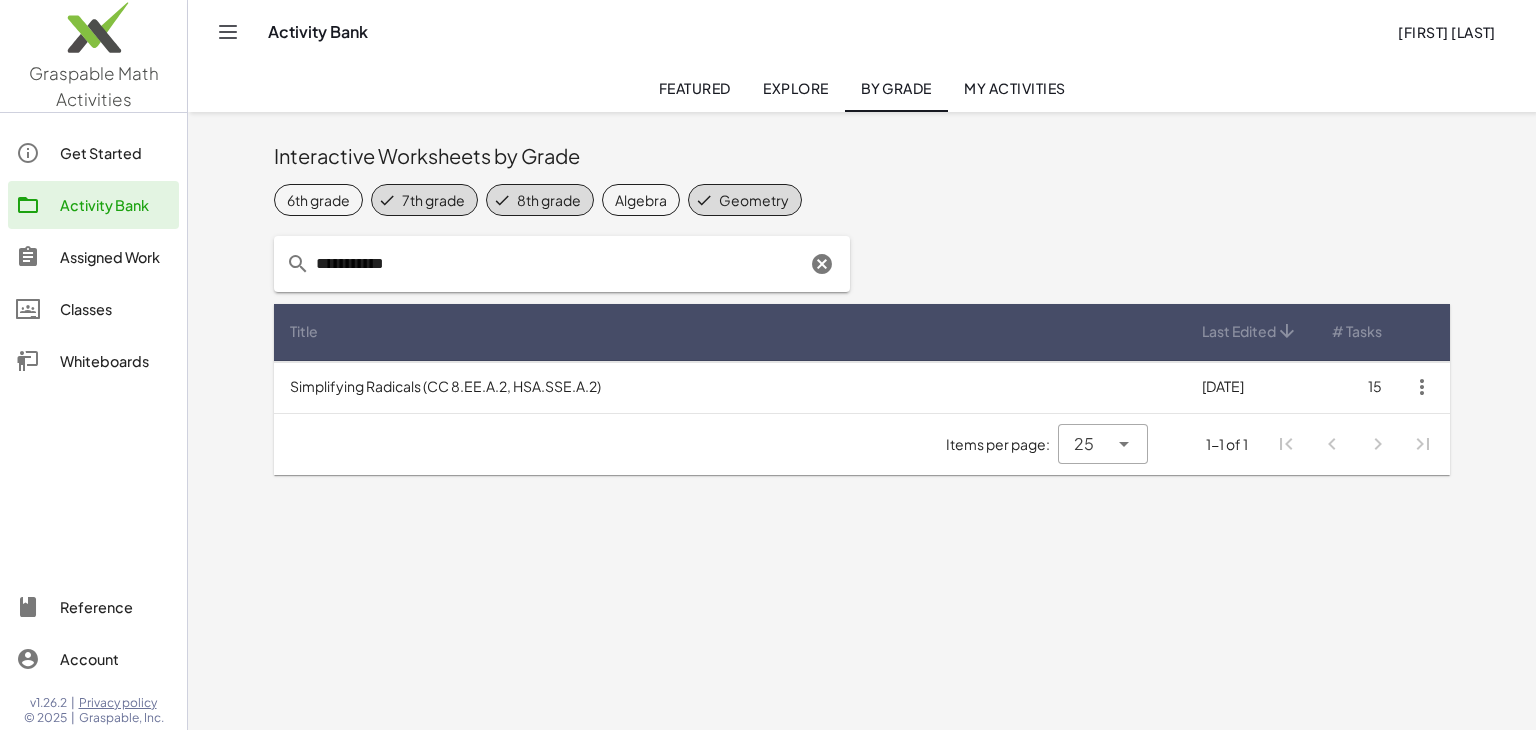 click on "8th grade" 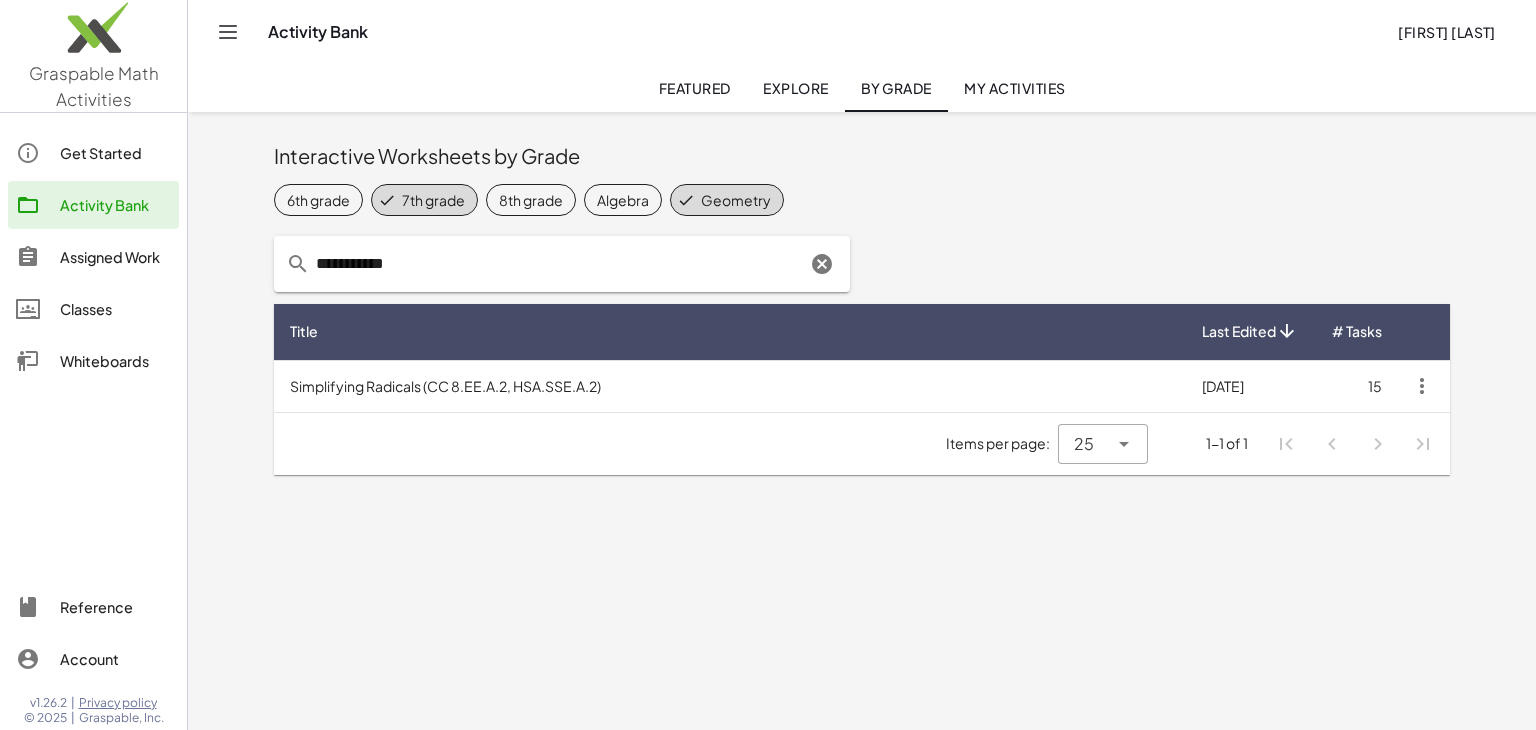 click on "7th grade" 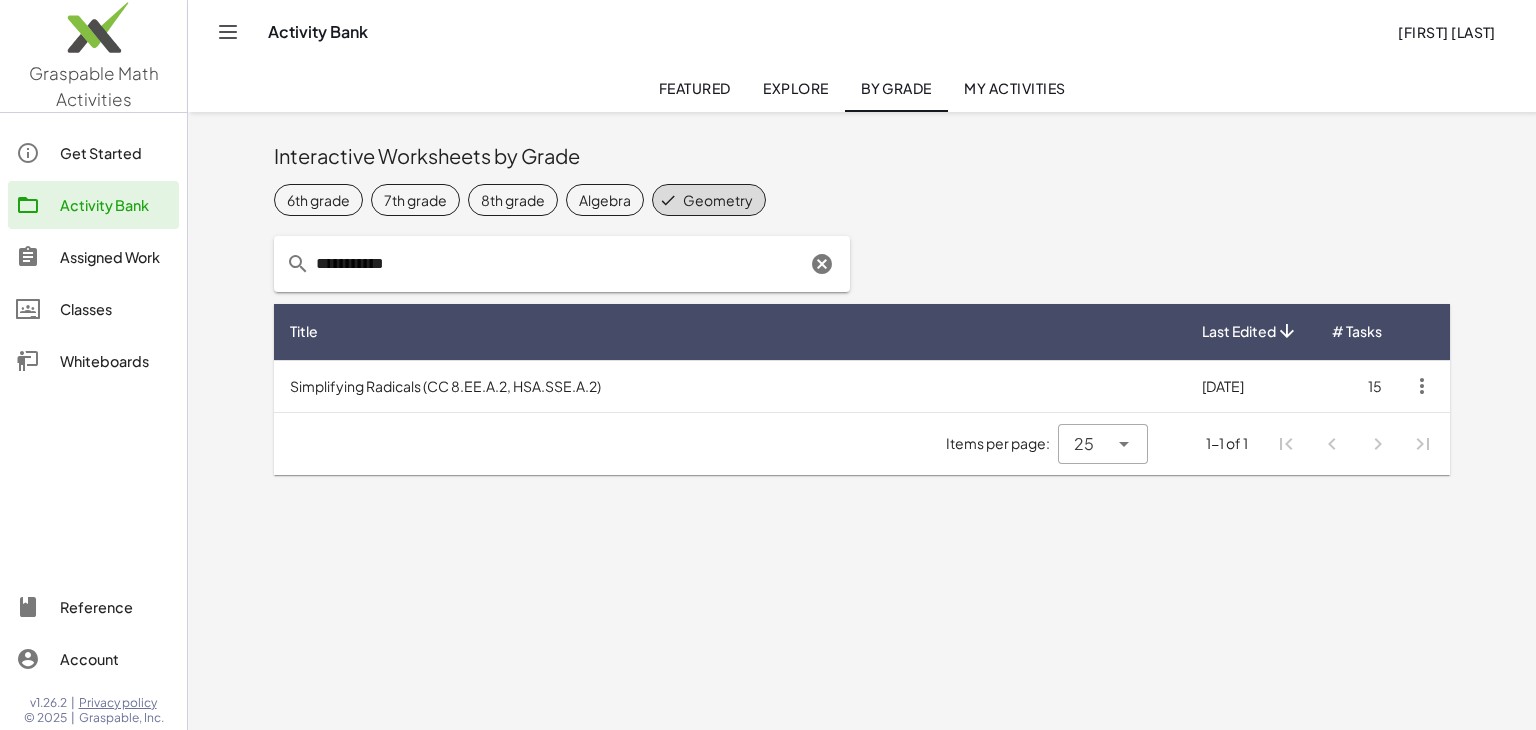 click on "Simplifying Radicals (CC 8.EE.A.2, HSA.SSE.A.2)" at bounding box center (730, 386) 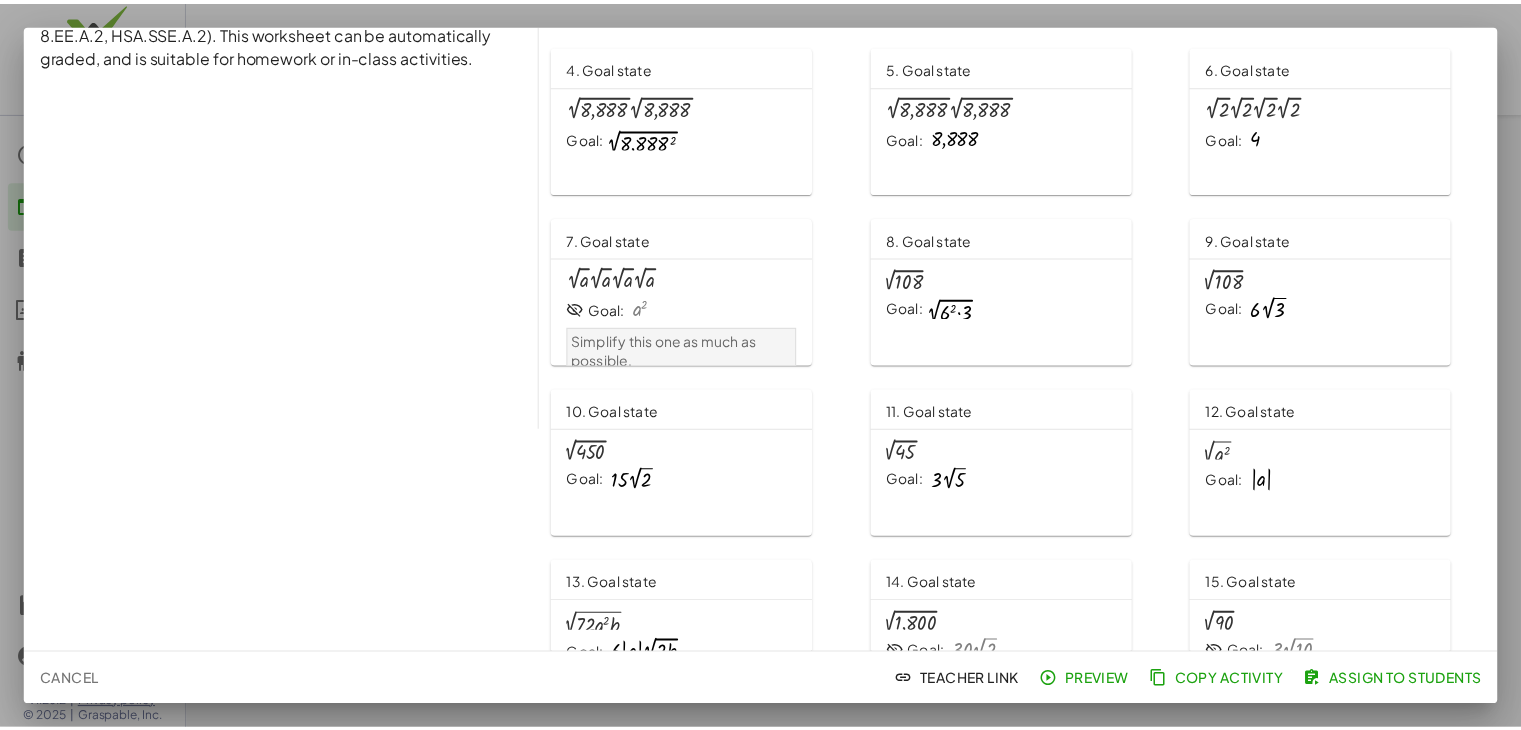 scroll, scrollTop: 292, scrollLeft: 0, axis: vertical 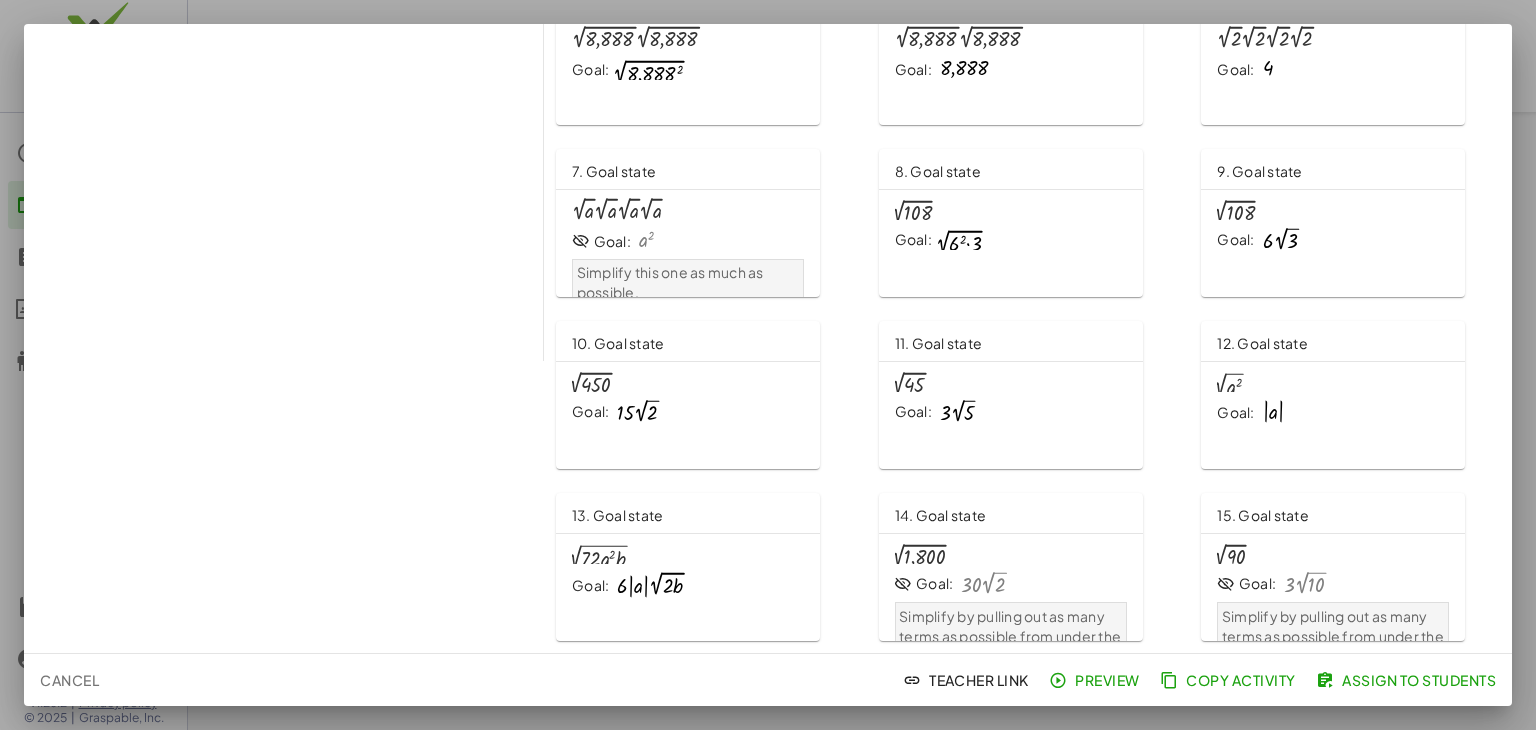 click at bounding box center (768, 365) 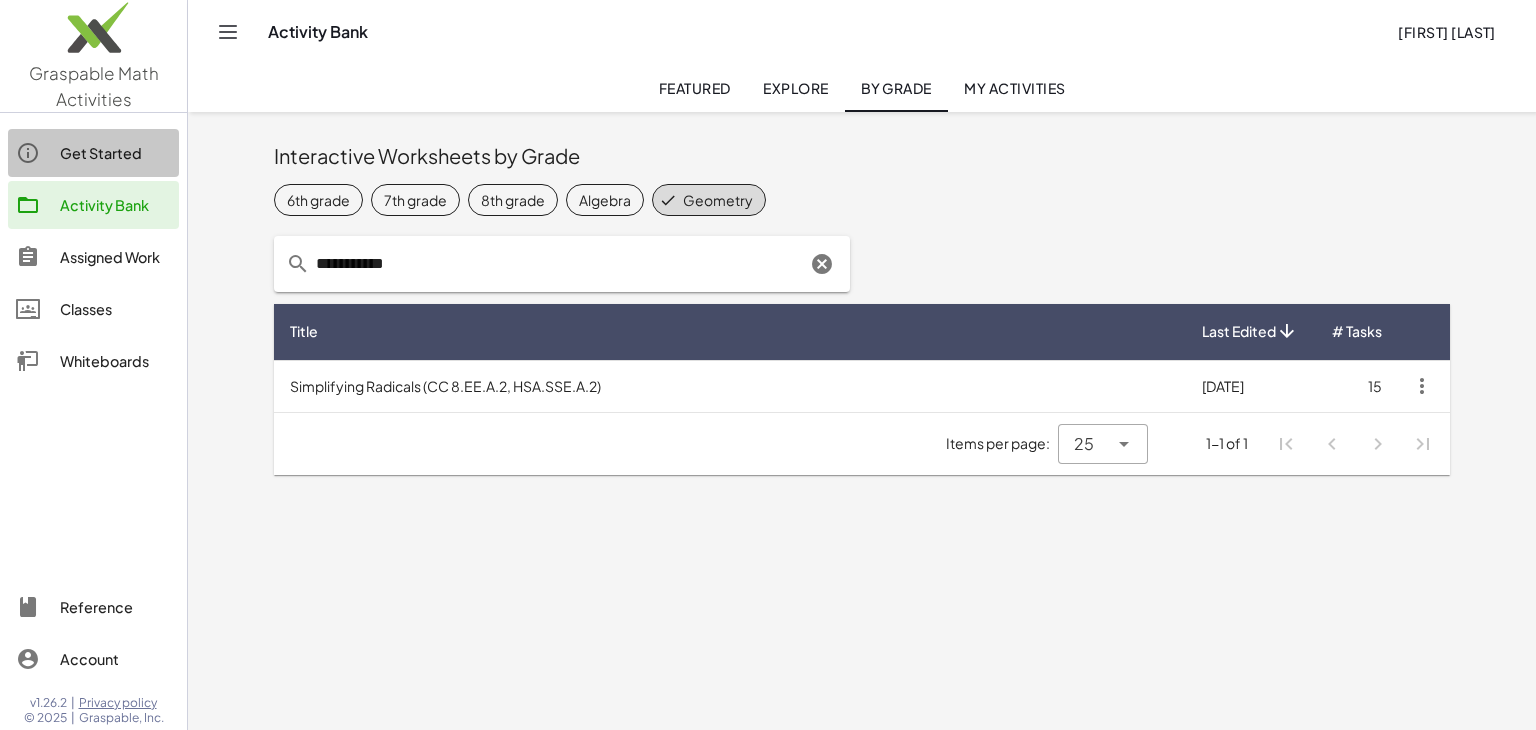 click on "Get Started" 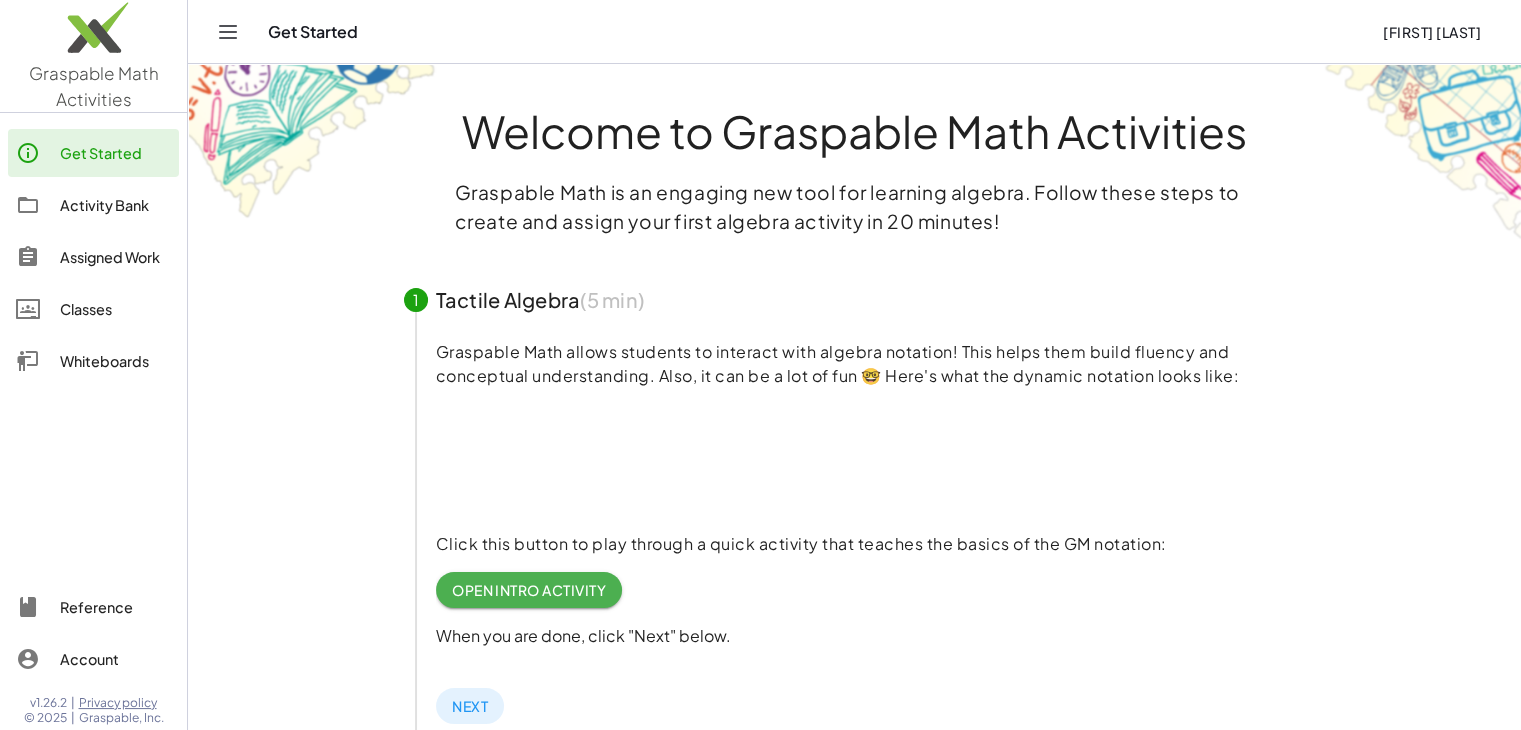 click 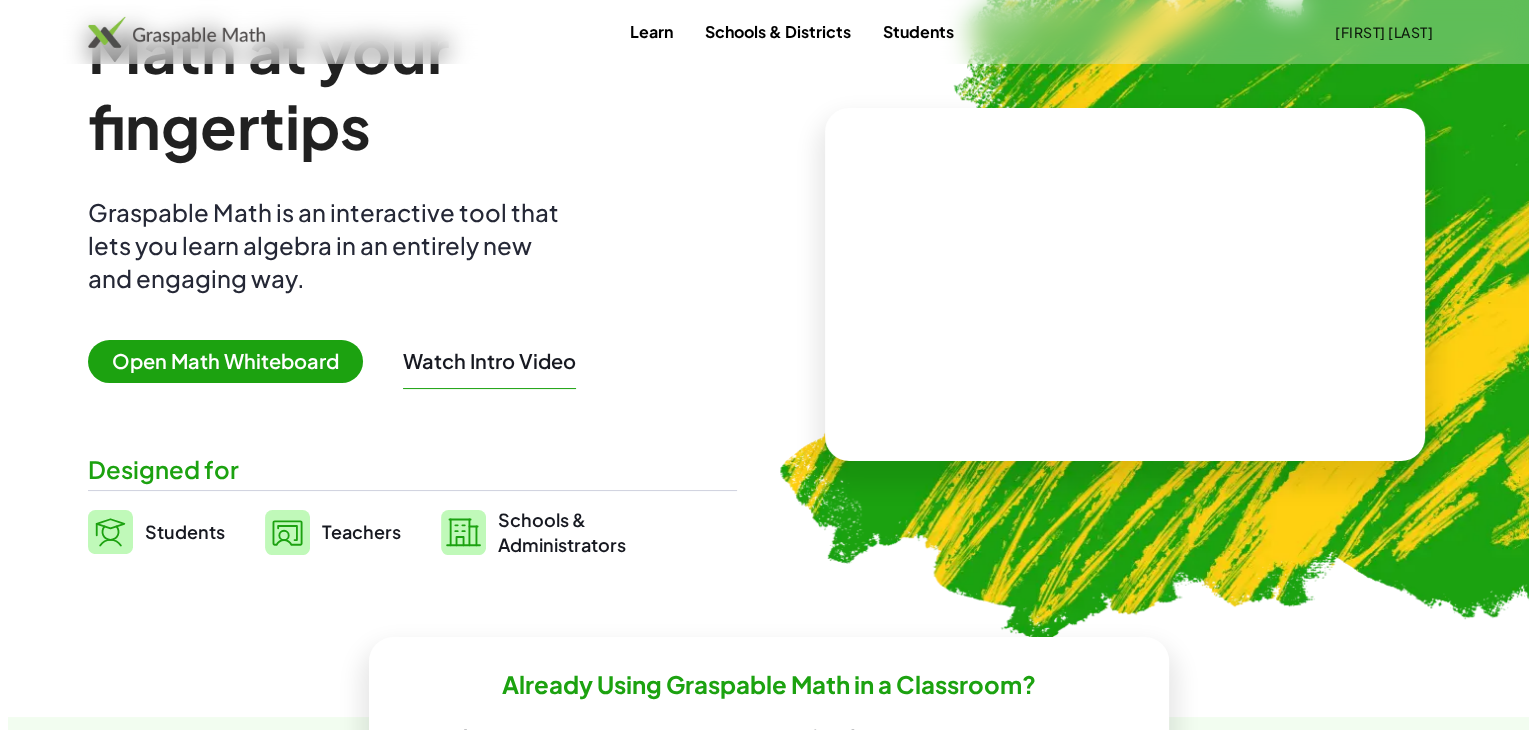 scroll, scrollTop: 0, scrollLeft: 0, axis: both 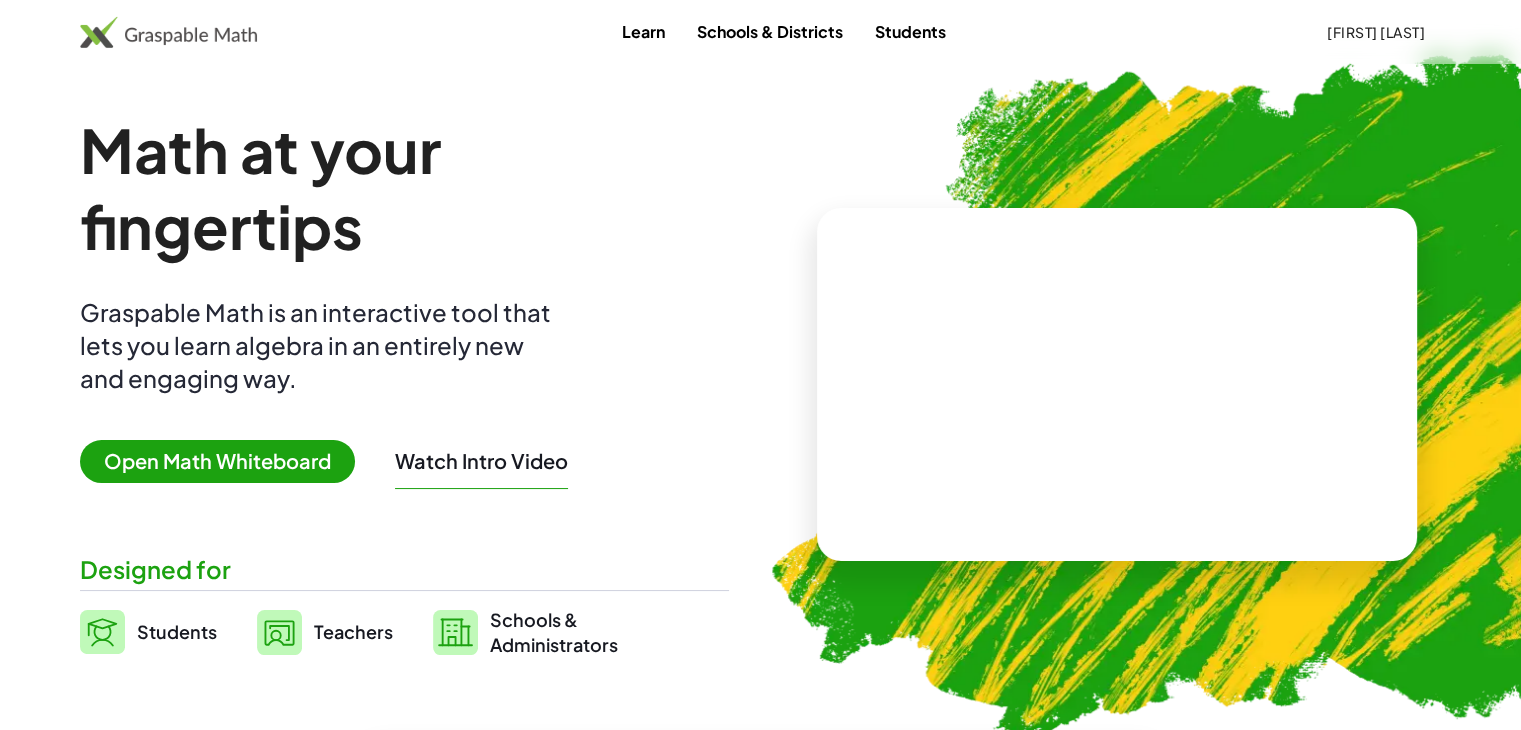 click on "Open Math Whiteboard" at bounding box center [217, 461] 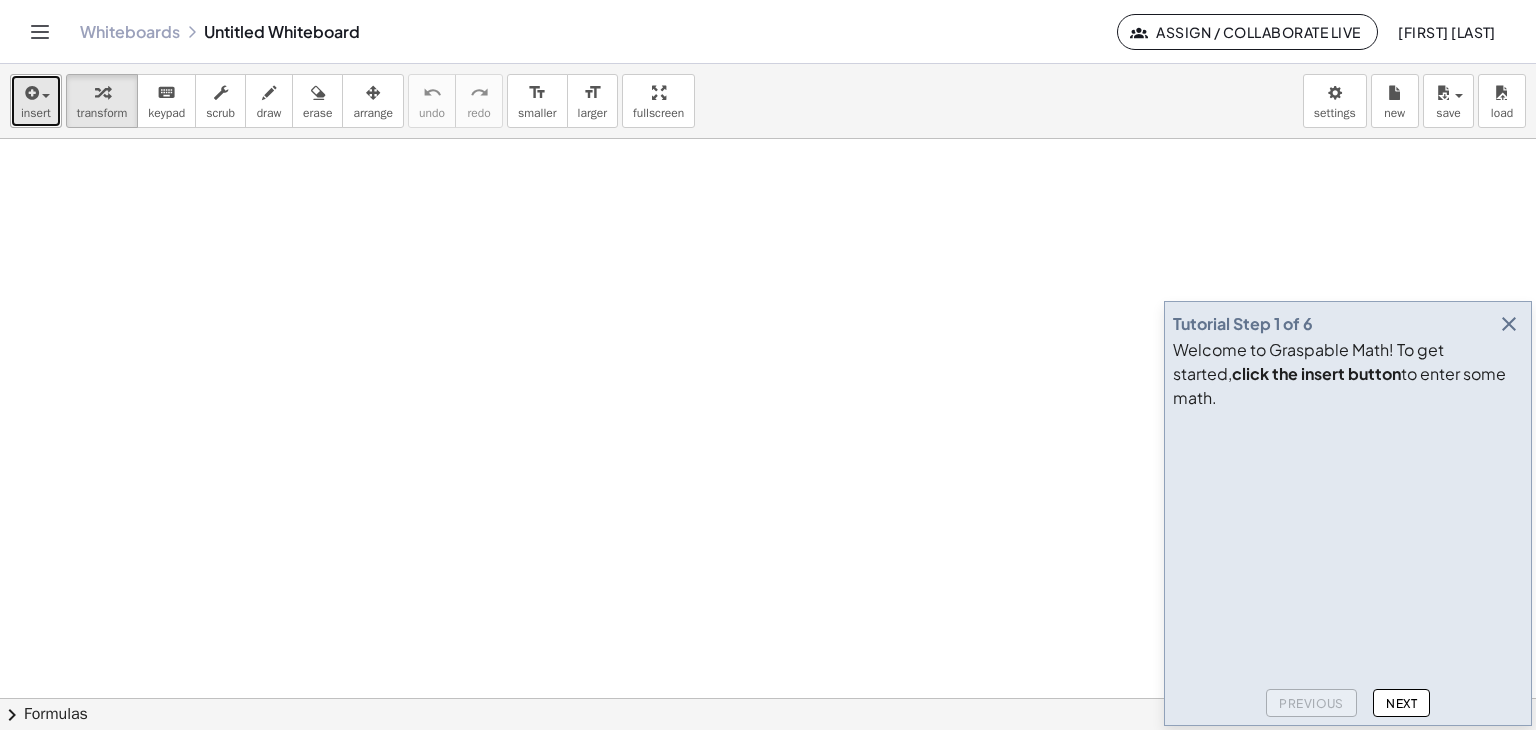 click at bounding box center [46, 96] 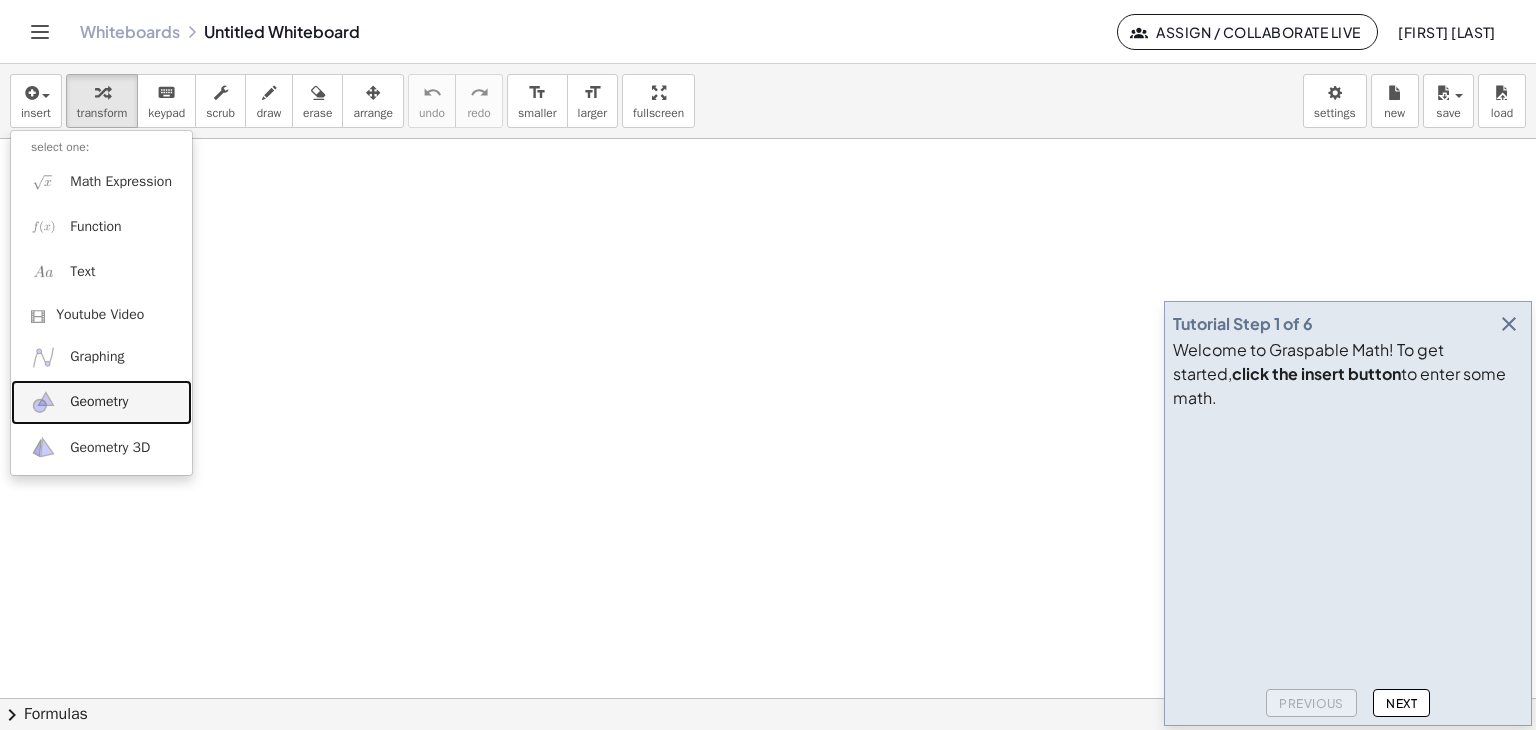 click on "Geometry" at bounding box center (99, 402) 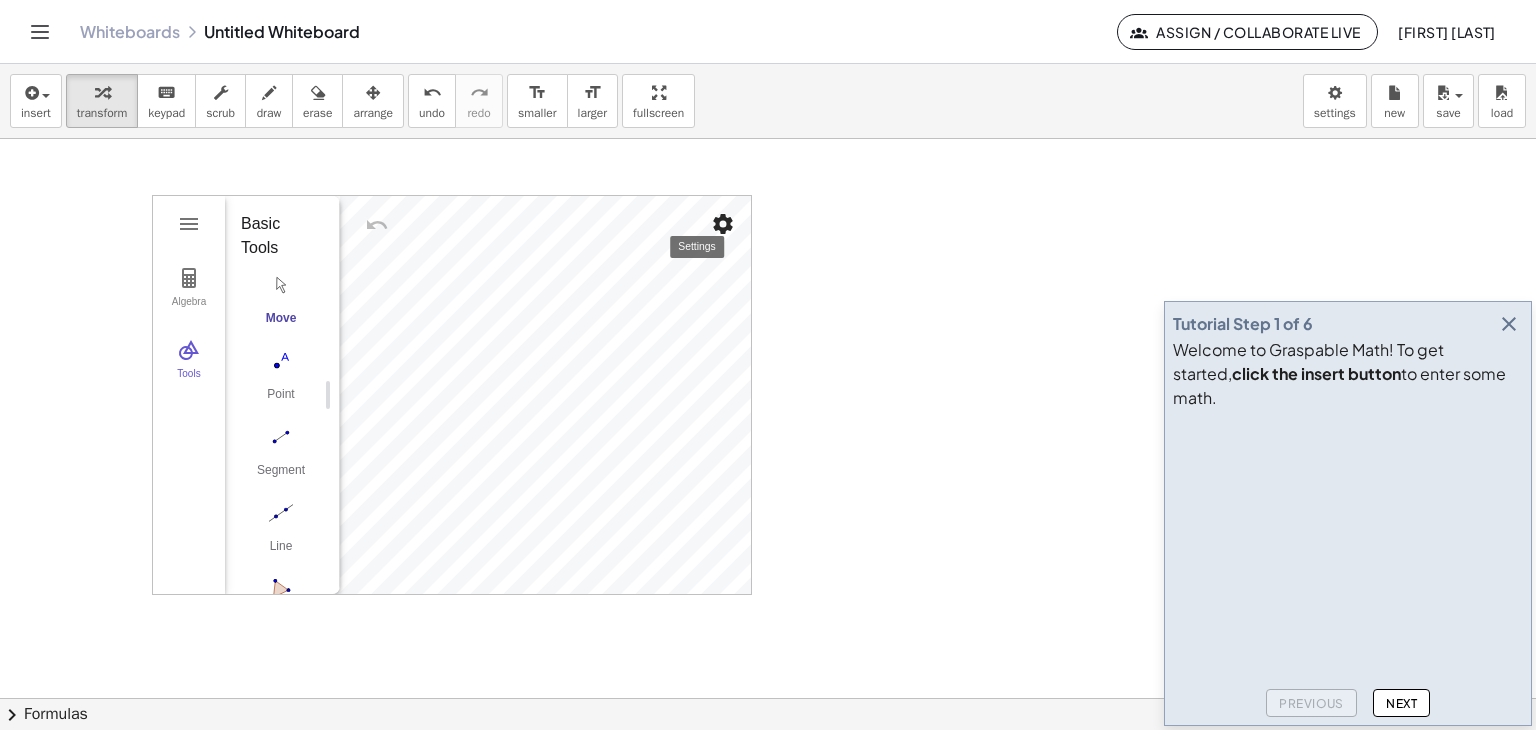 drag, startPoint x: 800, startPoint y: 225, endPoint x: 739, endPoint y: 219, distance: 61.294373 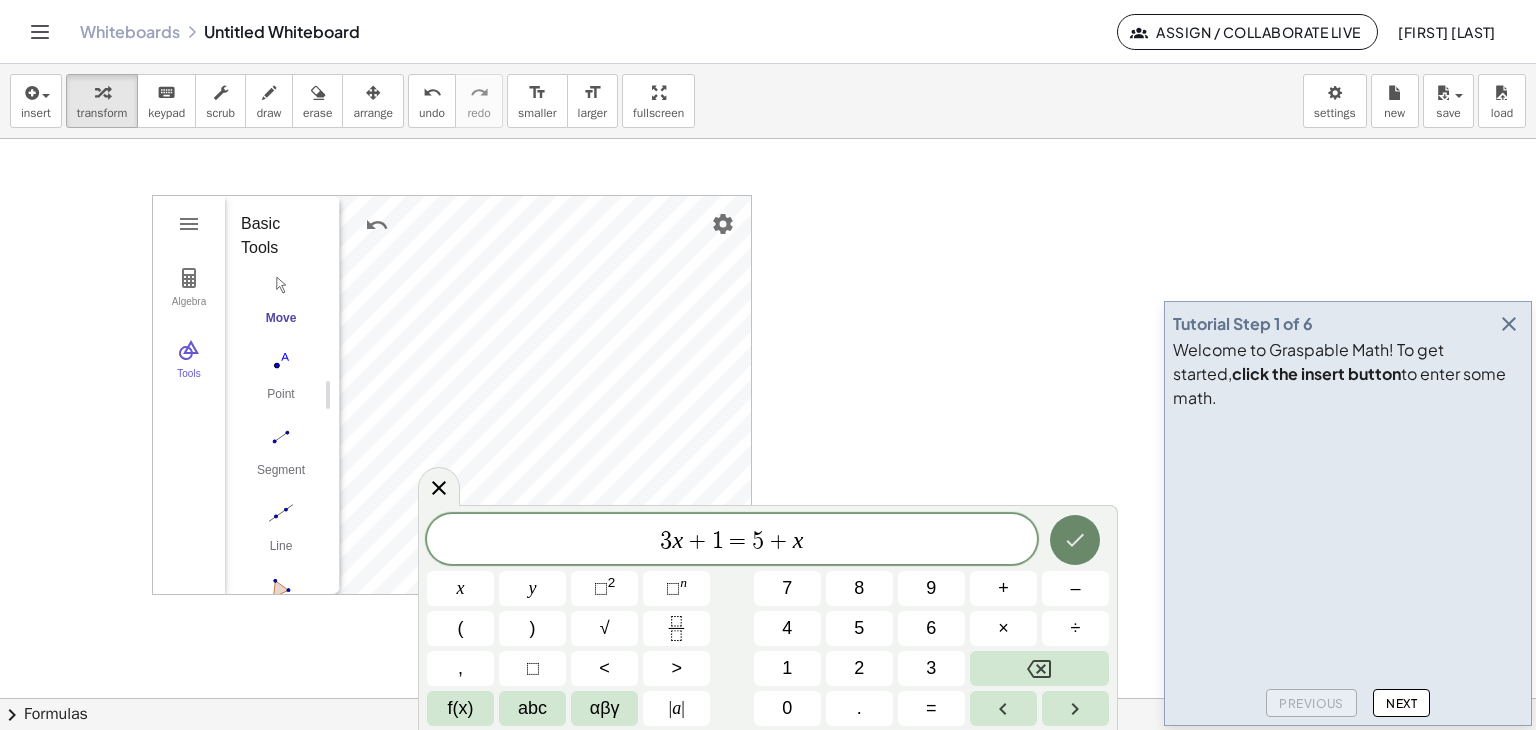 click at bounding box center (1075, 540) 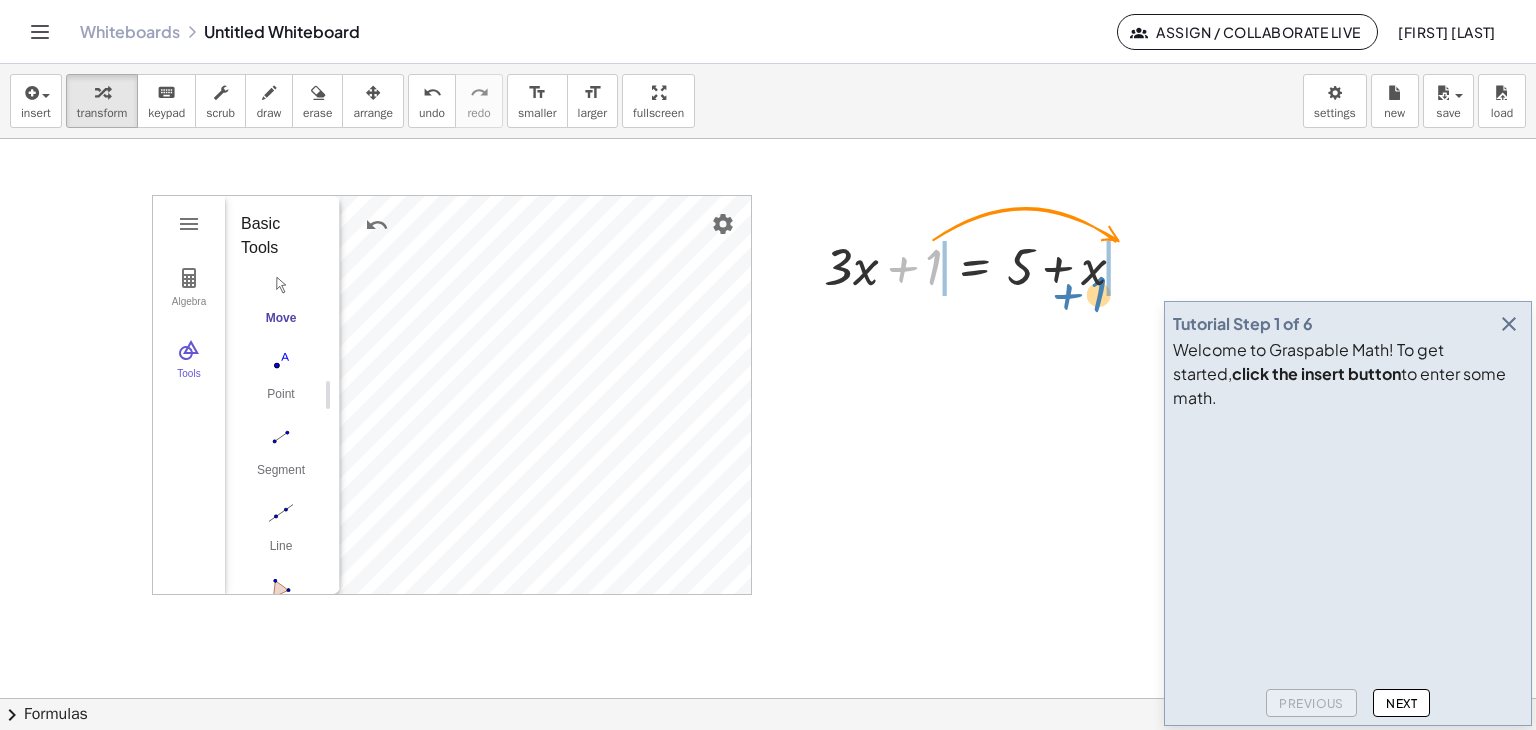 drag, startPoint x: 906, startPoint y: 263, endPoint x: 1068, endPoint y: 288, distance: 163.91766 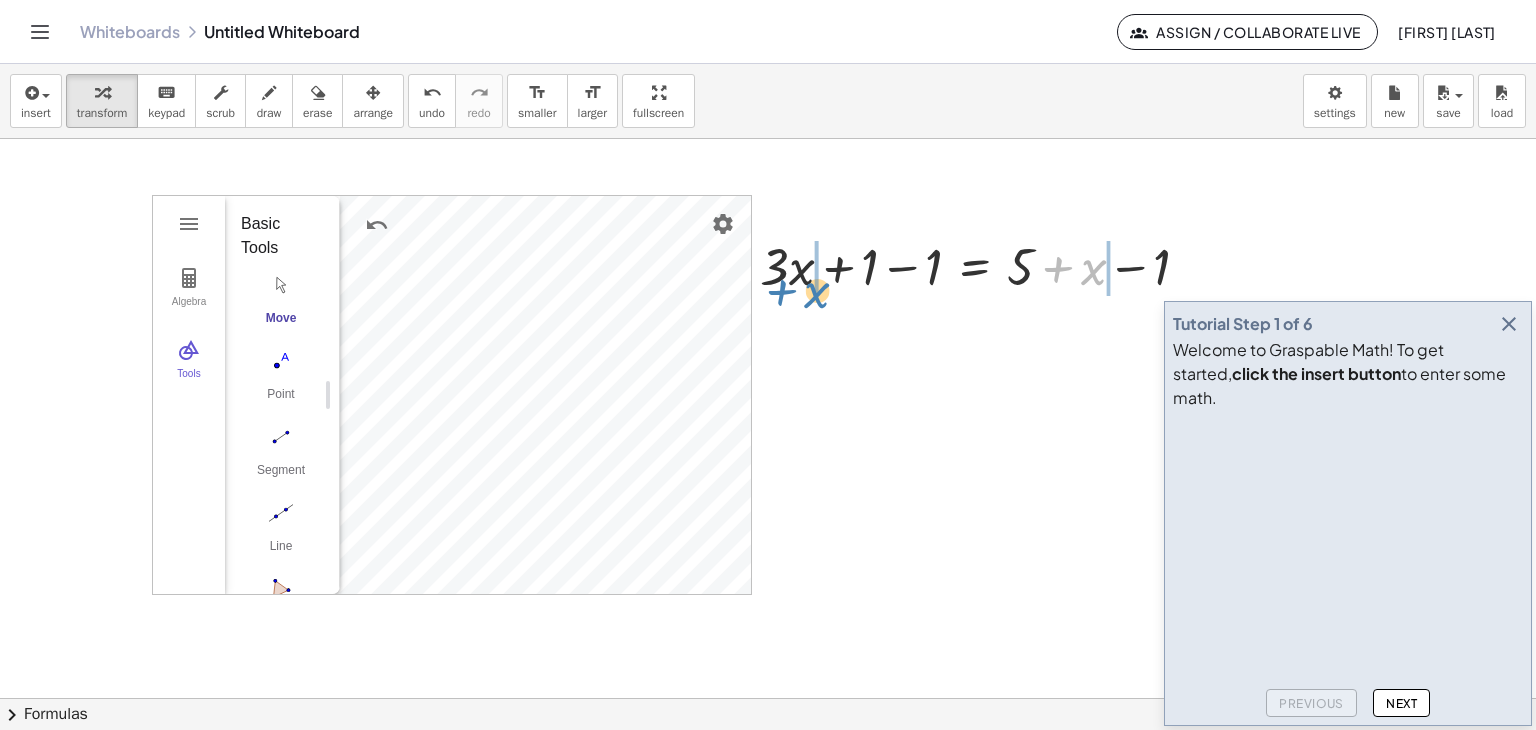 drag, startPoint x: 1093, startPoint y: 273, endPoint x: 818, endPoint y: 296, distance: 275.96014 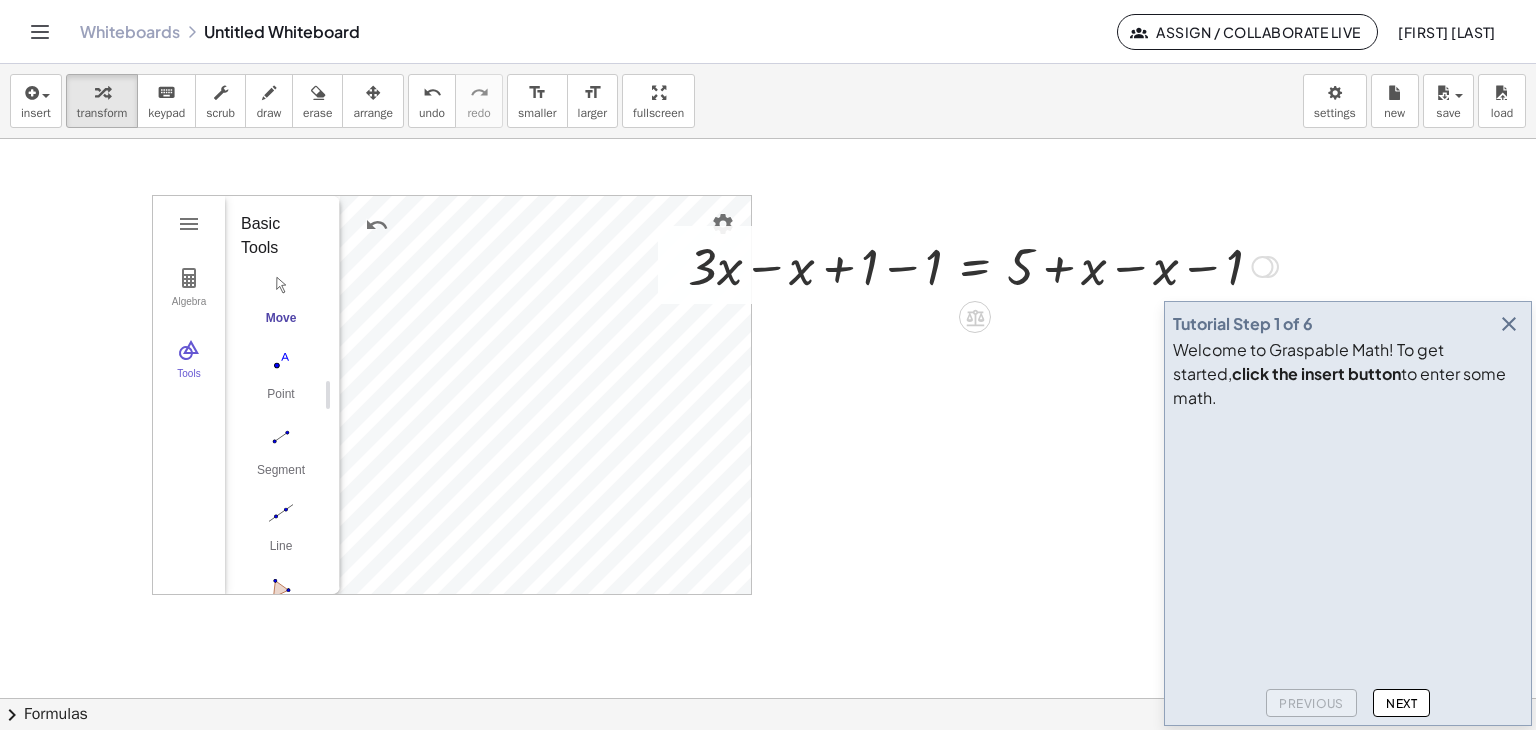 click at bounding box center (983, 265) 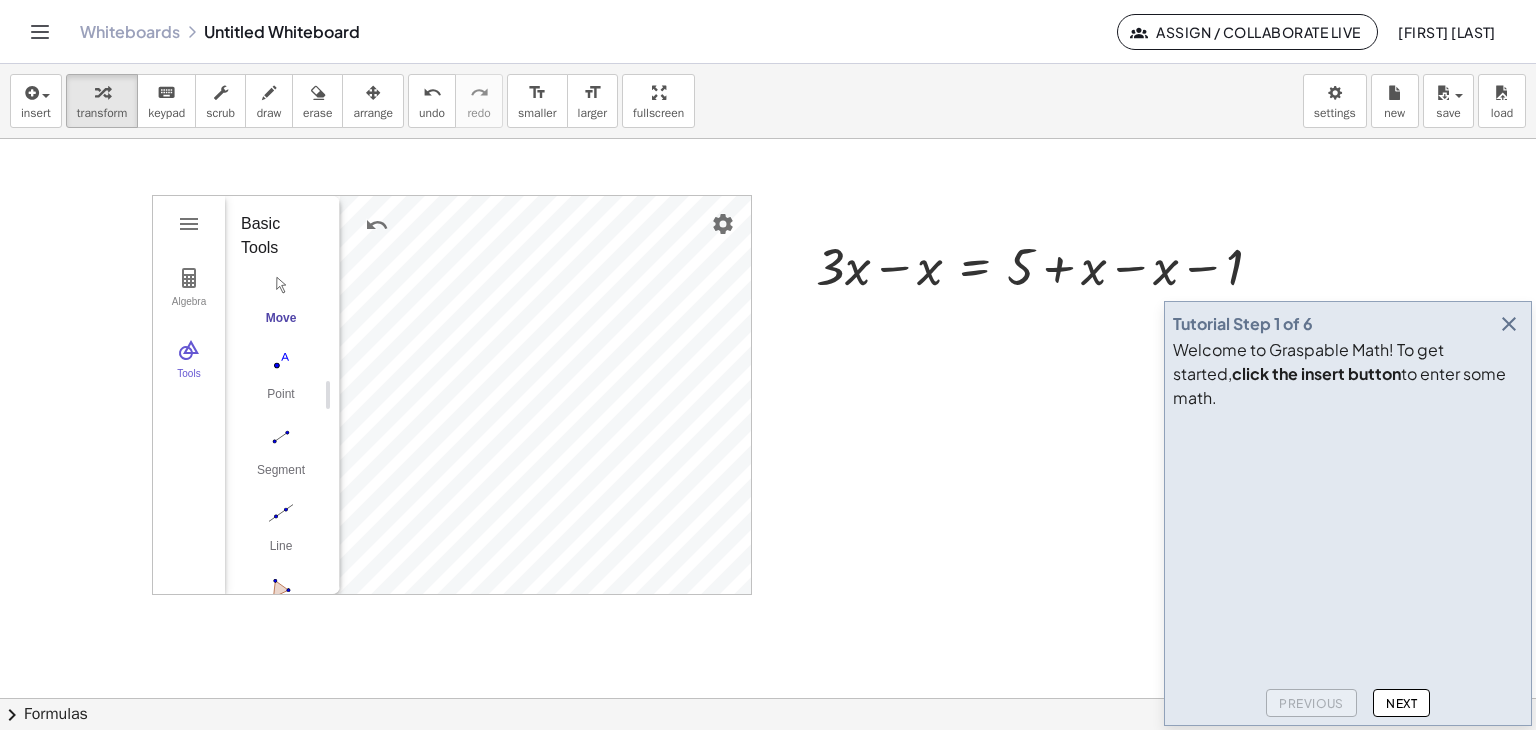 click on "Next" 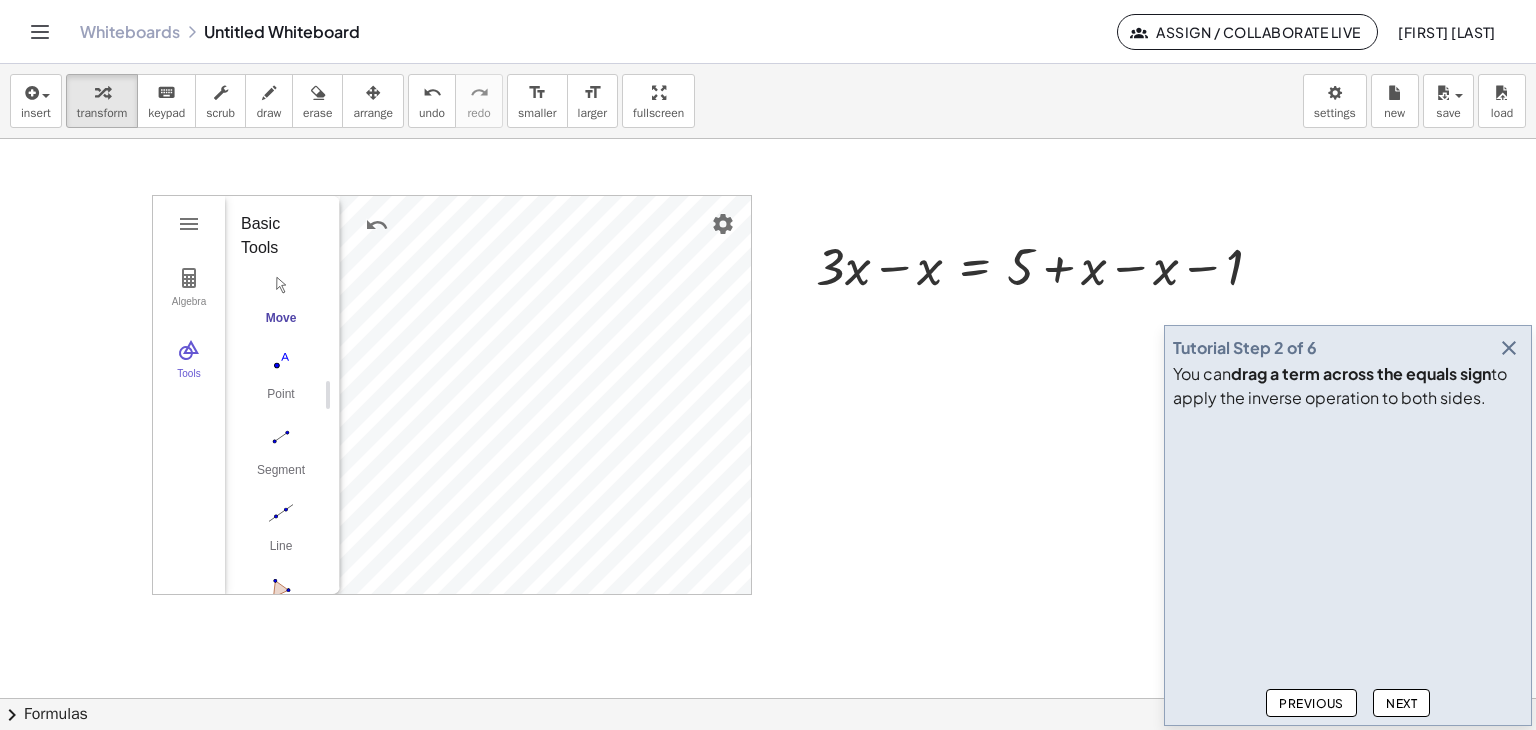 click on "Next" at bounding box center [1401, 703] 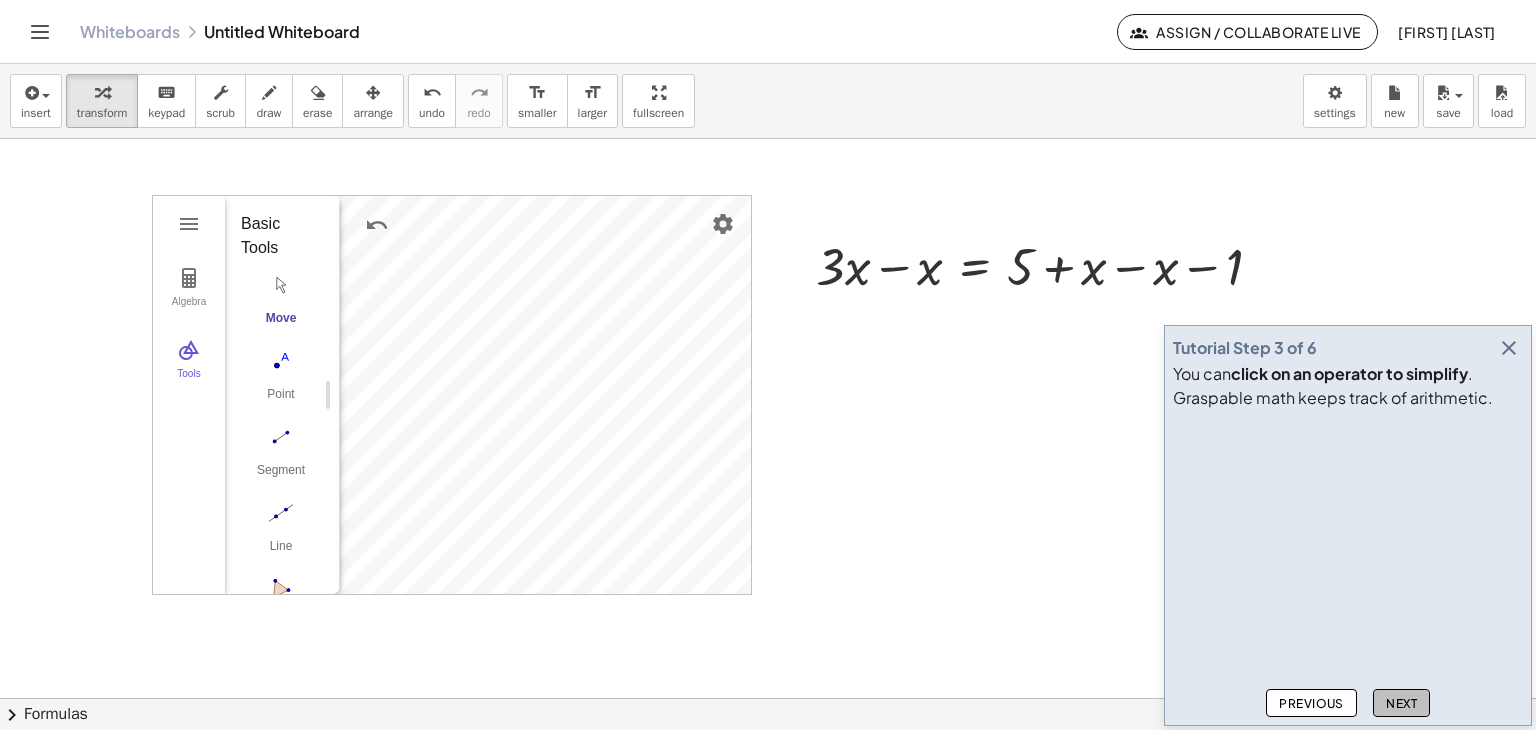 click on "Next" at bounding box center [1401, 703] 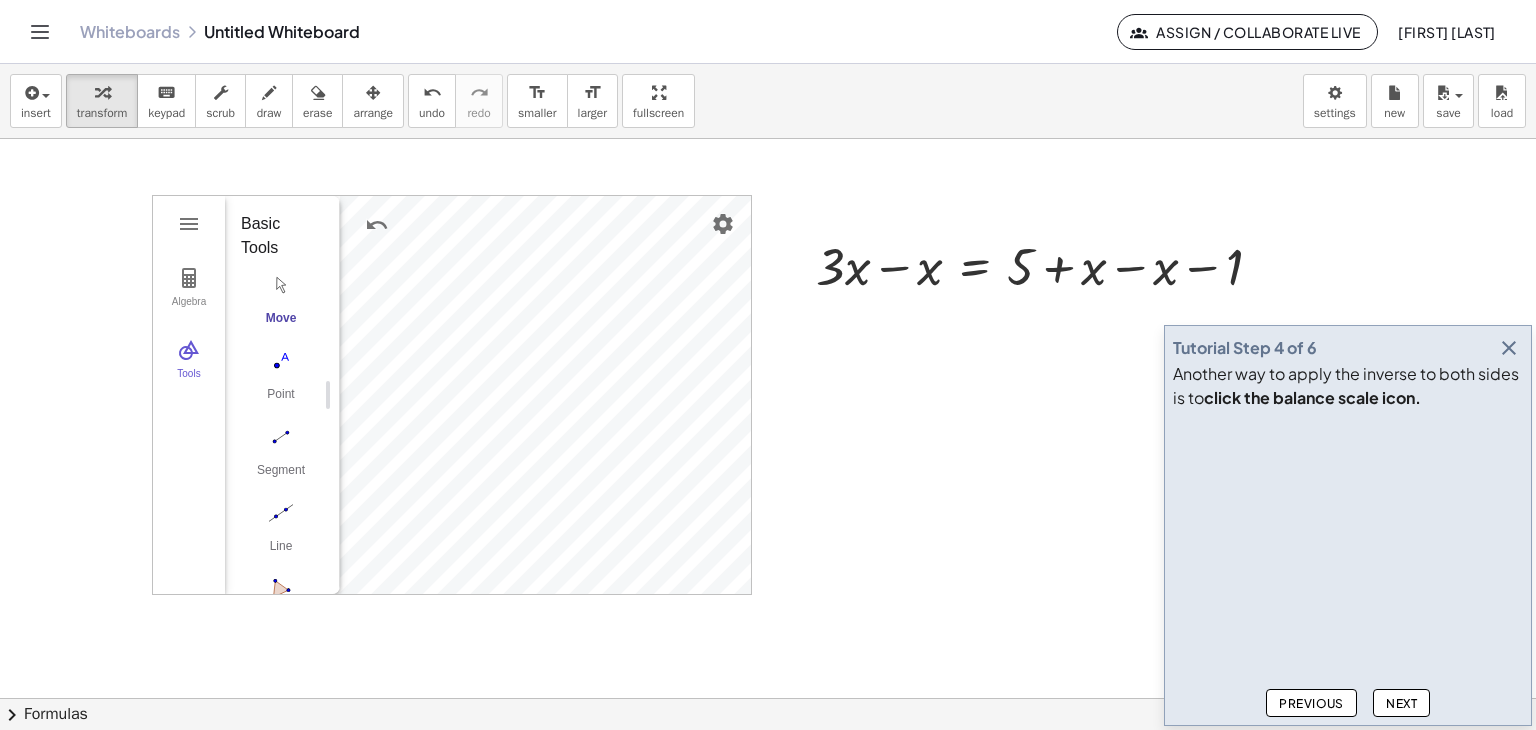 click on "Next" at bounding box center [1401, 703] 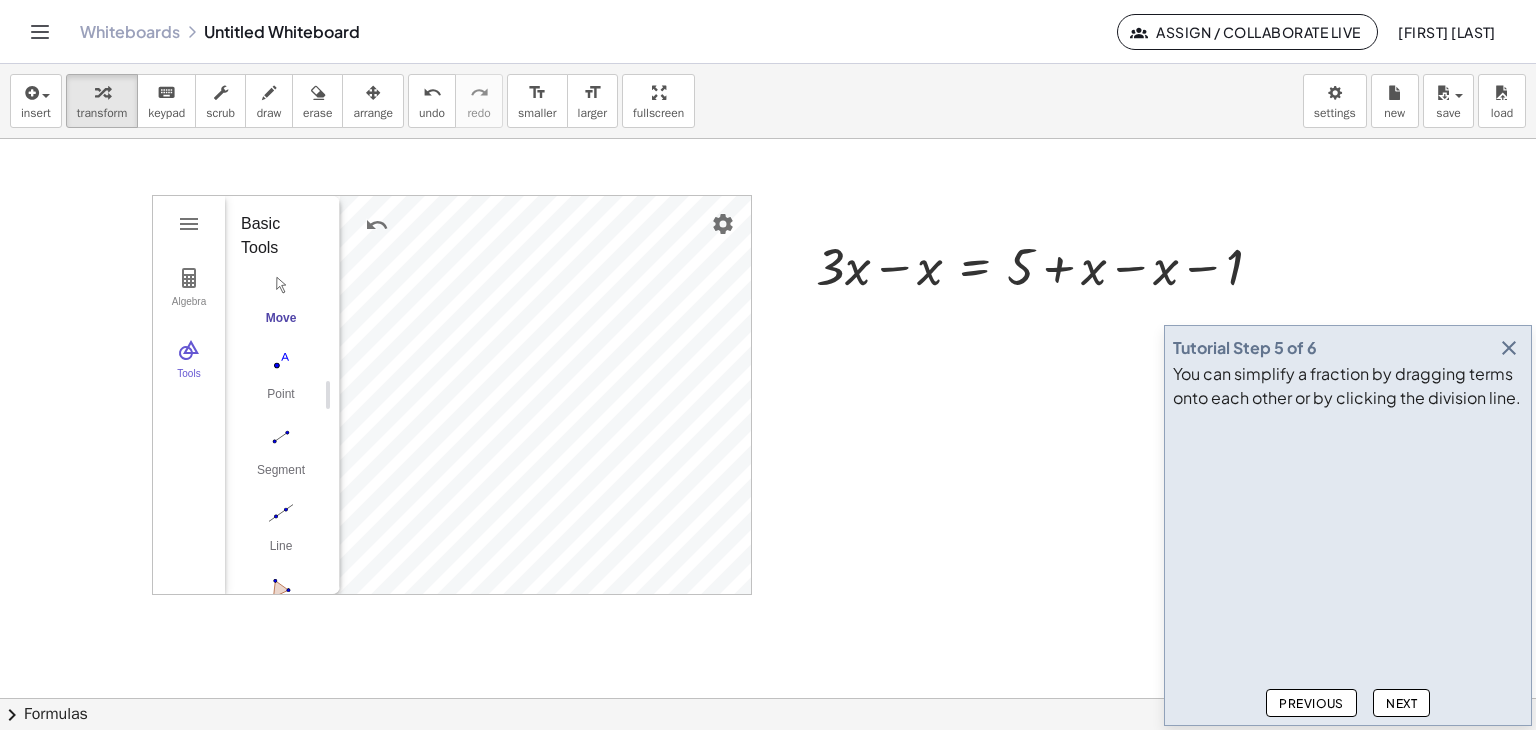 click at bounding box center (1509, 348) 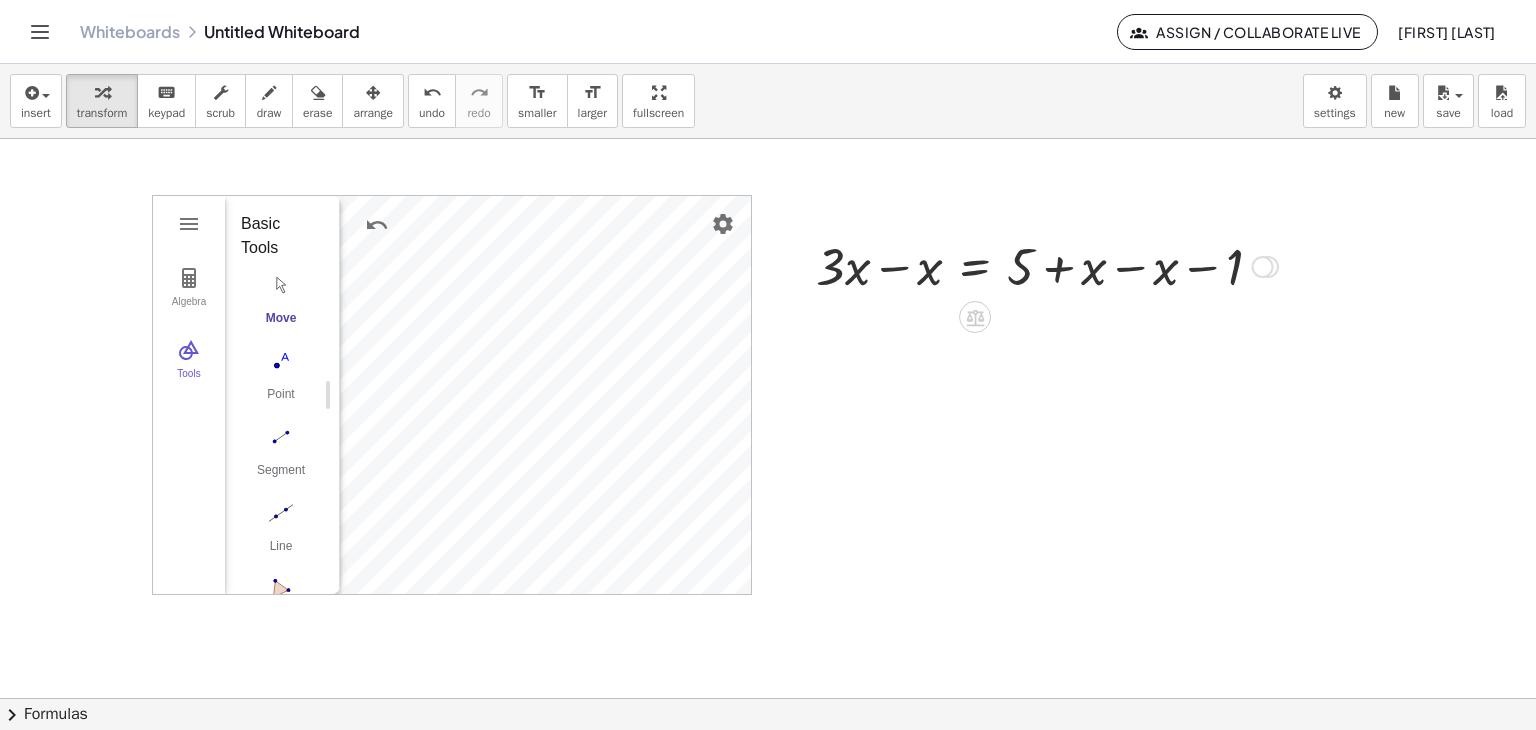 click at bounding box center [1047, 265] 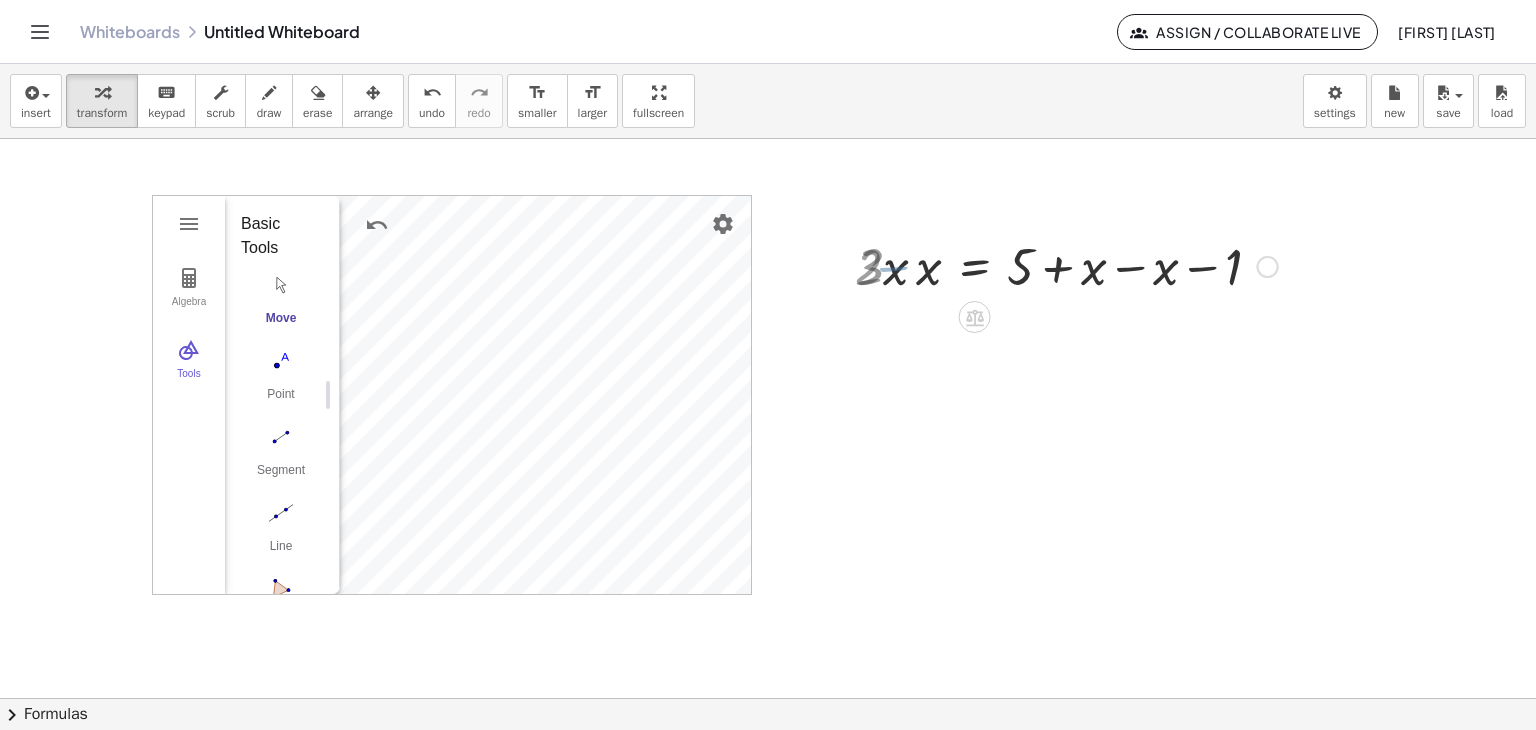 click at bounding box center (1083, 265) 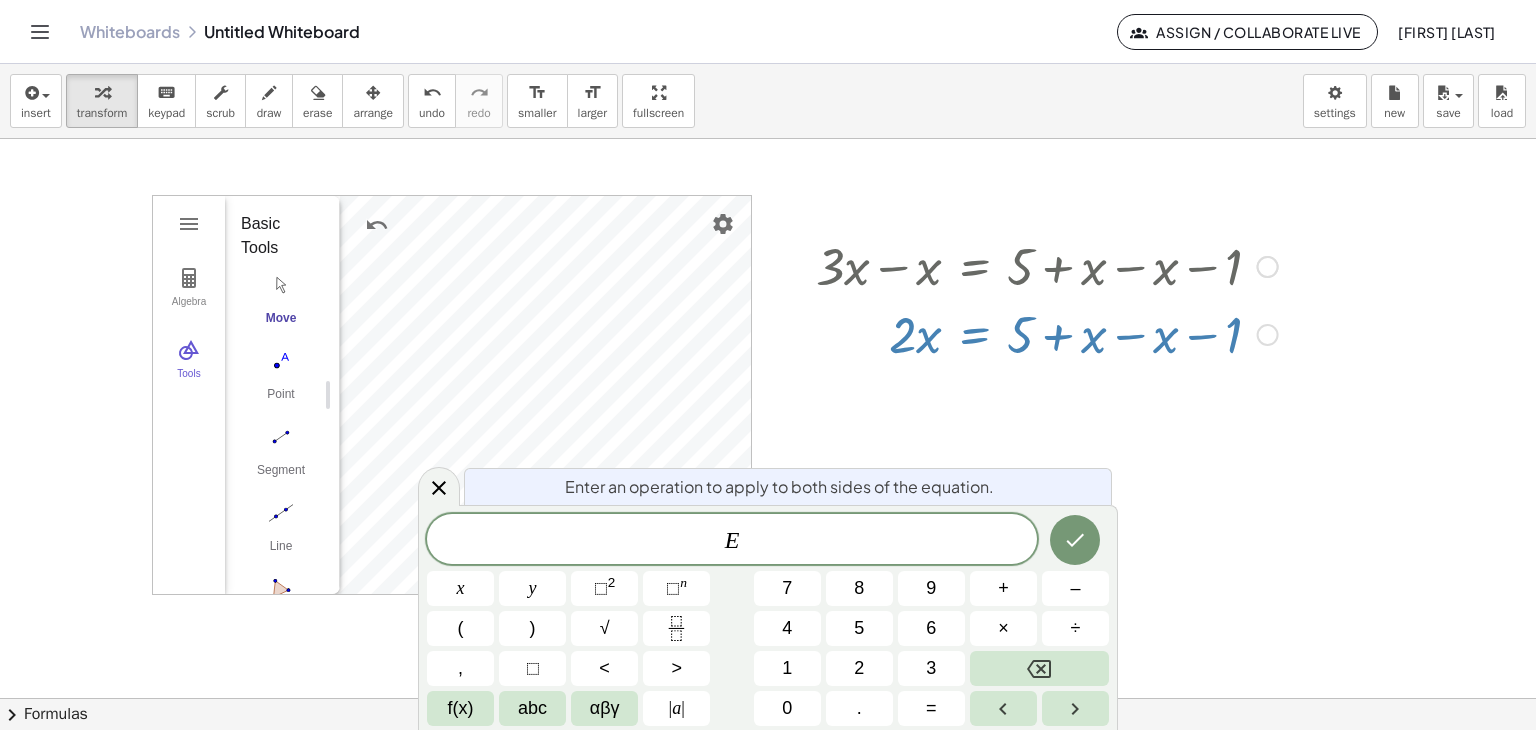 click at bounding box center [1083, 265] 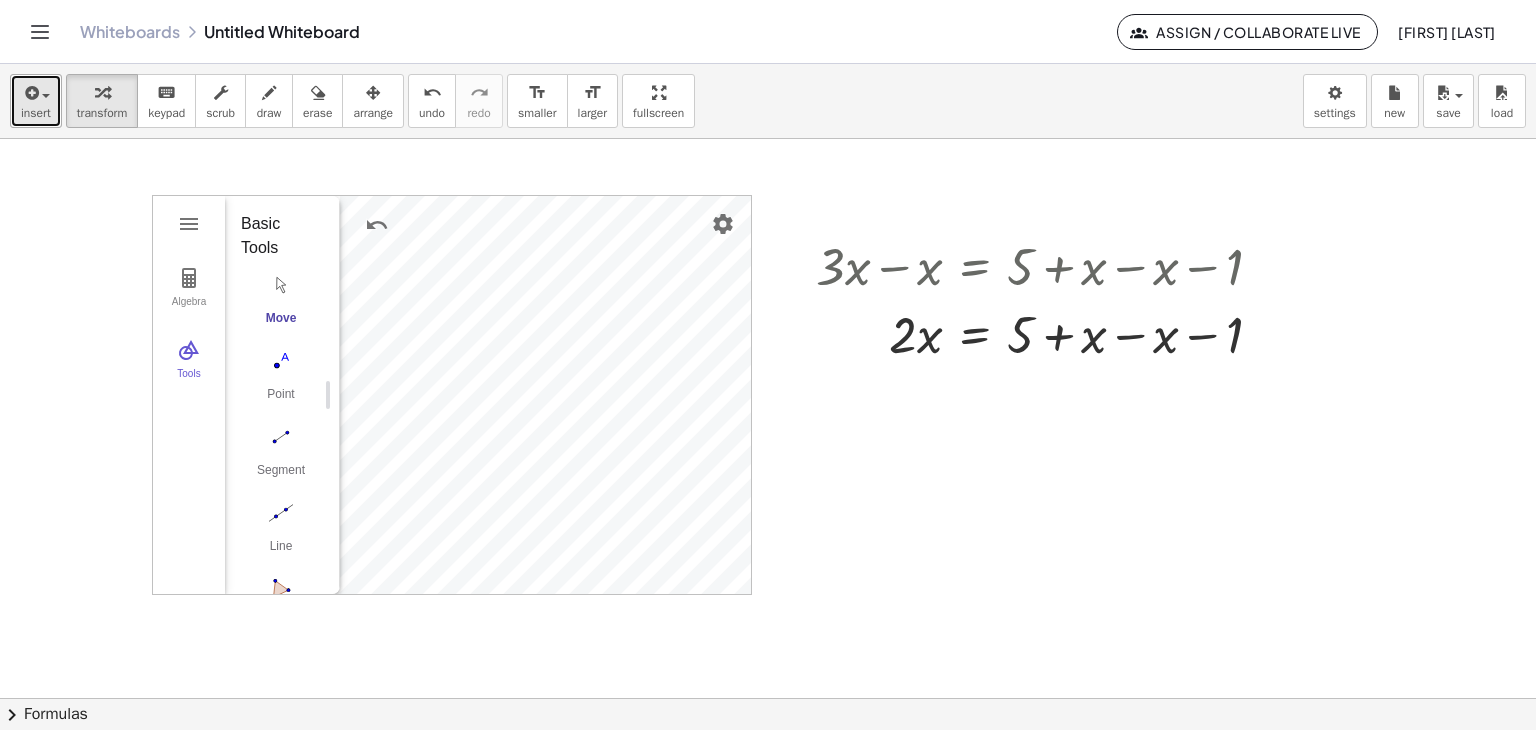 click on "insert" at bounding box center (36, 113) 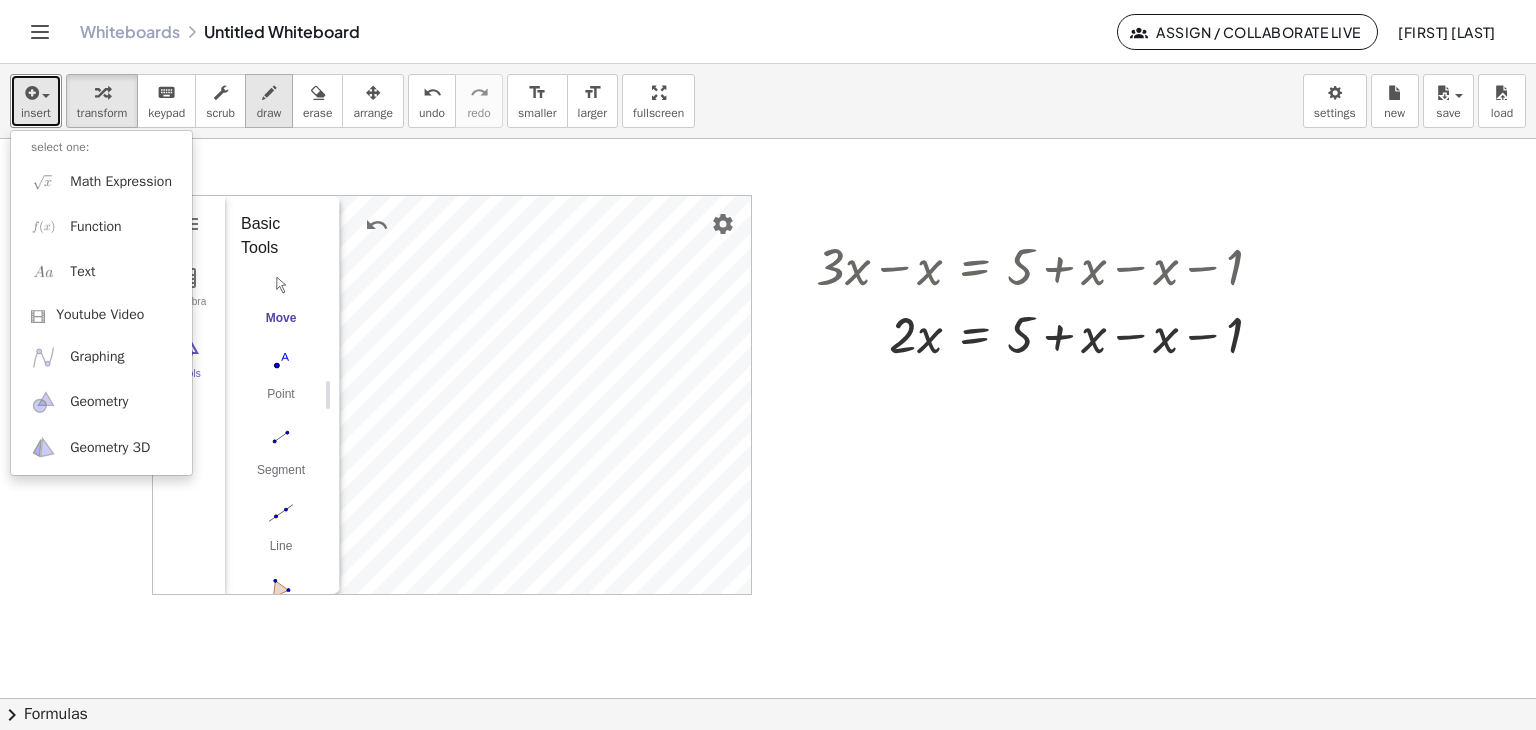 click on "draw" at bounding box center [269, 113] 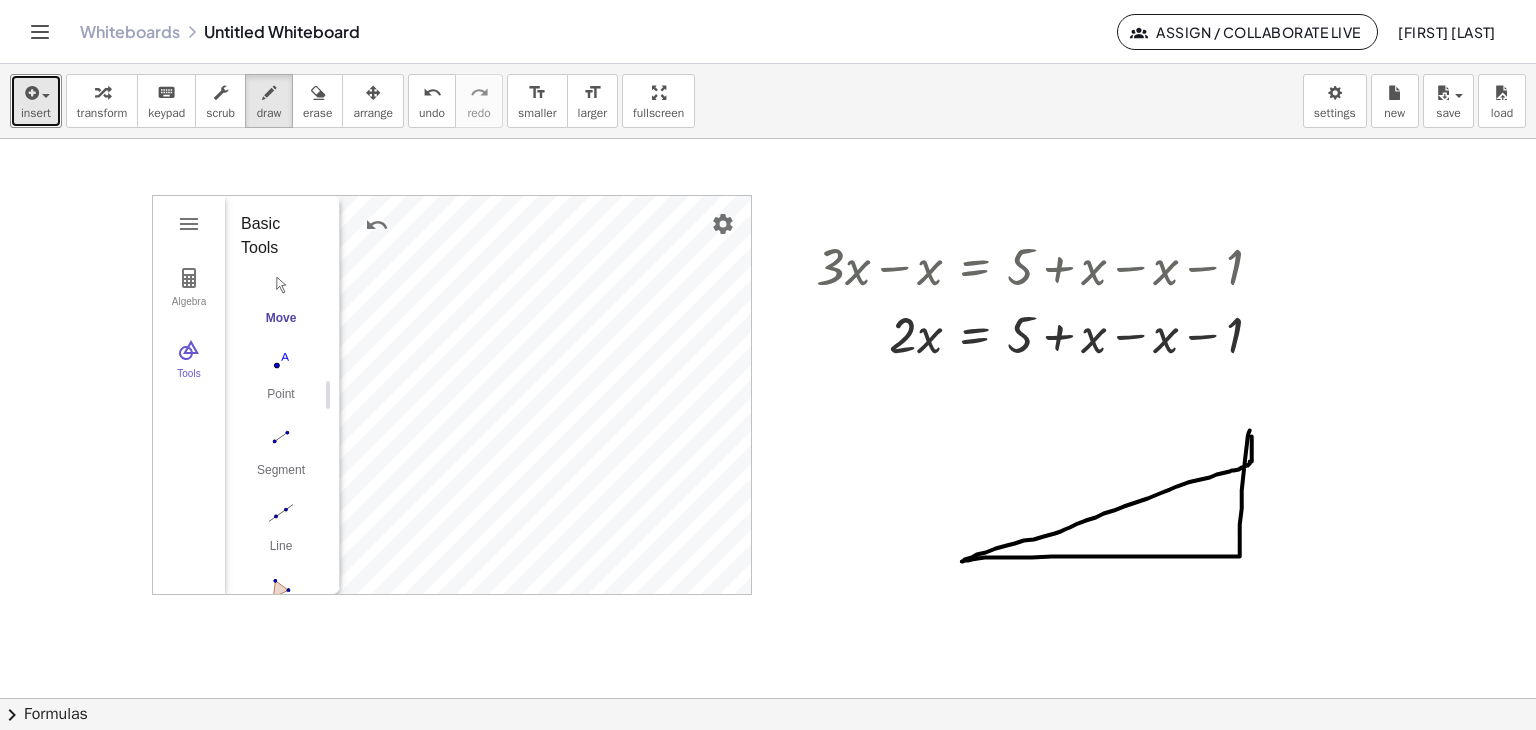 click at bounding box center (768, 698) 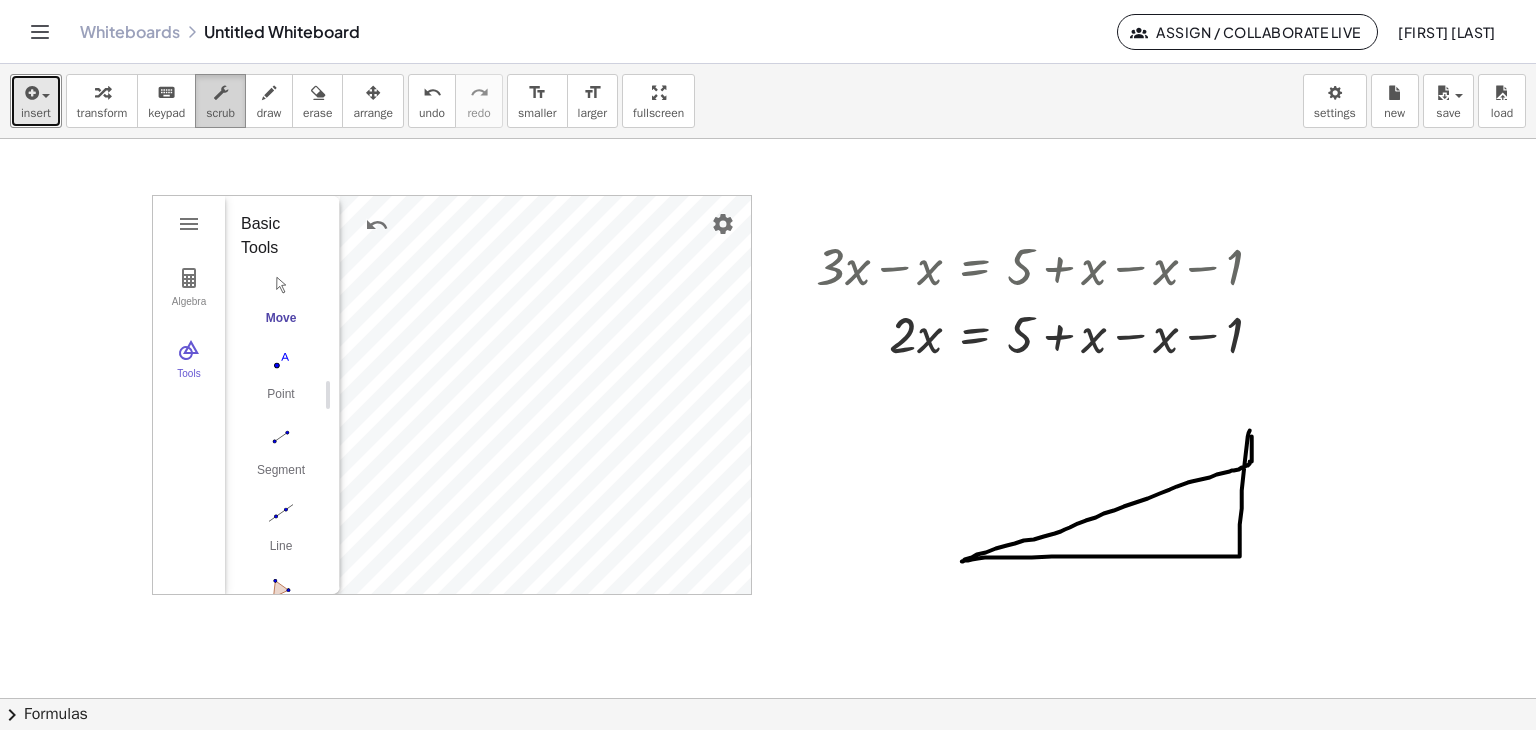 click on "scrub" at bounding box center (220, 113) 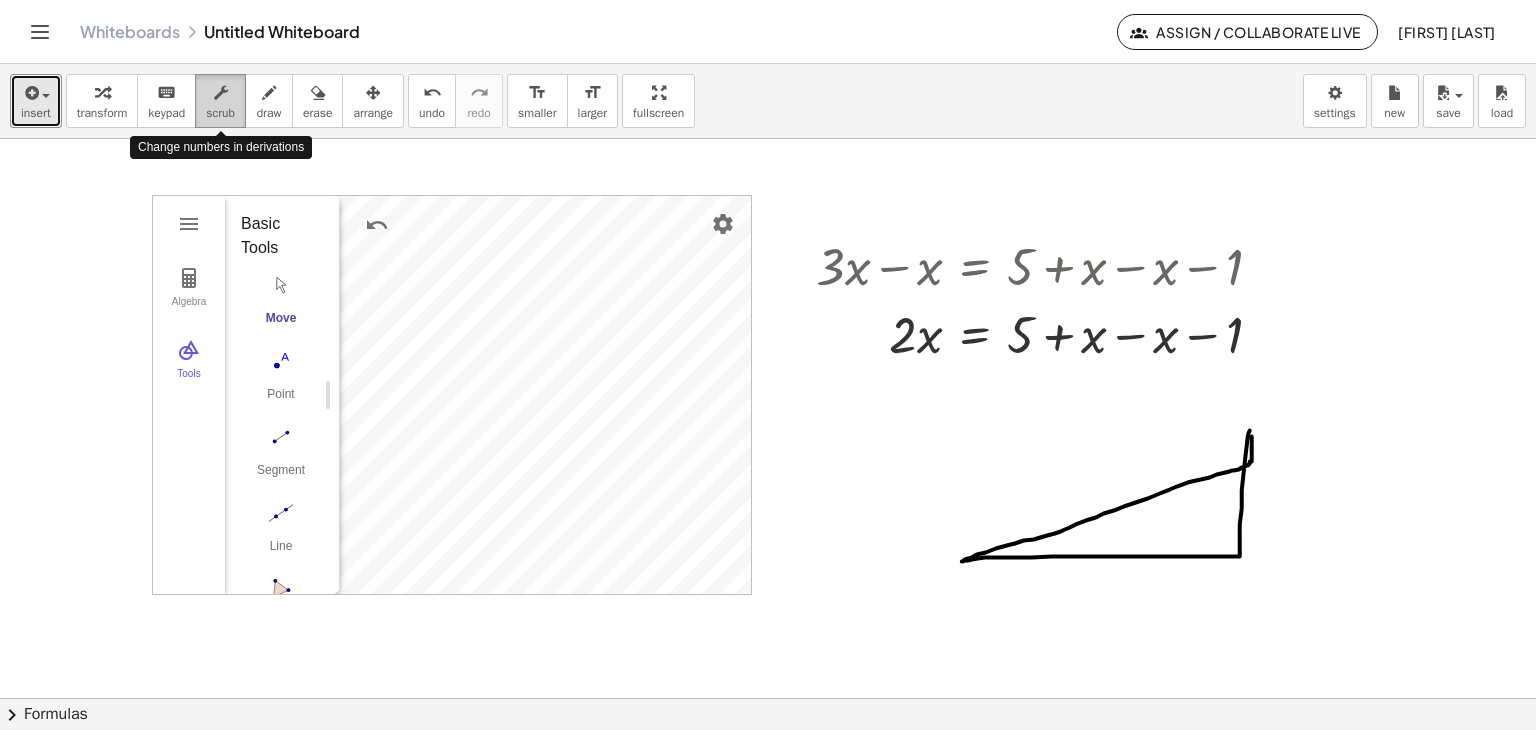 click on "scrub" at bounding box center (220, 113) 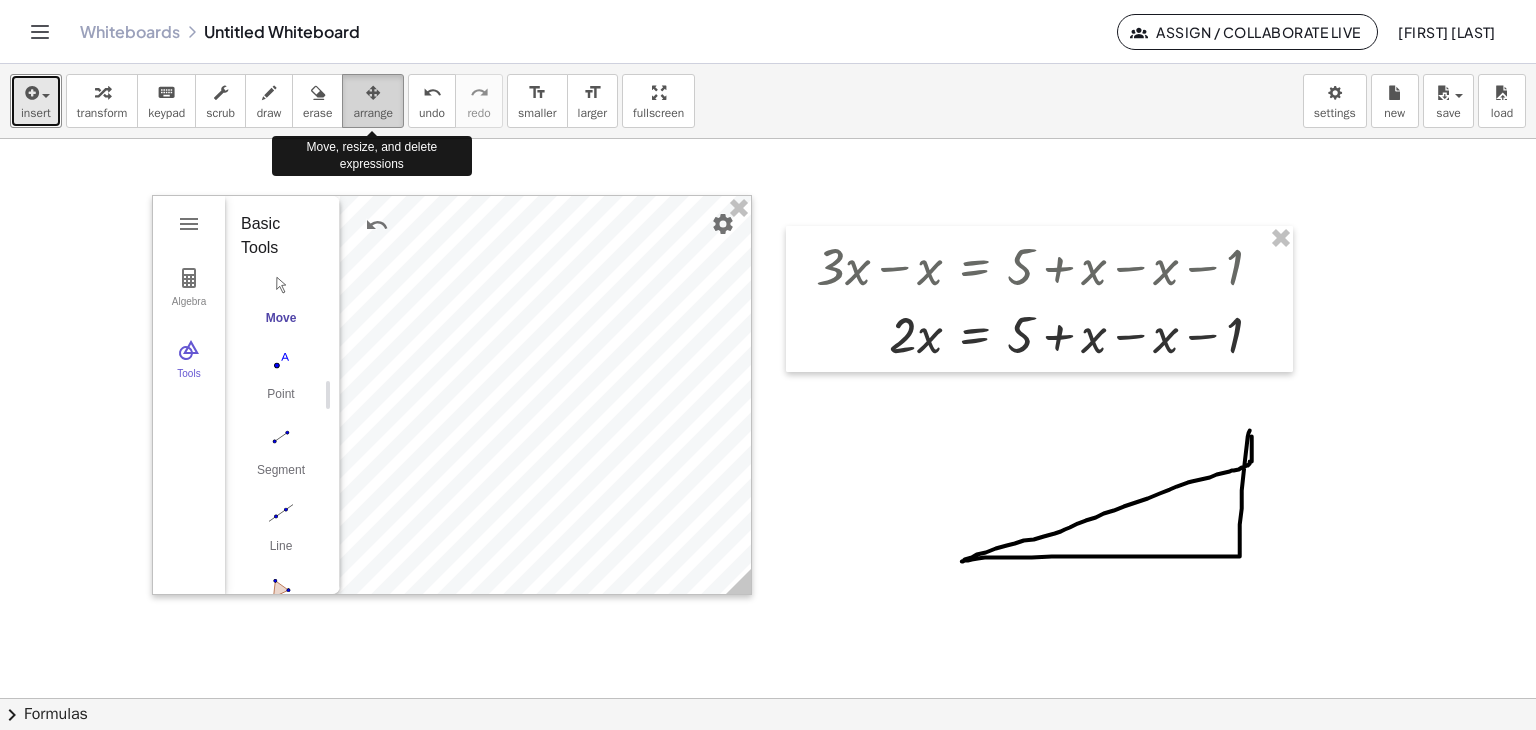 click on "arrange" at bounding box center [373, 113] 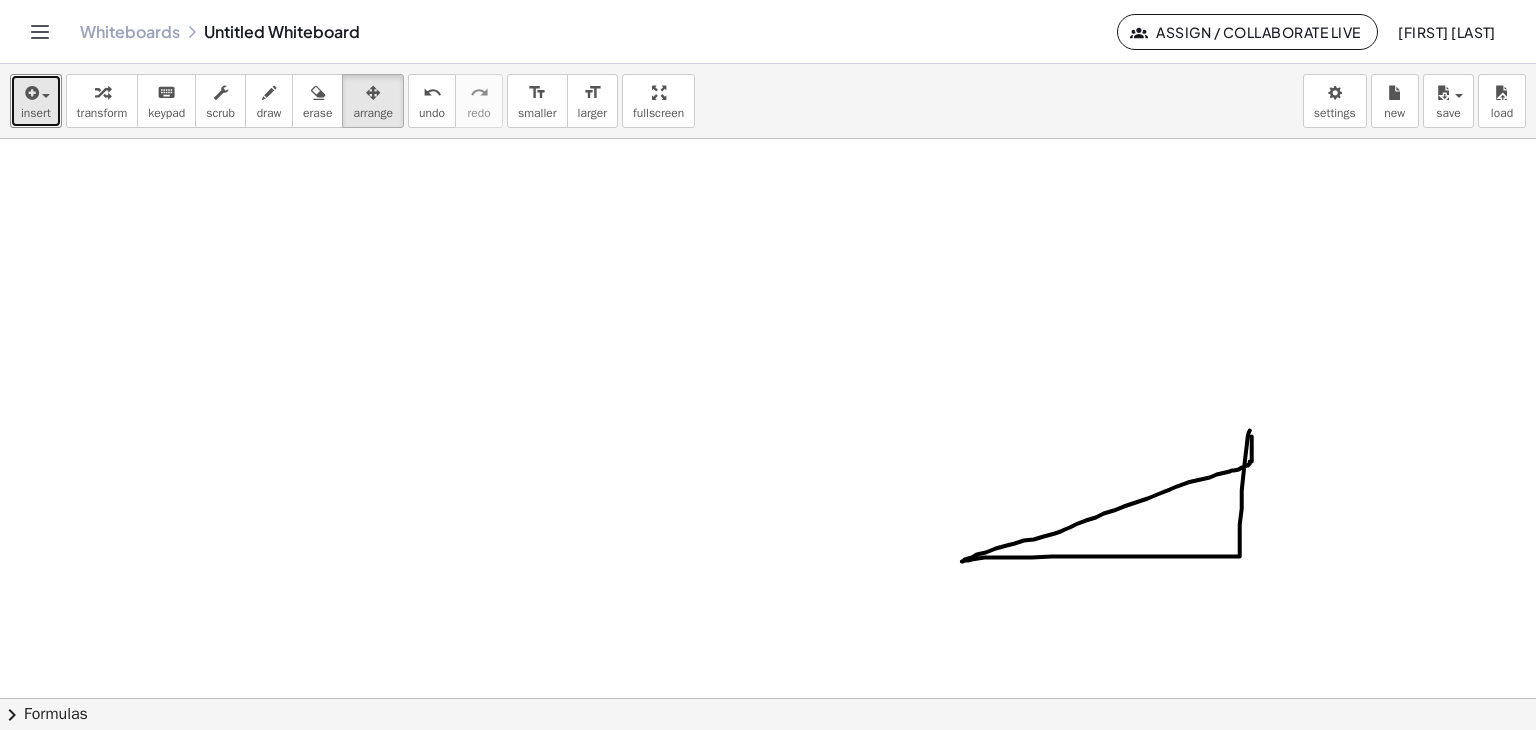 click at bounding box center (768, 698) 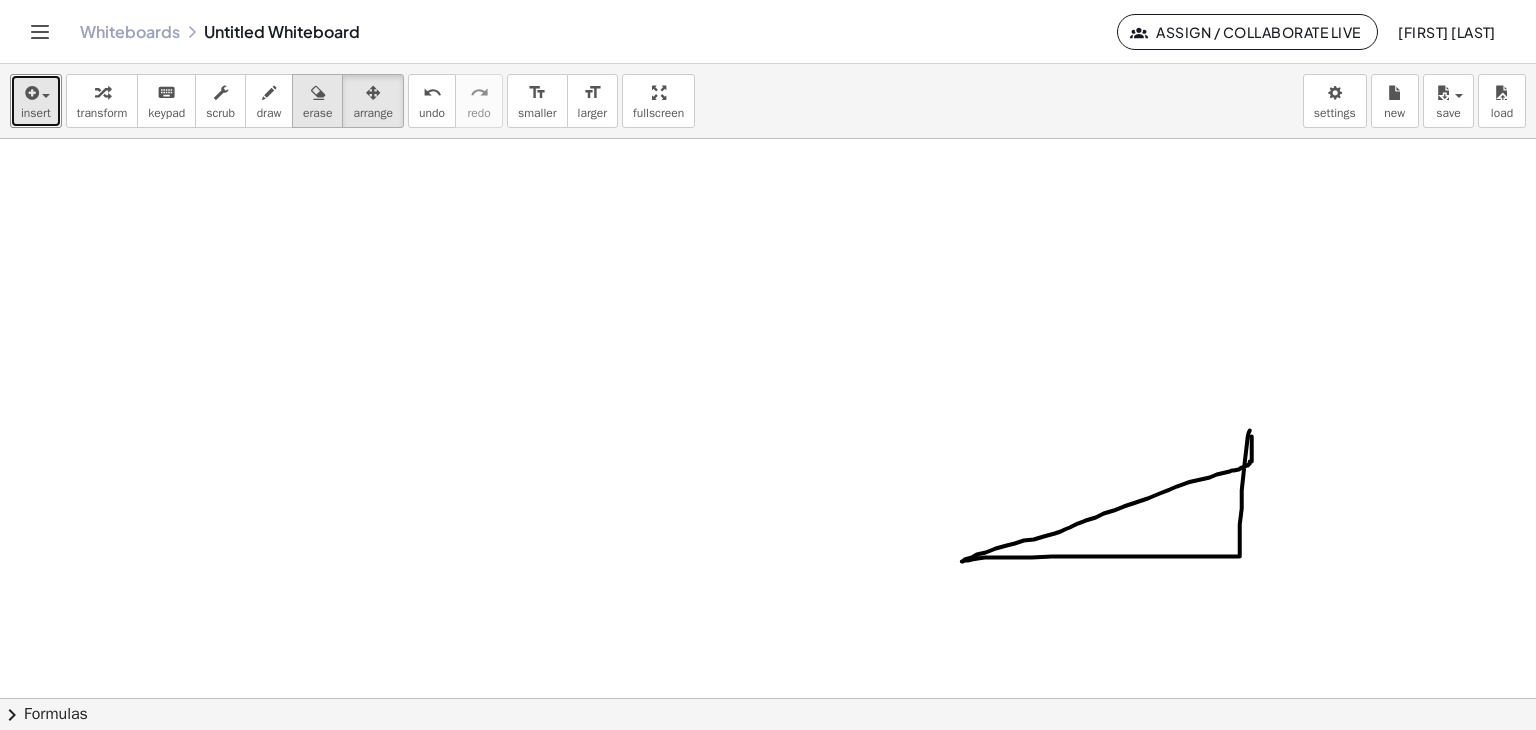 click on "erase" at bounding box center [317, 113] 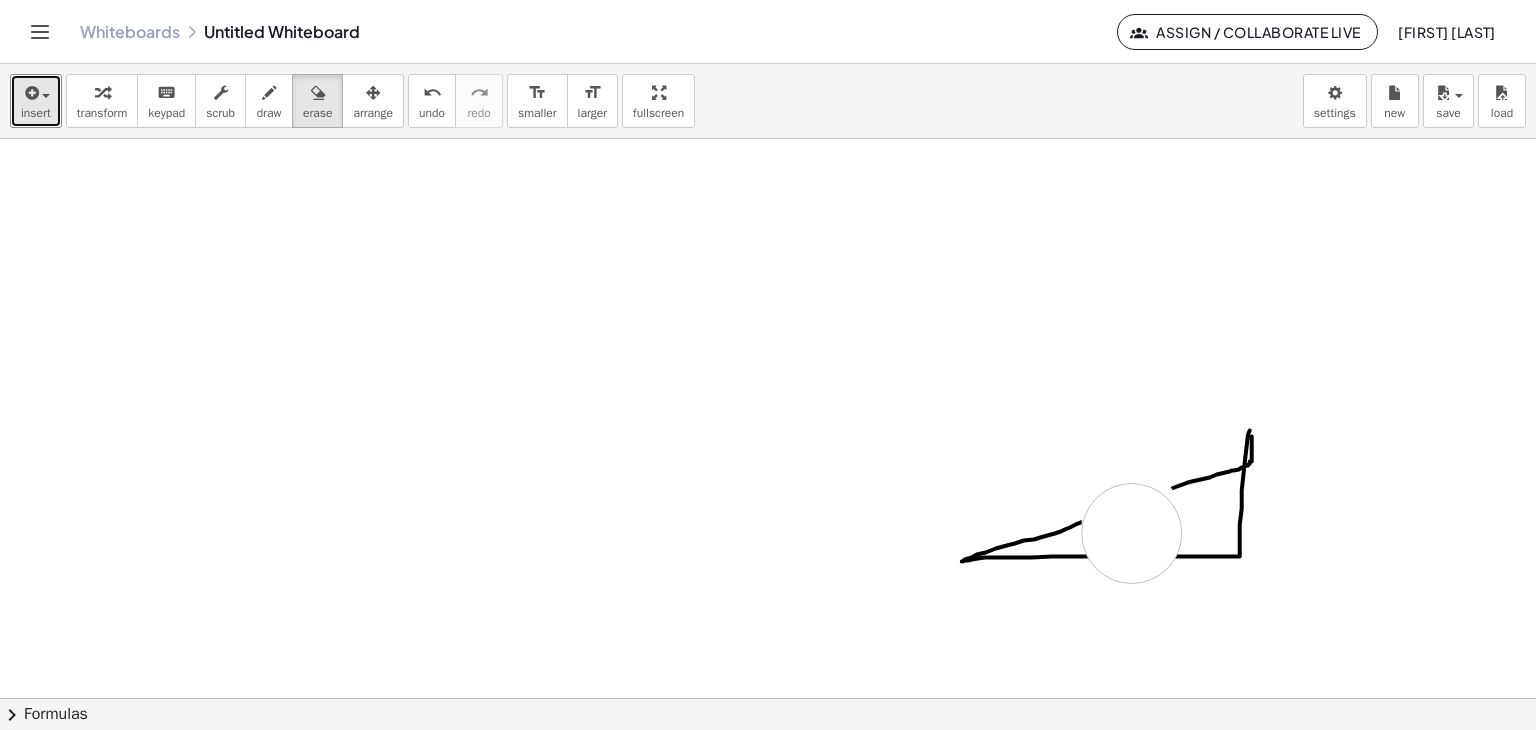 click at bounding box center [768, 698] 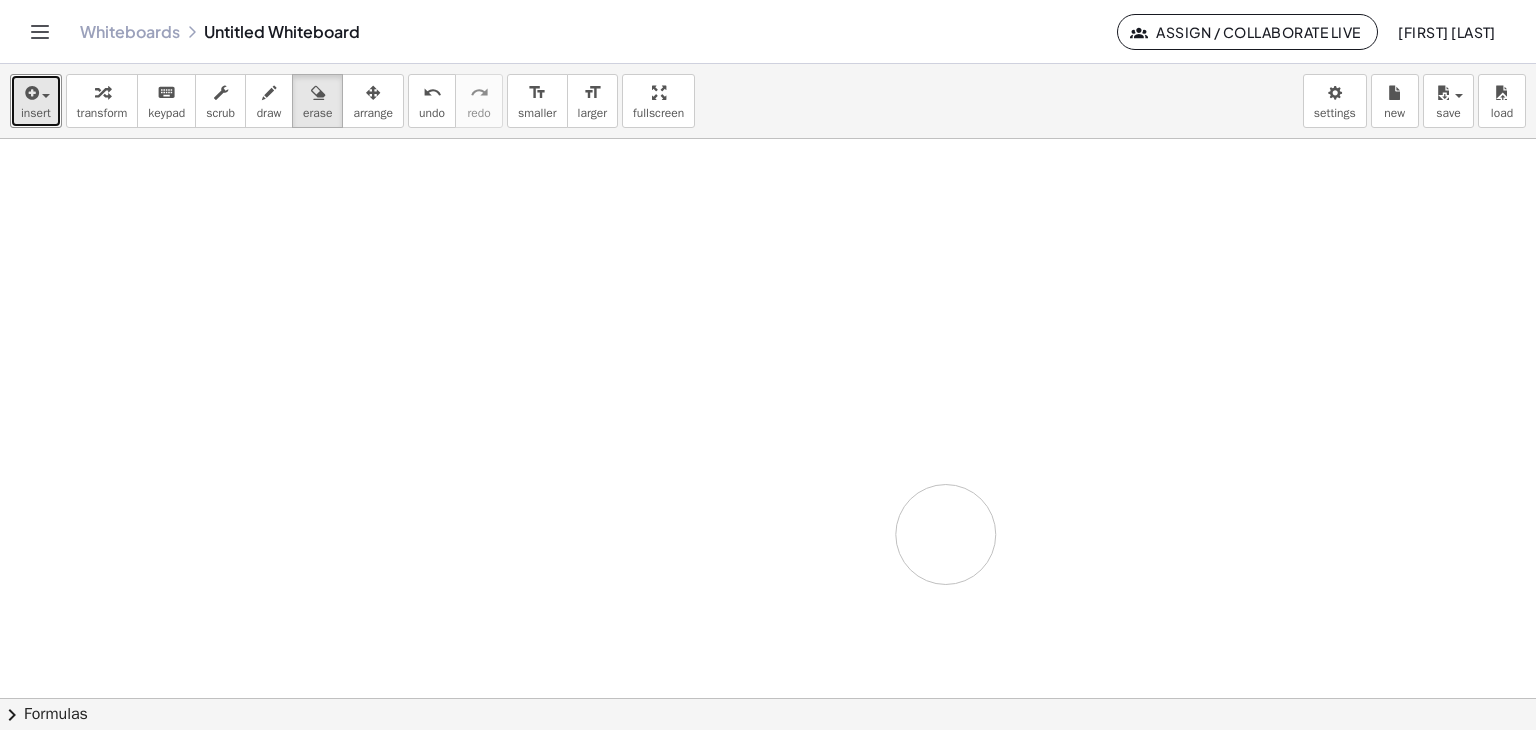 drag, startPoint x: 1248, startPoint y: 470, endPoint x: 928, endPoint y: 538, distance: 327.14523 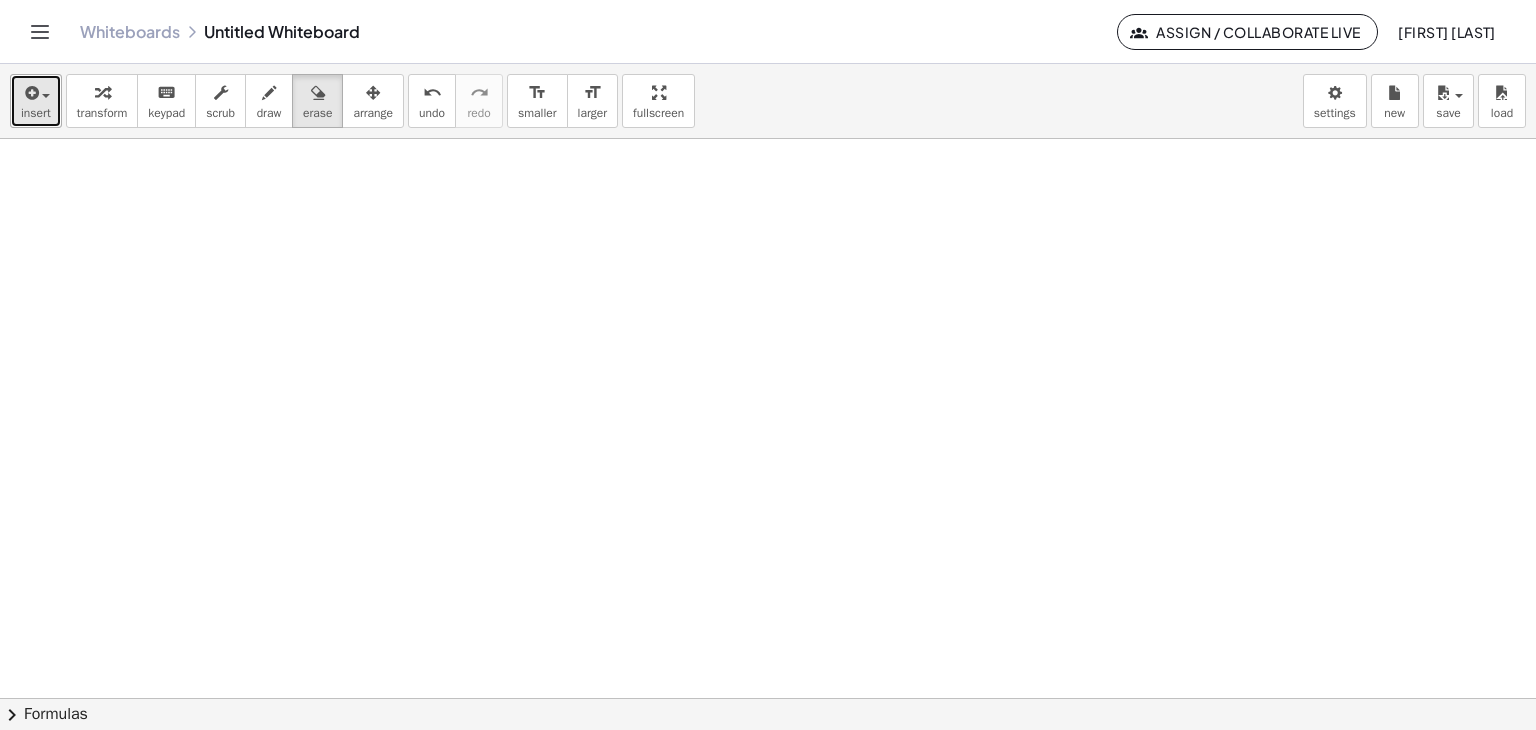 click on "insert" at bounding box center (36, 113) 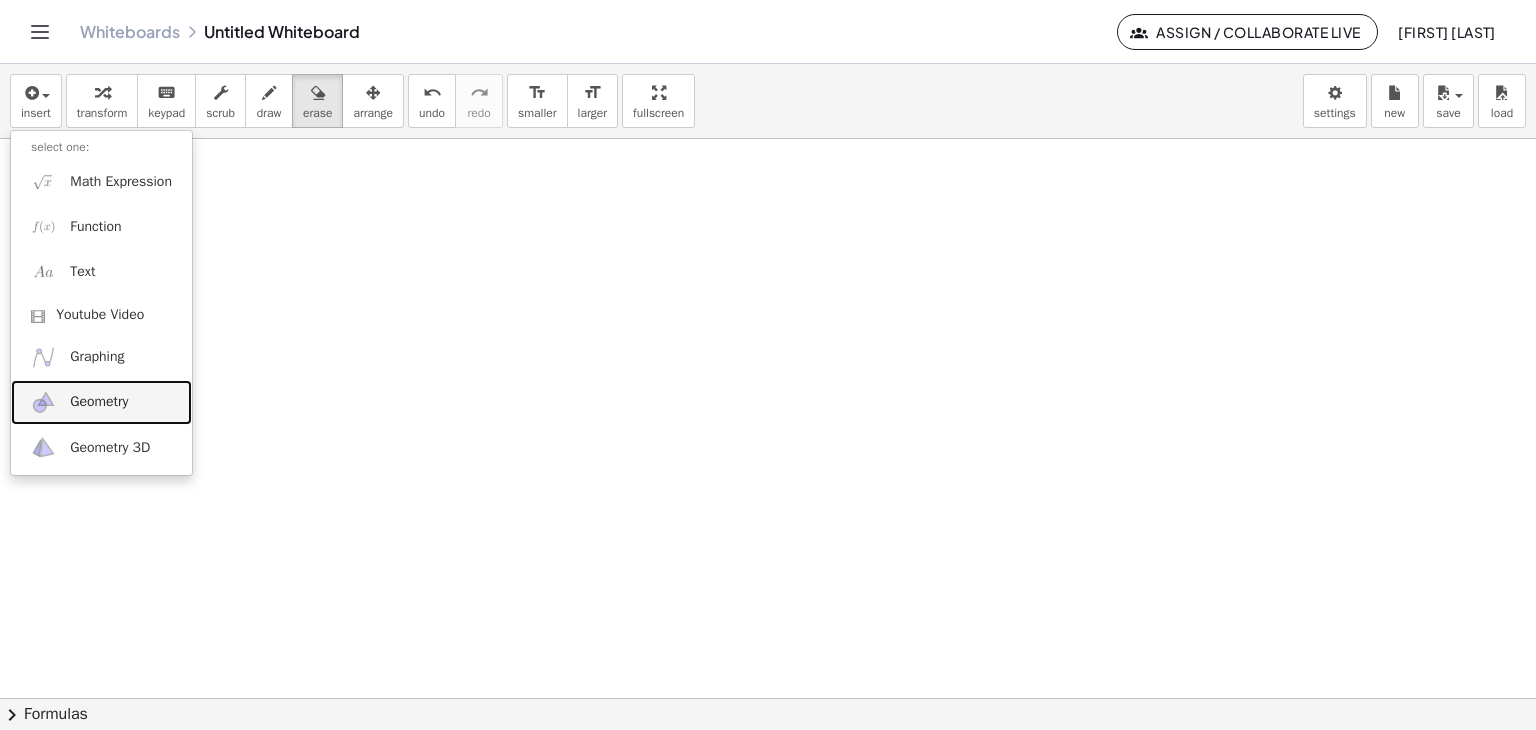 click on "Geometry" at bounding box center (101, 402) 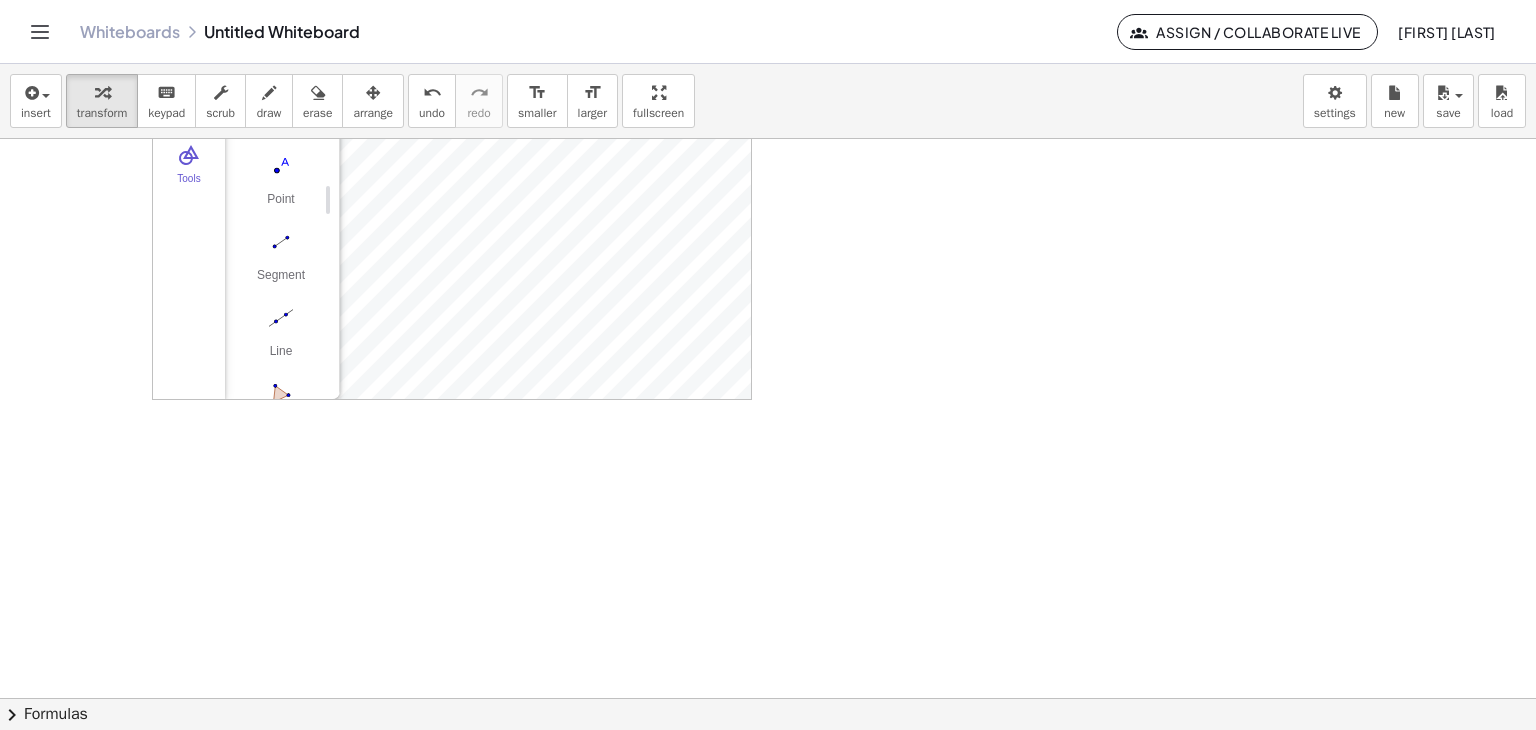 scroll, scrollTop: 200, scrollLeft: 0, axis: vertical 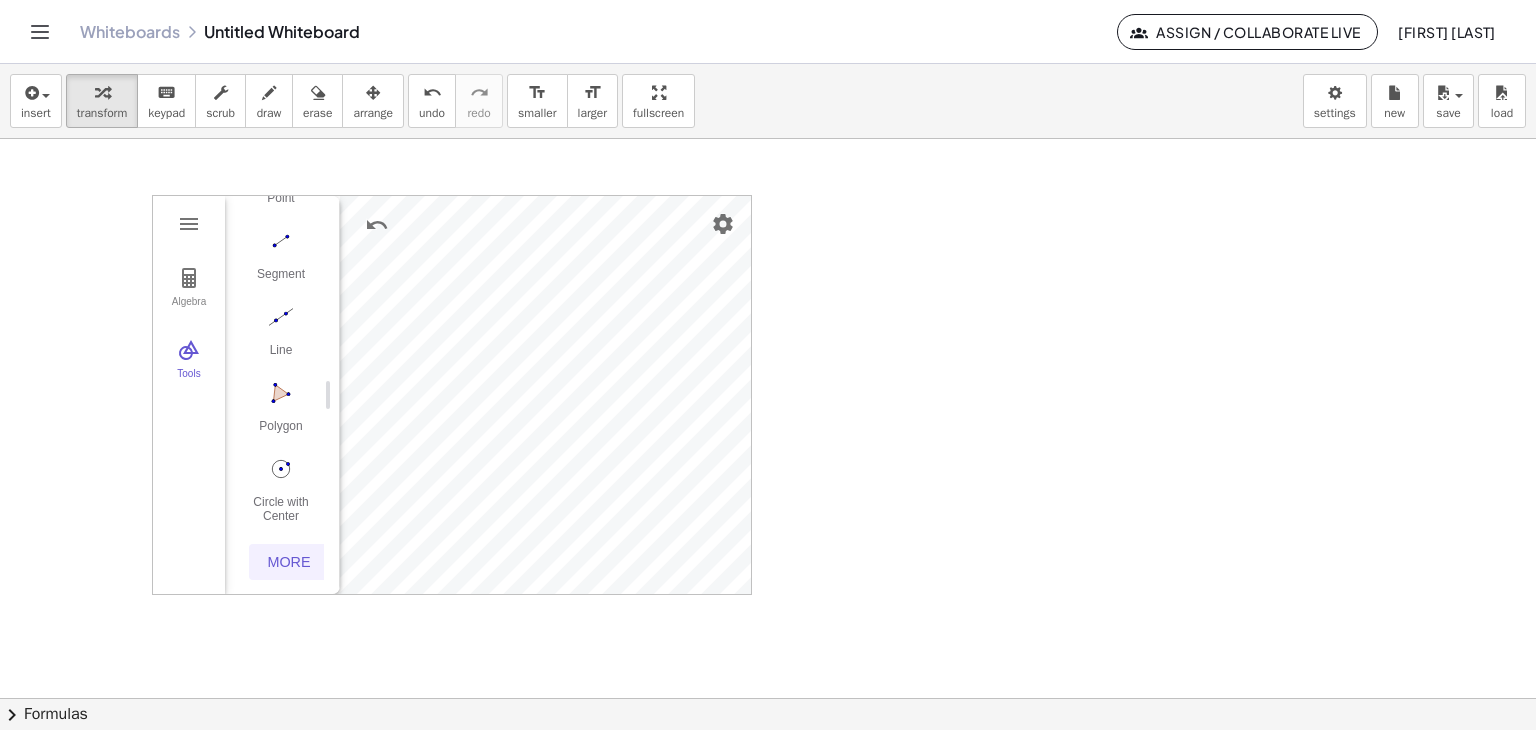 click on "More" at bounding box center (289, 562) 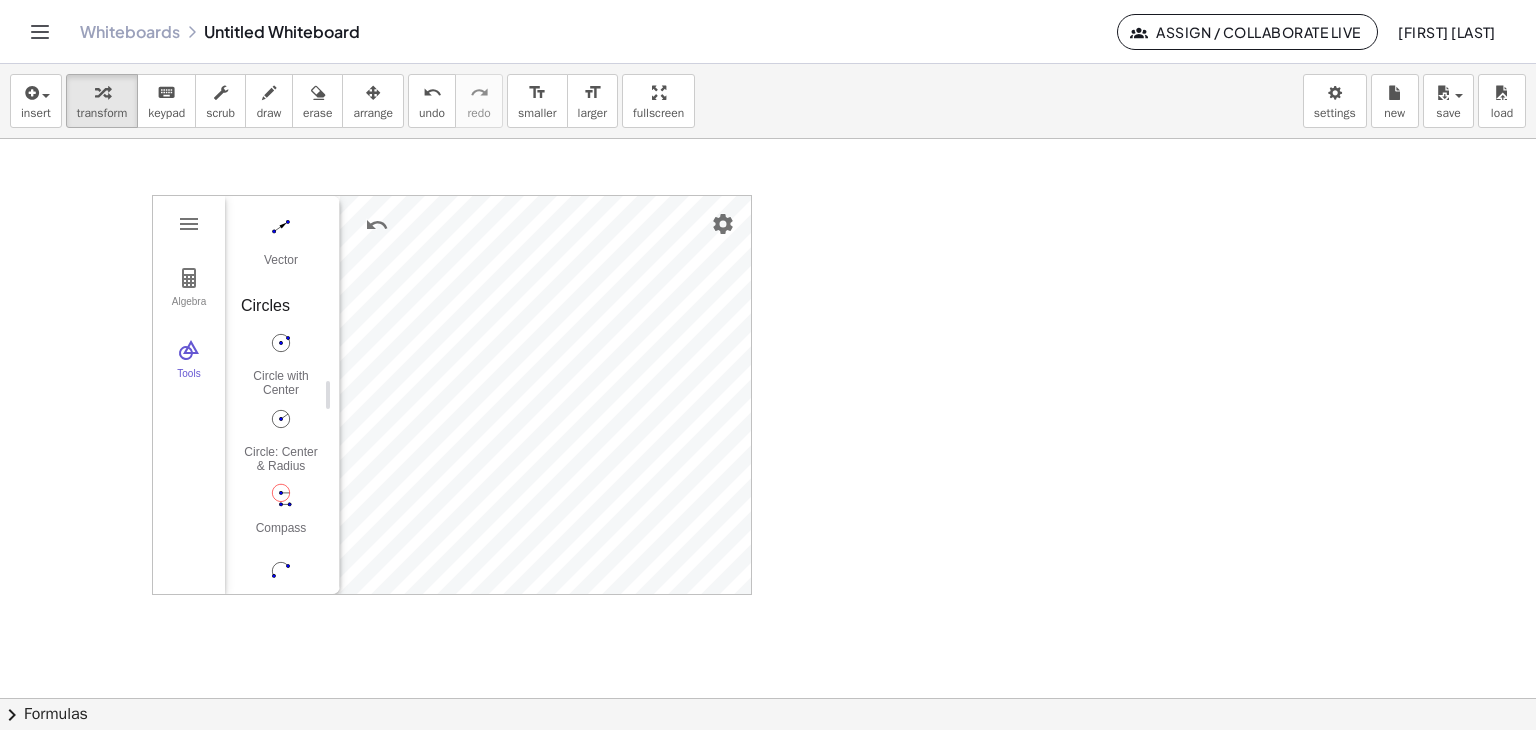 scroll, scrollTop: 1886, scrollLeft: 0, axis: vertical 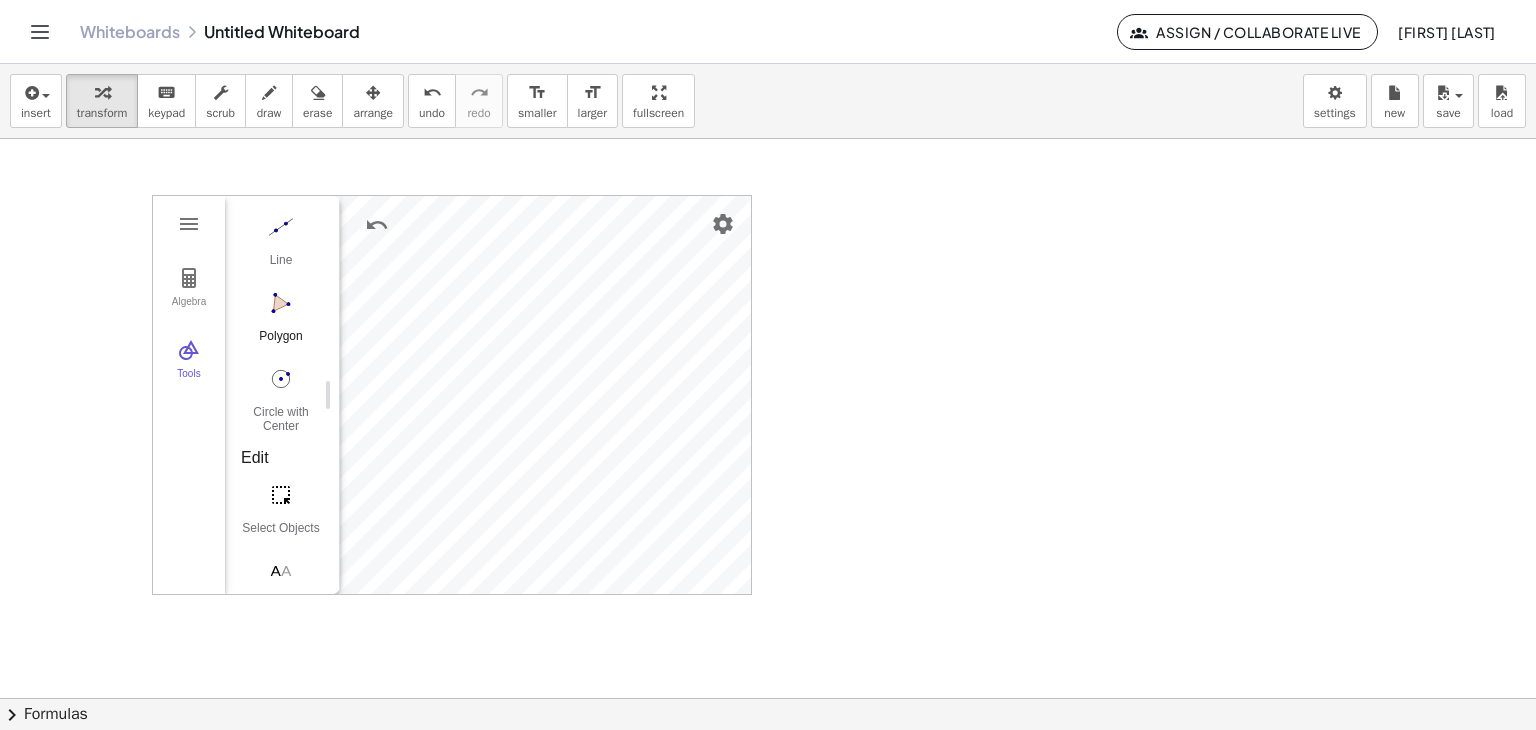 click at bounding box center [281, 303] 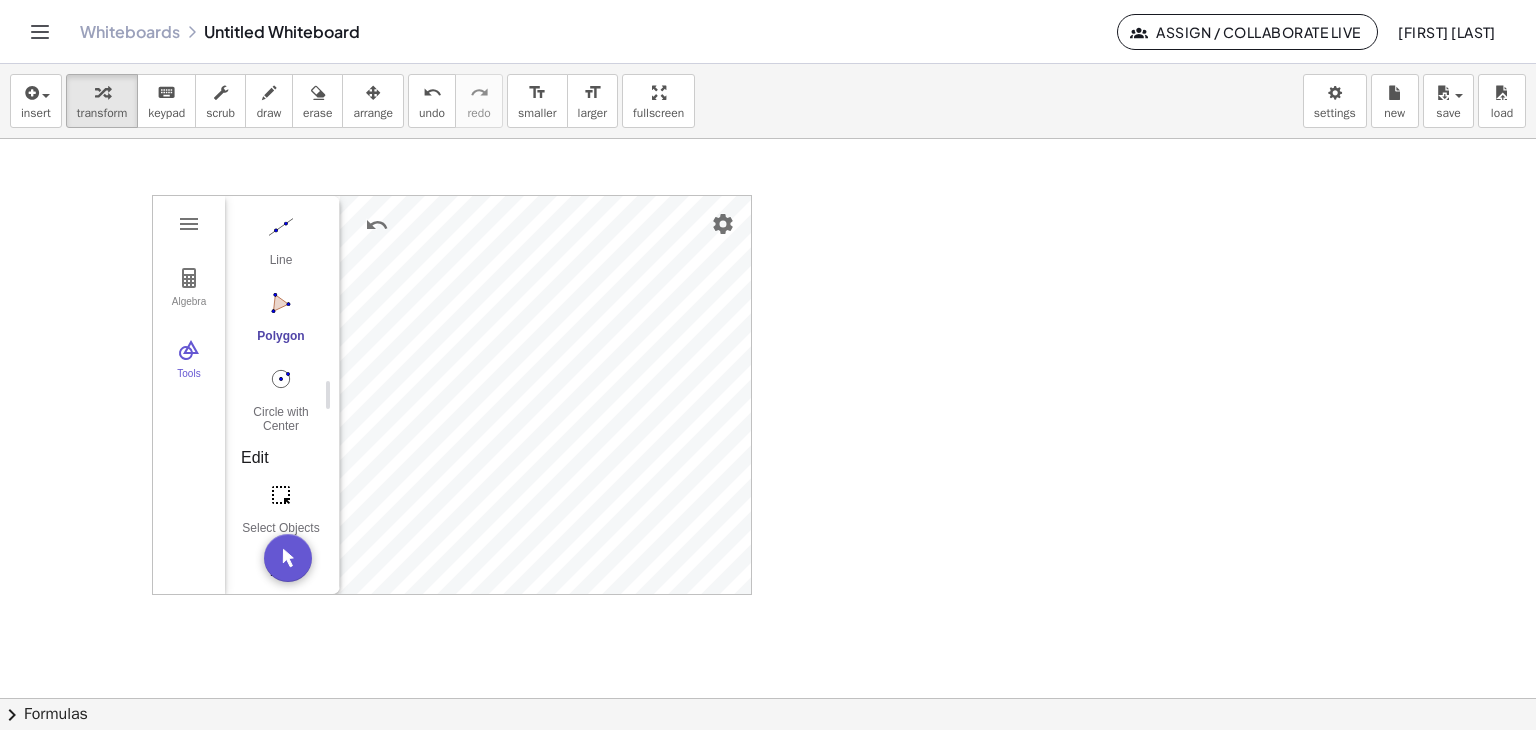 scroll, scrollTop: 0, scrollLeft: 0, axis: both 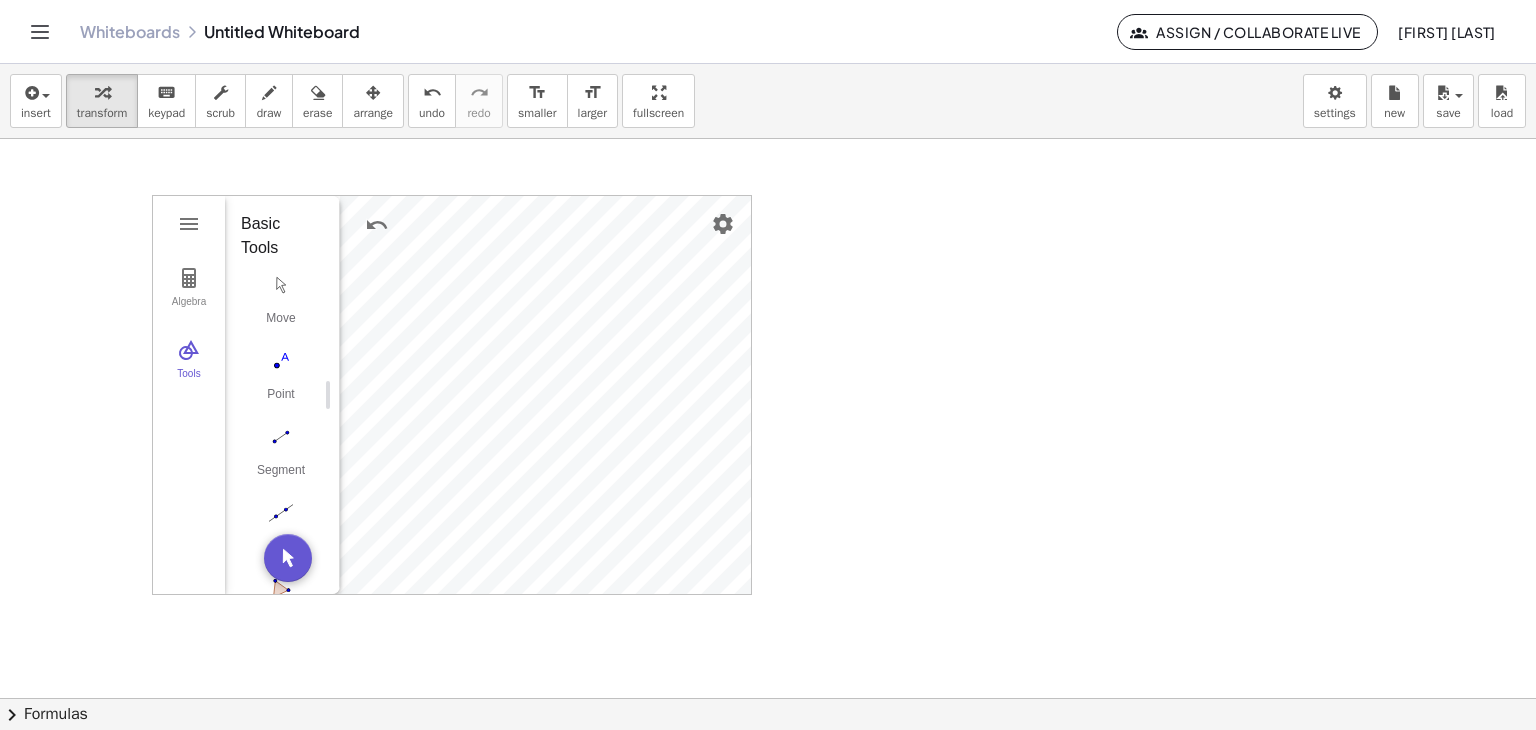 drag, startPoint x: 284, startPoint y: 286, endPoint x: 321, endPoint y: 287, distance: 37.01351 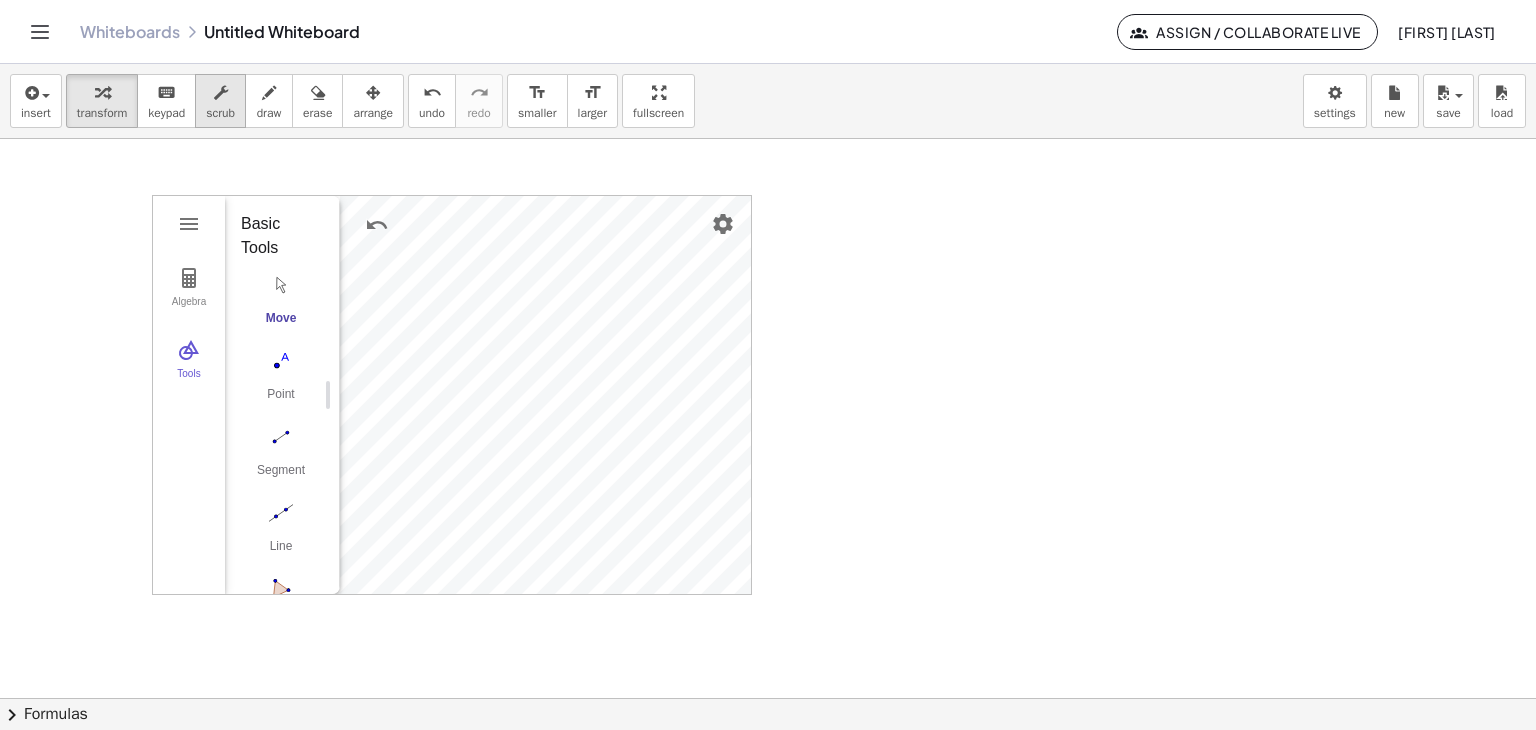 click at bounding box center [221, 93] 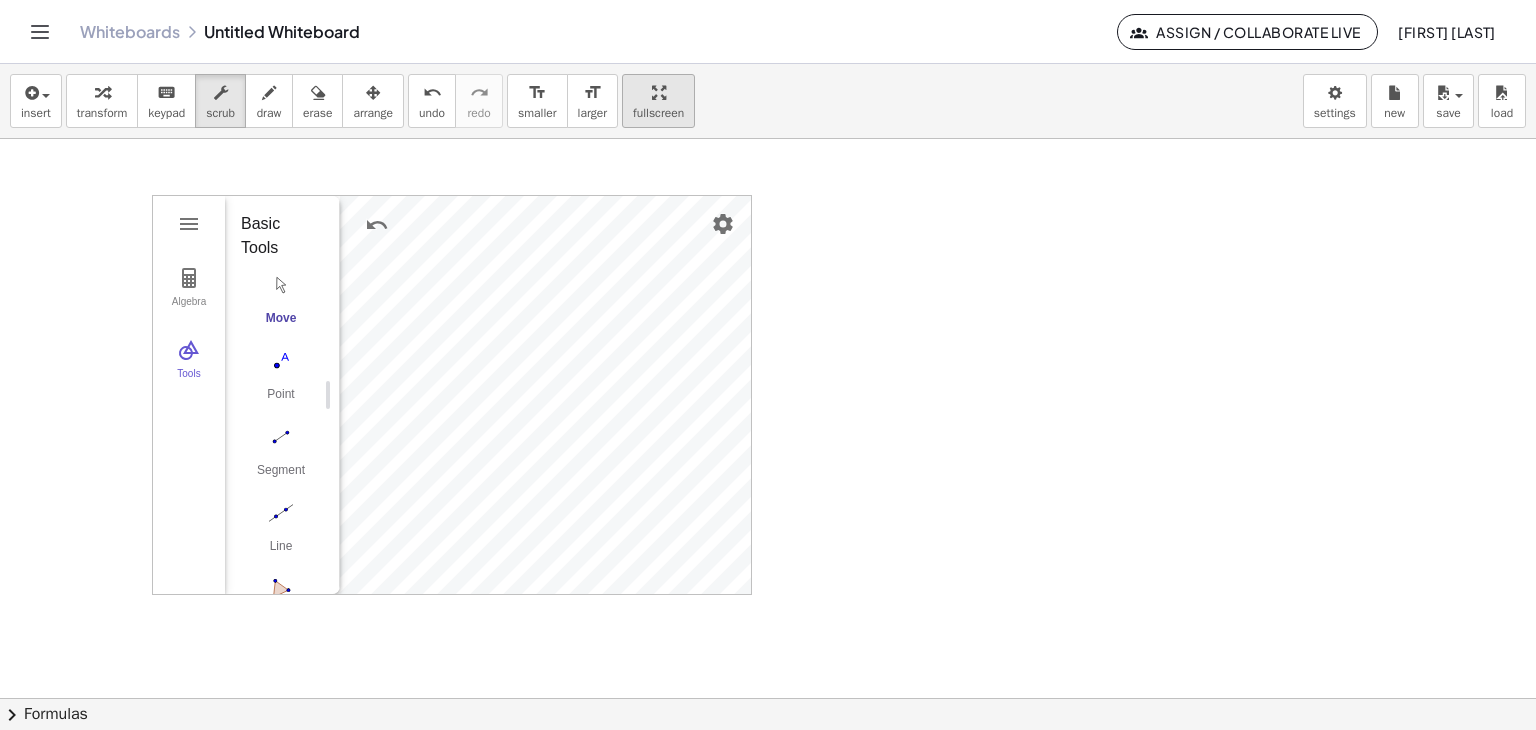 click on "insert select one: Math Expression Function Text Youtube Video Graphing Geometry Geometry 3D transform keyboard keypad scrub draw erase arrange undo undo redo redo format_size smaller format_size larger fullscreen load   save new settings     Algebra Tools Point A Point B Point C t1 = Polygon A, B, C 1.3 a = Segment B, C 1.9 b = Segment C, A 2.4 c = Segment A, B 1.4 GeoGebra Geometry Basic Tools Move Point Segment Line Polygon Circle with Center through Point Edit Select Objects Show / Hide Label Show / Hide Object Delete Construct Midpoint or Center Perpendicular Line Perpendicular Bisector Parallel Line Angle Bisector Tangents Measure Angle Angle with Given Size Distance or Length Area Lines Segment Segment with Given Length Line Ray Vector Circles Circle with Center through Point Circle: Center & Radius Compass Semicircle Circular Sector Polygons Polygon Regular Polygon Transform Translate by Vector Rotate around Point Reflect about Line Reflect about Point Dilate from Point Media Image Text Less" at bounding box center [768, 397] 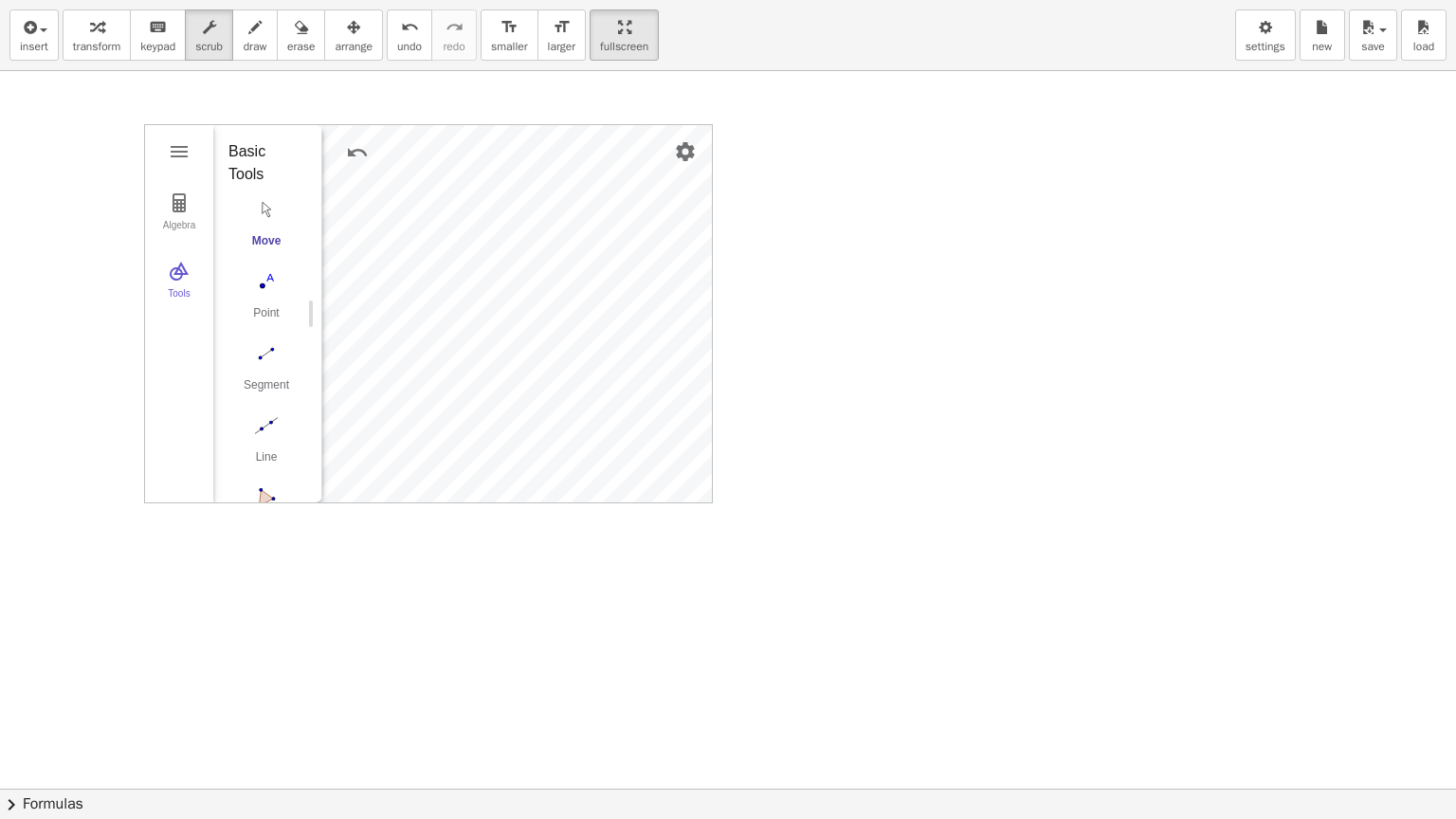 click at bounding box center [728, 789] 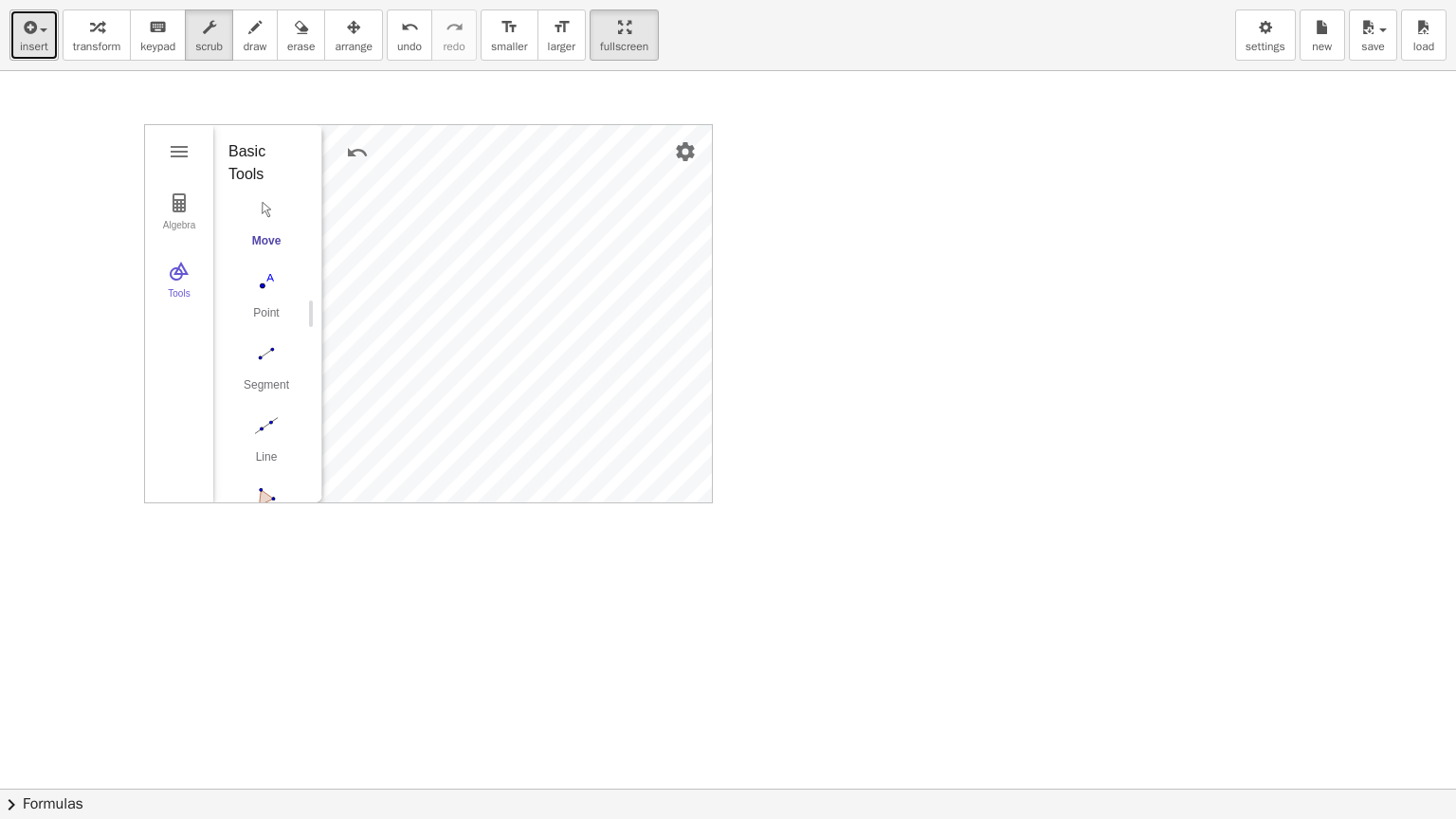 click on "insert" at bounding box center [34, 46] 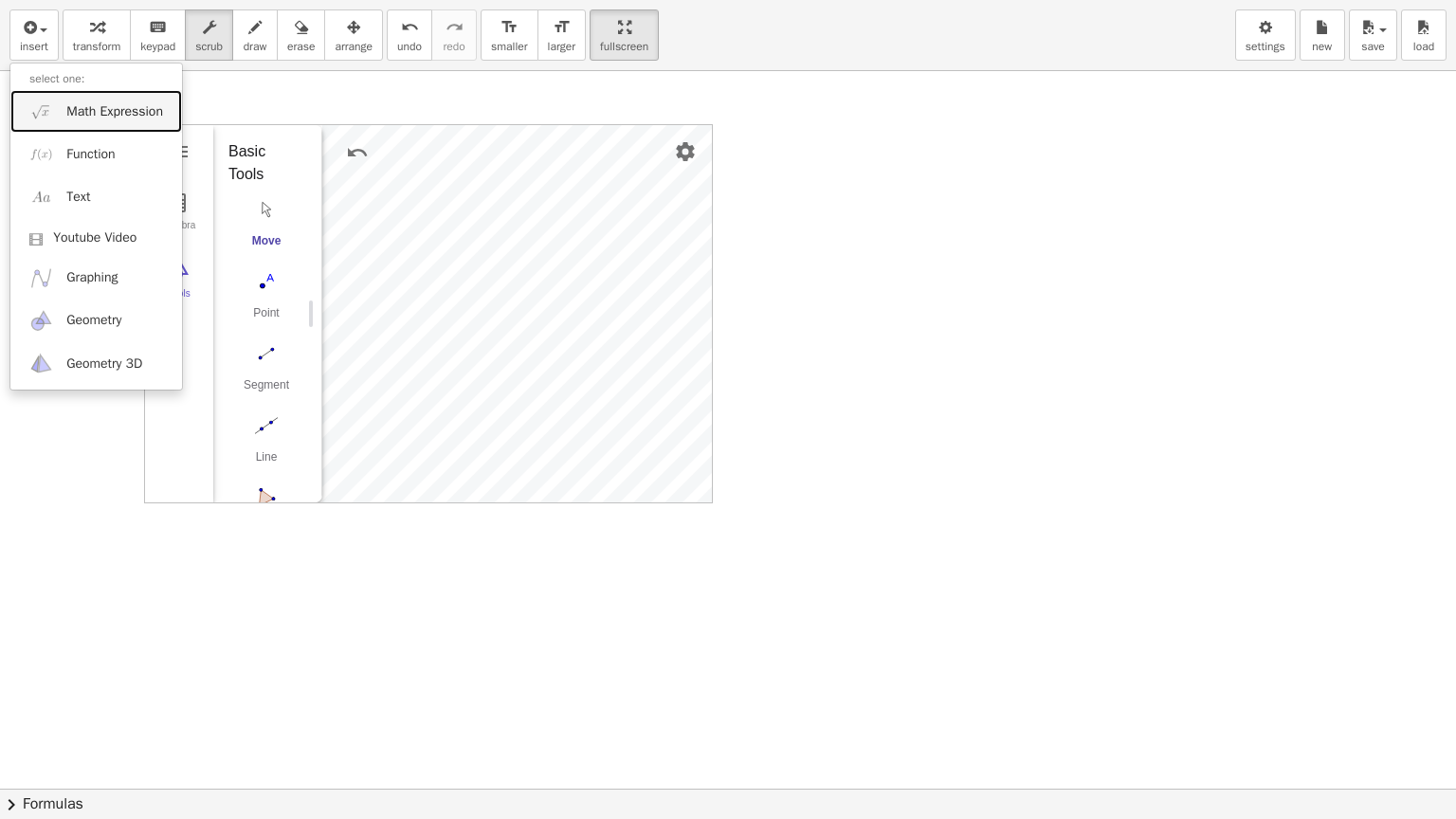 click on "Math Expression" at bounding box center [115, 112] 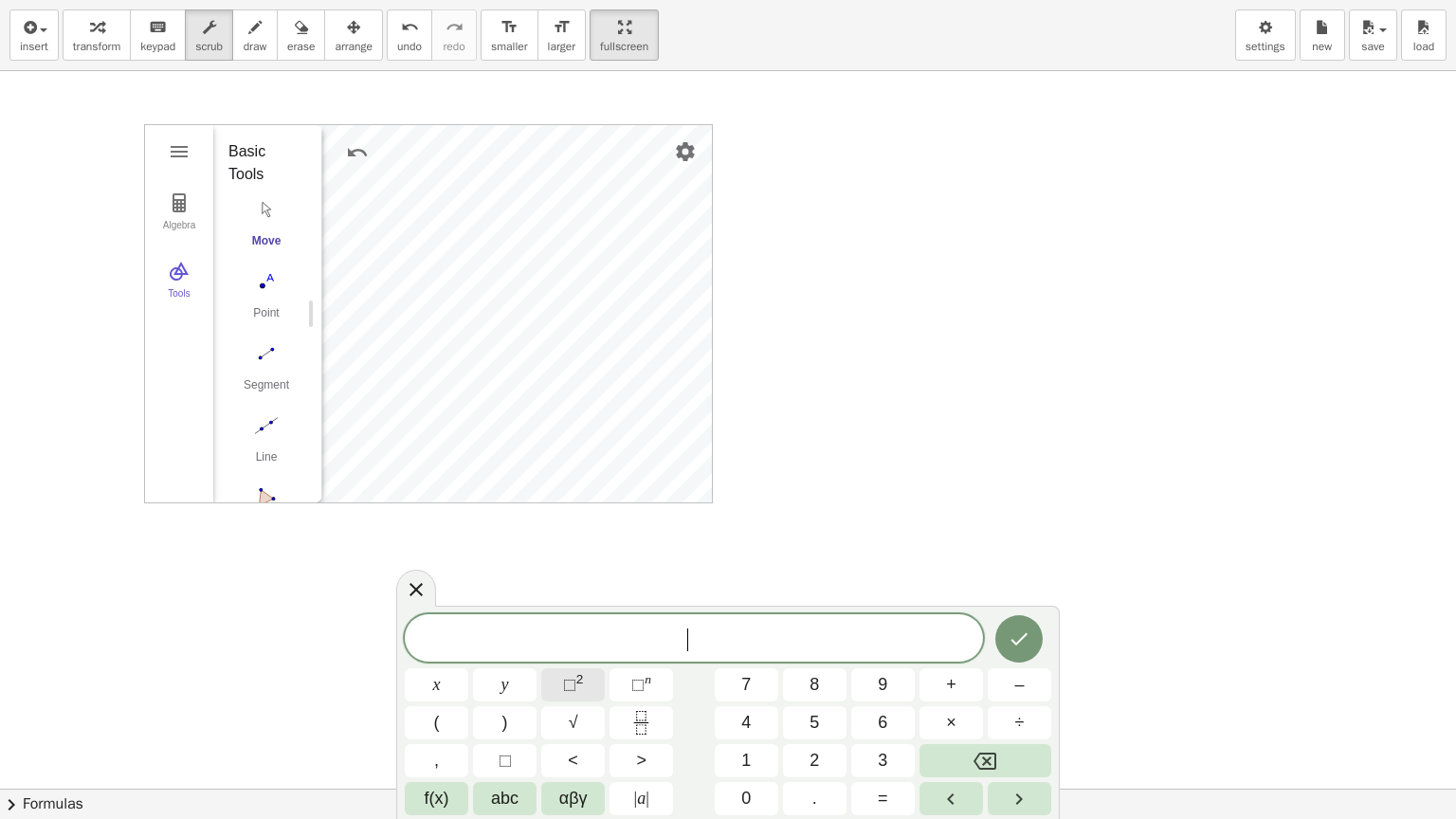 click on "⬚ 2" 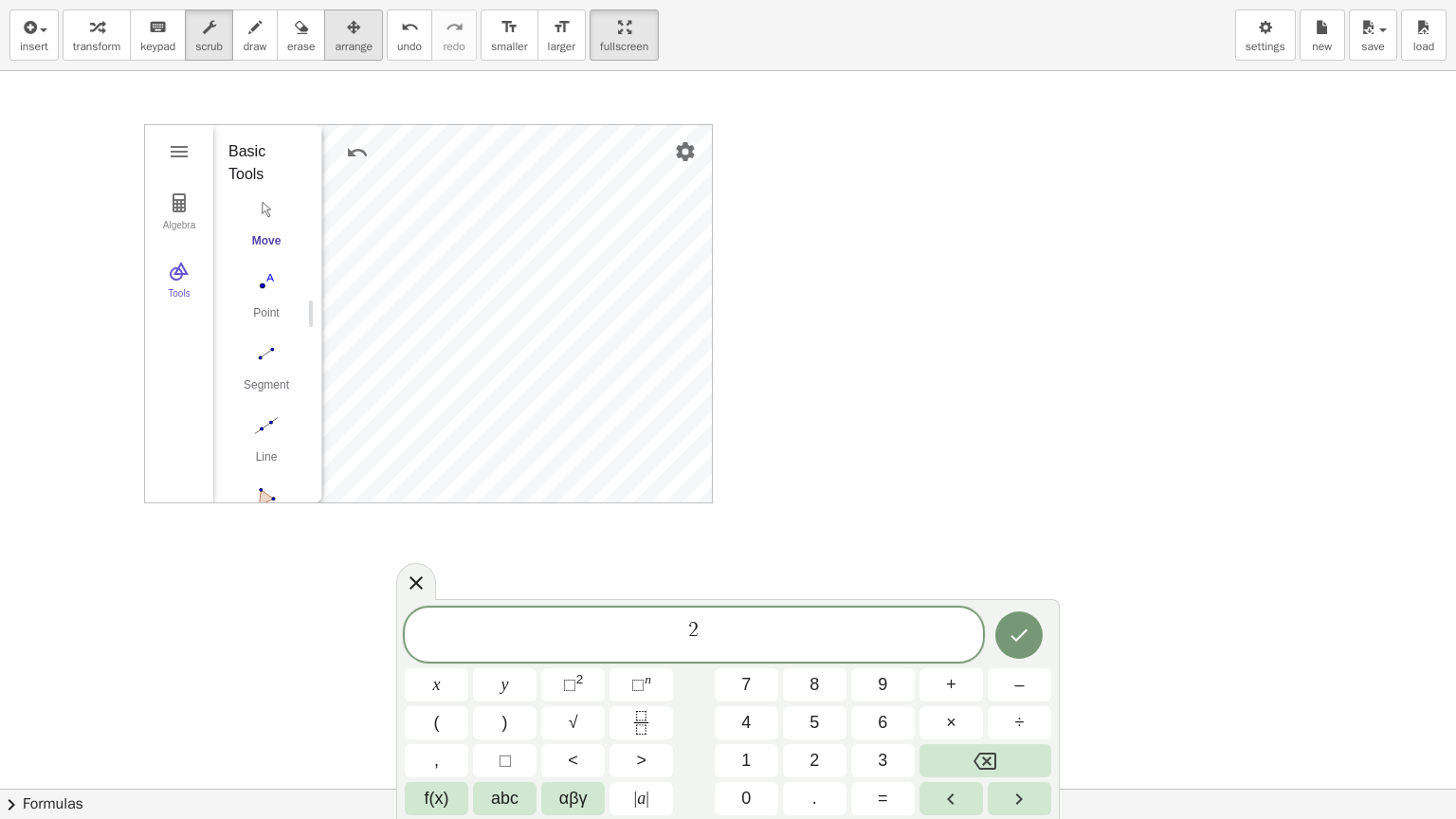 click at bounding box center (354, 27) 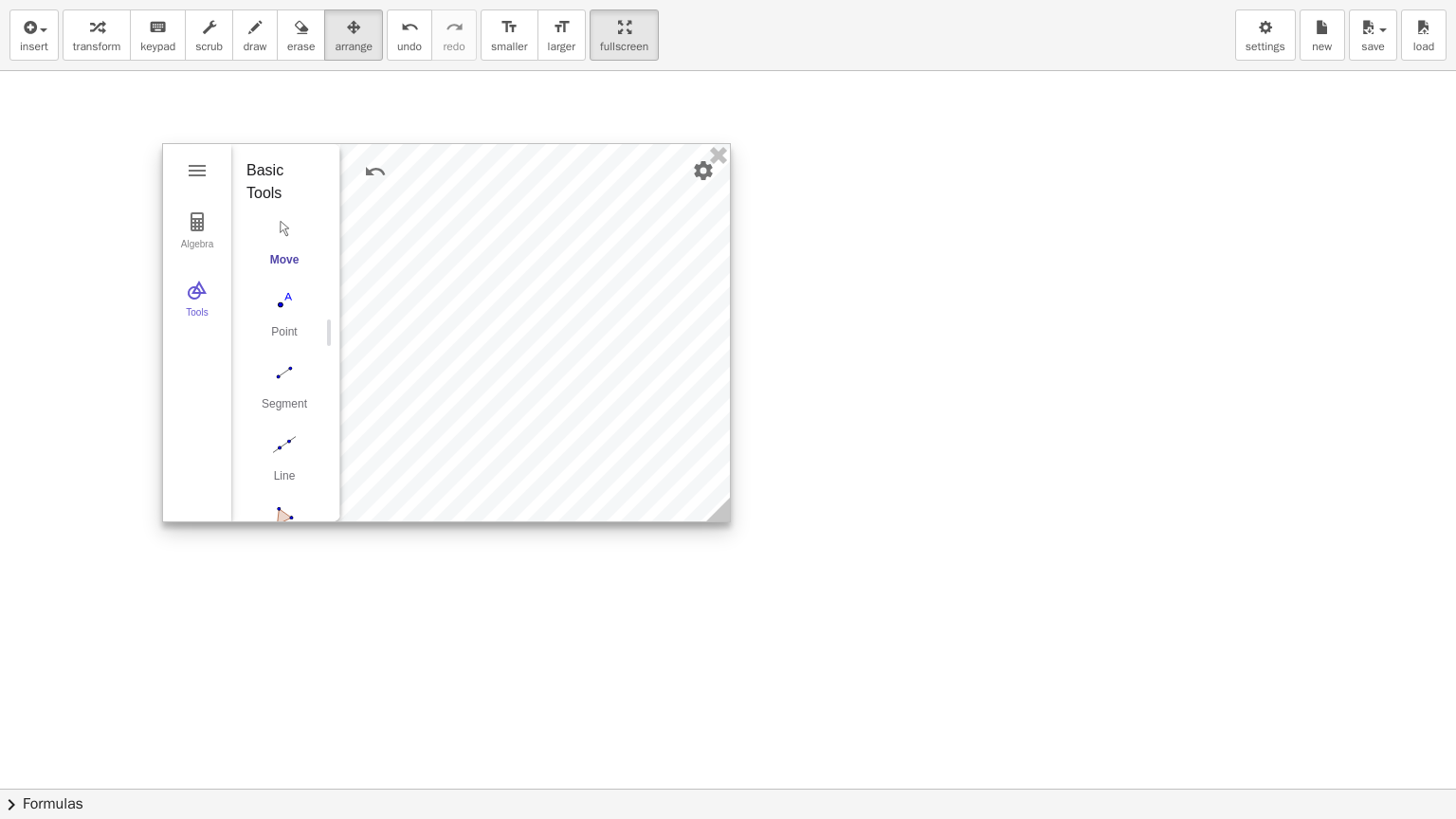 drag, startPoint x: 484, startPoint y: 246, endPoint x: 529, endPoint y: 293, distance: 65.06919 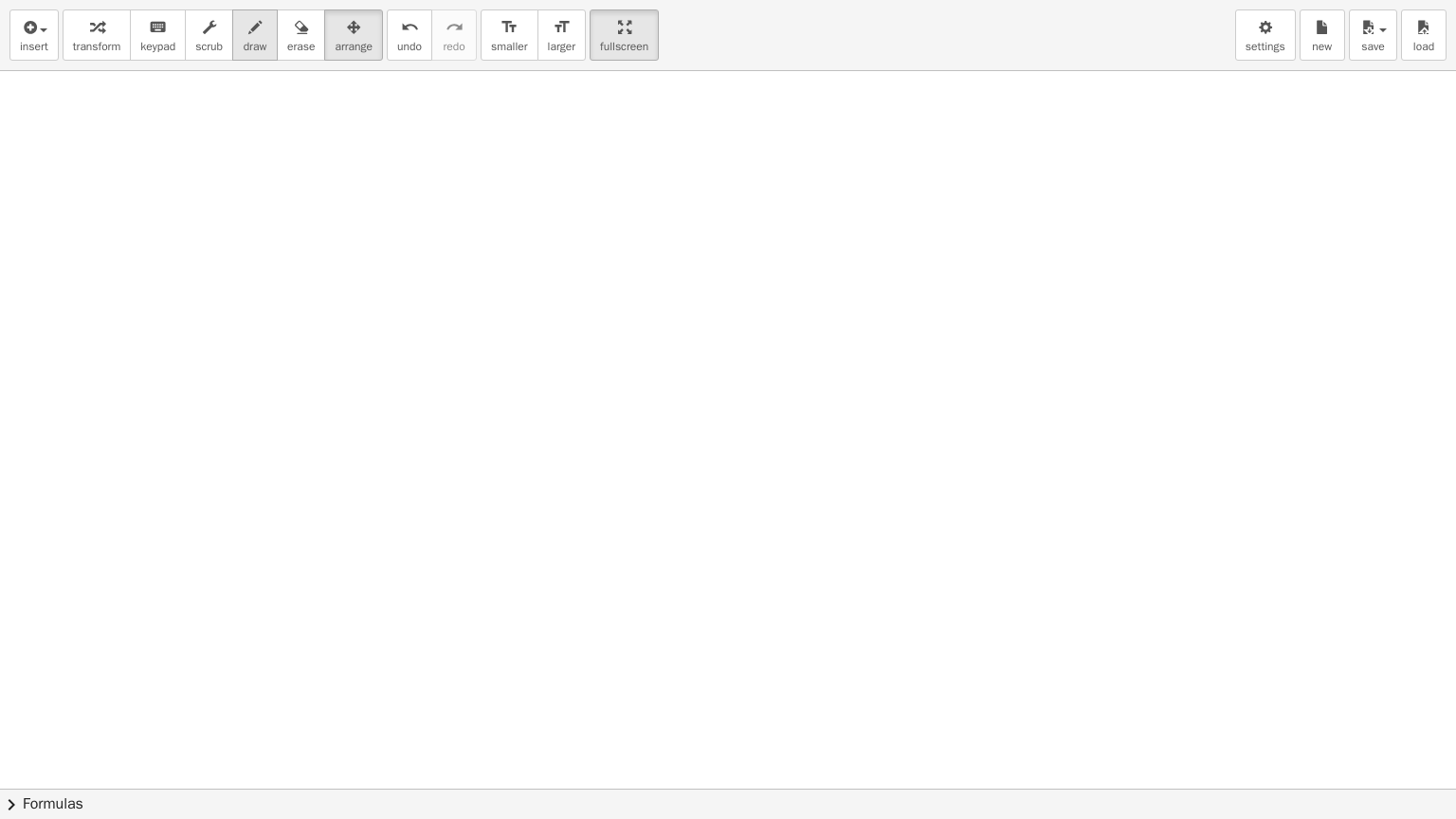 click on "draw" at bounding box center [255, 46] 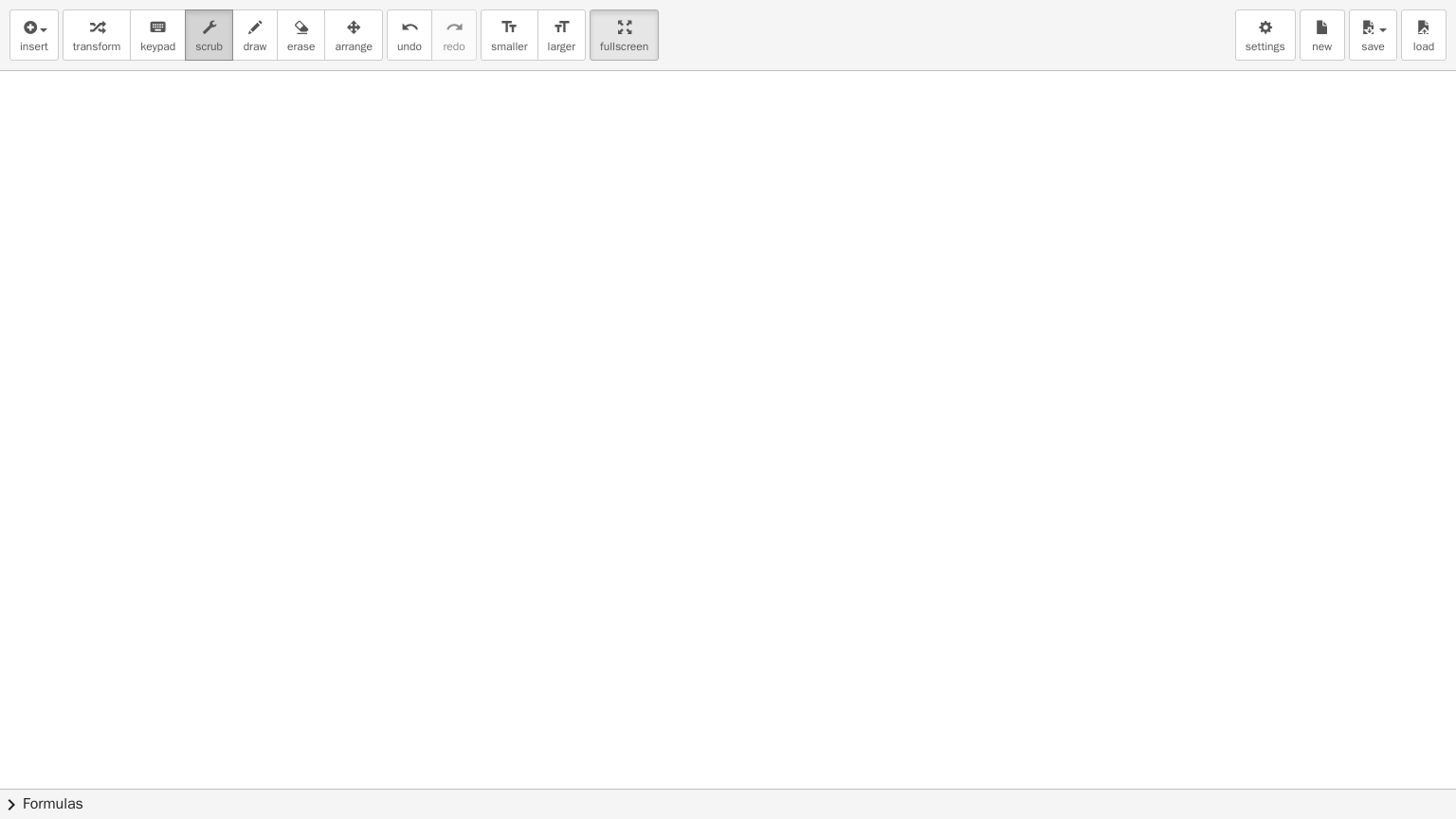 click on "scrub" at bounding box center [209, 35] 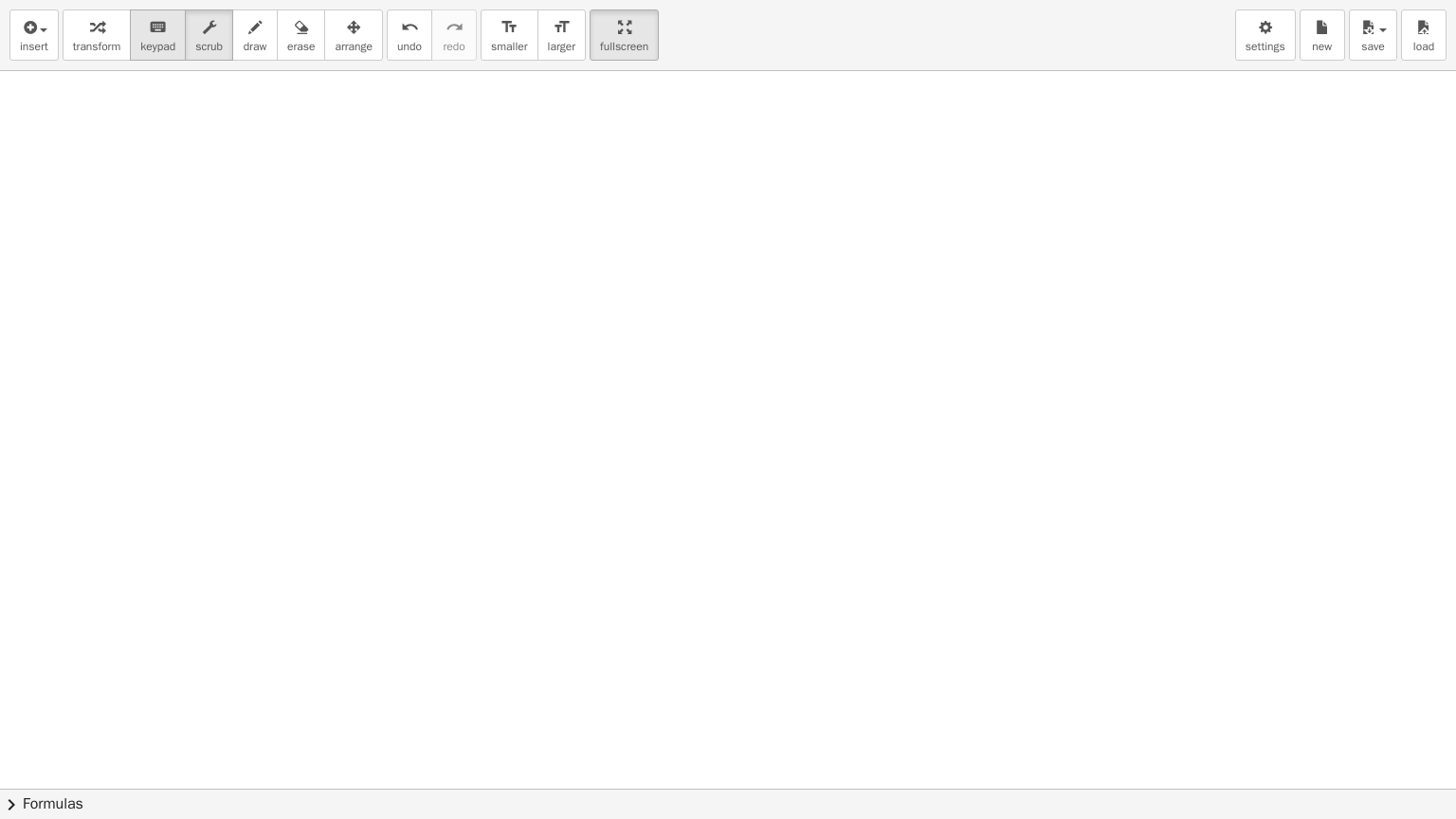click on "scrub" at bounding box center (209, 46) 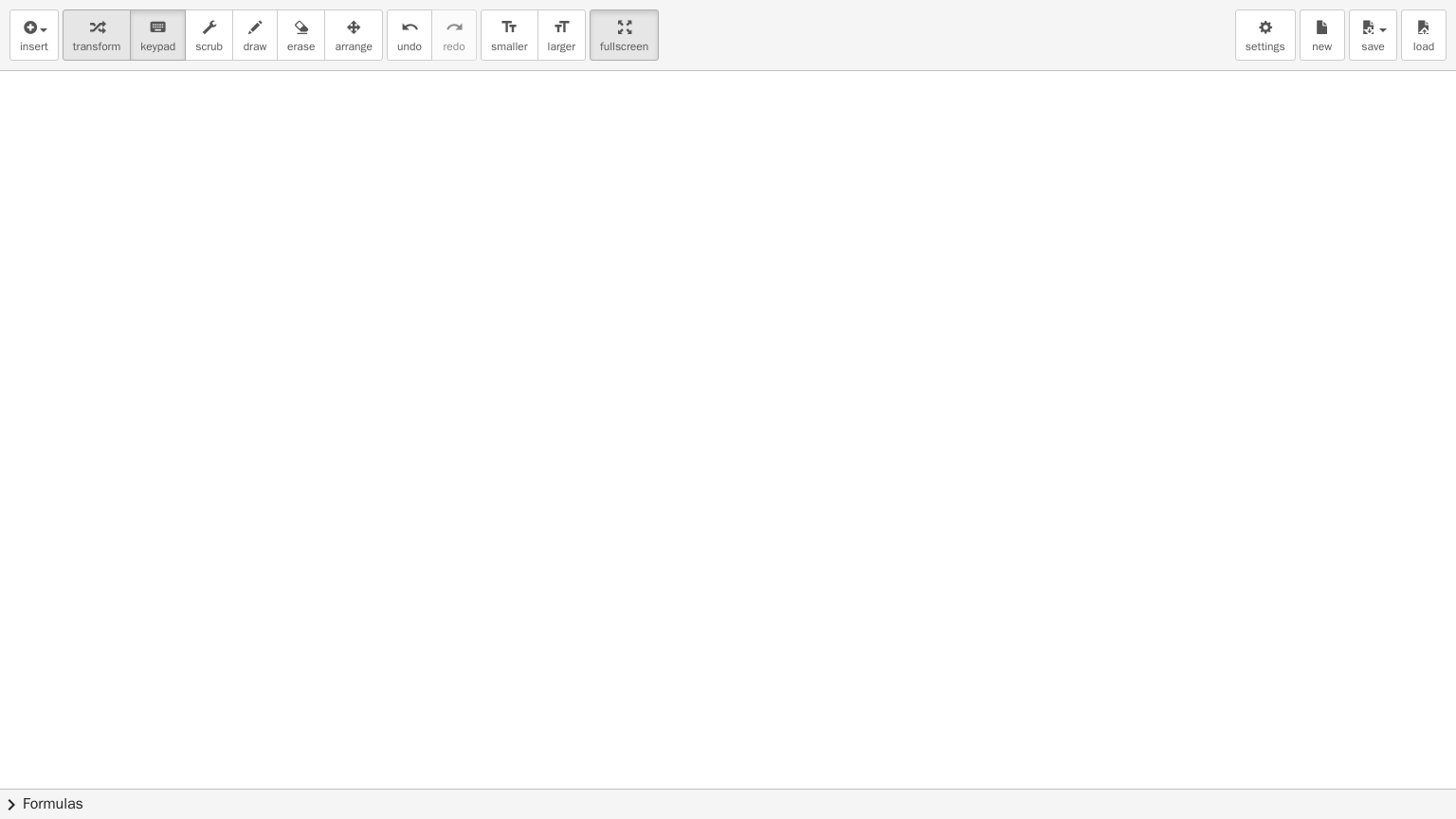 click on "transform" at bounding box center [97, 46] 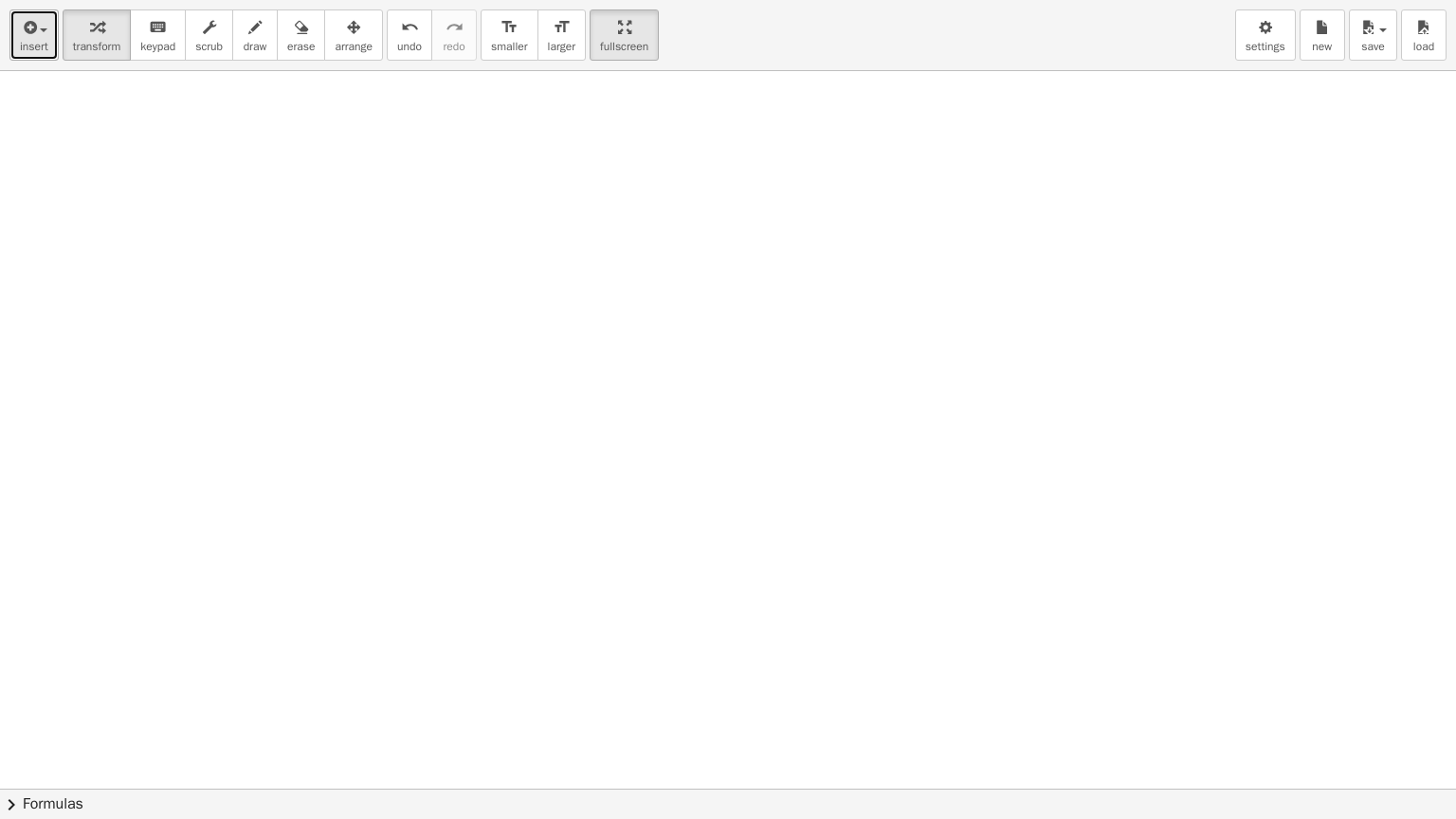 click at bounding box center [28, 27] 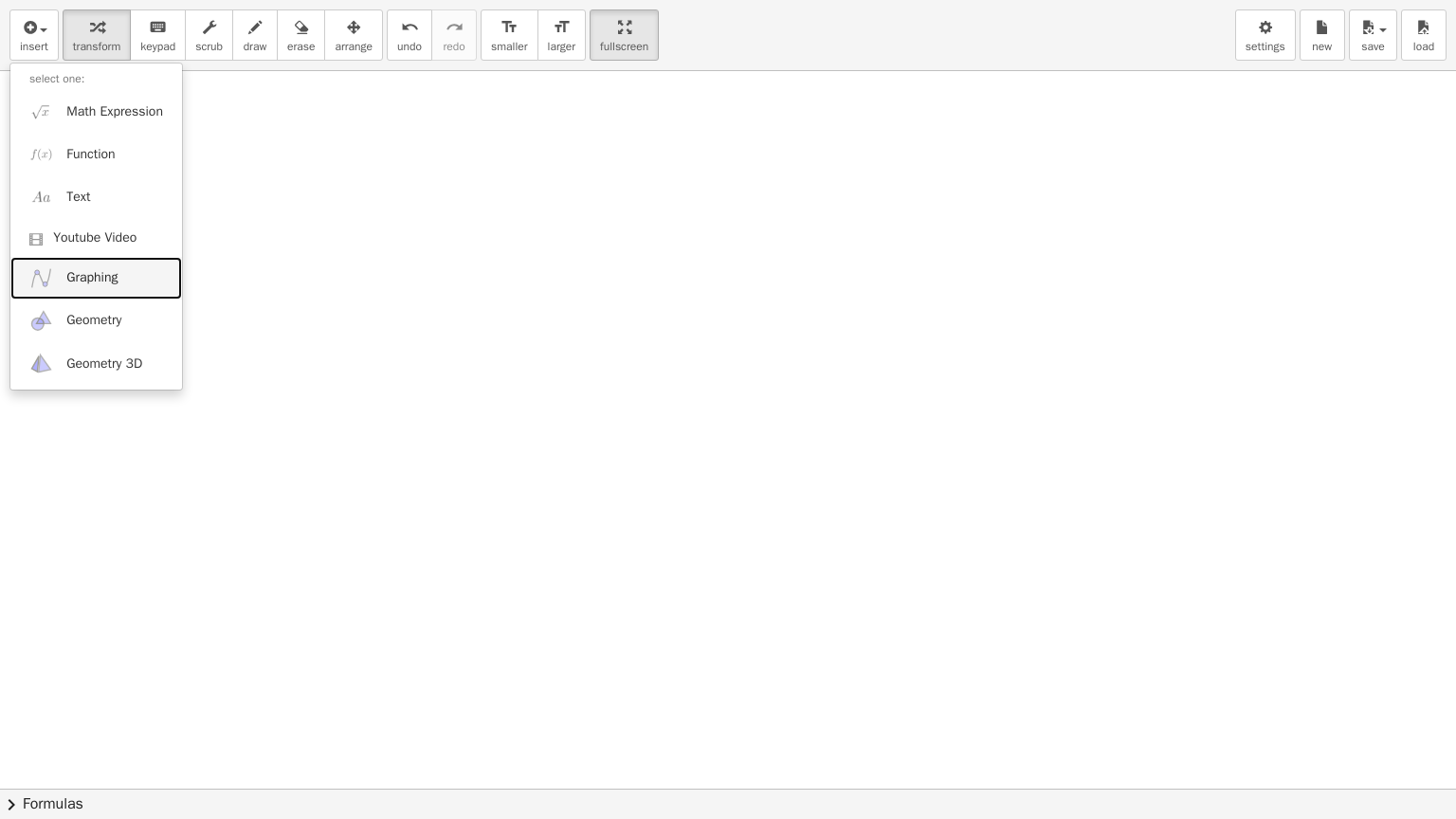 click on "Graphing" at bounding box center [96, 278] 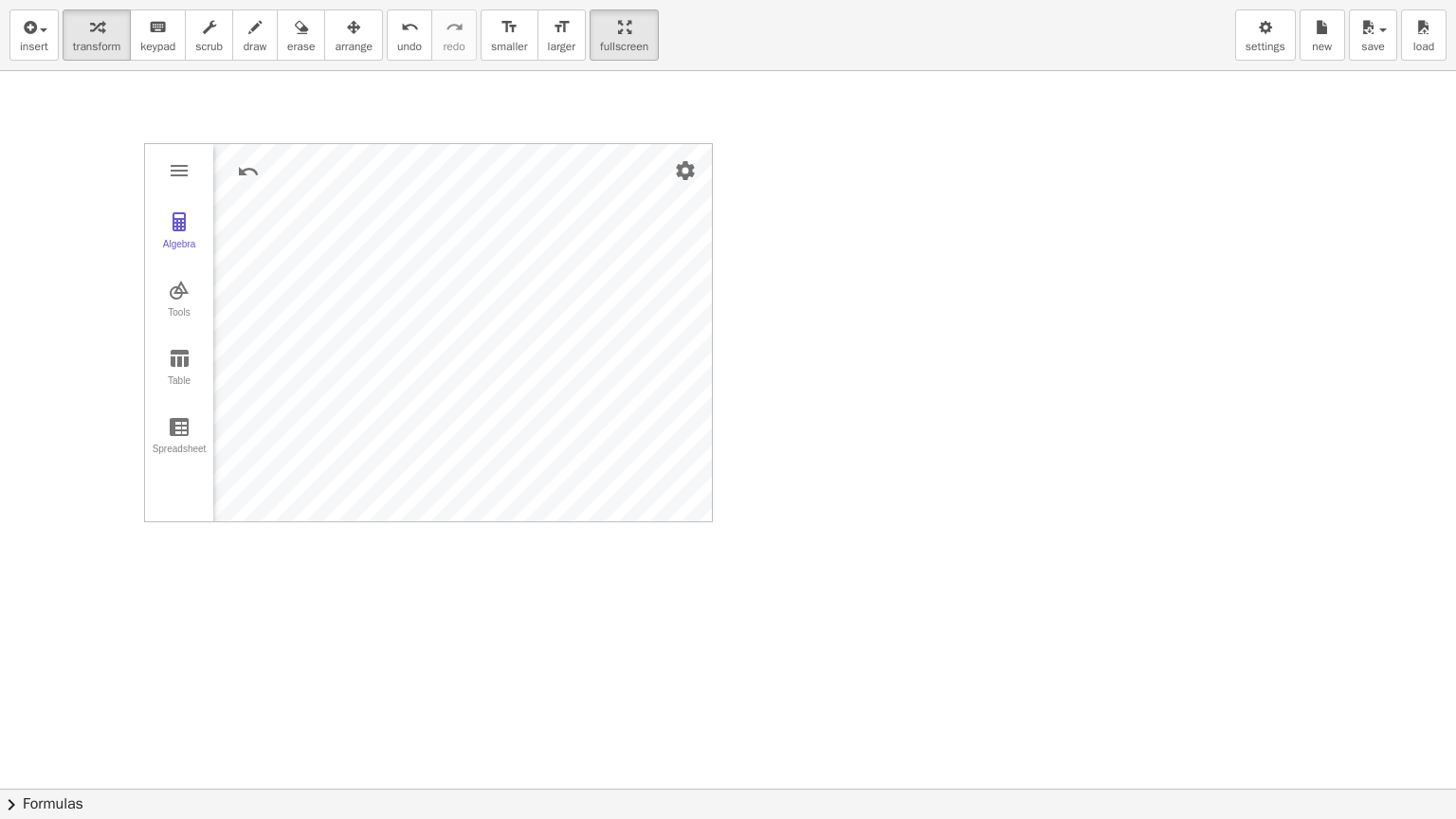 click at bounding box center (728, 789) 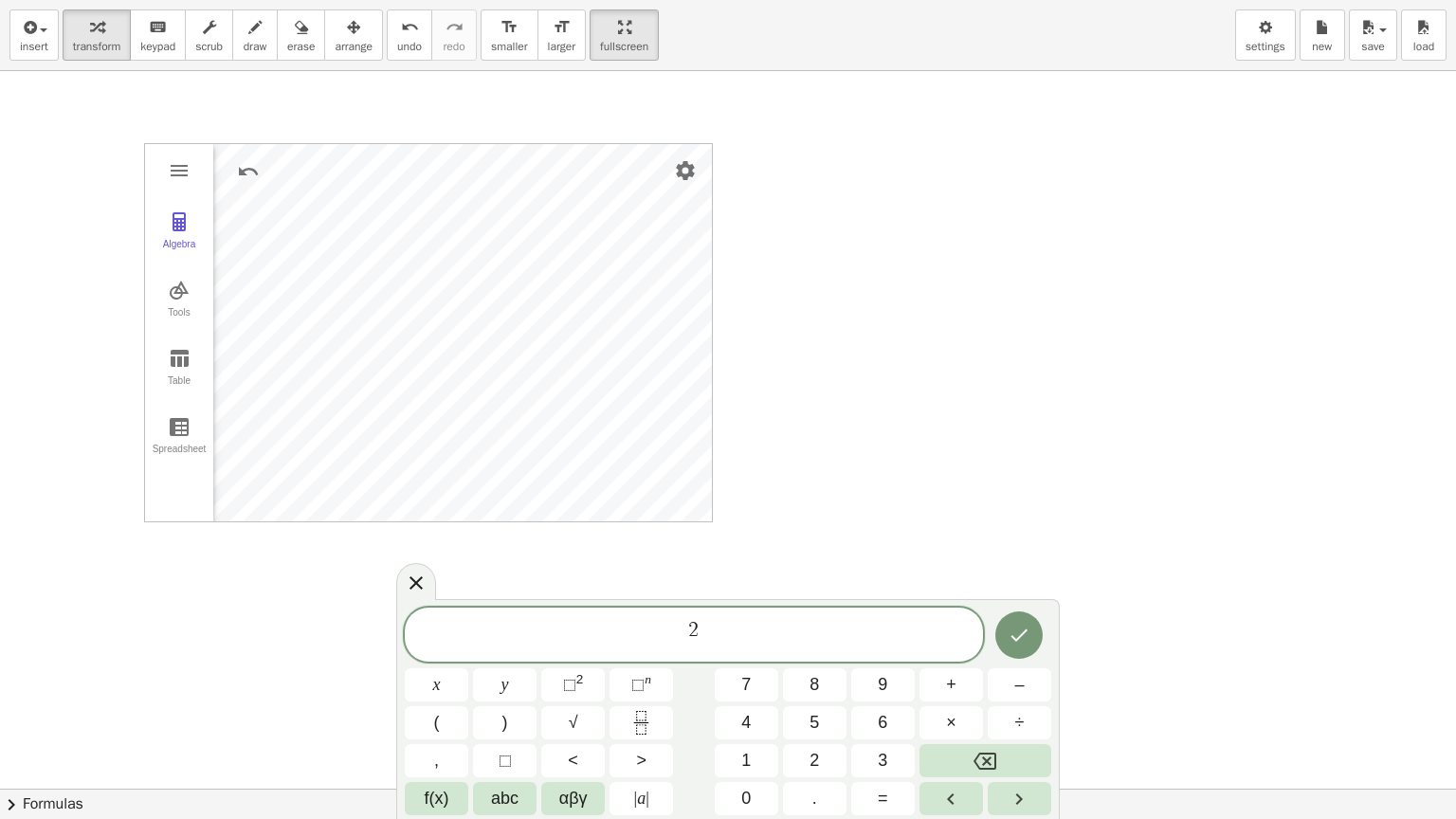 click on "insert select one: Math Expression Function Text Youtube Video Graphing Geometry Geometry 3D transform keyboard keypad scrub draw erase arrange undo undo redo redo format_size smaller format_size larger fullscreen load   save new settings" at bounding box center [728, 35] 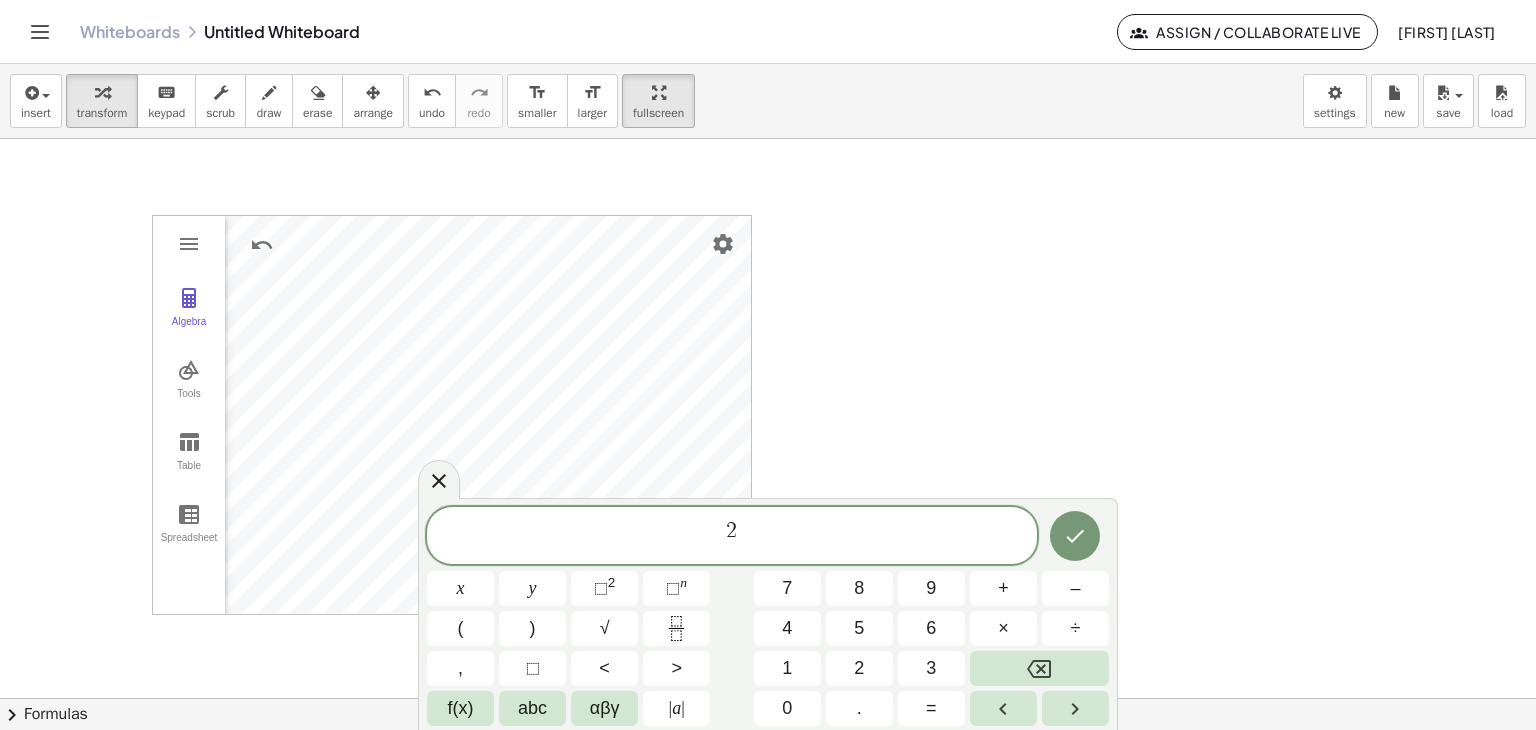 click on "Whiteboards" 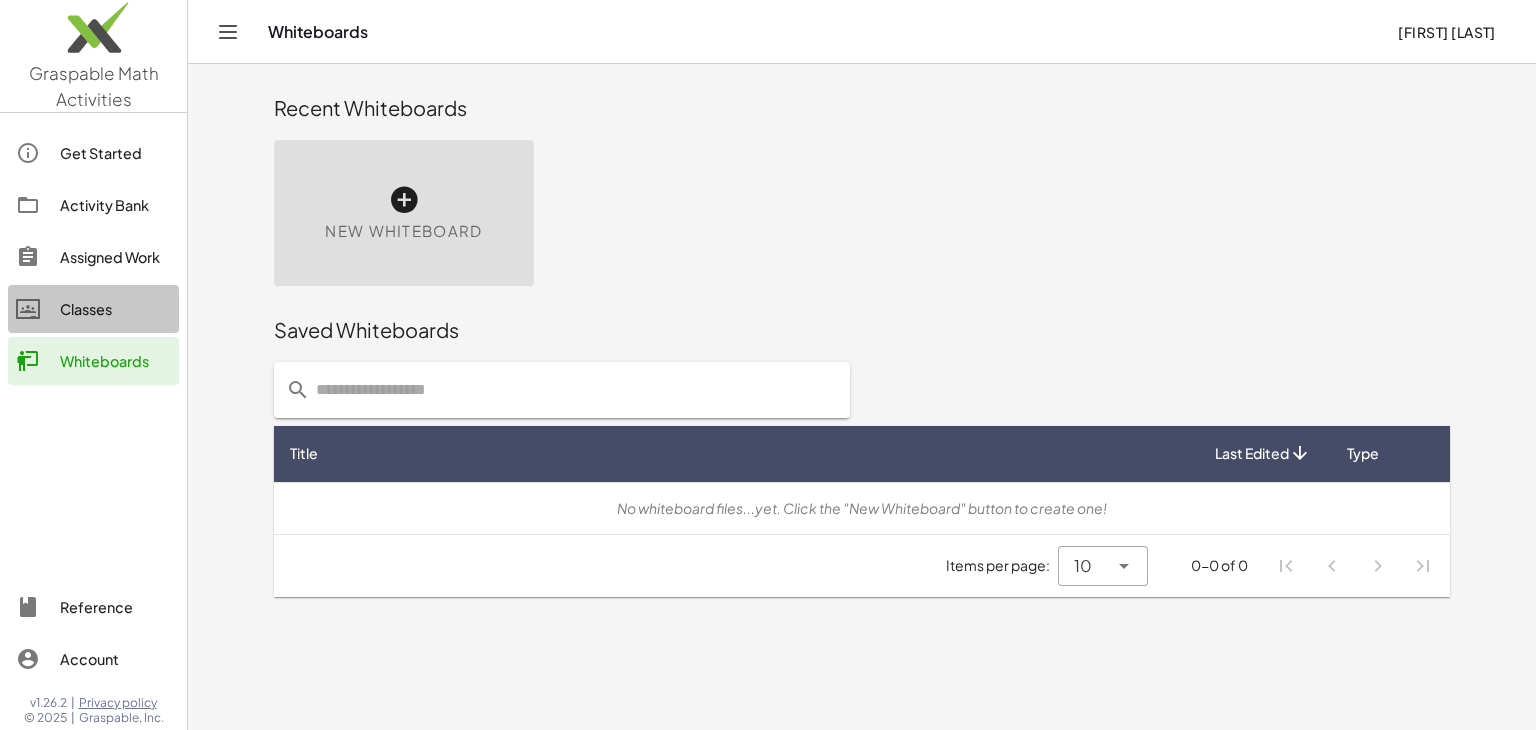 click on "Classes" 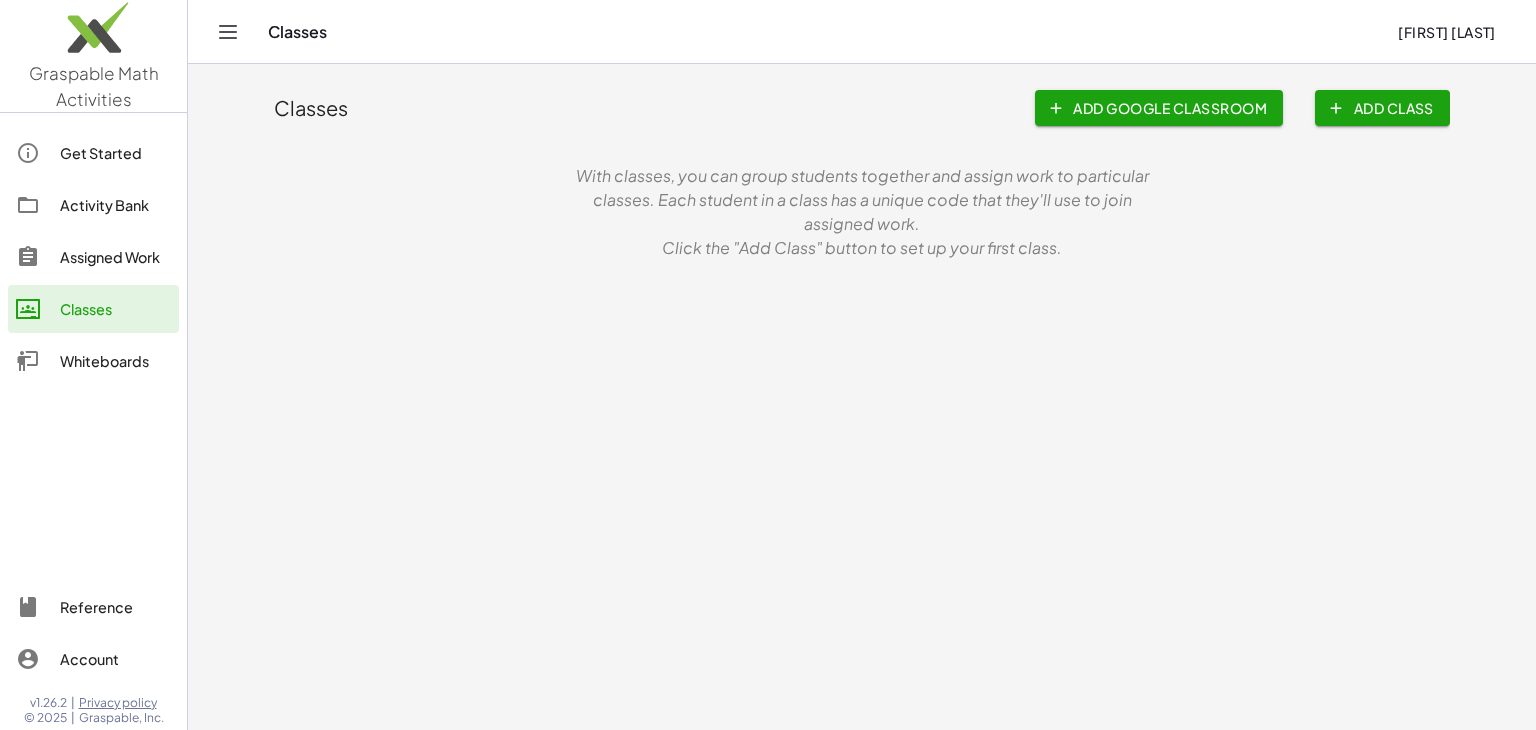 click on "Assigned Work" 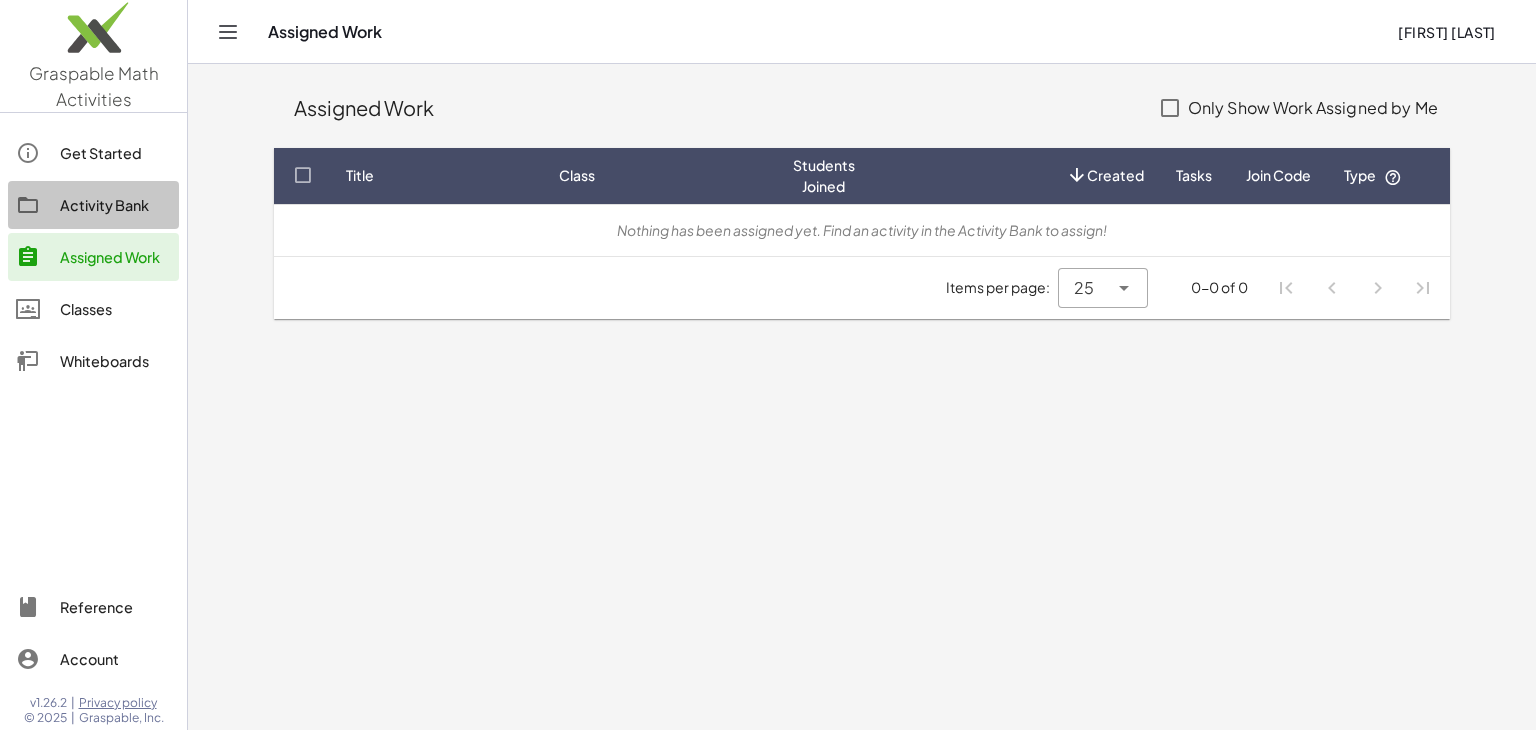 click on "Activity Bank" 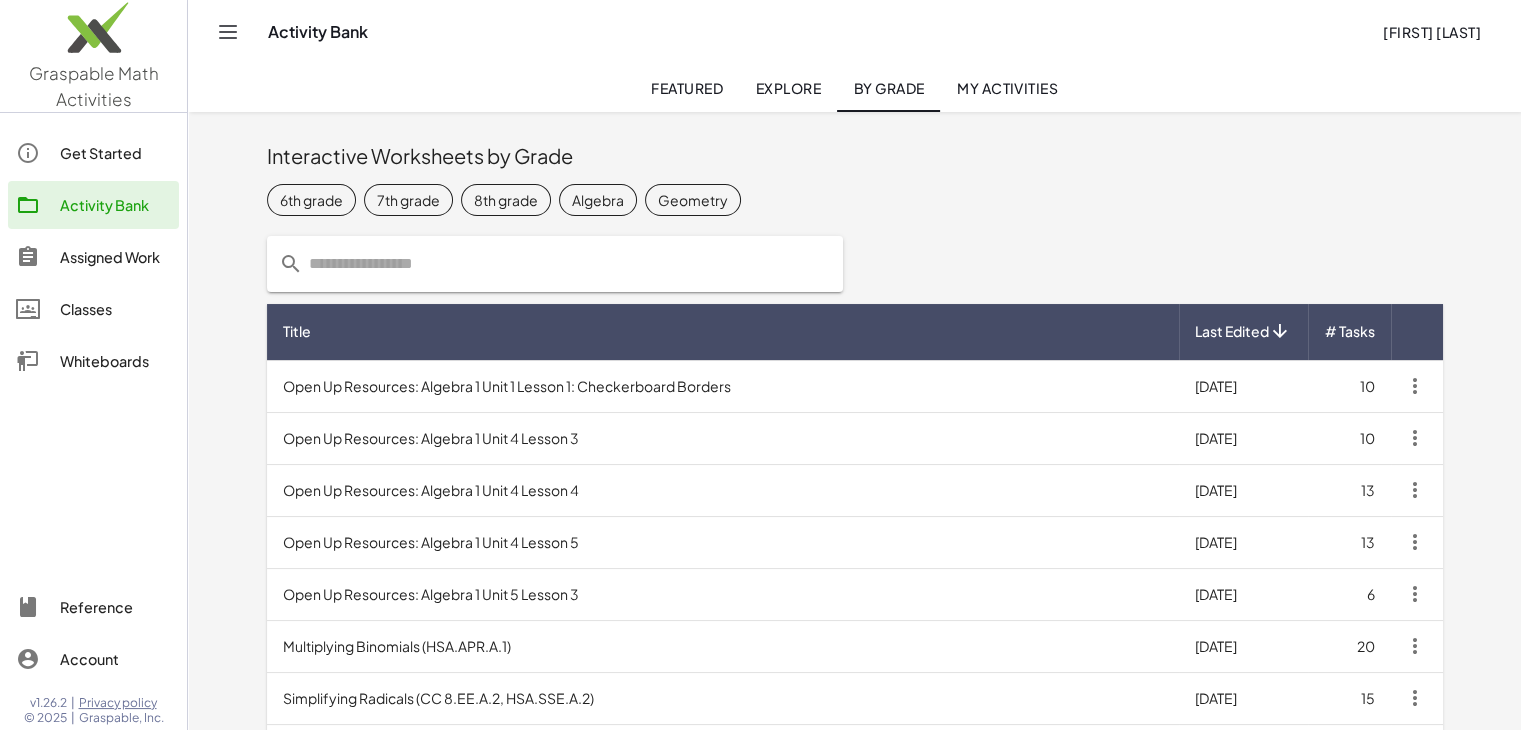 click at bounding box center (555, 264) 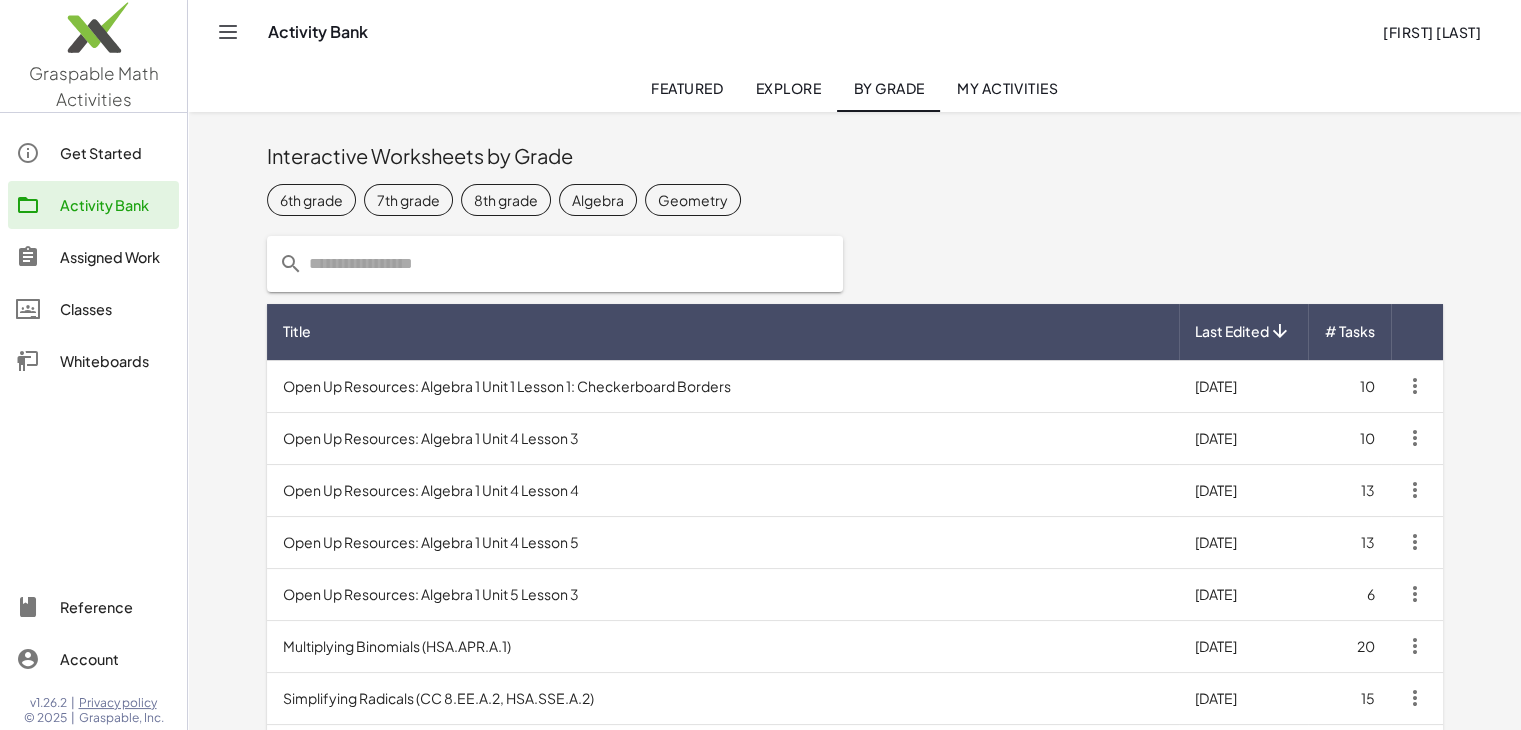 click 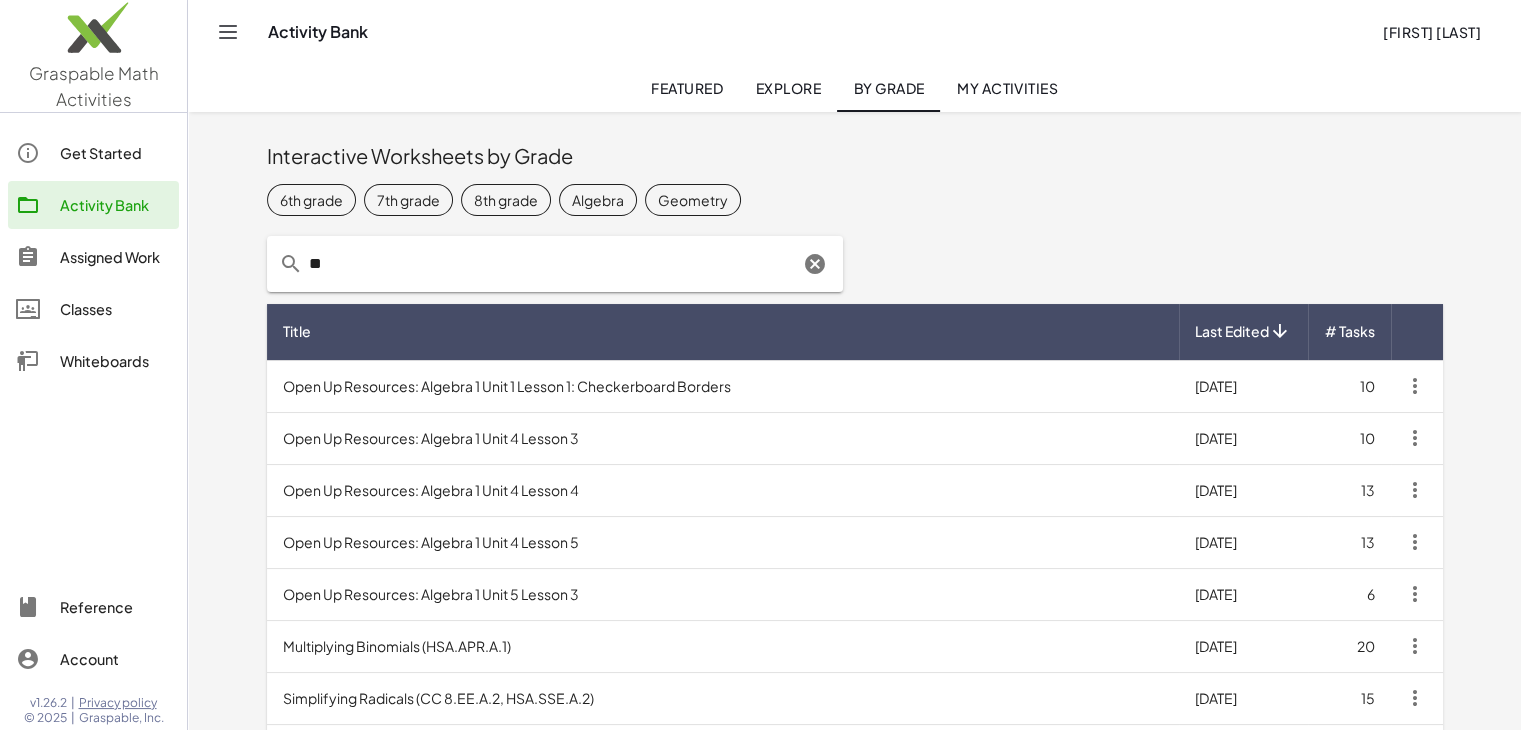 type on "*" 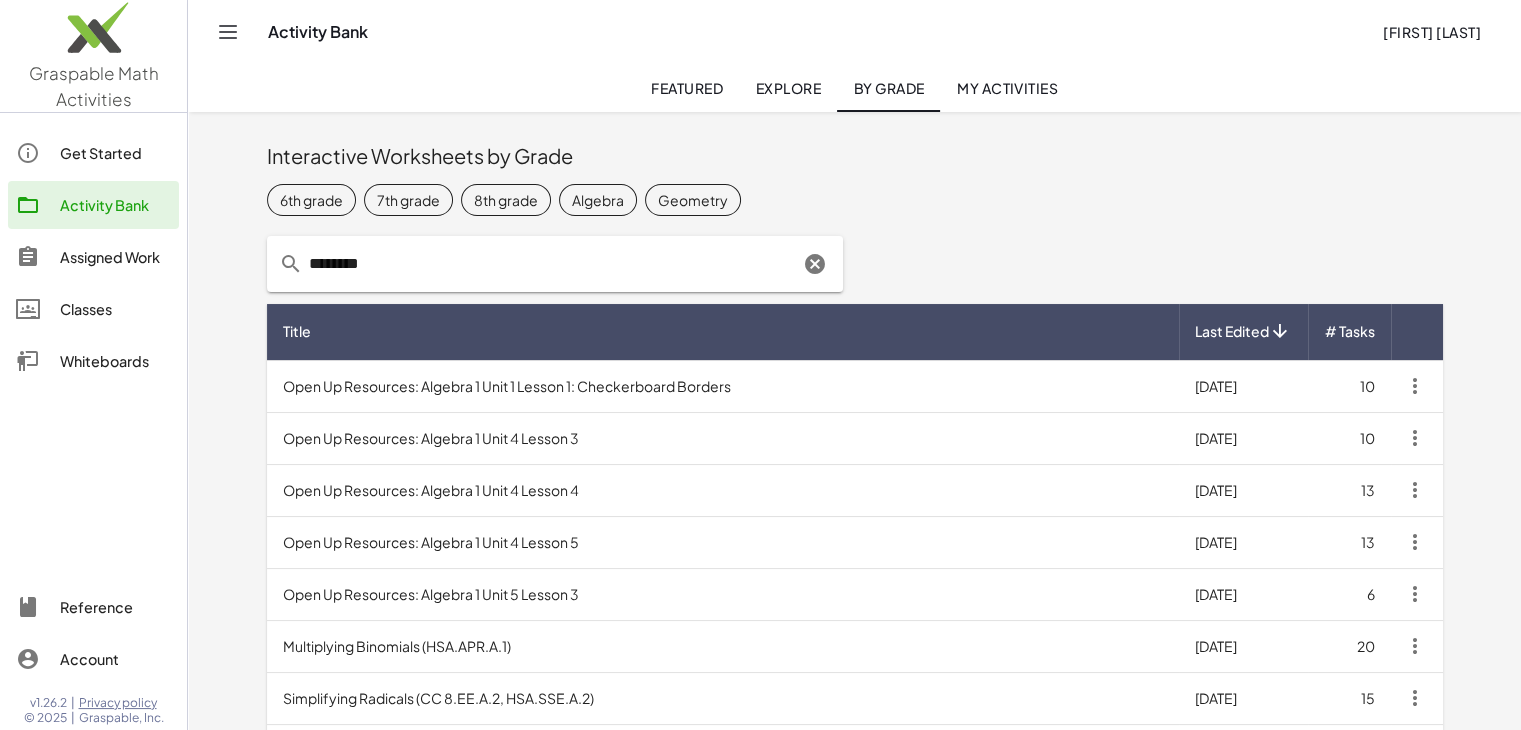 type on "********" 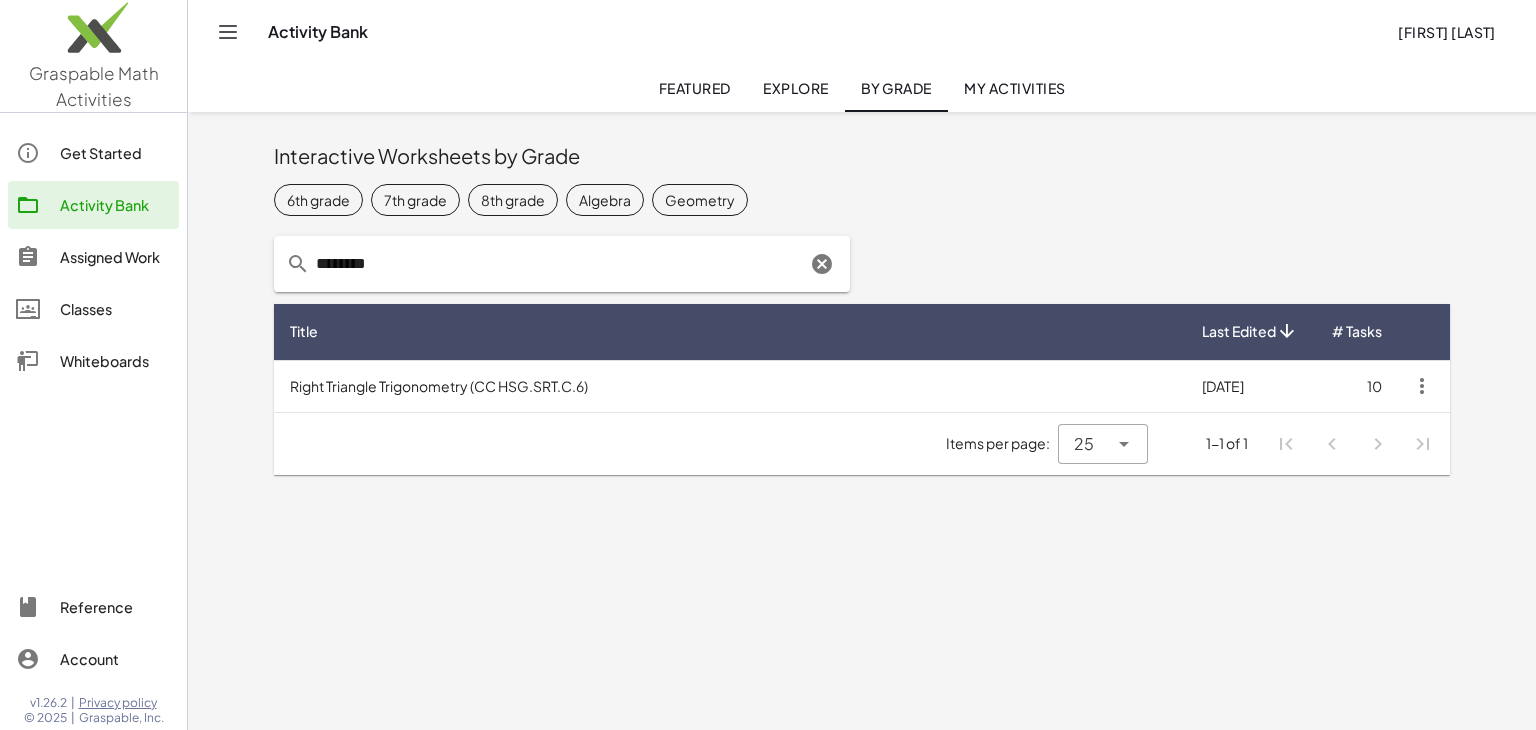 click on "Right Triangle Trigonometry (CC HSG.SRT.C.6)" at bounding box center (730, 386) 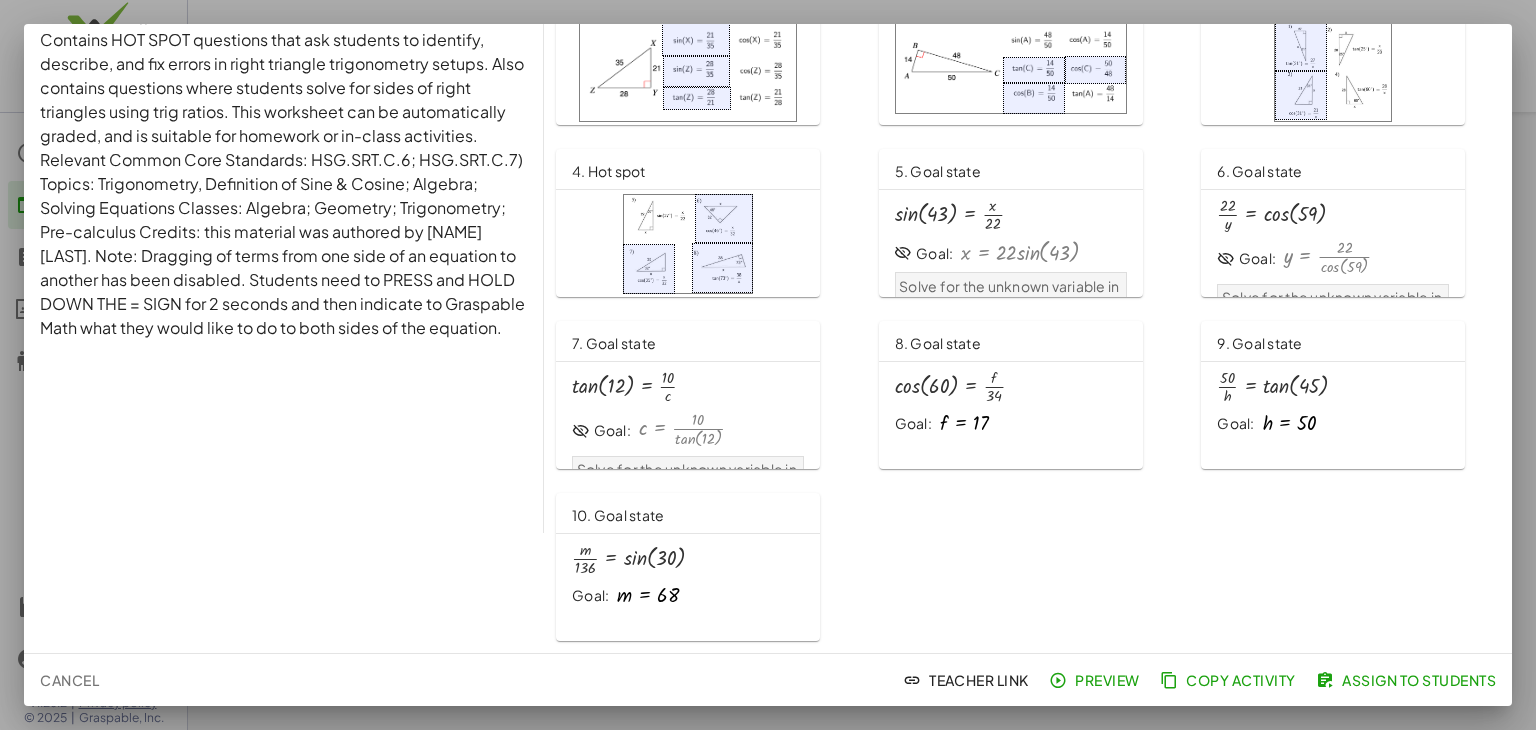 scroll, scrollTop: 0, scrollLeft: 0, axis: both 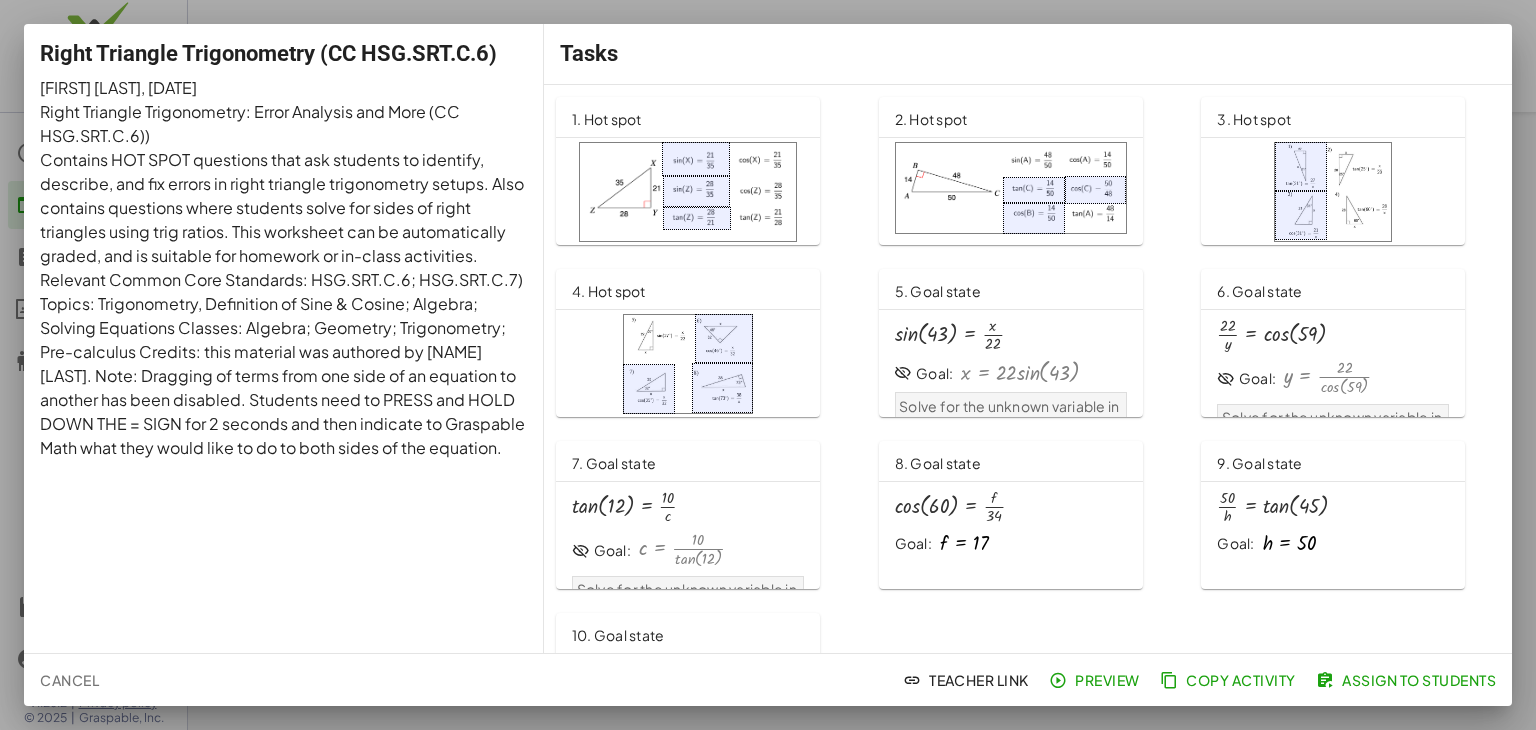 click 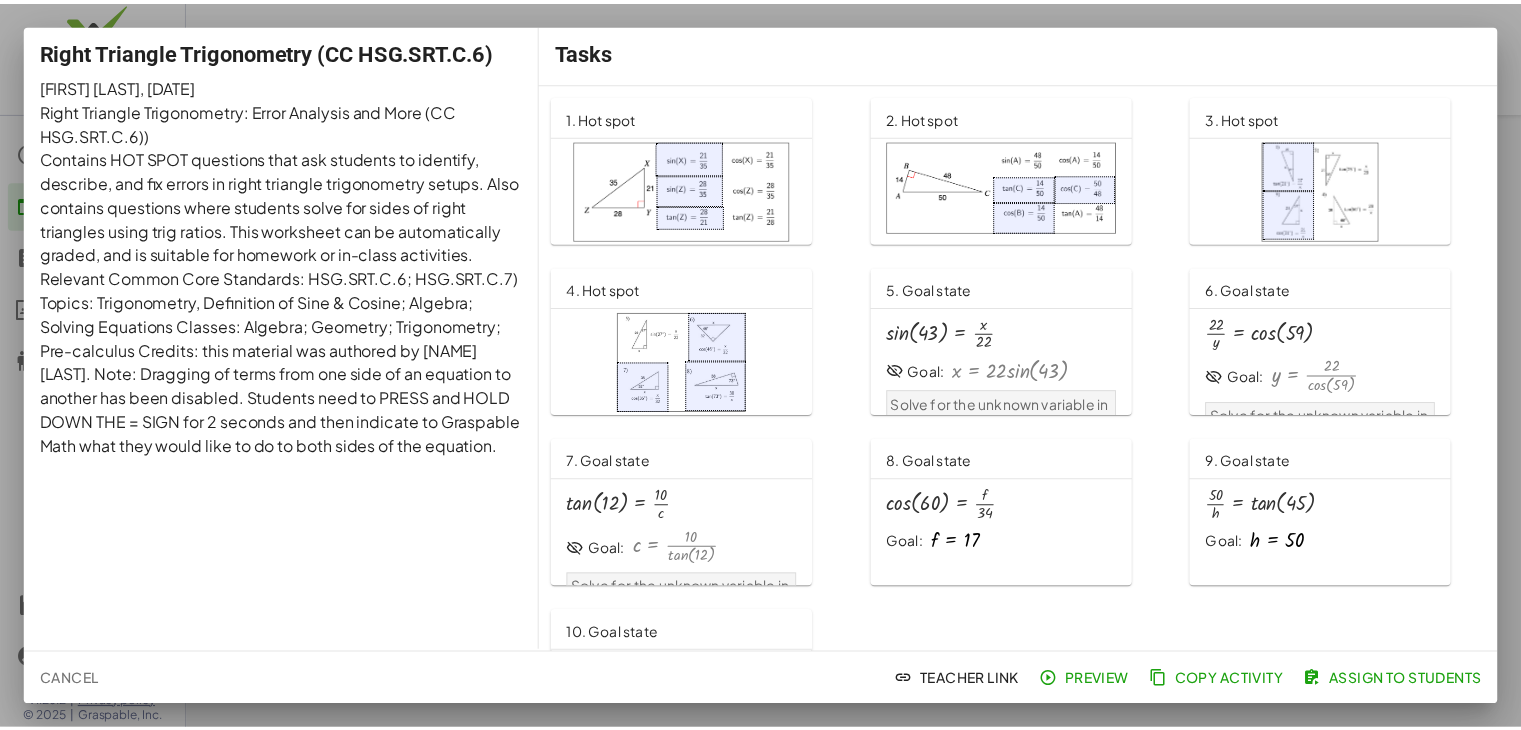 scroll, scrollTop: 0, scrollLeft: 0, axis: both 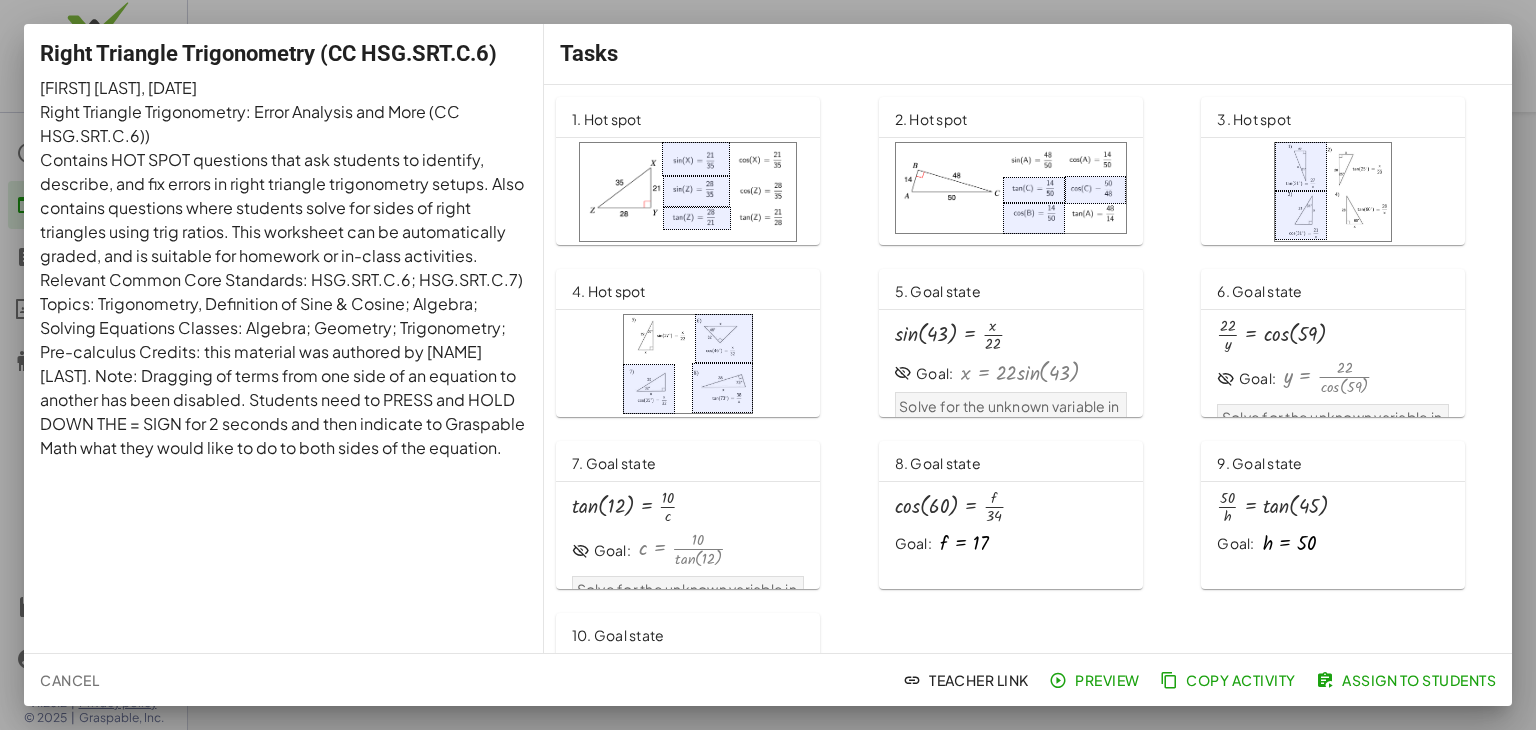 click at bounding box center (768, 365) 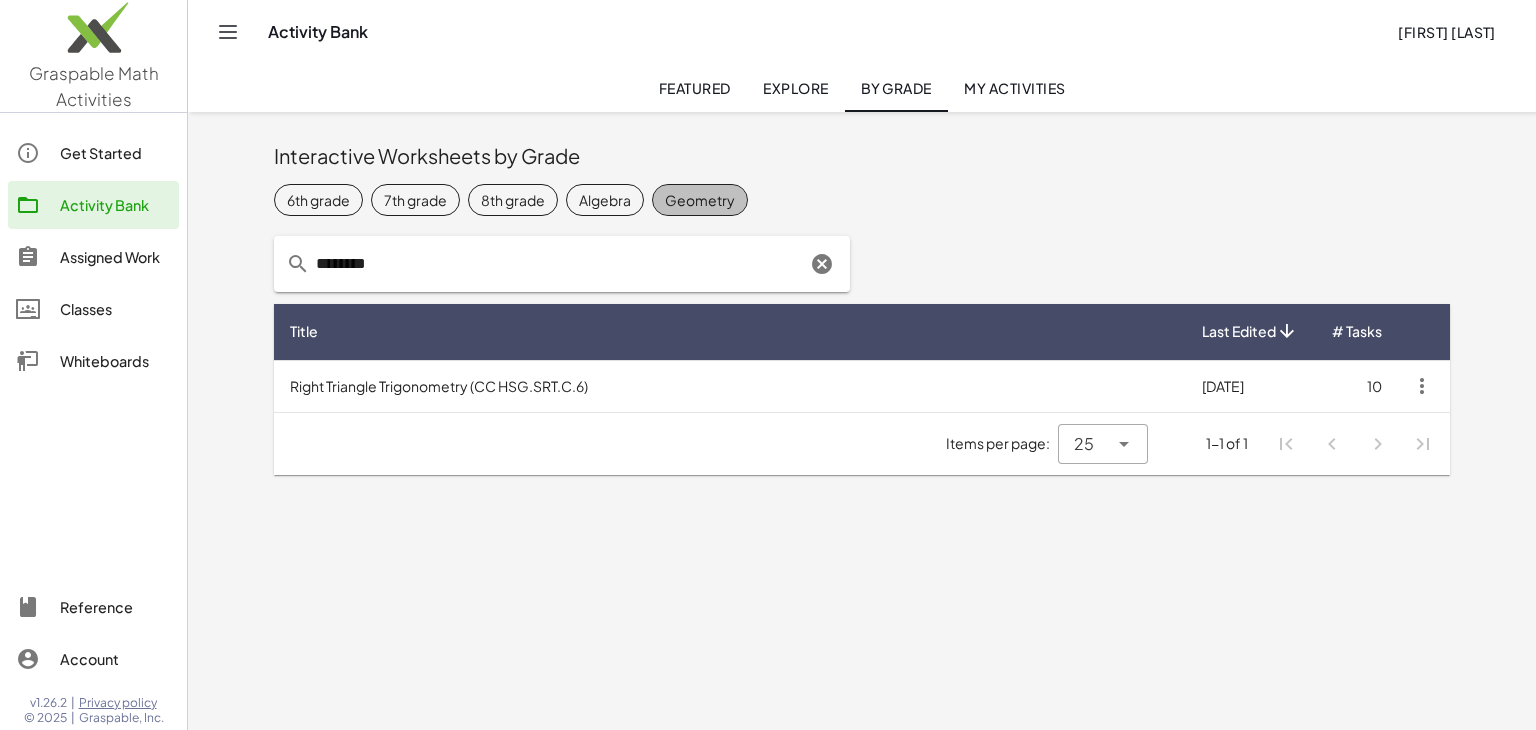 click on "Geometry" 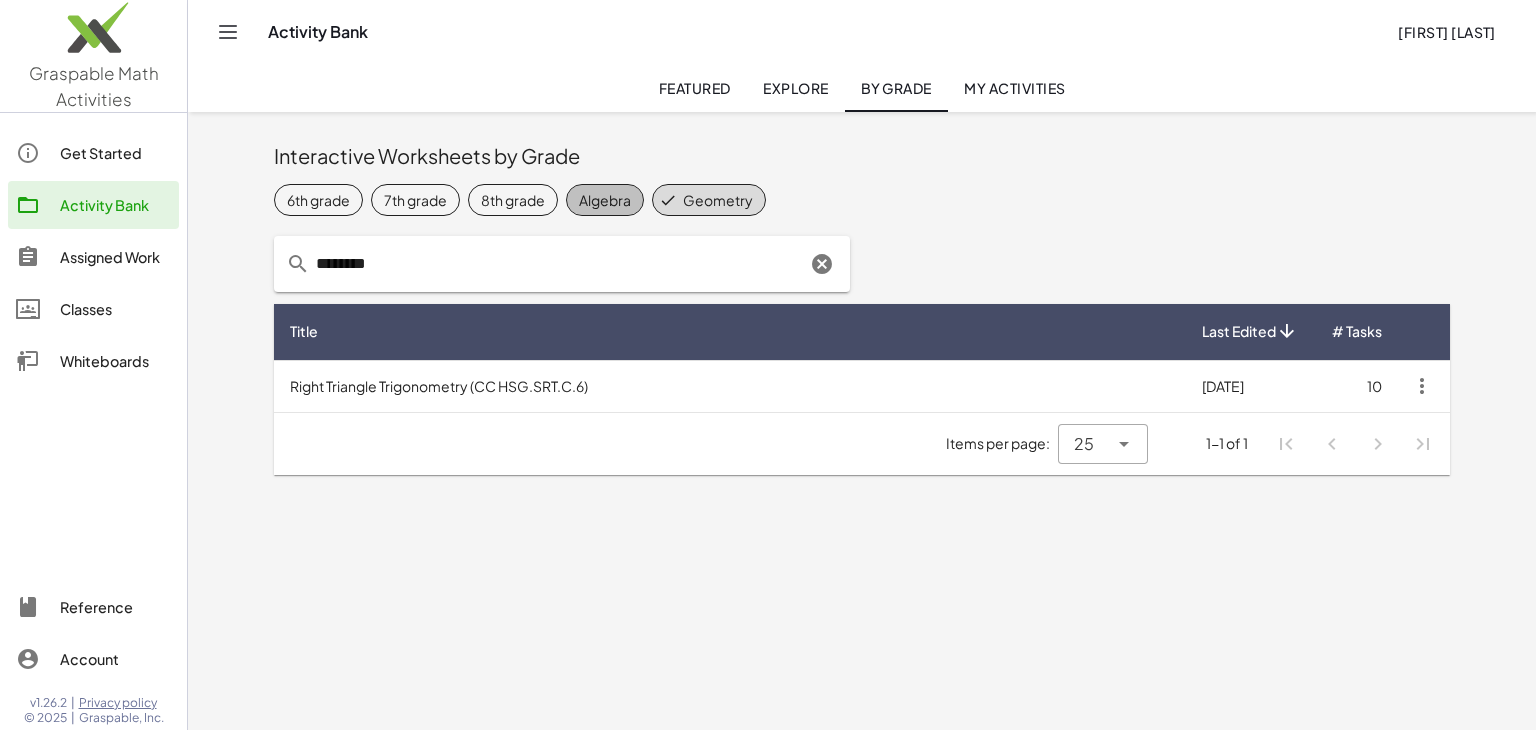 click on "Algebra" 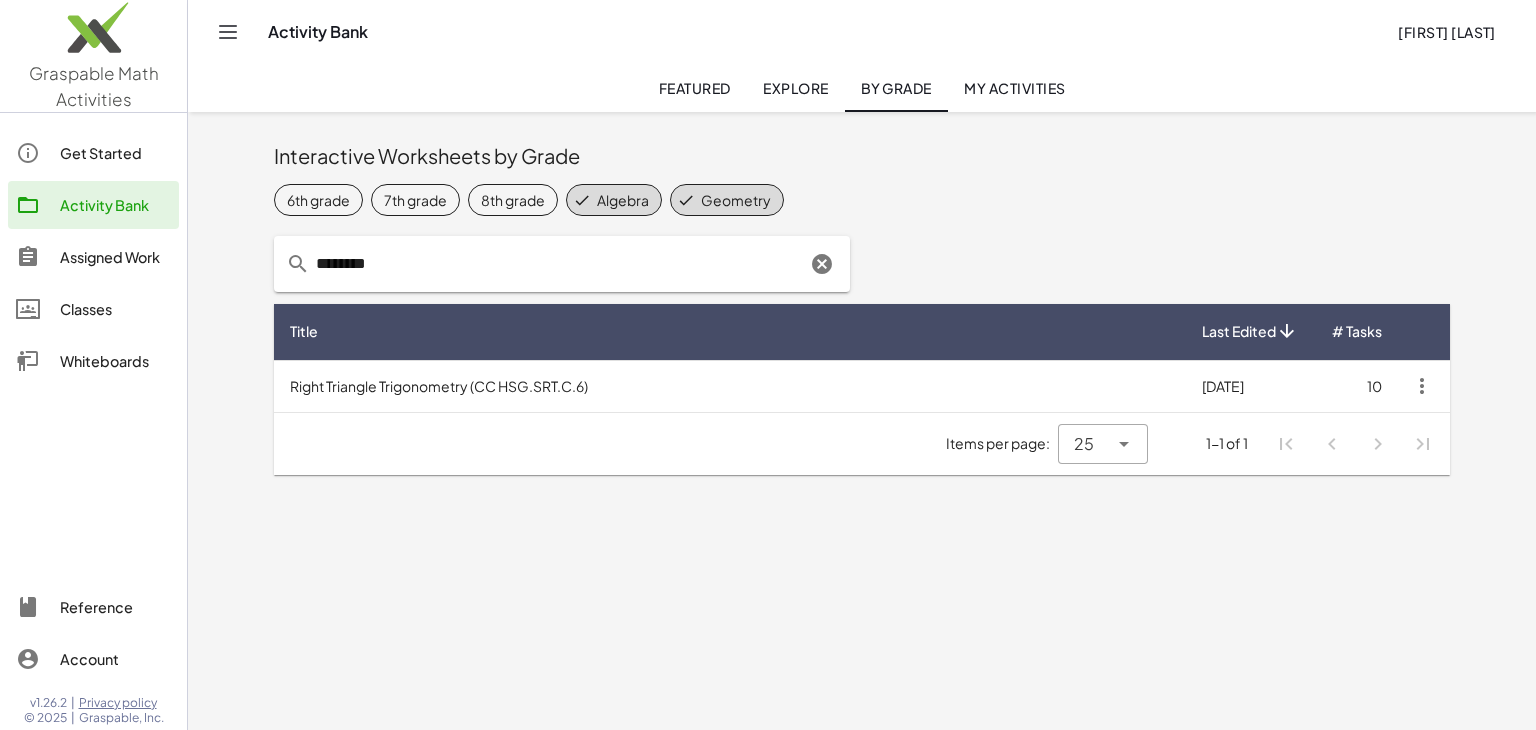 click on "********" 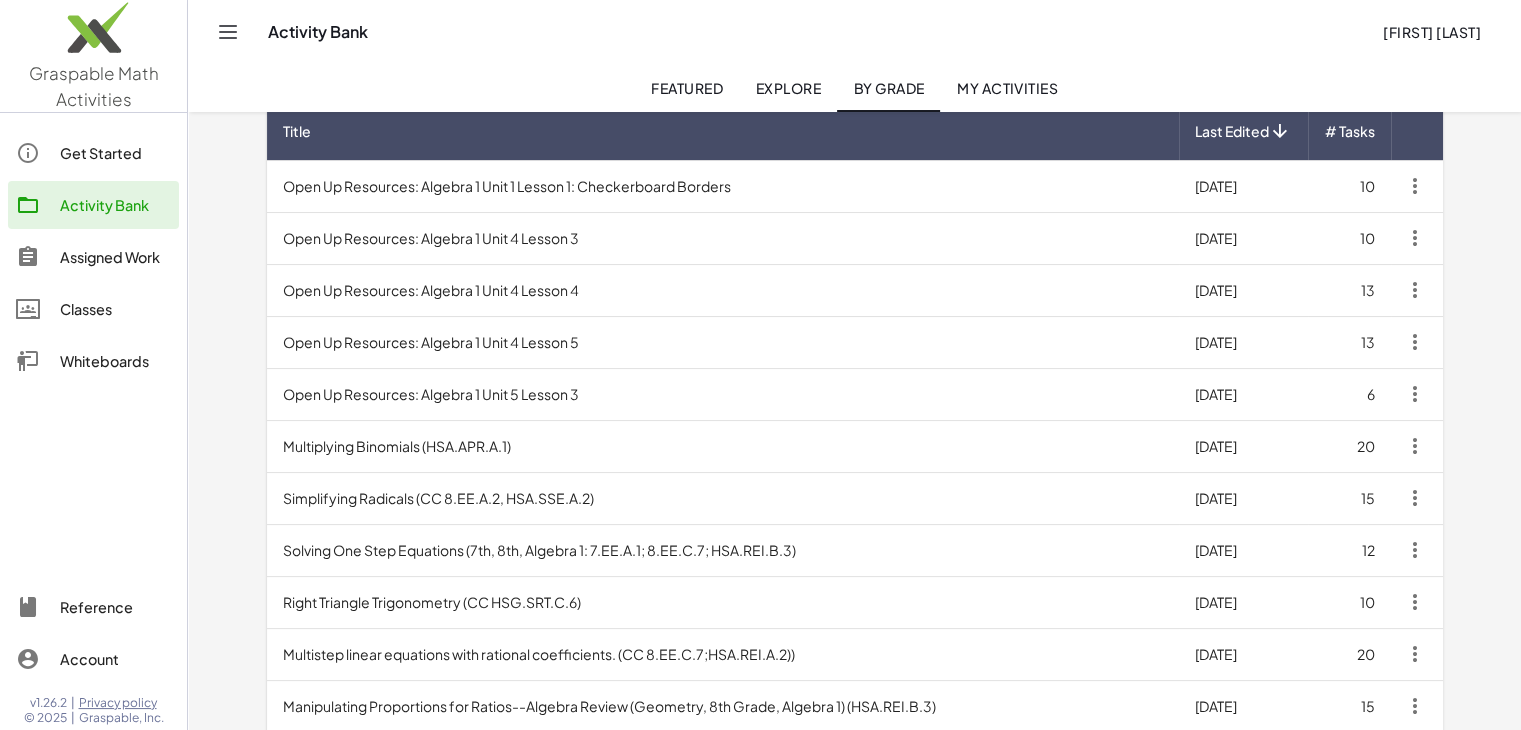 scroll, scrollTop: 0, scrollLeft: 0, axis: both 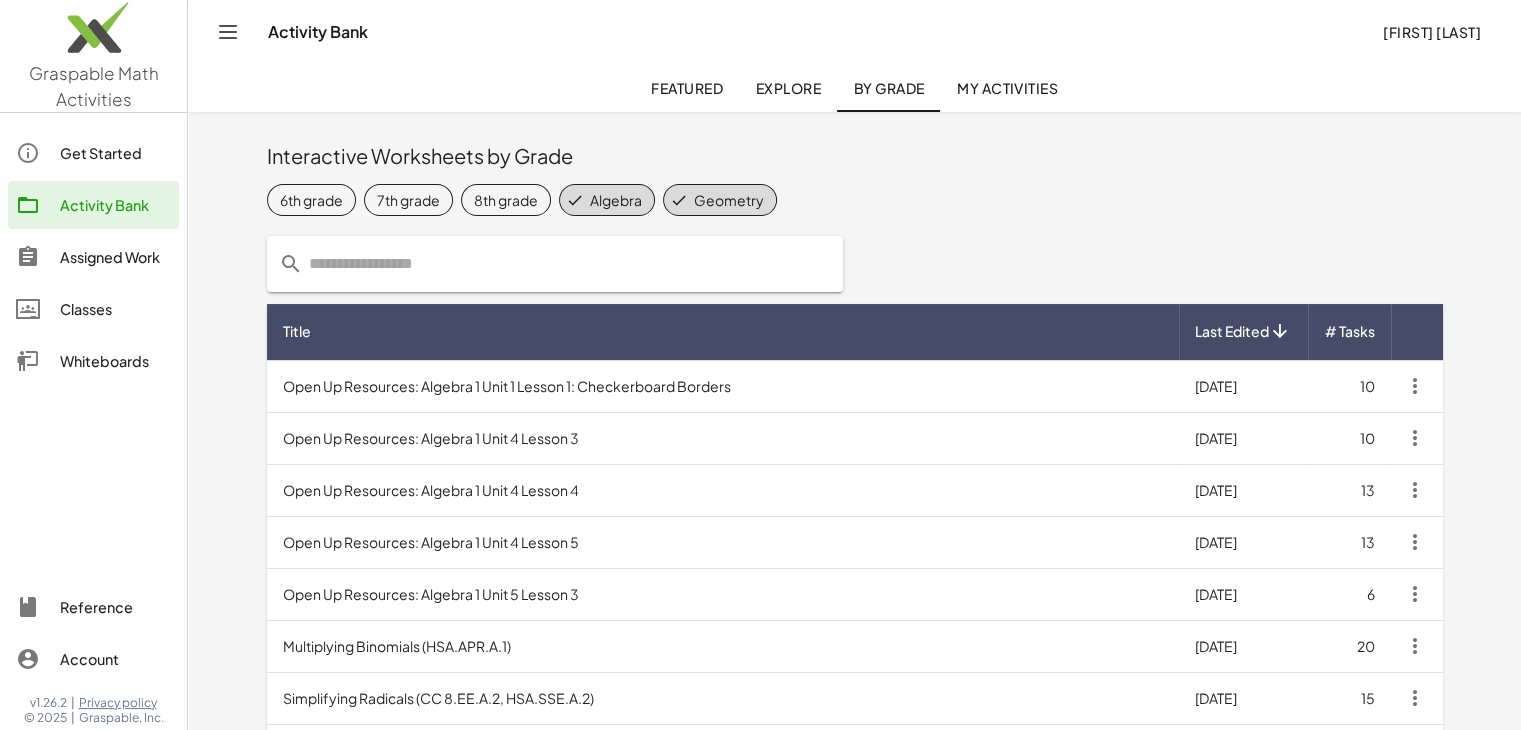 click on "Geometry" 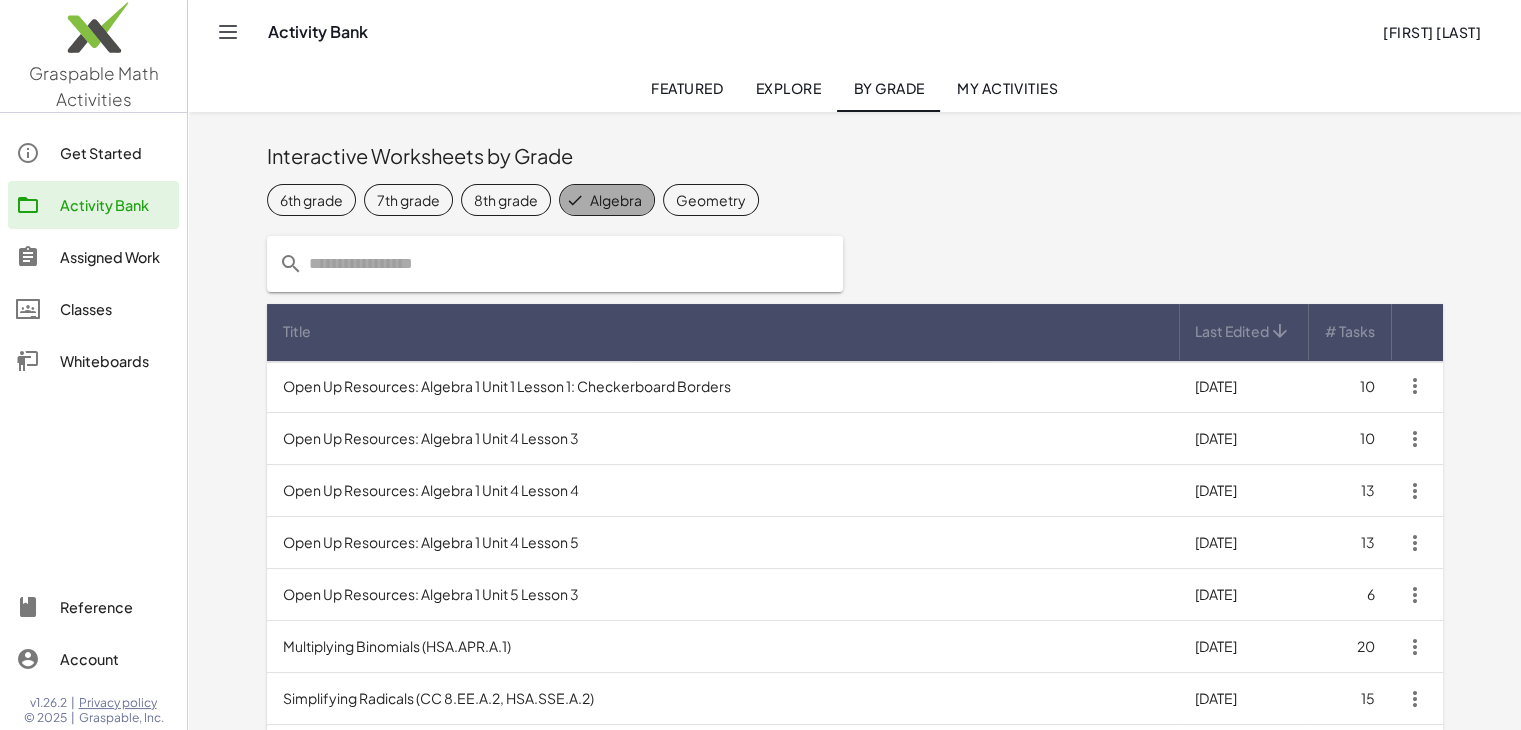 click on "Algebra" 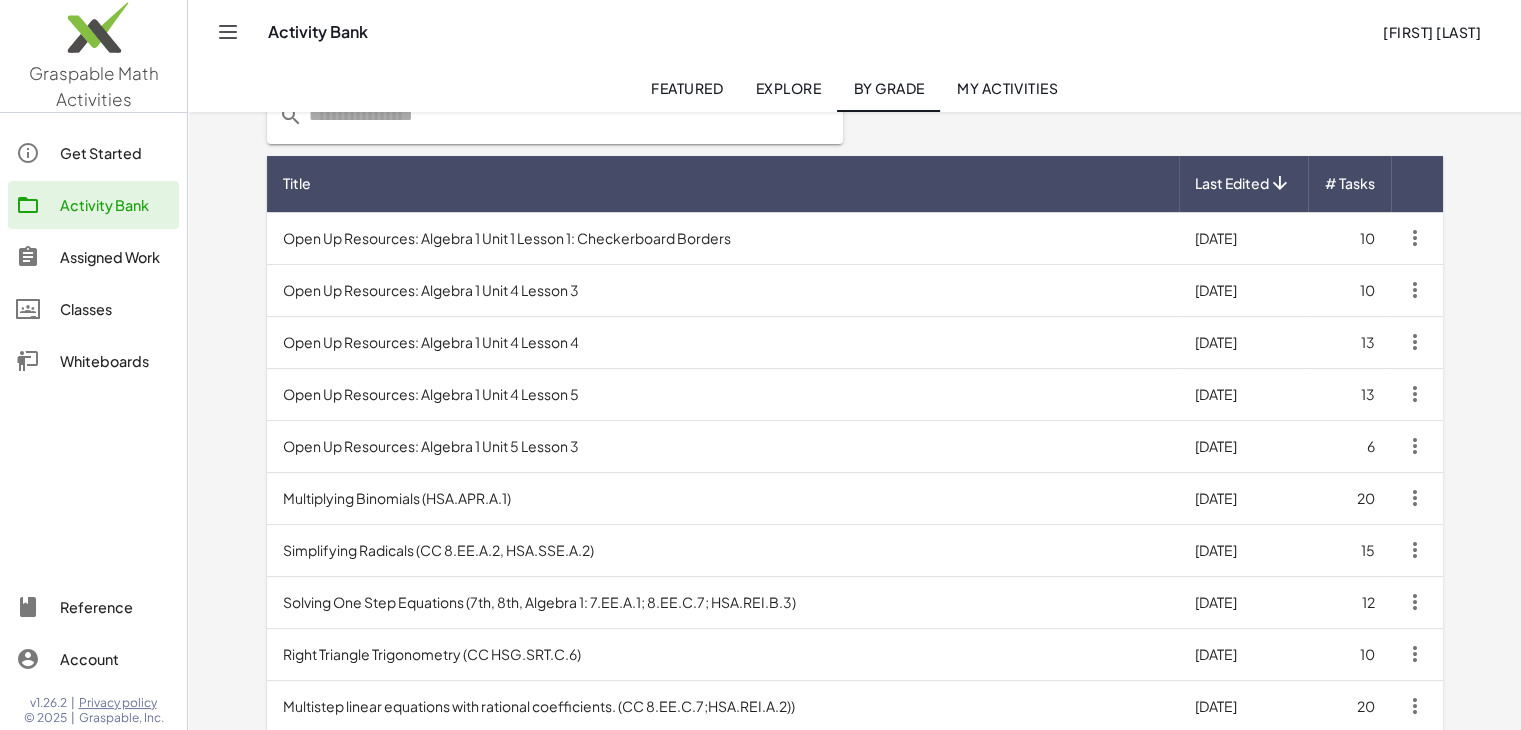 scroll, scrollTop: 32, scrollLeft: 0, axis: vertical 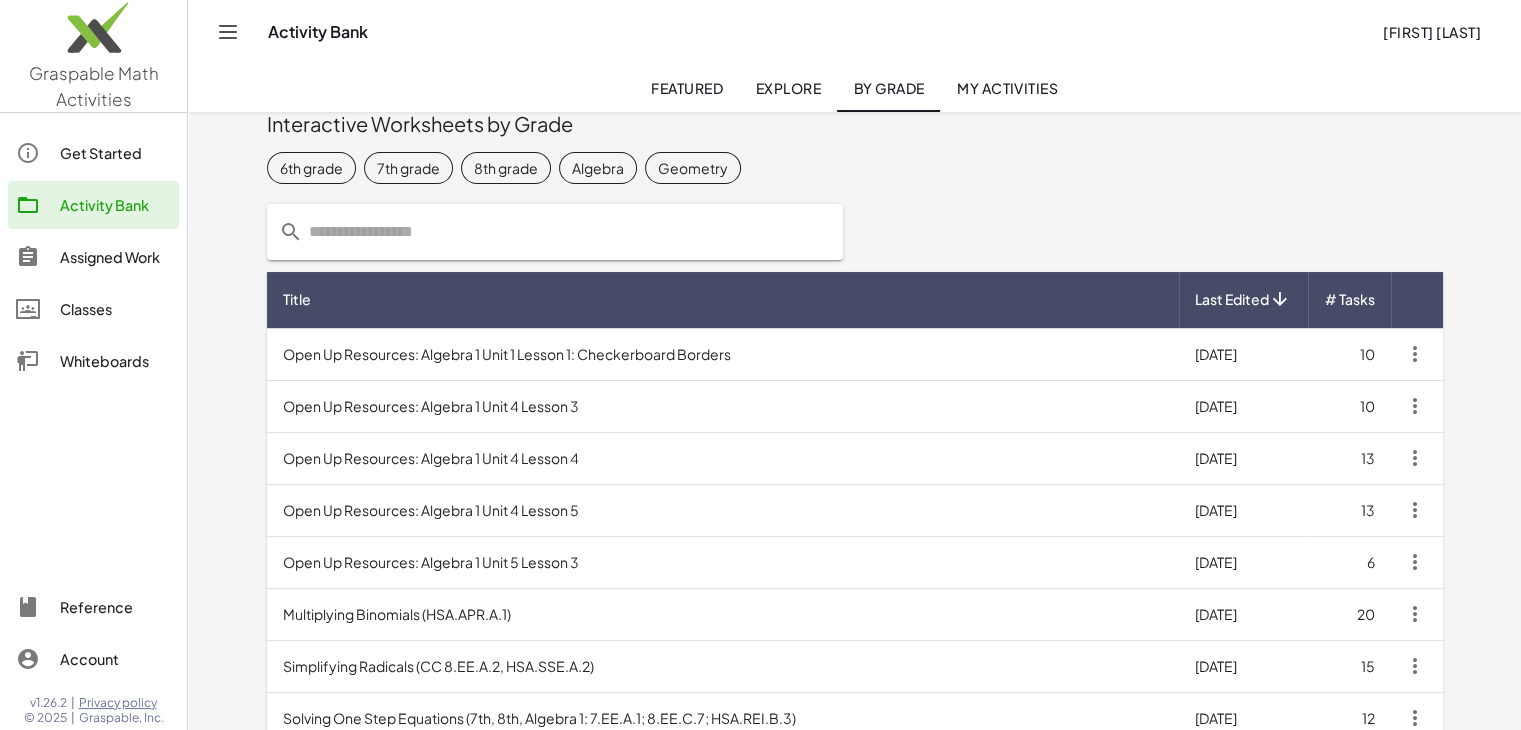 click on "Open Up Resources: Algebra 1 Unit 4 Lesson 3" at bounding box center (723, 406) 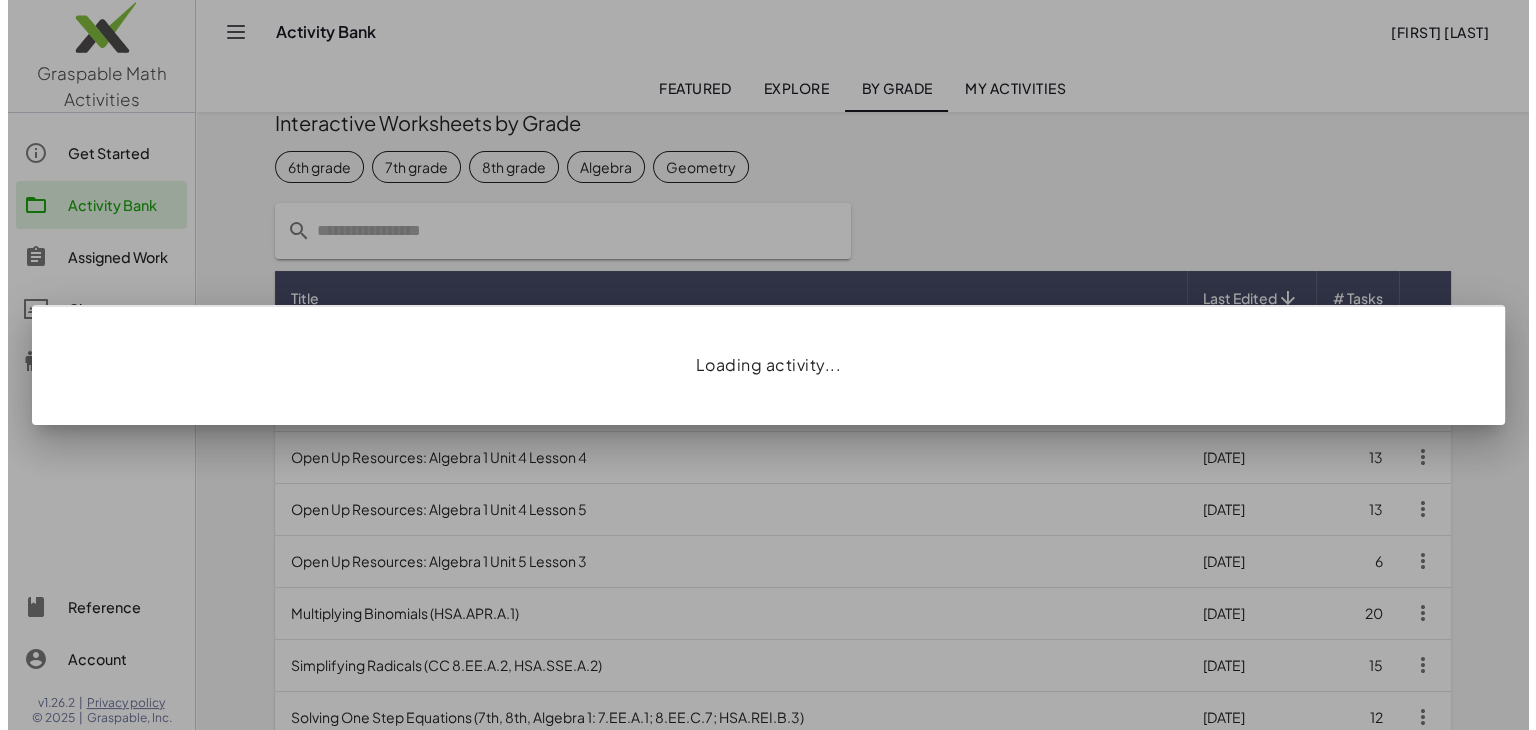 scroll, scrollTop: 0, scrollLeft: 0, axis: both 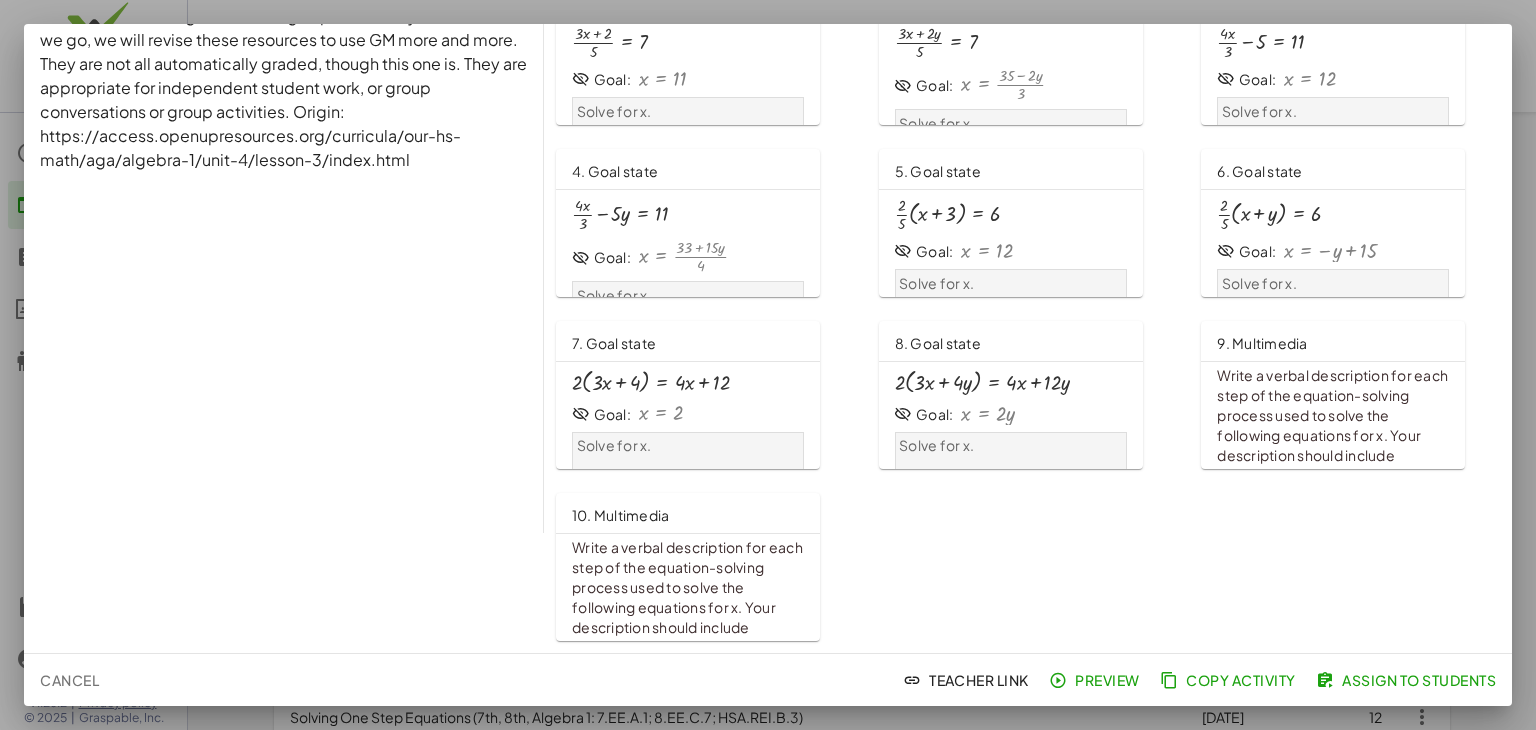 click at bounding box center (768, 365) 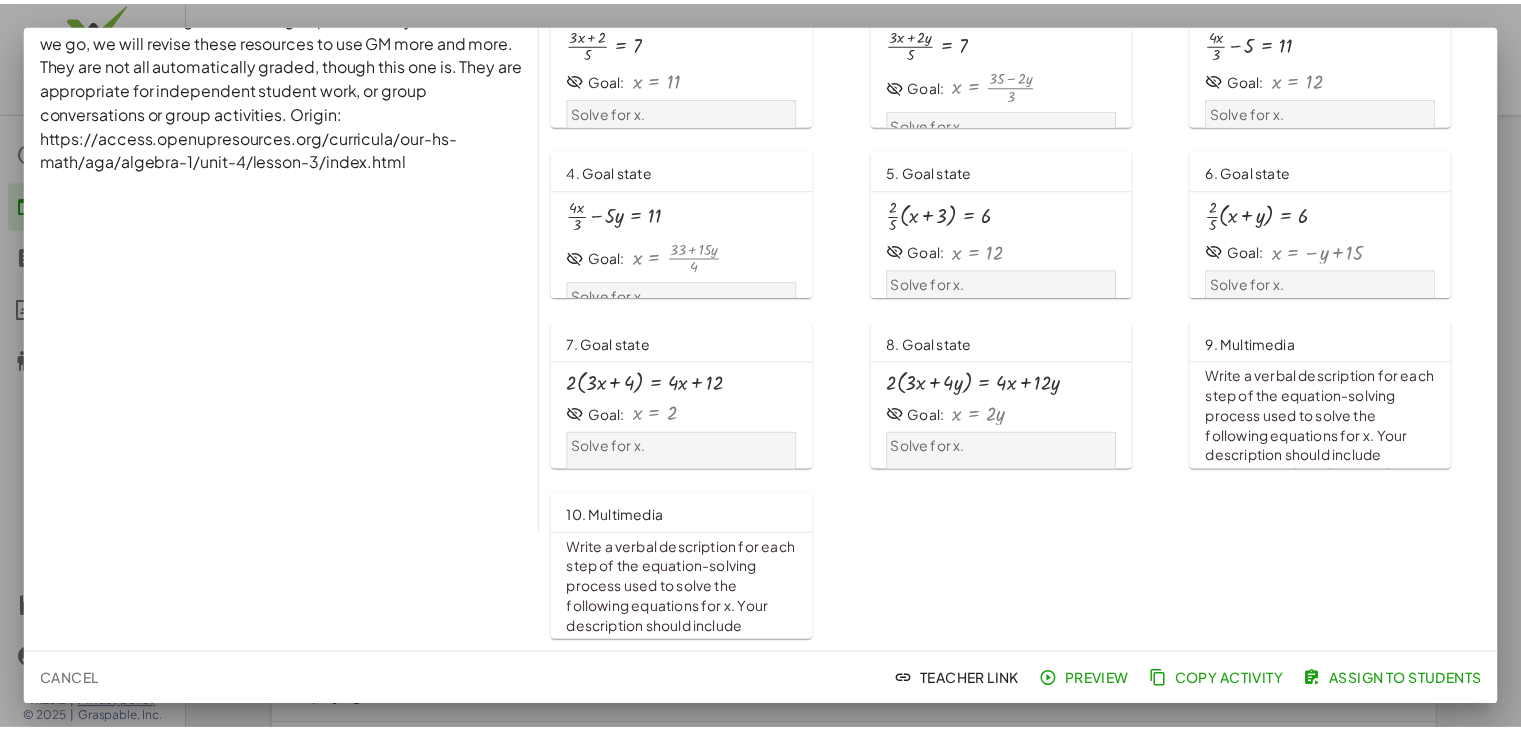 scroll, scrollTop: 32, scrollLeft: 0, axis: vertical 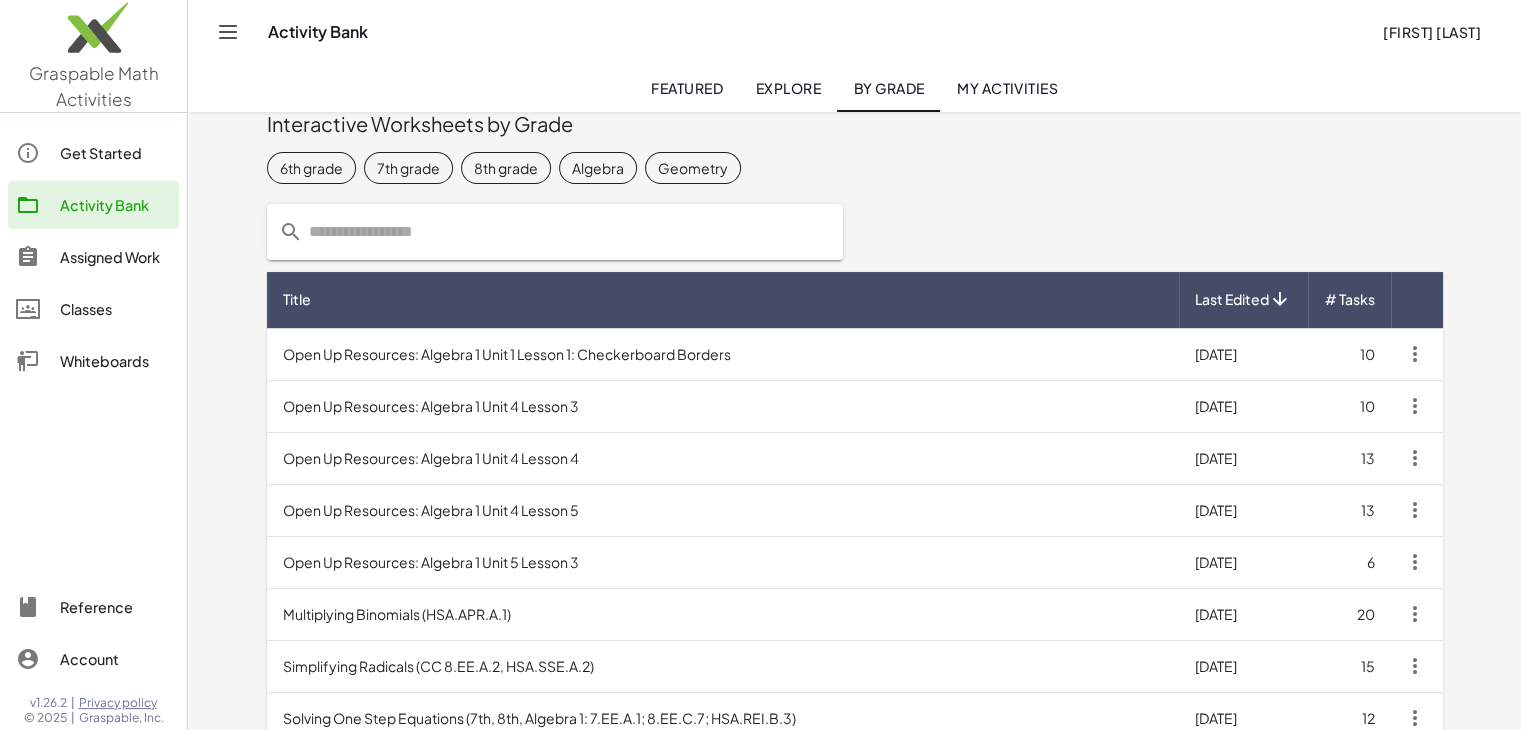 click on "Featured" 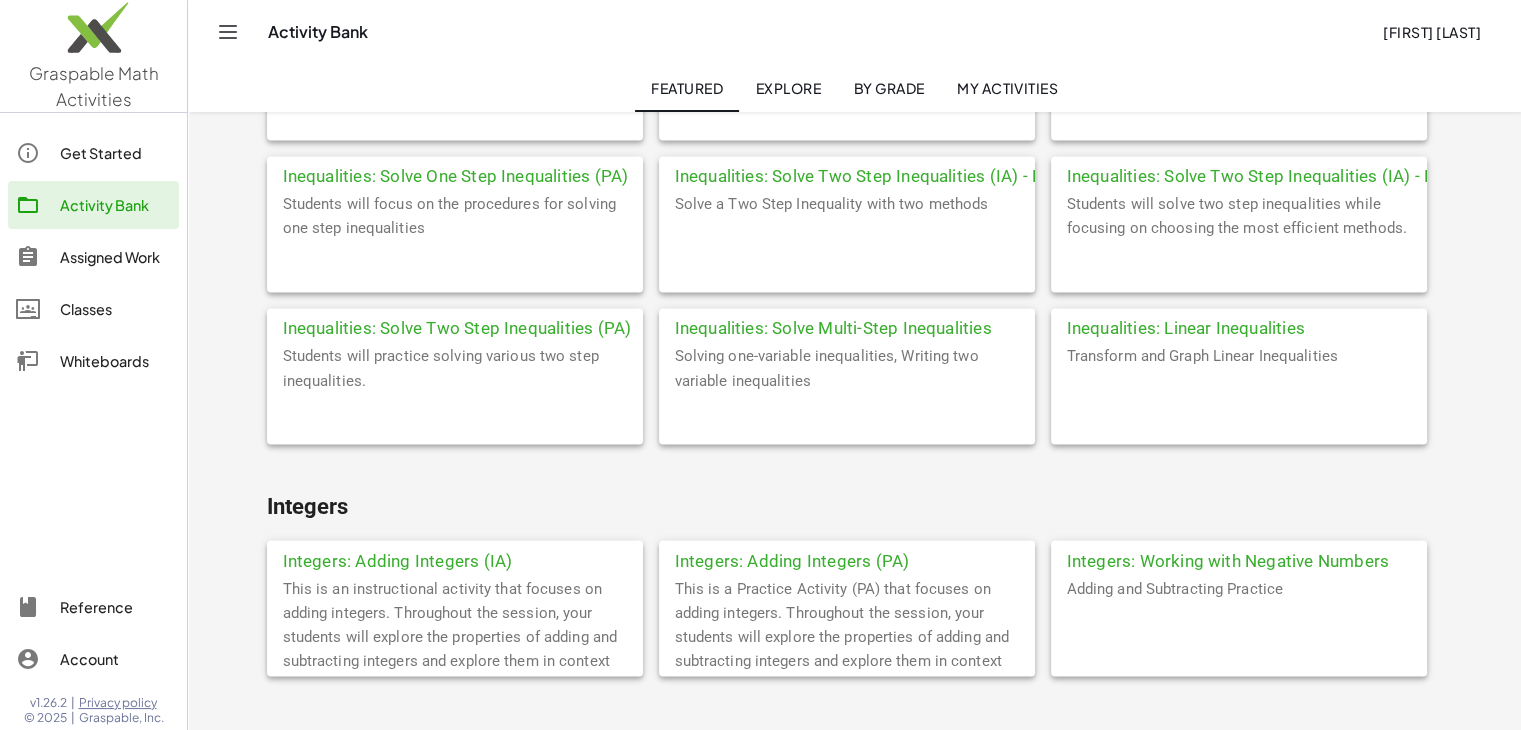scroll, scrollTop: 3586, scrollLeft: 0, axis: vertical 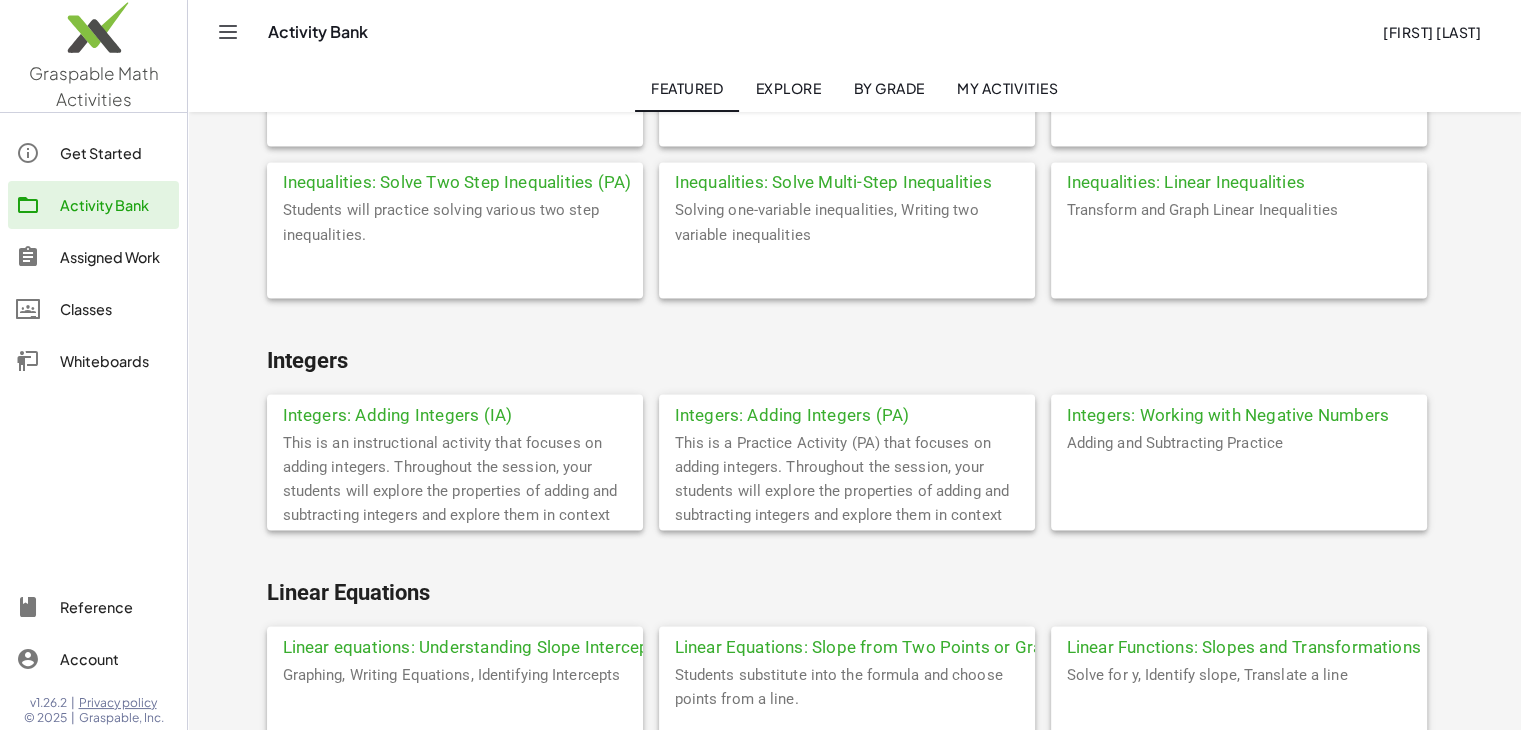 click on "Integers: Working with Negative Numbers" 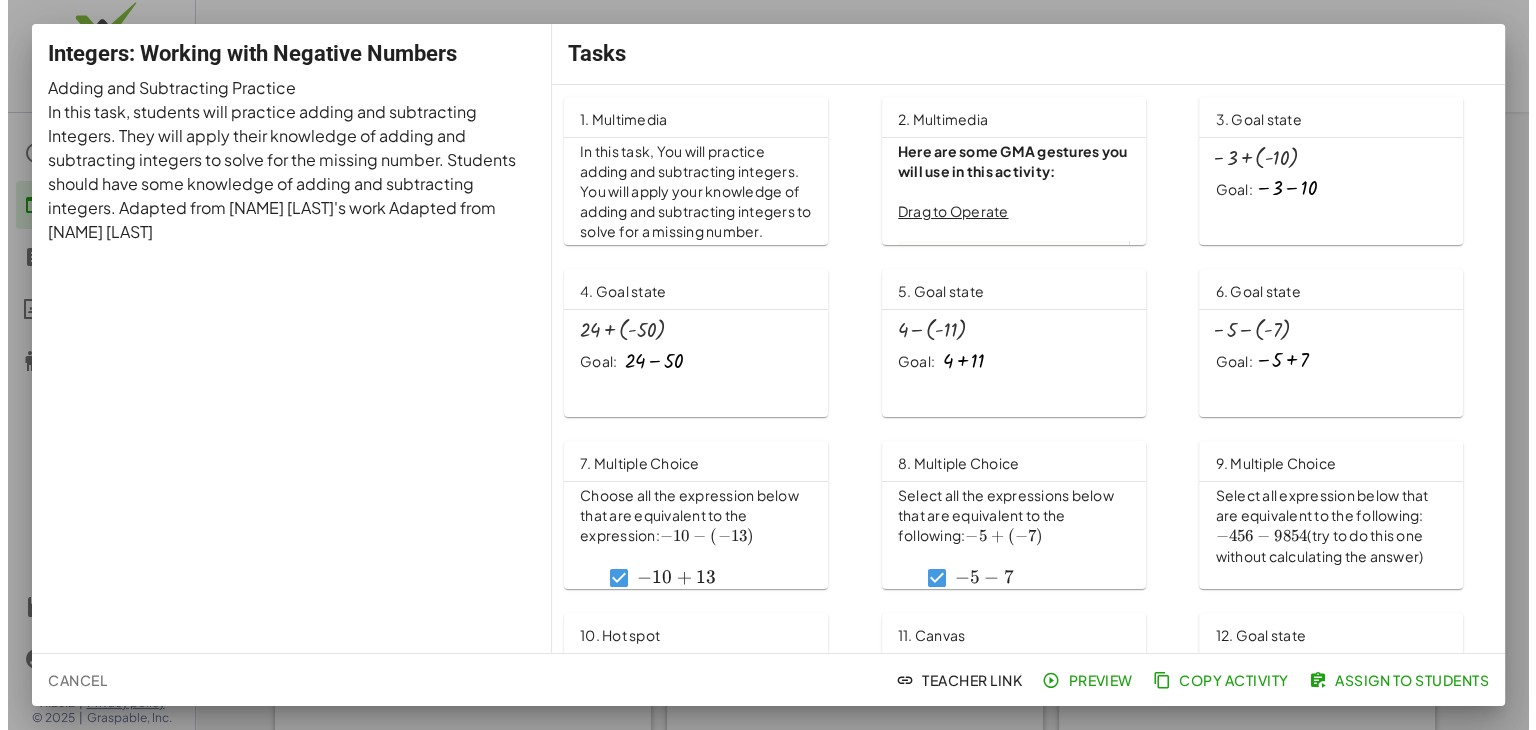 scroll, scrollTop: 0, scrollLeft: 0, axis: both 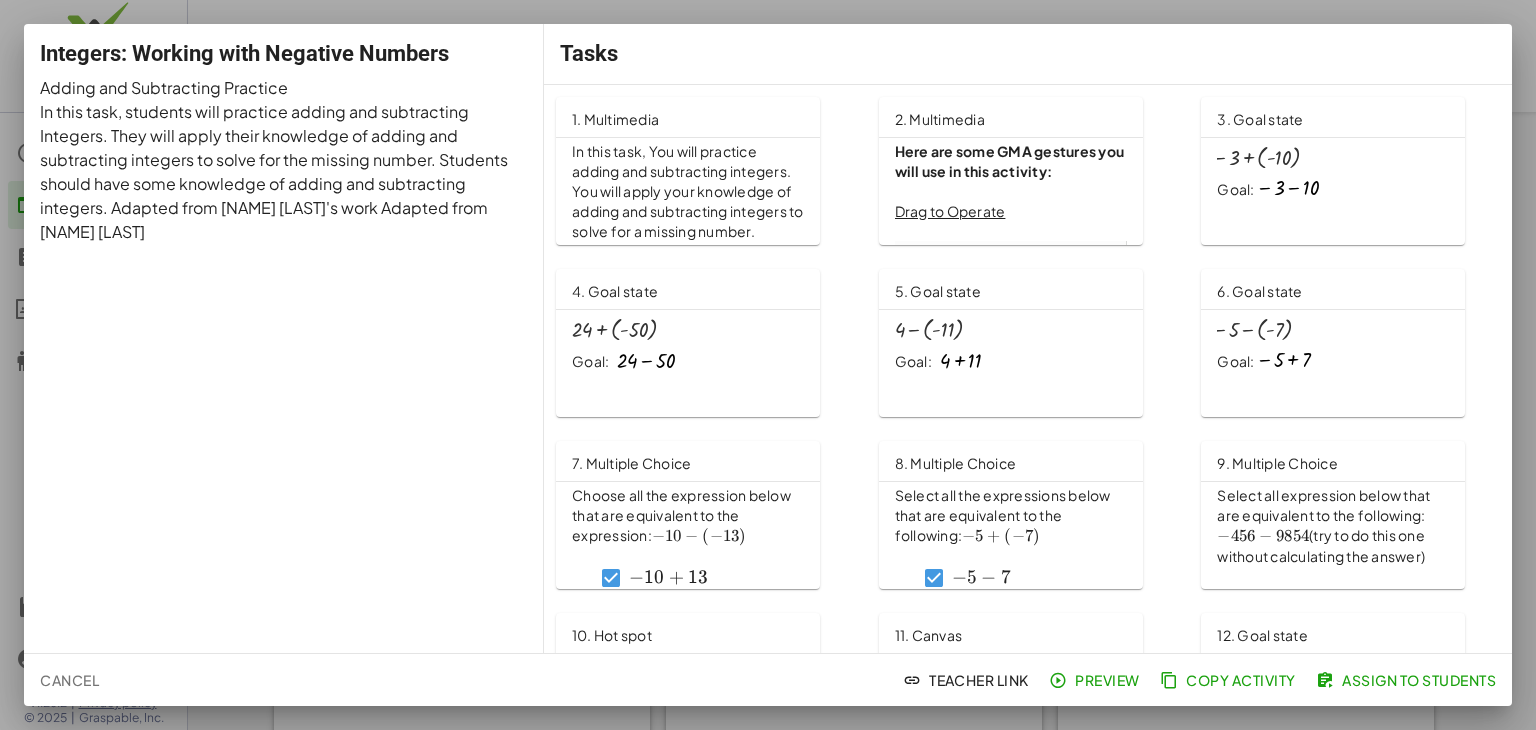 click at bounding box center [768, 365] 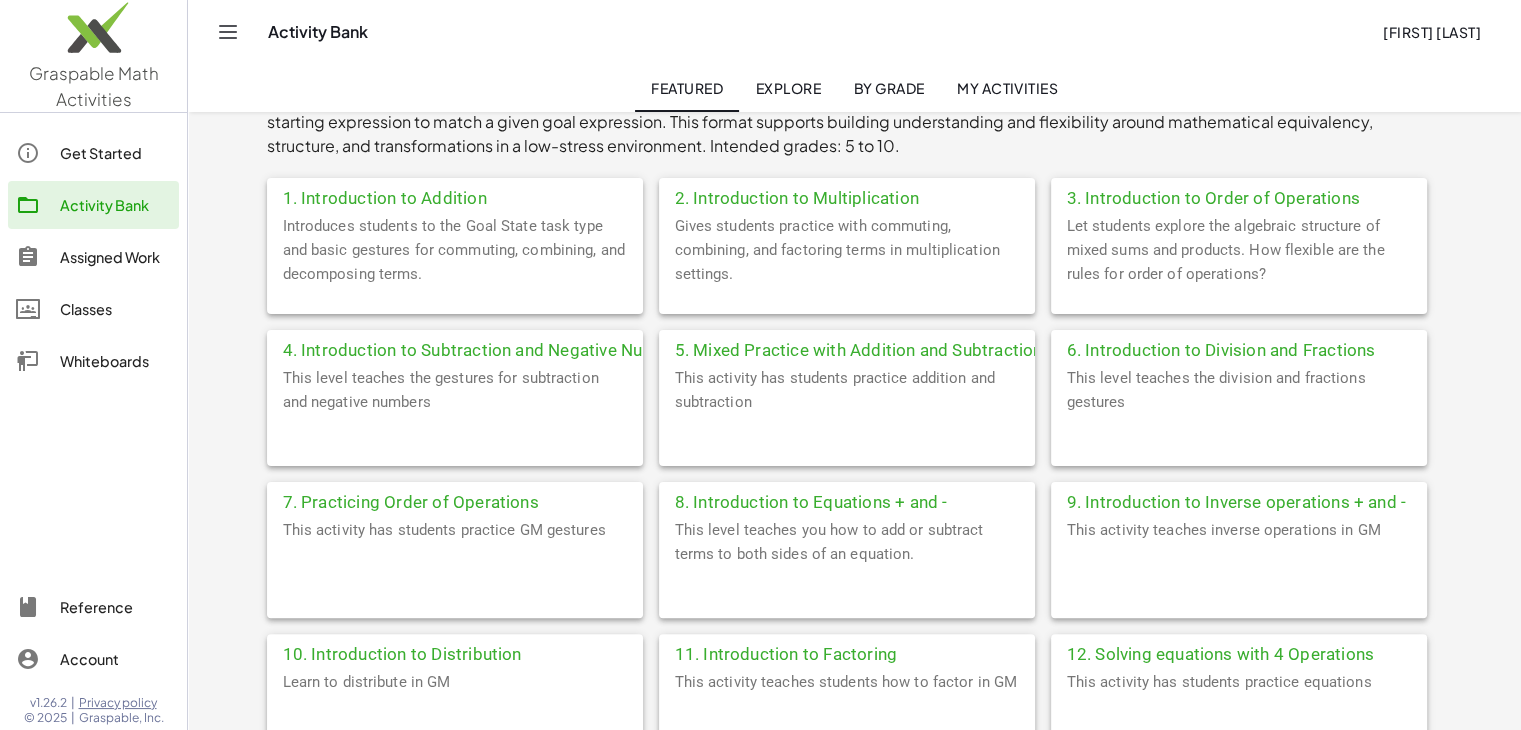 scroll, scrollTop: 800, scrollLeft: 0, axis: vertical 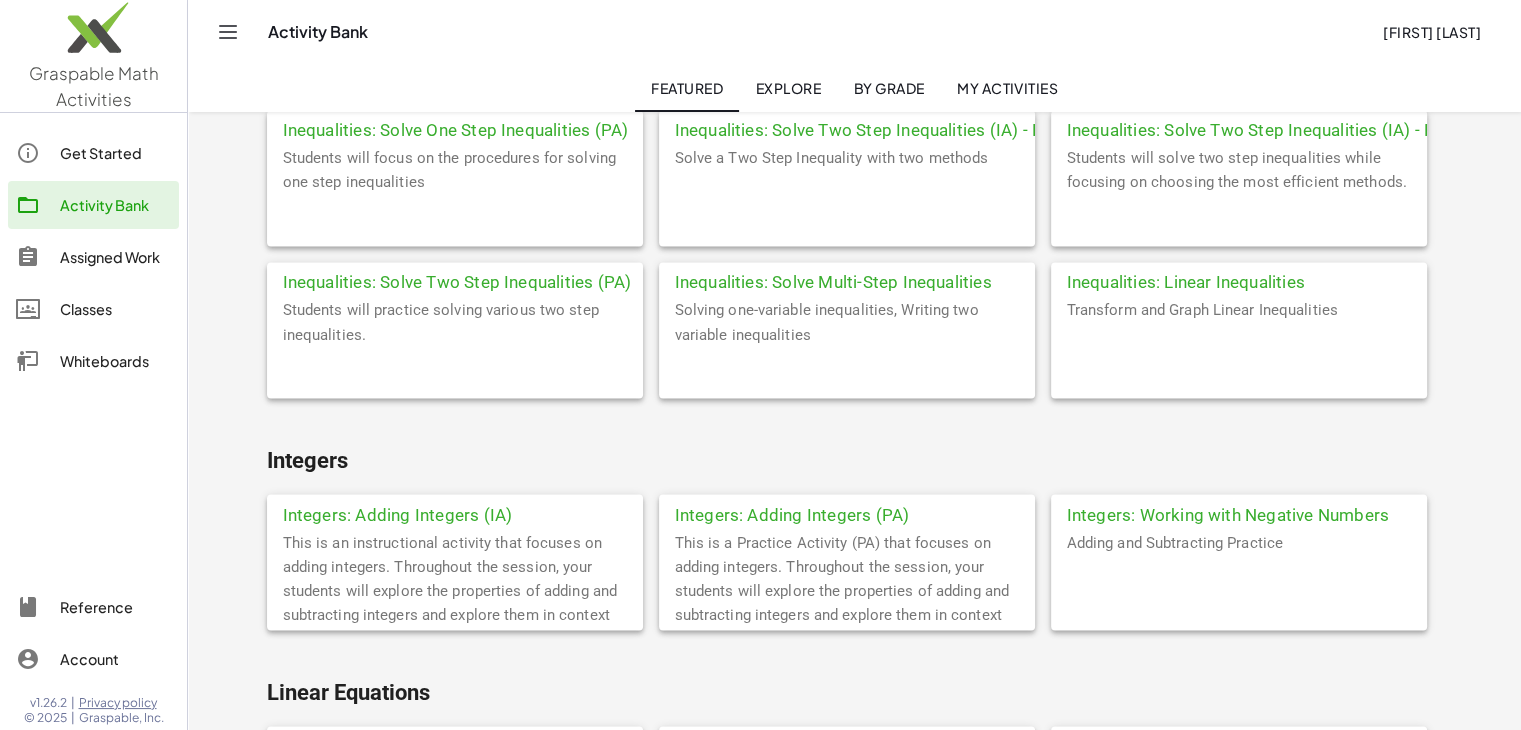 click on "Explore" 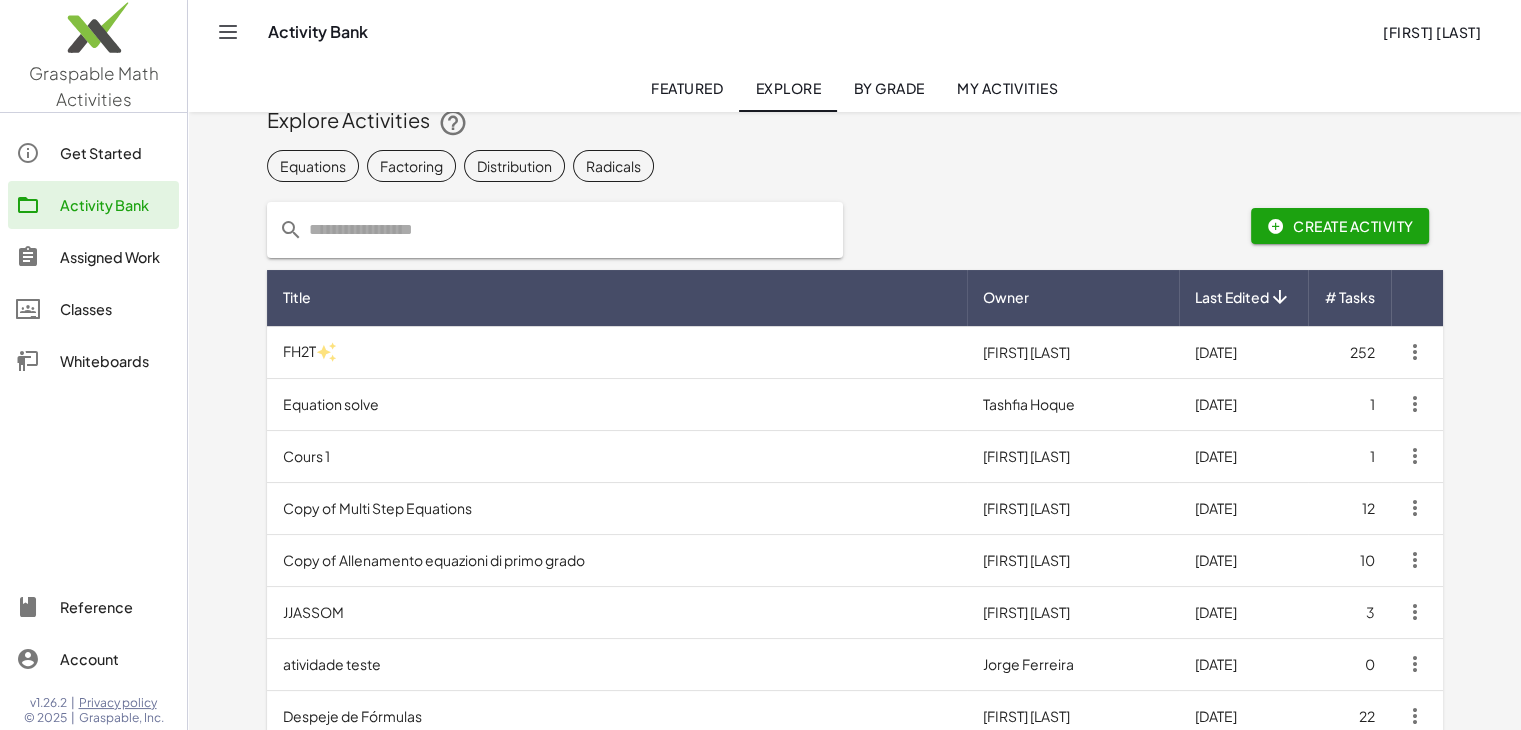 scroll, scrollTop: 4, scrollLeft: 0, axis: vertical 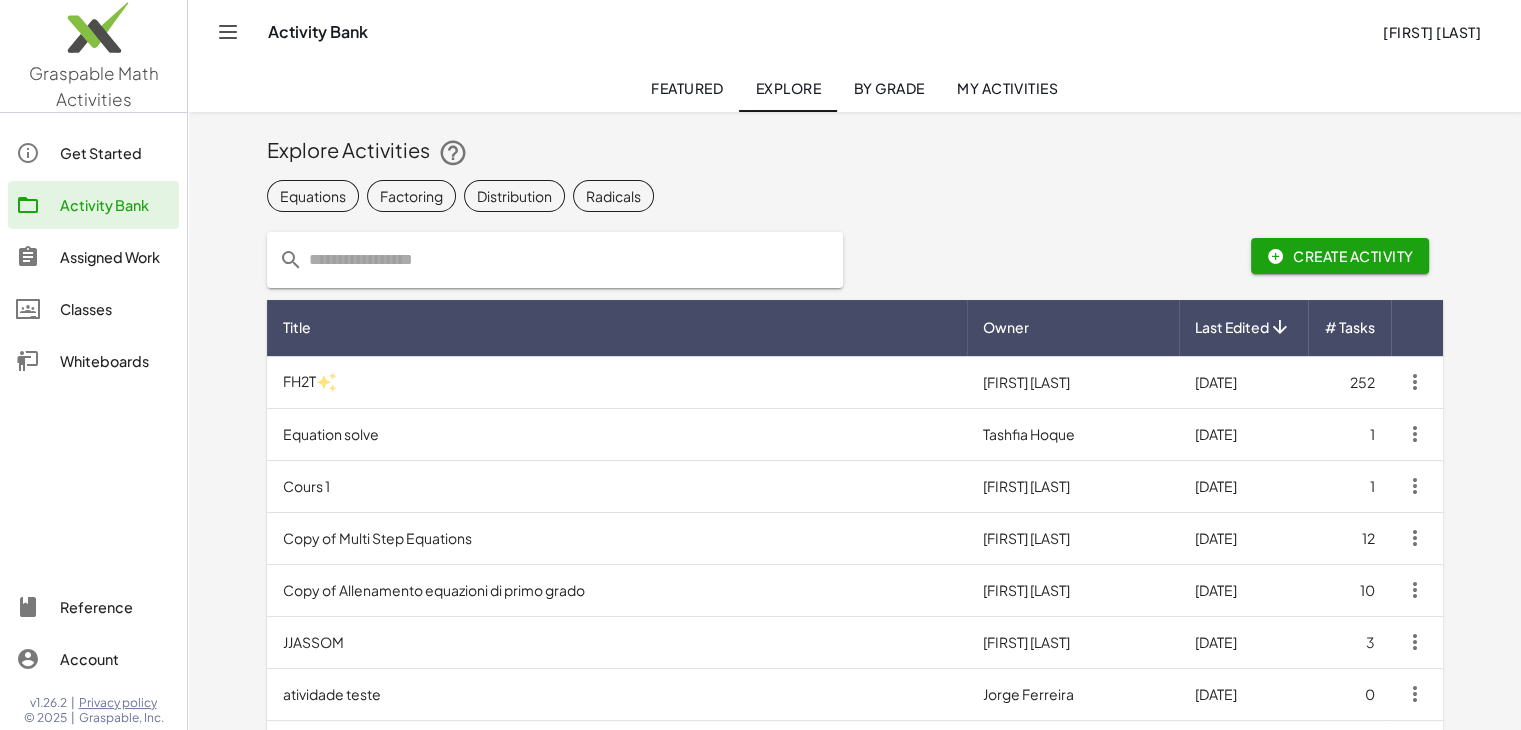 click on "FH2T" at bounding box center [617, 382] 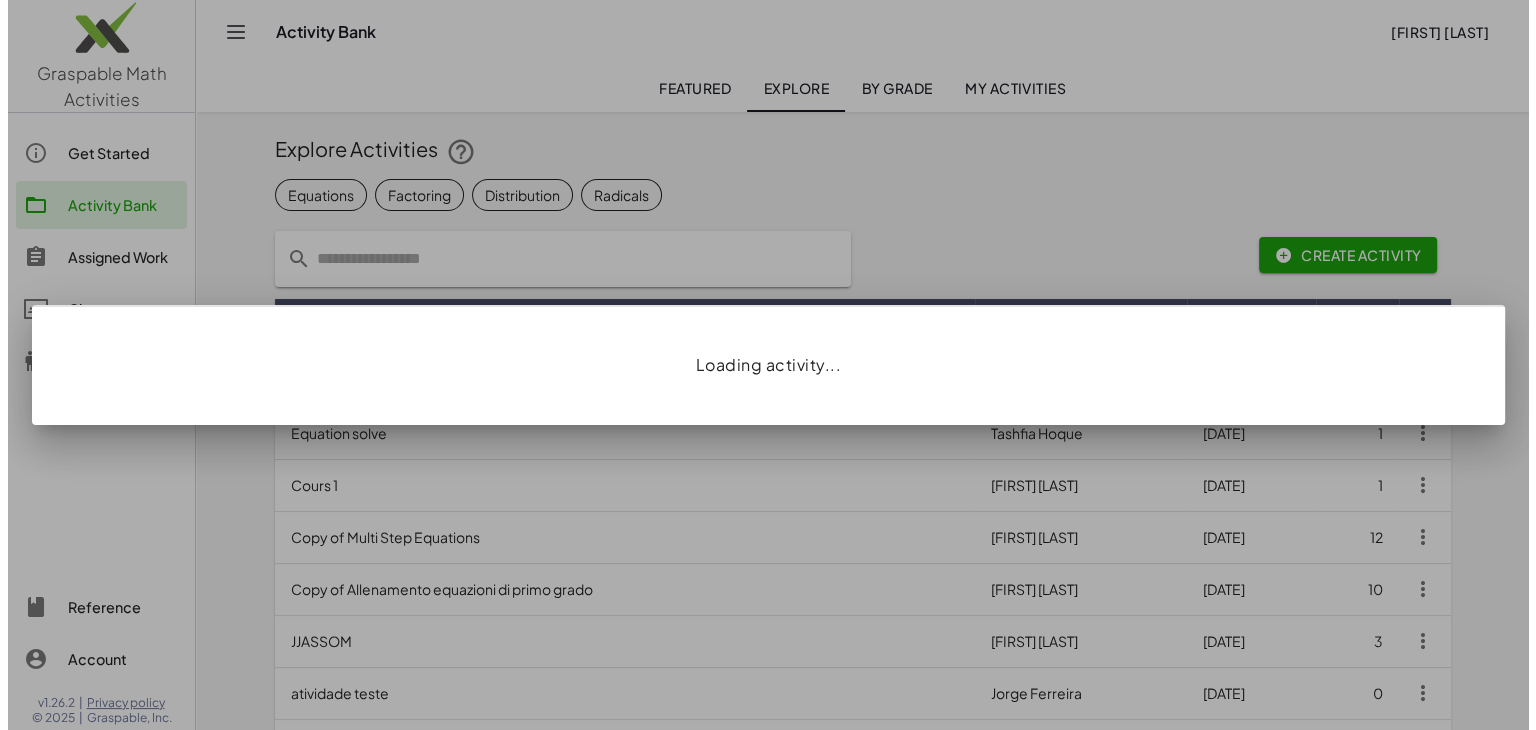 scroll, scrollTop: 0, scrollLeft: 0, axis: both 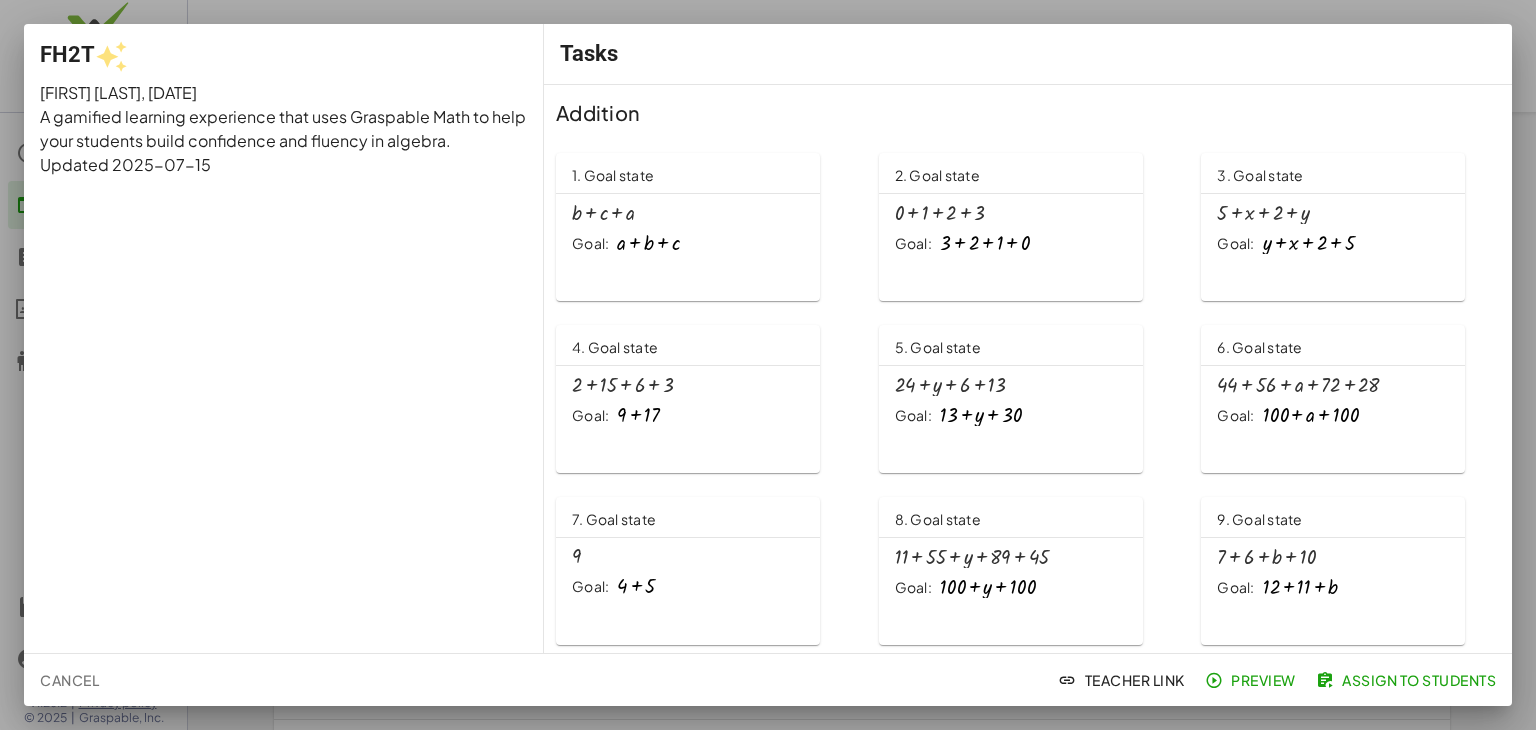click on "Tasks" at bounding box center (1028, 54) 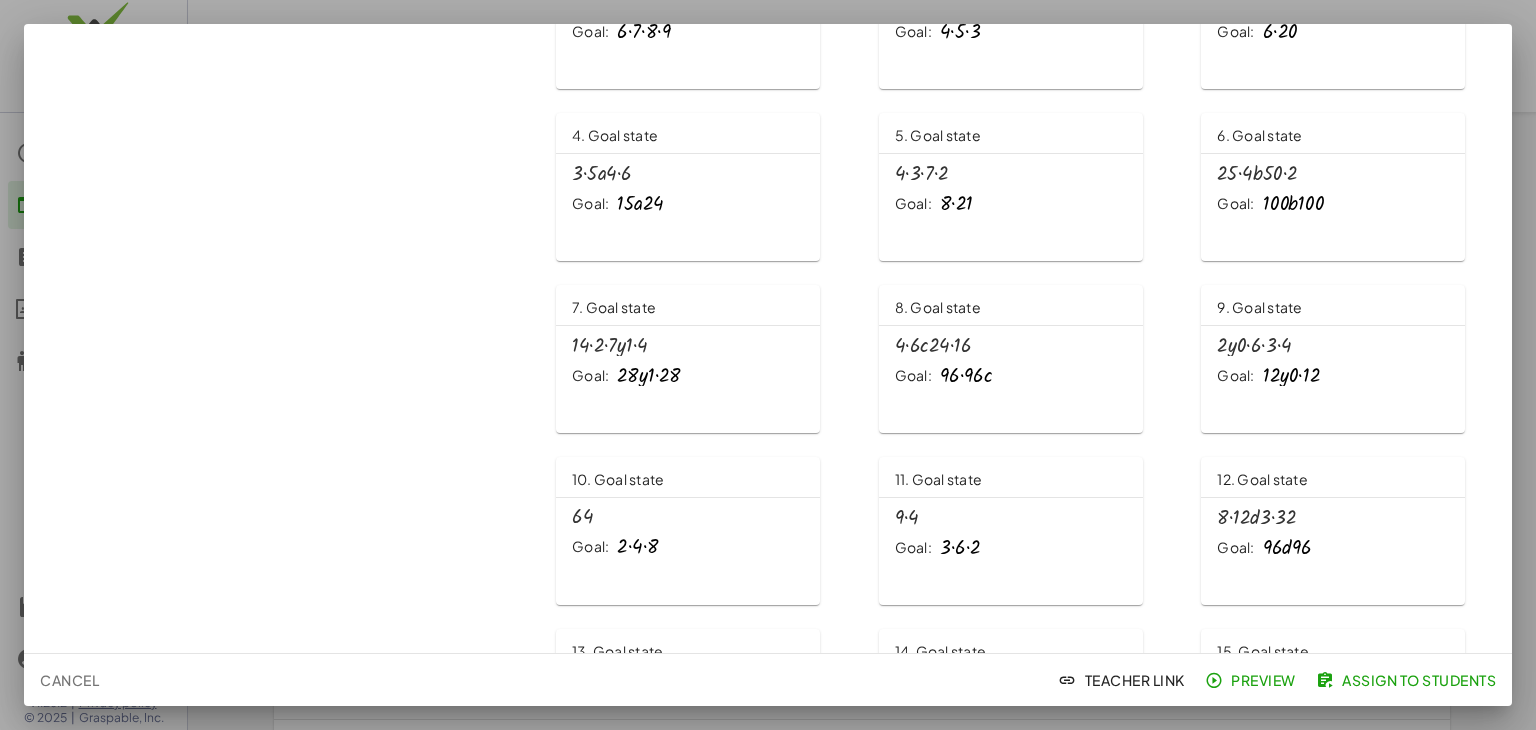 scroll, scrollTop: 2000, scrollLeft: 0, axis: vertical 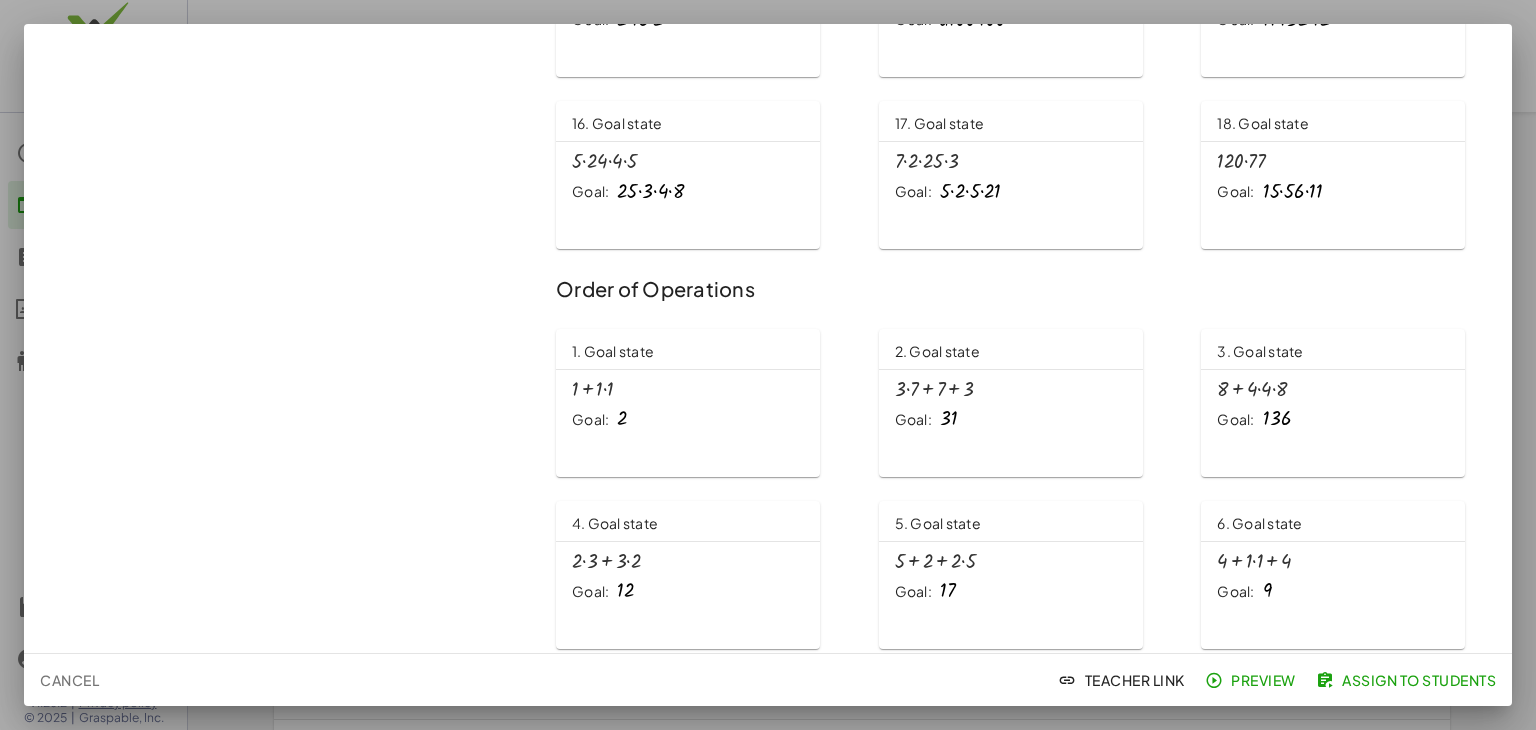 drag, startPoint x: 1525, startPoint y: 71, endPoint x: 1452, endPoint y: 385, distance: 322.374 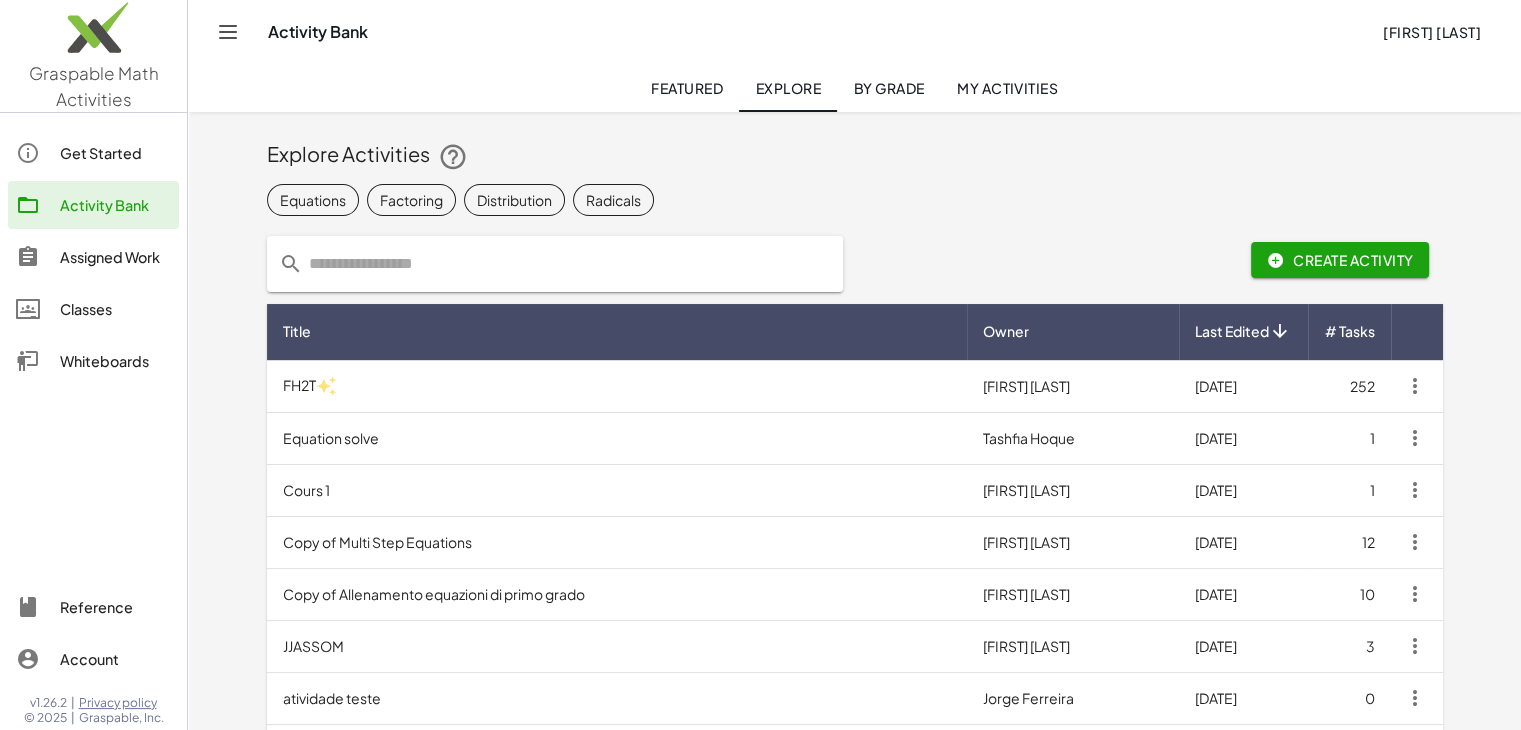 scroll, scrollTop: 0, scrollLeft: 0, axis: both 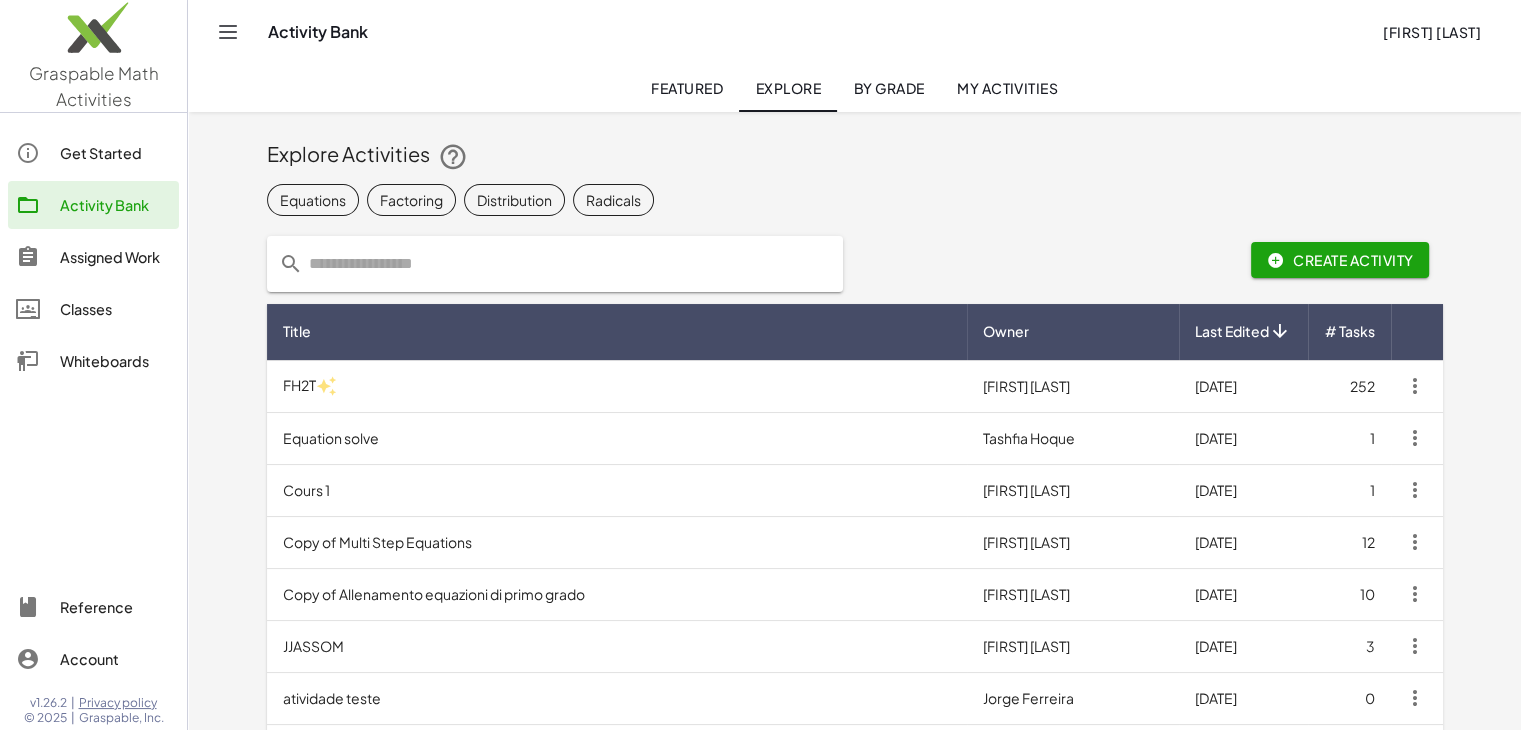 click on "Featured" 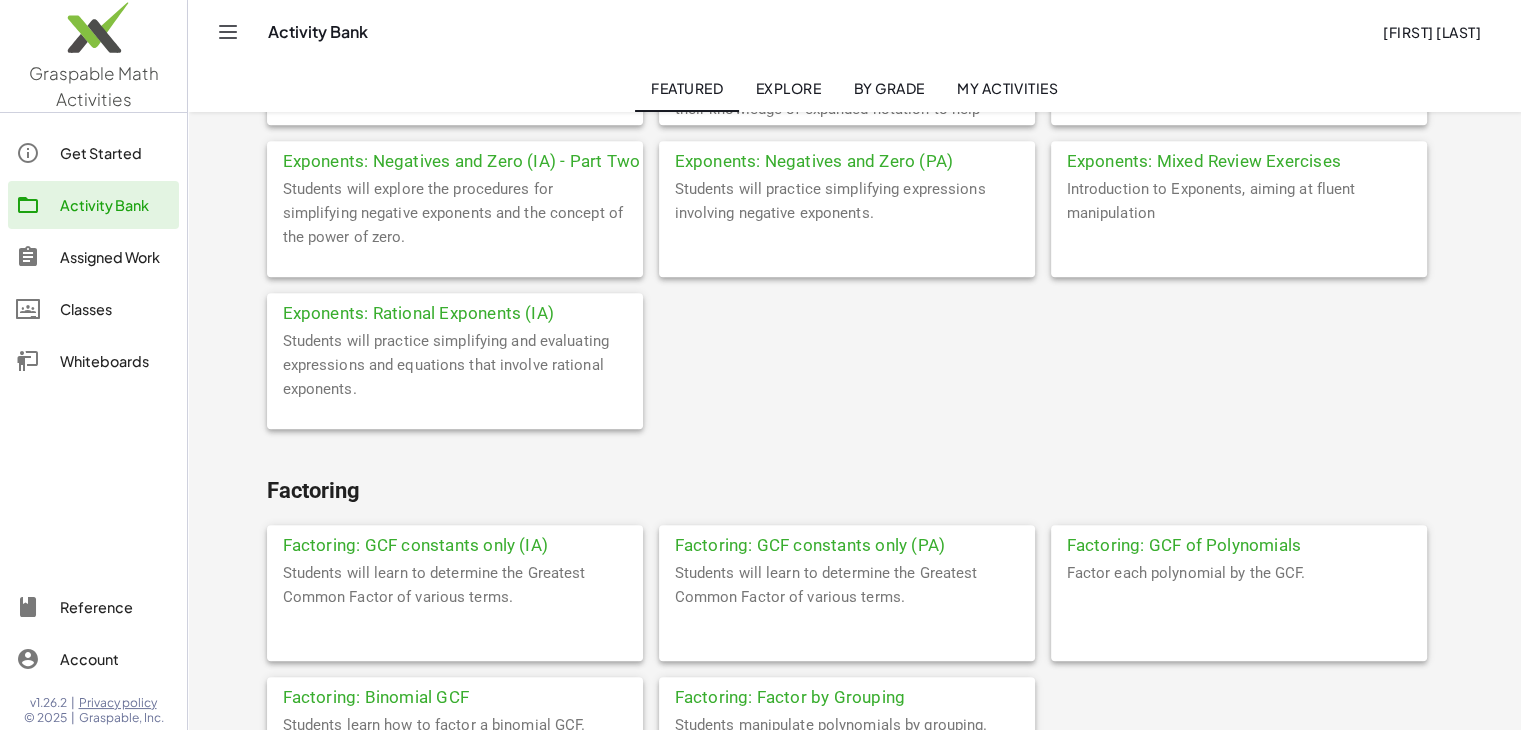 scroll, scrollTop: 2400, scrollLeft: 0, axis: vertical 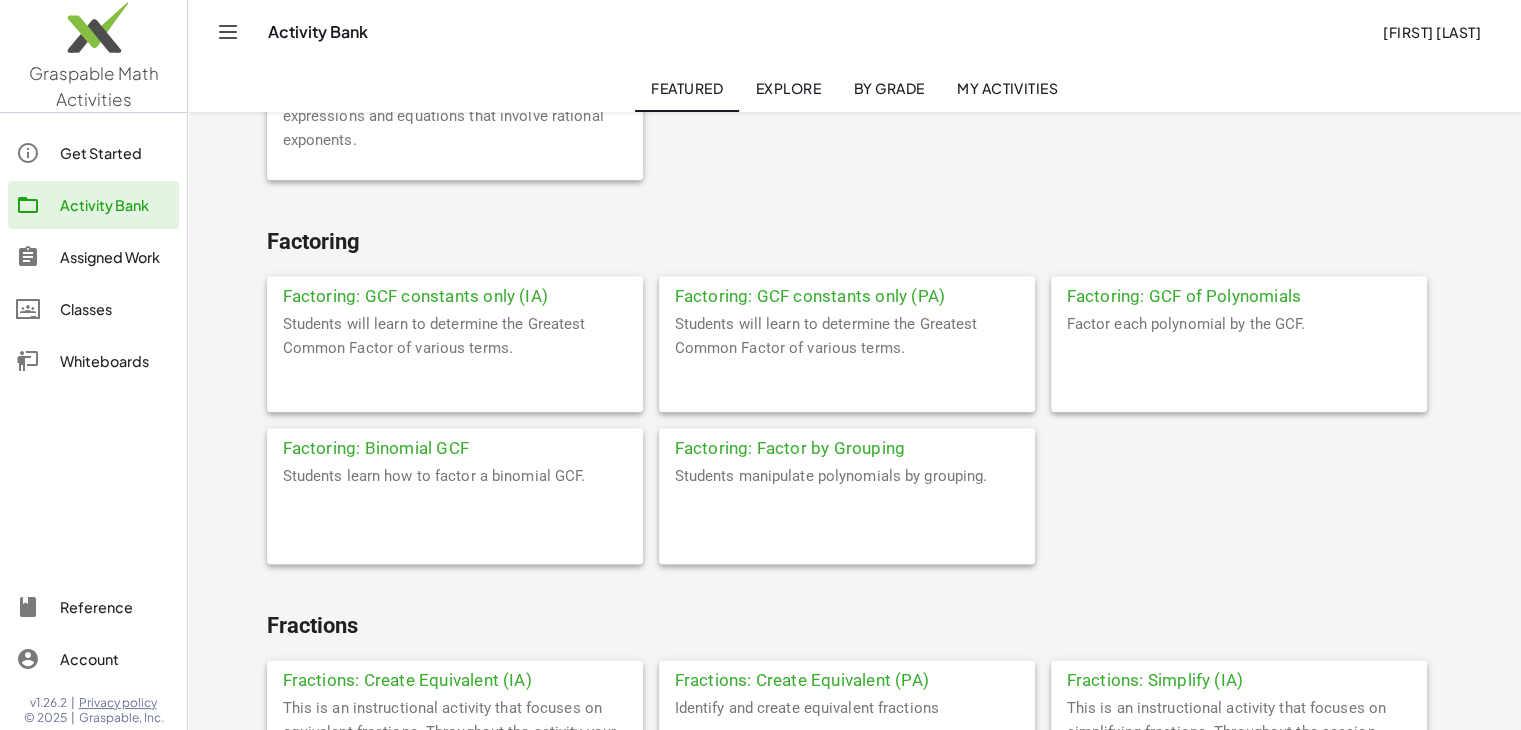 click on "Assigned Work" 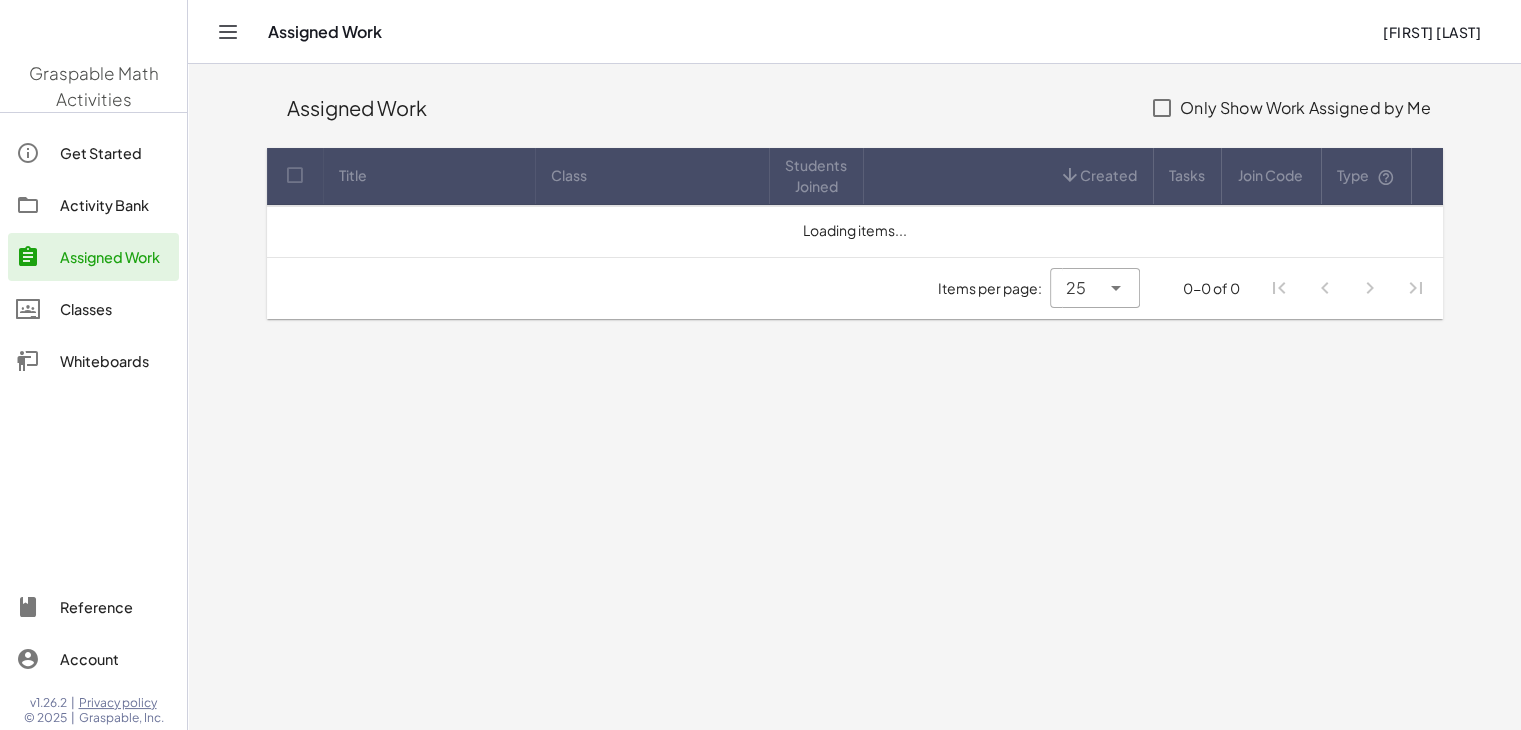 scroll, scrollTop: 0, scrollLeft: 0, axis: both 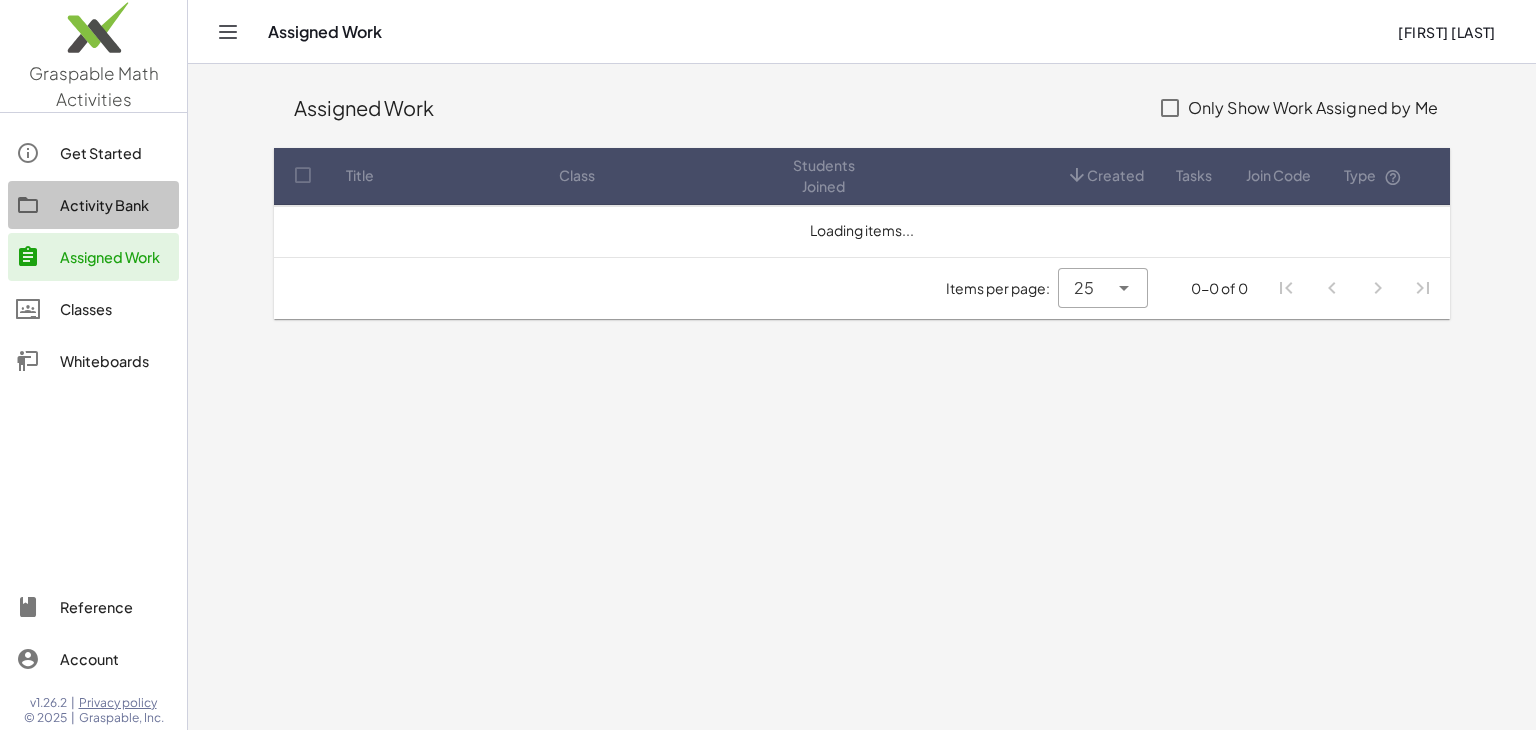click on "Activity Bank" 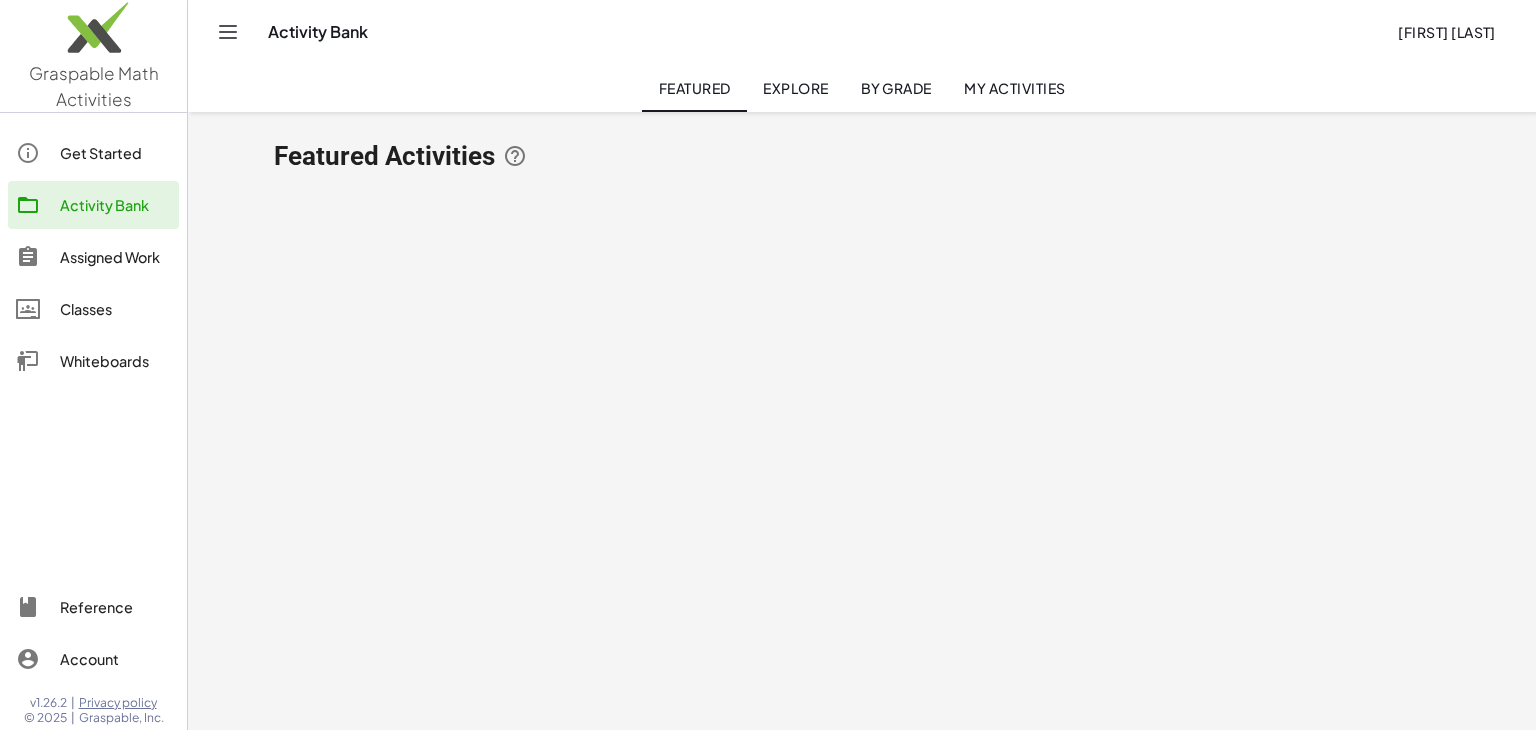 click on "Get Started" 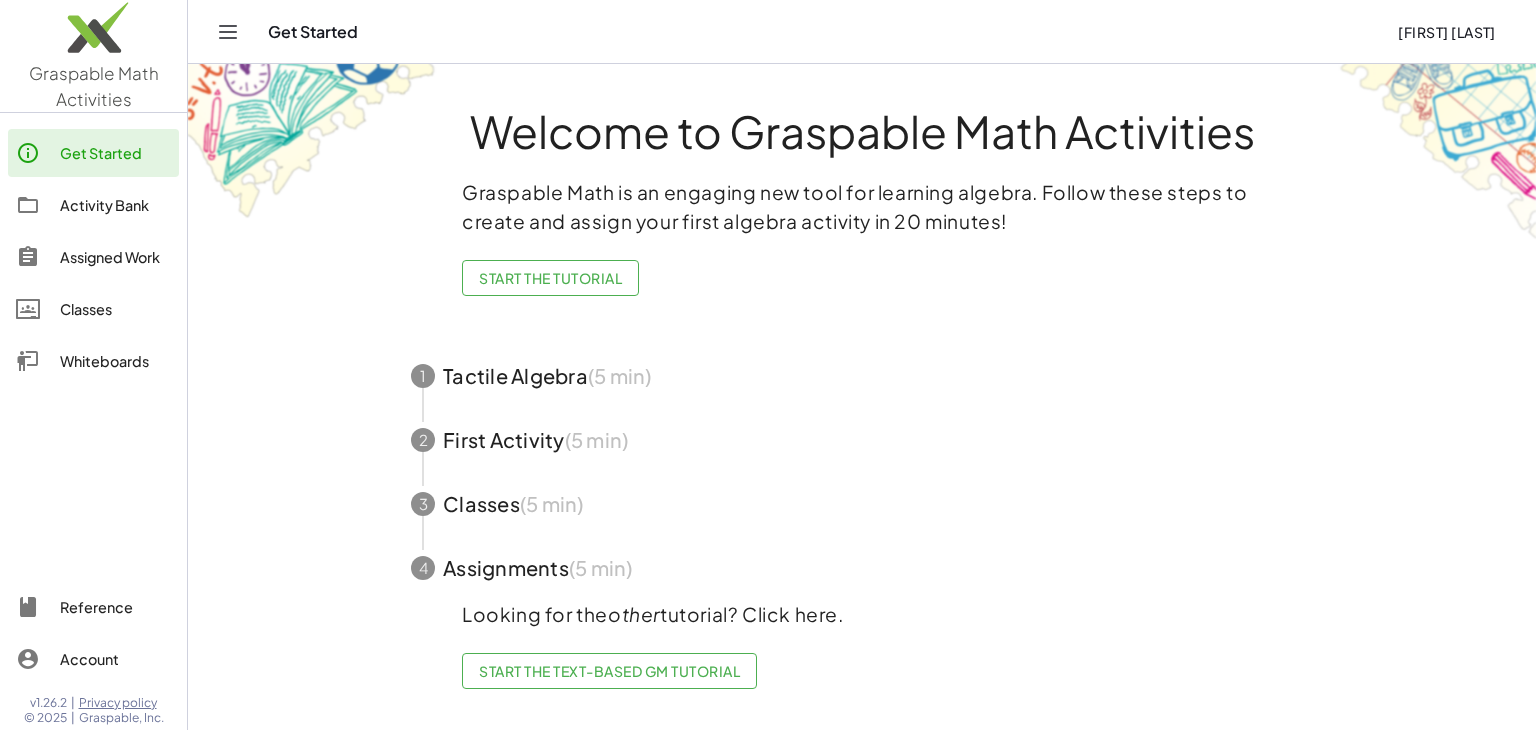 click on "Get Started" at bounding box center [825, 32] 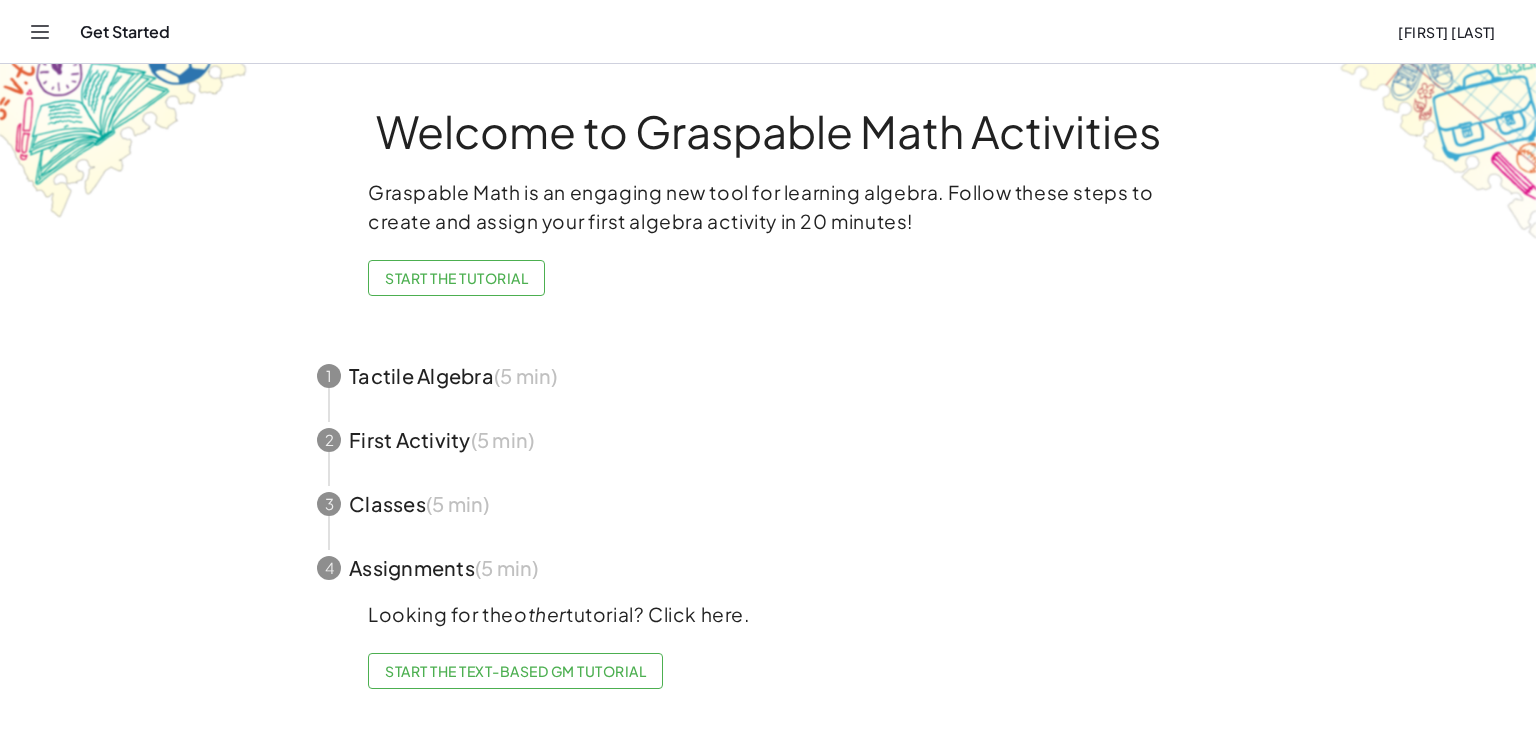 click on "Get Started" at bounding box center (731, 32) 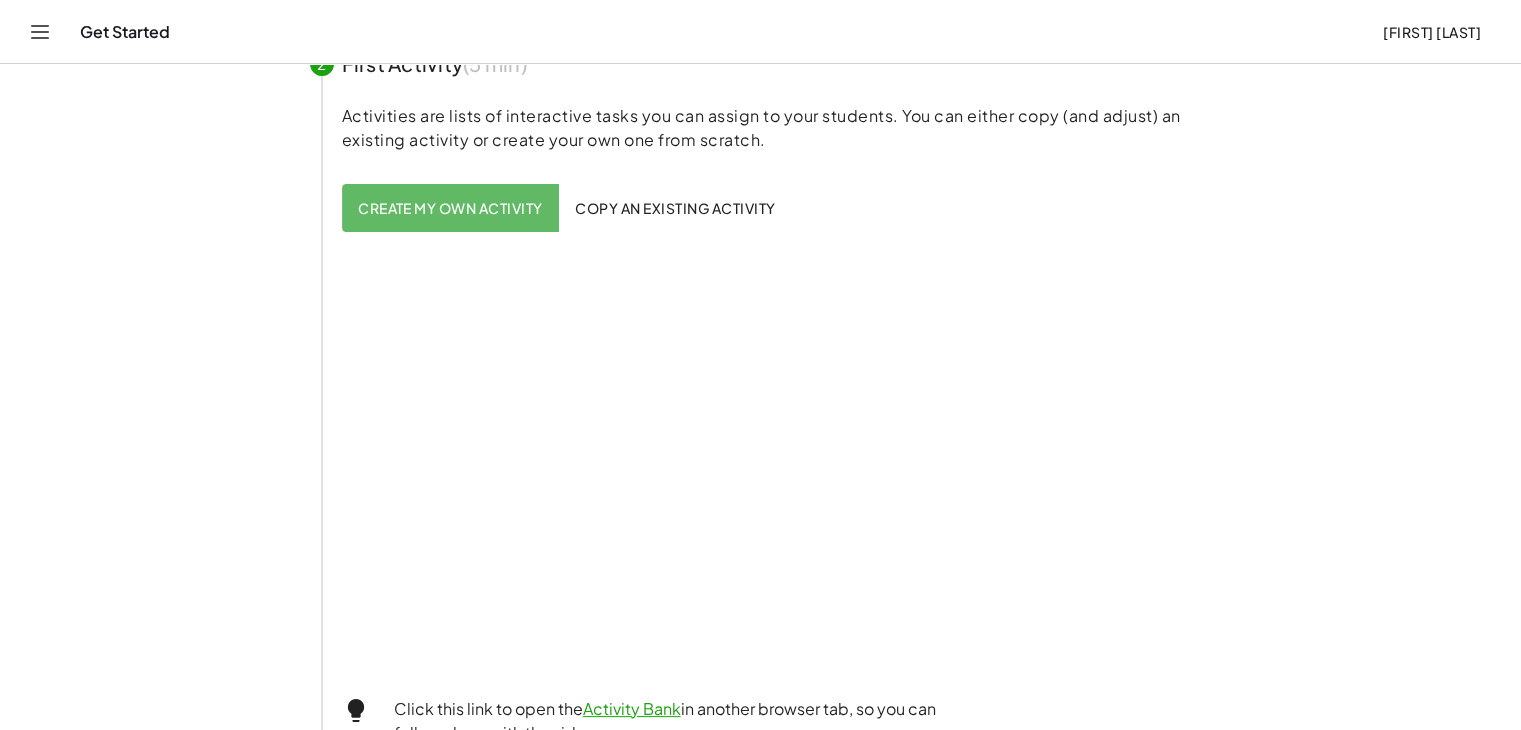scroll, scrollTop: 652, scrollLeft: 0, axis: vertical 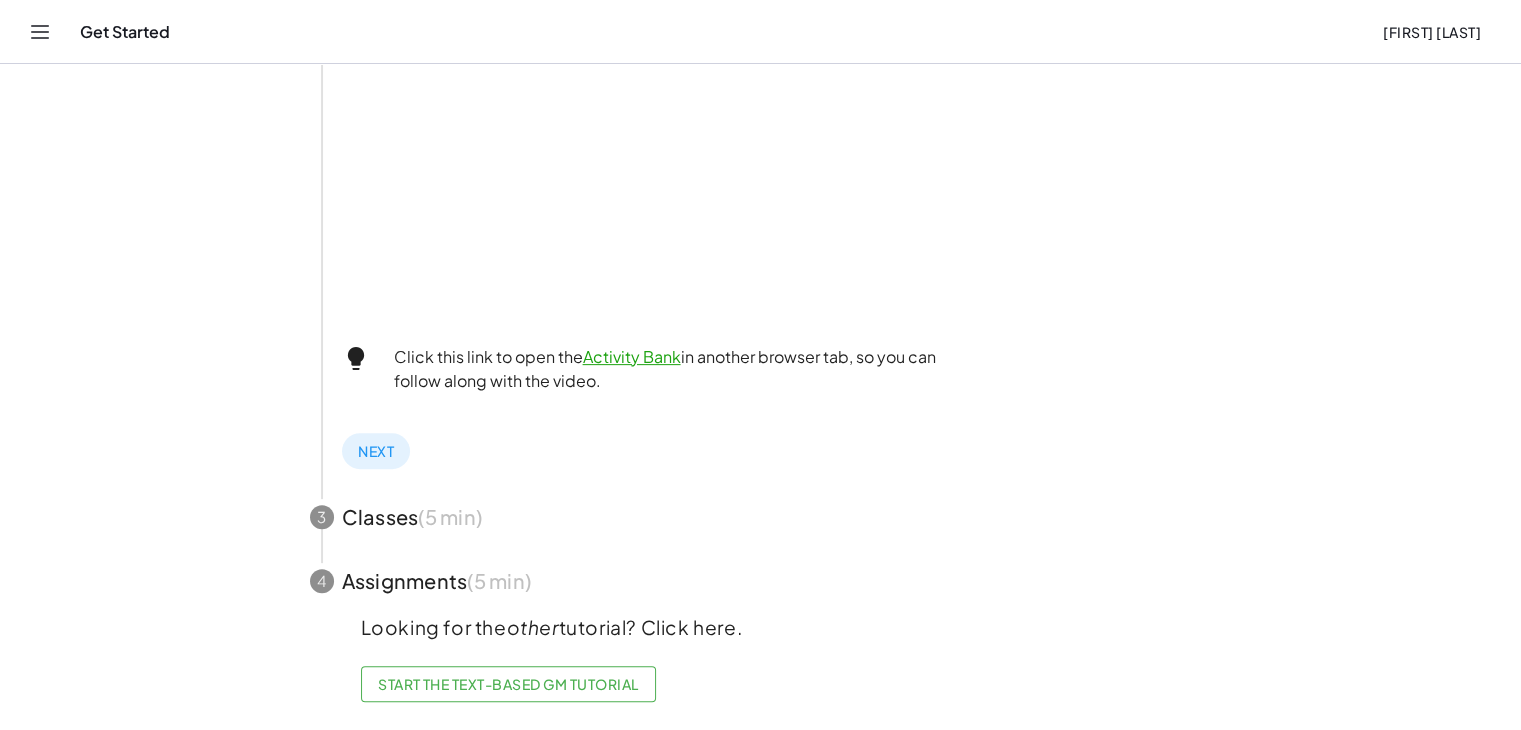 click at bounding box center [761, 517] 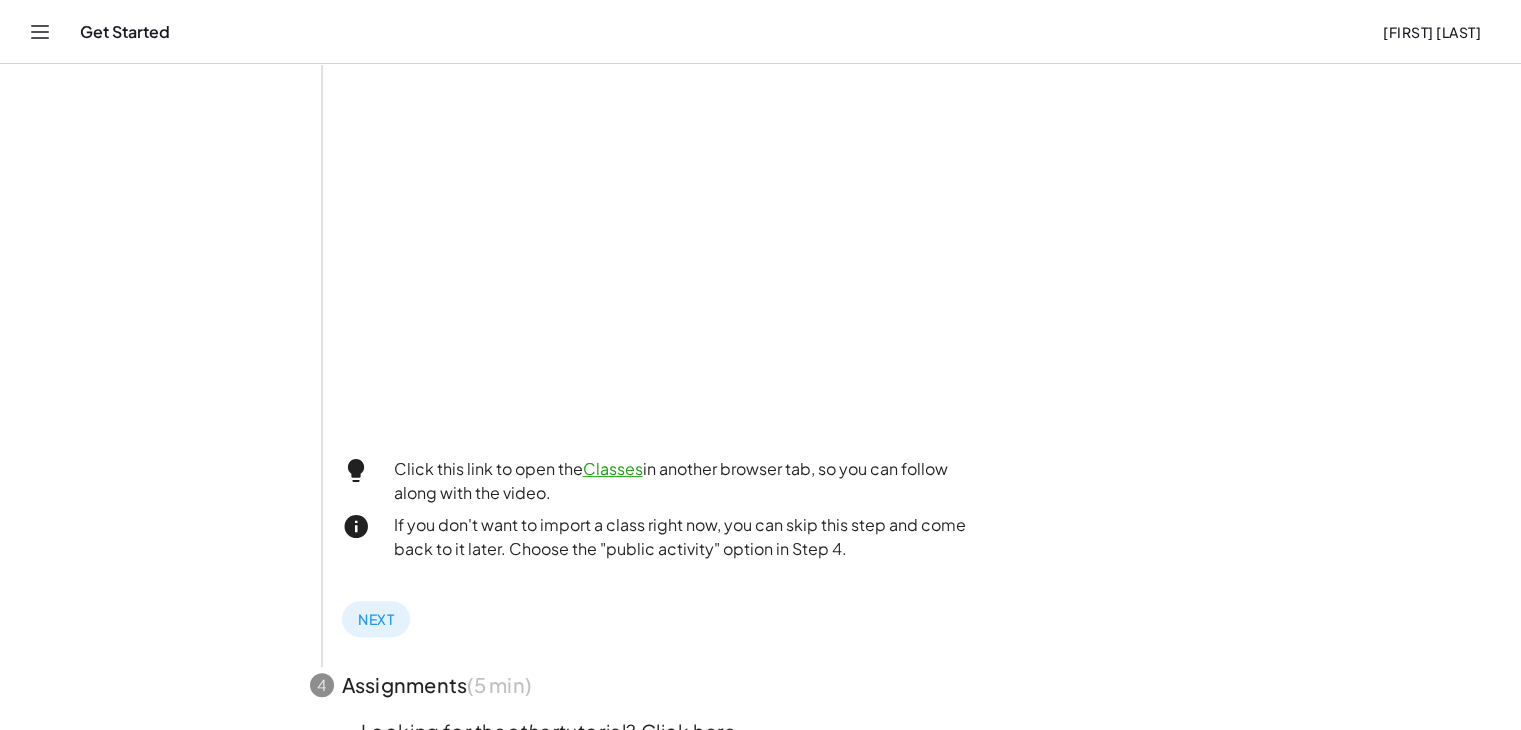 scroll, scrollTop: 636, scrollLeft: 0, axis: vertical 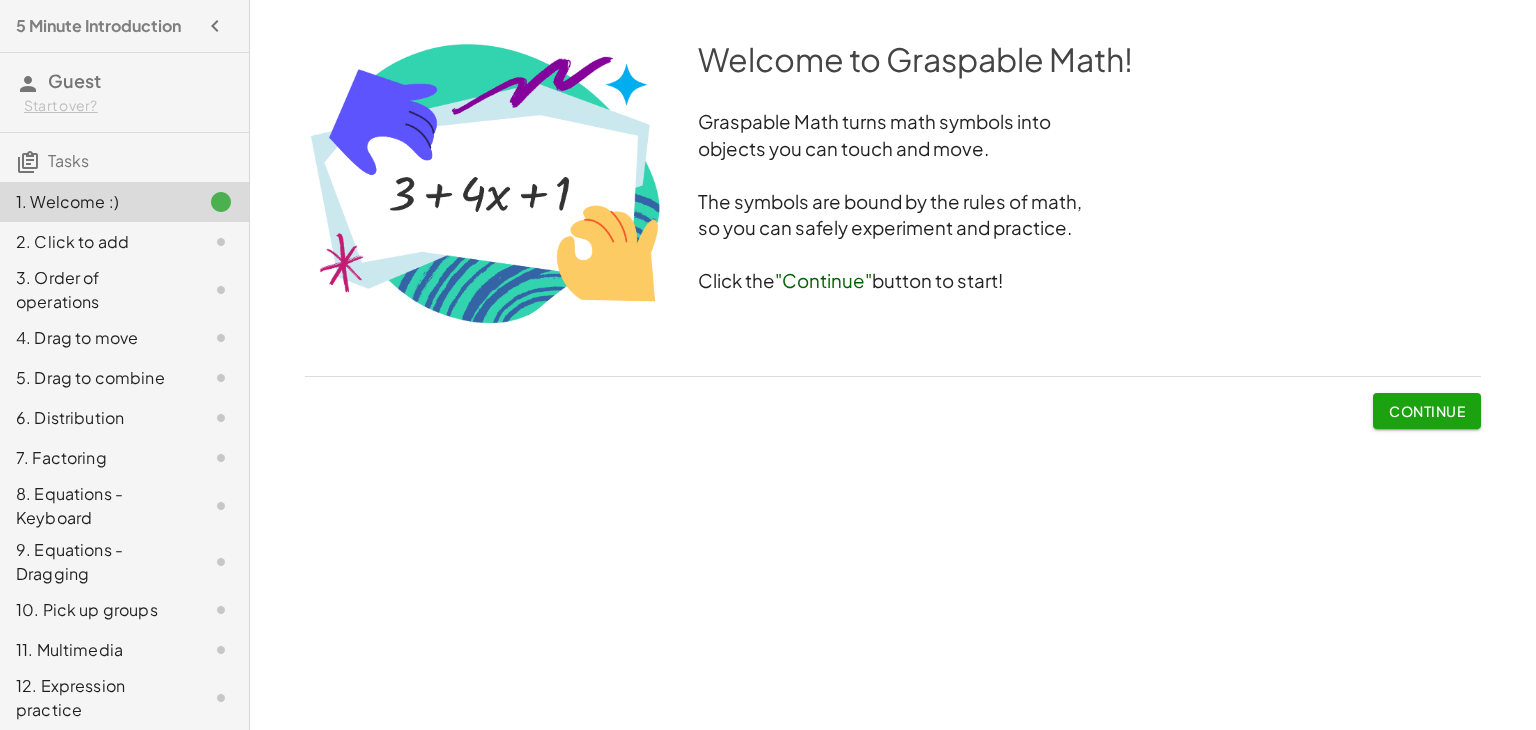 click on "Welcome to Graspable Math! Graspable Math turns math symbols into objects you can touch and move. The symbols are bound by the rules of math, so you can safely experiment and practice. Click the  "Continue"  button to start! Continue Click to add or multiply.          keyboard keypad undo undo redo redo fullscreen × Steps:  0 Goal: 11 Reset   Continue  Graspable Math will insist on the right order of operations. Can you find two different ways to solve this problem? How about three?                      keyboard keypad undo undo redo redo fullscreen × Steps:  0 Goal: 16 Reset   Continue  Drag to change the order of terms. keyboard keypad undo undo redo redo fullscreen × Steps:  0 Goal: + a + b Reset   Continue  You can combine terms by dragging, too. Drag on top of another number or letter to combine, or next to them to commute. keyboard keypad undo undo redo redo fullscreen × Steps:  0 Goal: + · 3 · a + 10 Reset   Continue  Drag and drop the "2" into the brackets to distribute.            keyboard" 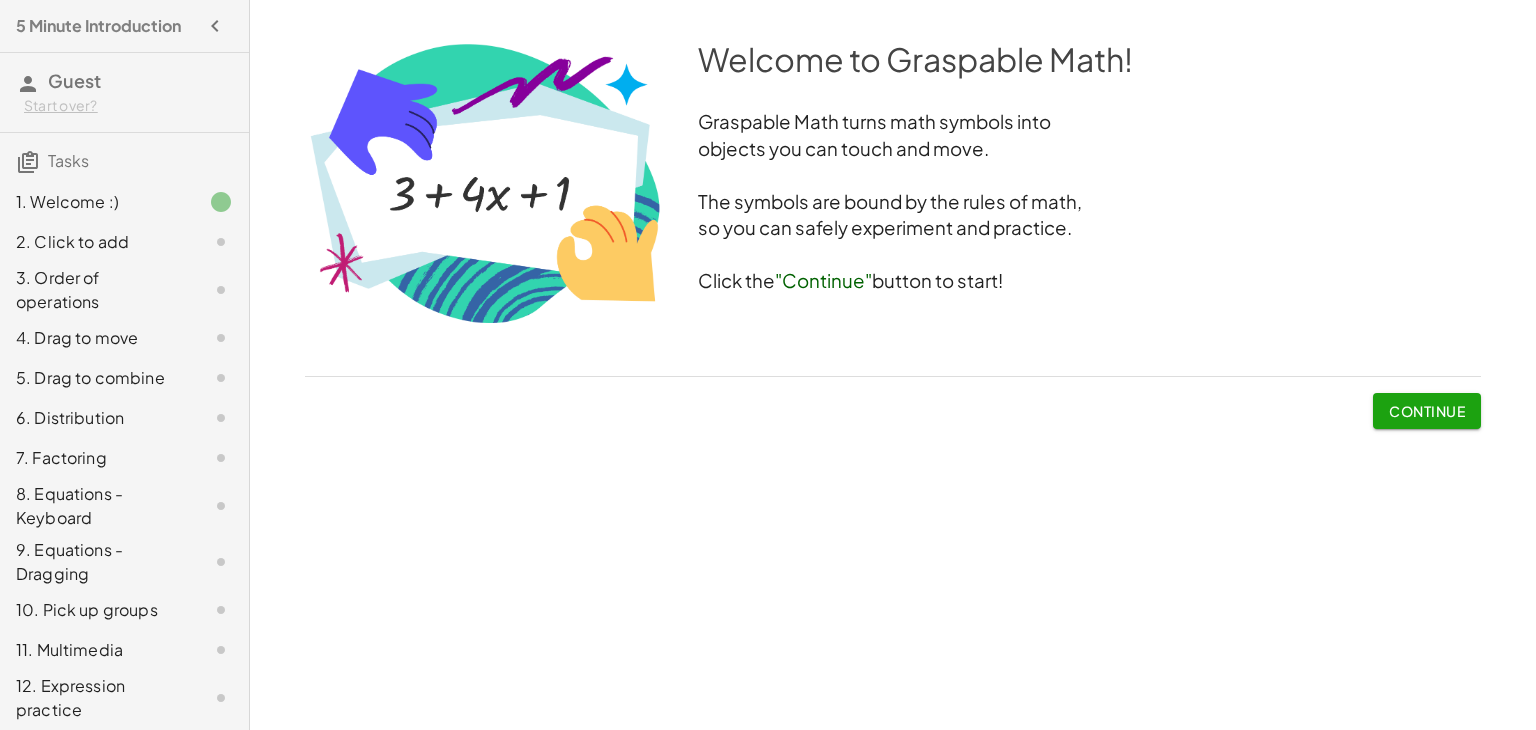 click on "2. Click to add" 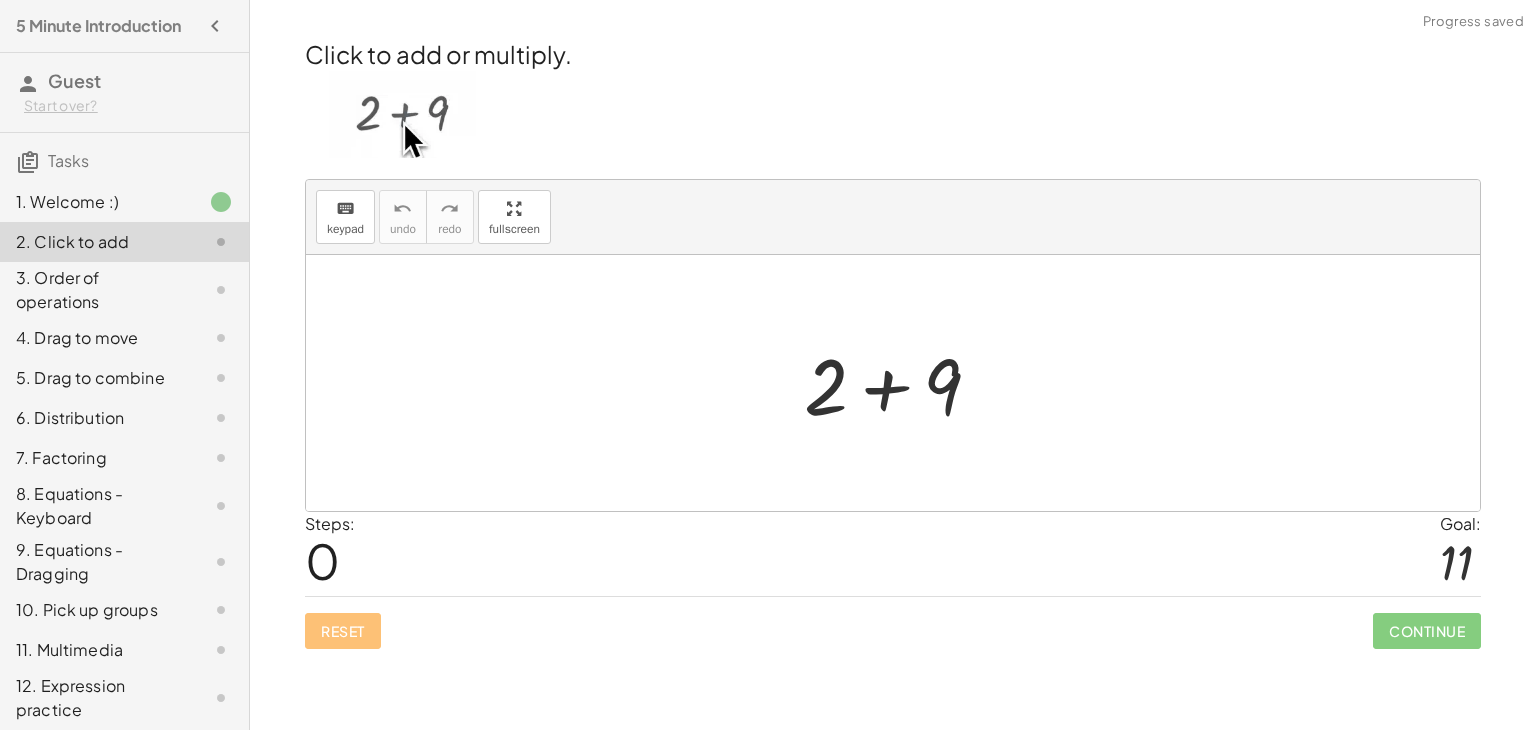 click at bounding box center [900, 383] 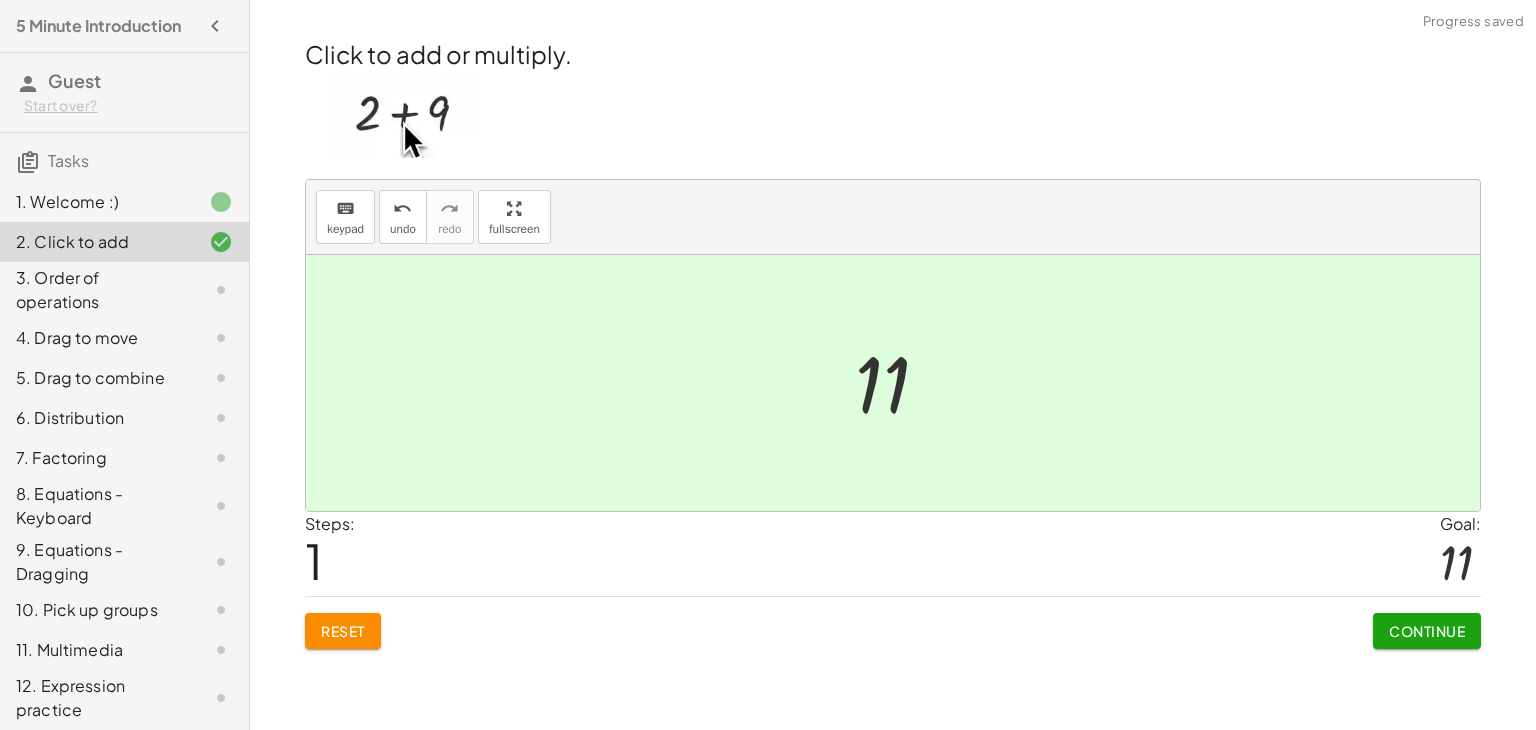 click on "3. Order of operations" 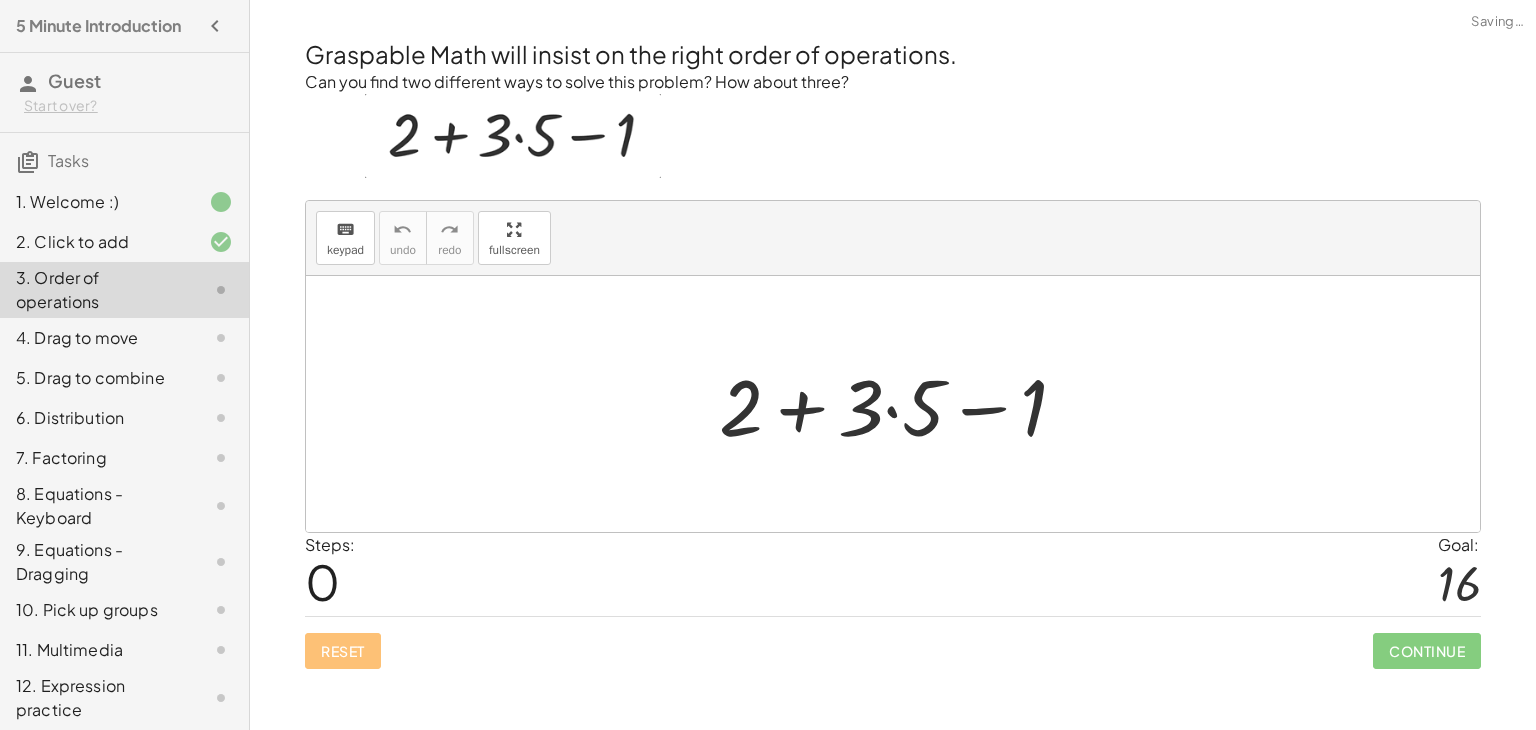 click at bounding box center [901, 404] 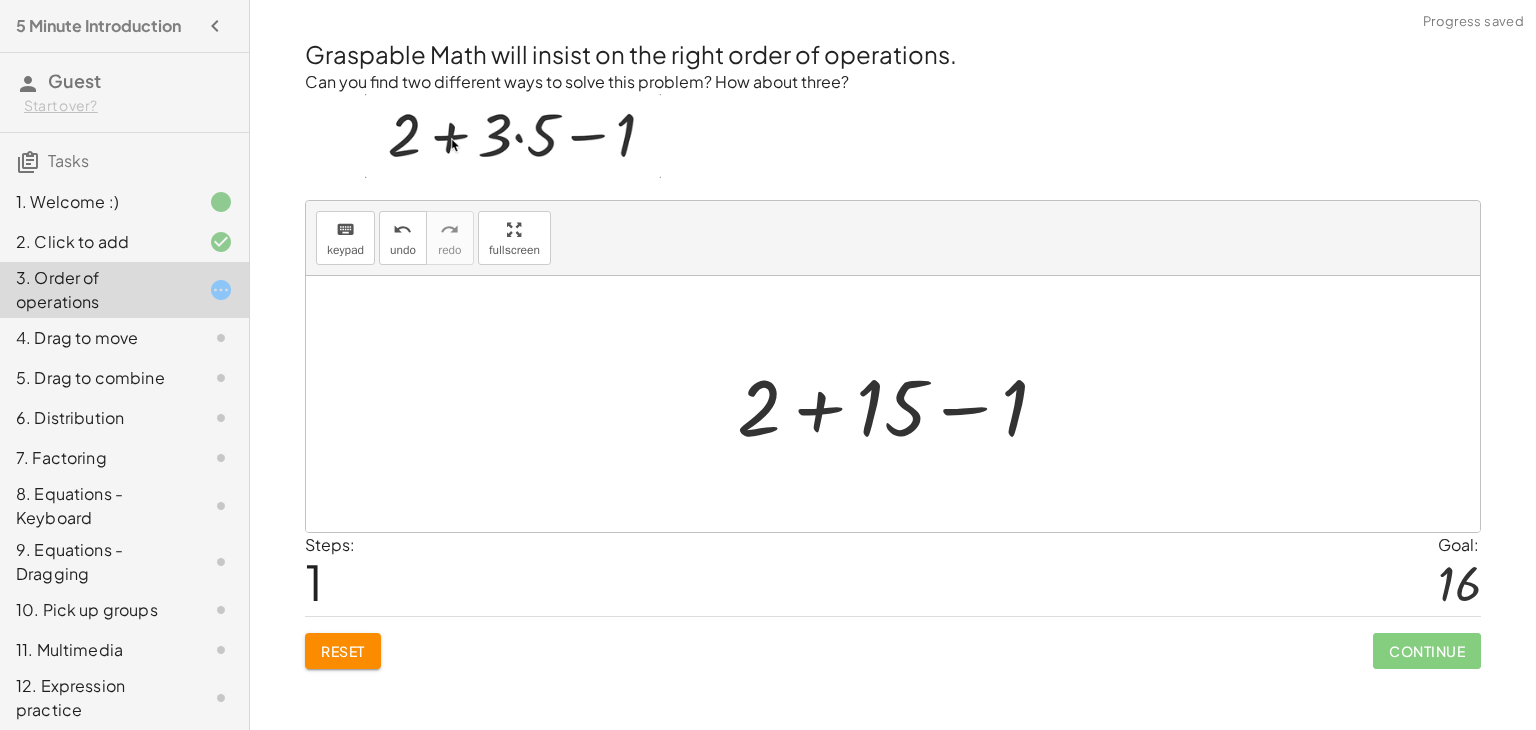 click at bounding box center (900, 404) 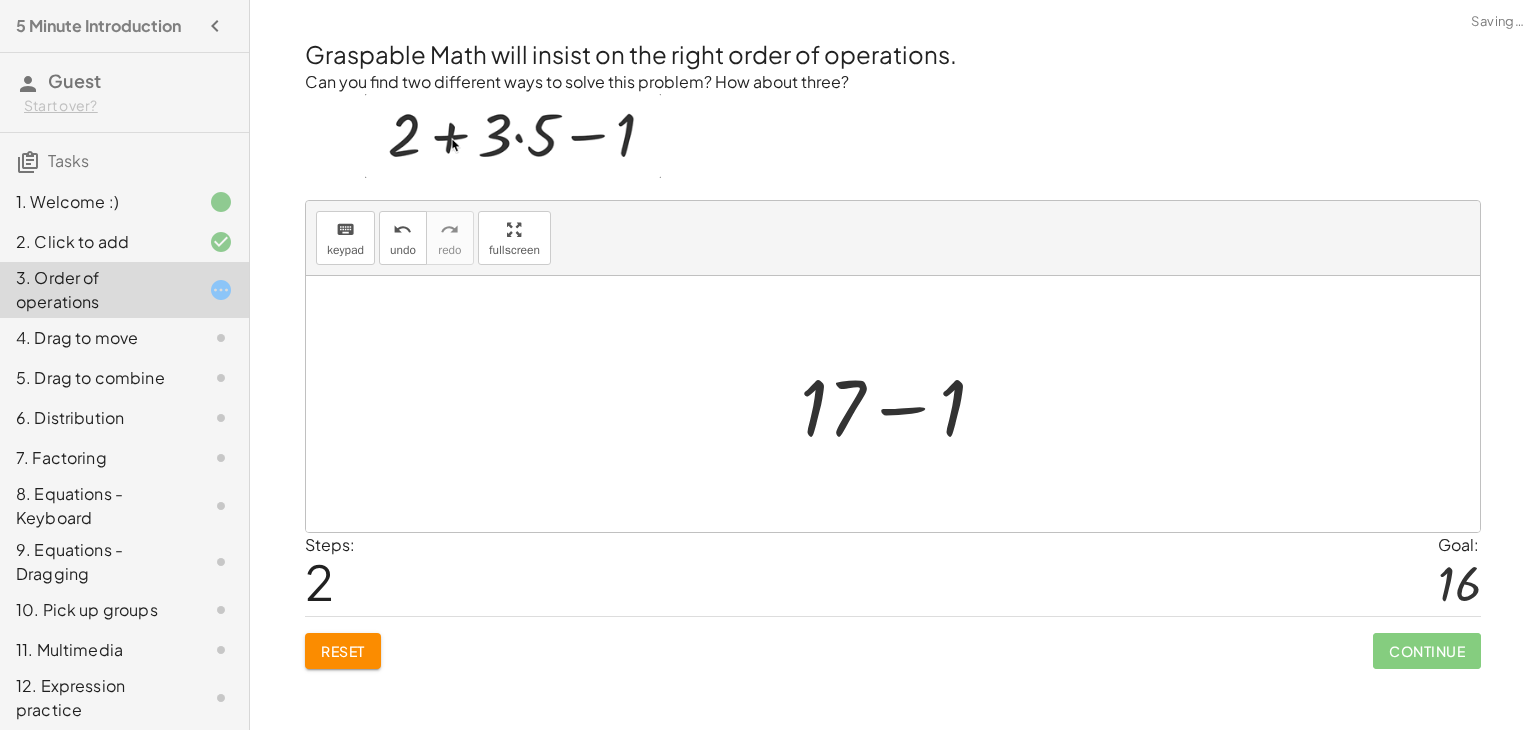 click at bounding box center [901, 404] 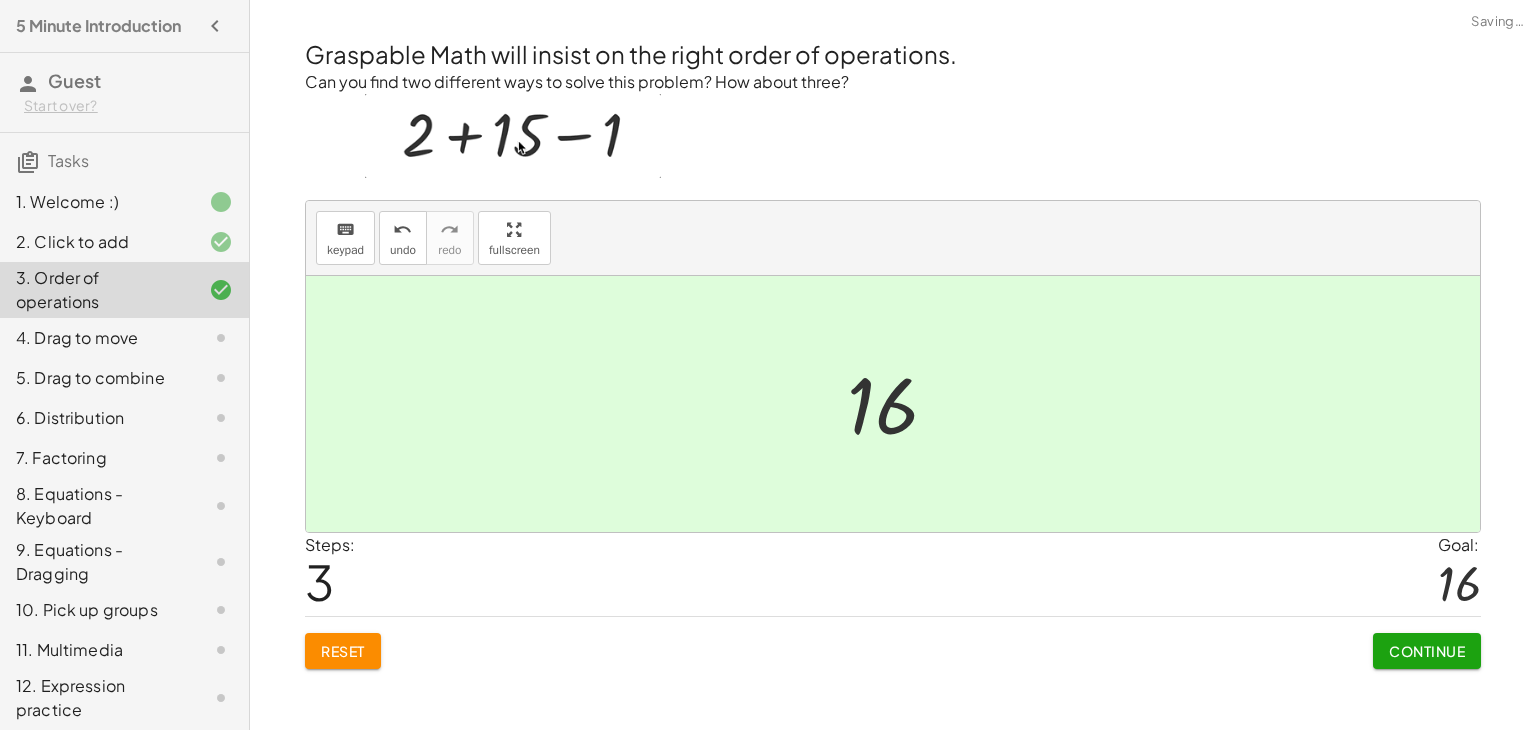 click on "4. Drag to move" 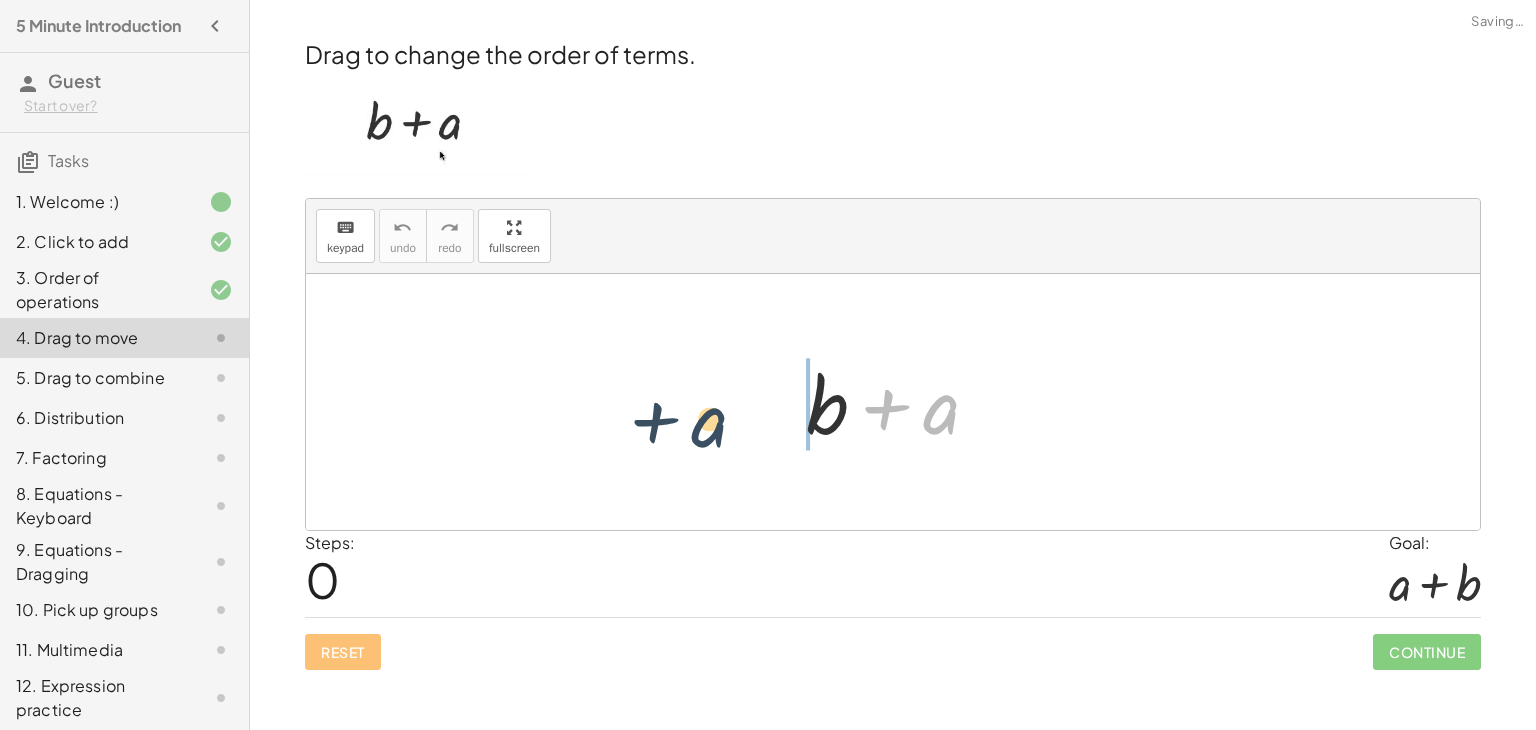 drag, startPoint x: 934, startPoint y: 425, endPoint x: 705, endPoint y: 425, distance: 229 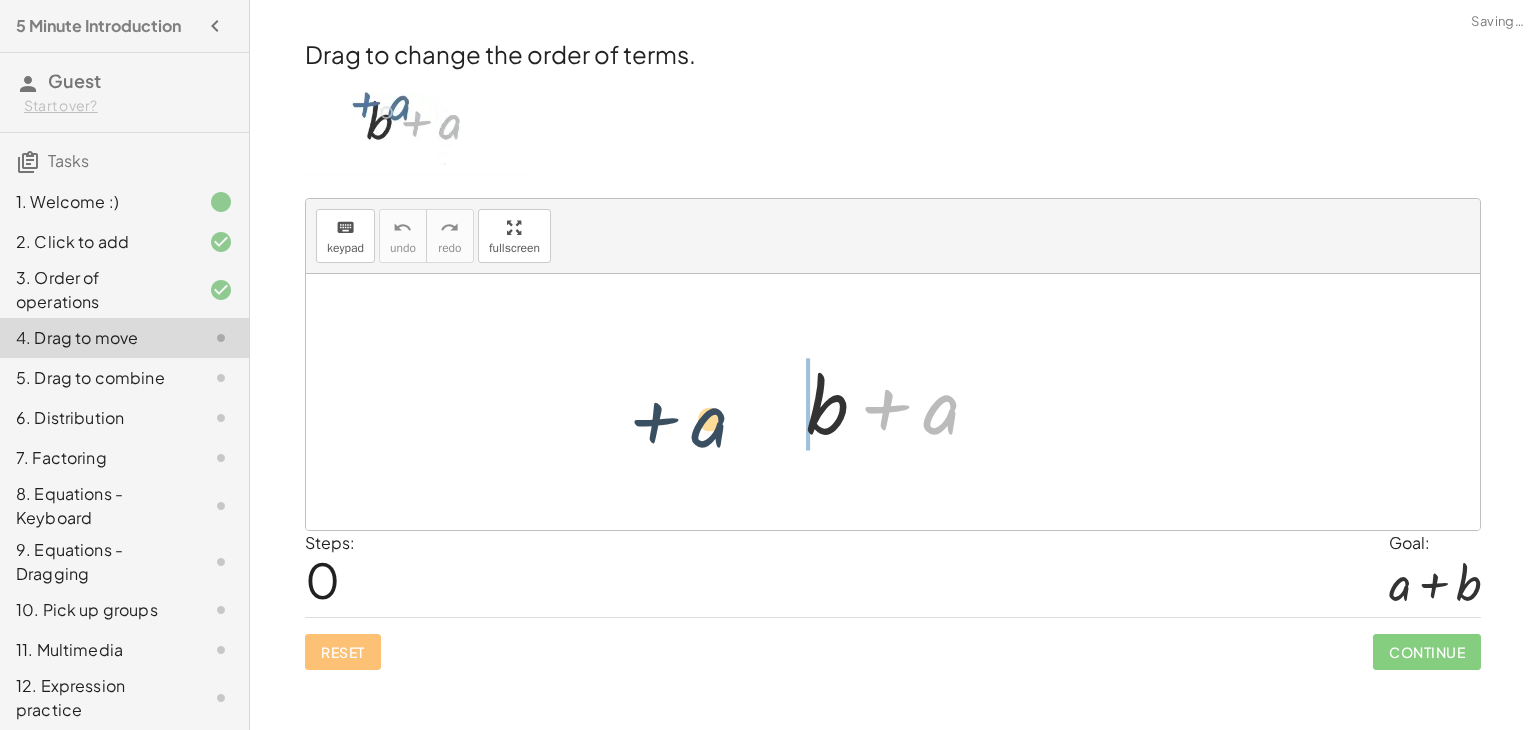 click on "+ a + b + a" at bounding box center [893, 402] 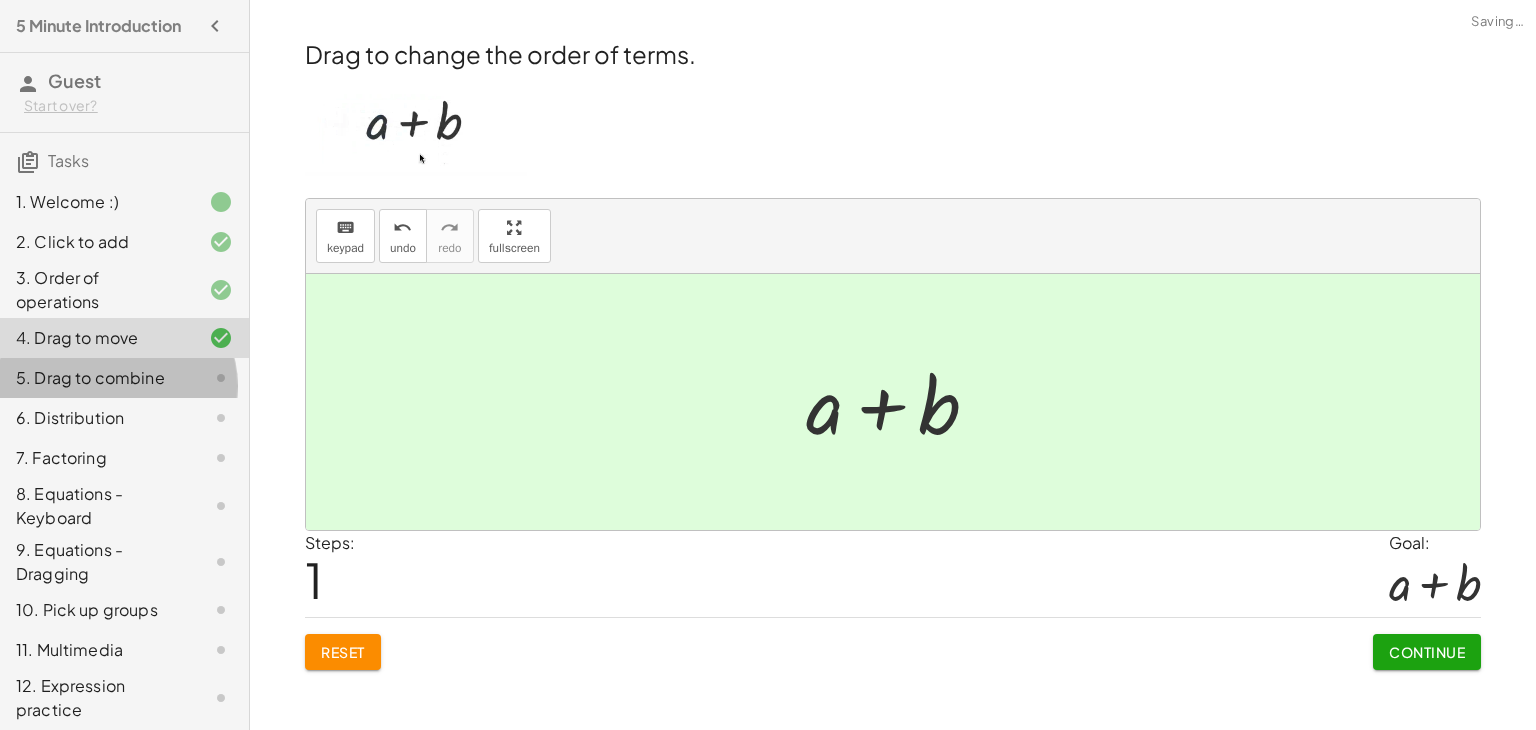 click on "5. Drag to combine" 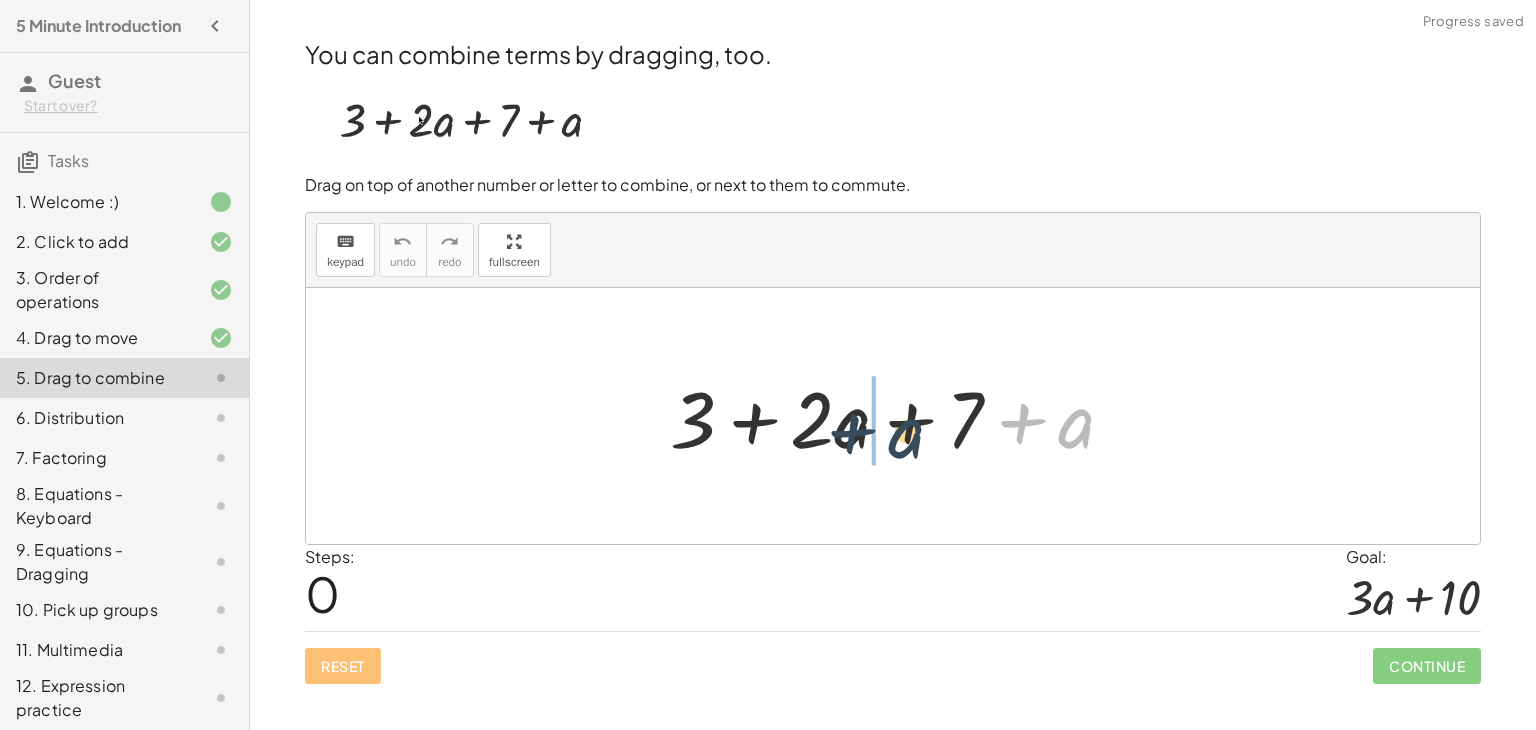 drag, startPoint x: 1063, startPoint y: 427, endPoint x: 890, endPoint y: 437, distance: 173.28877 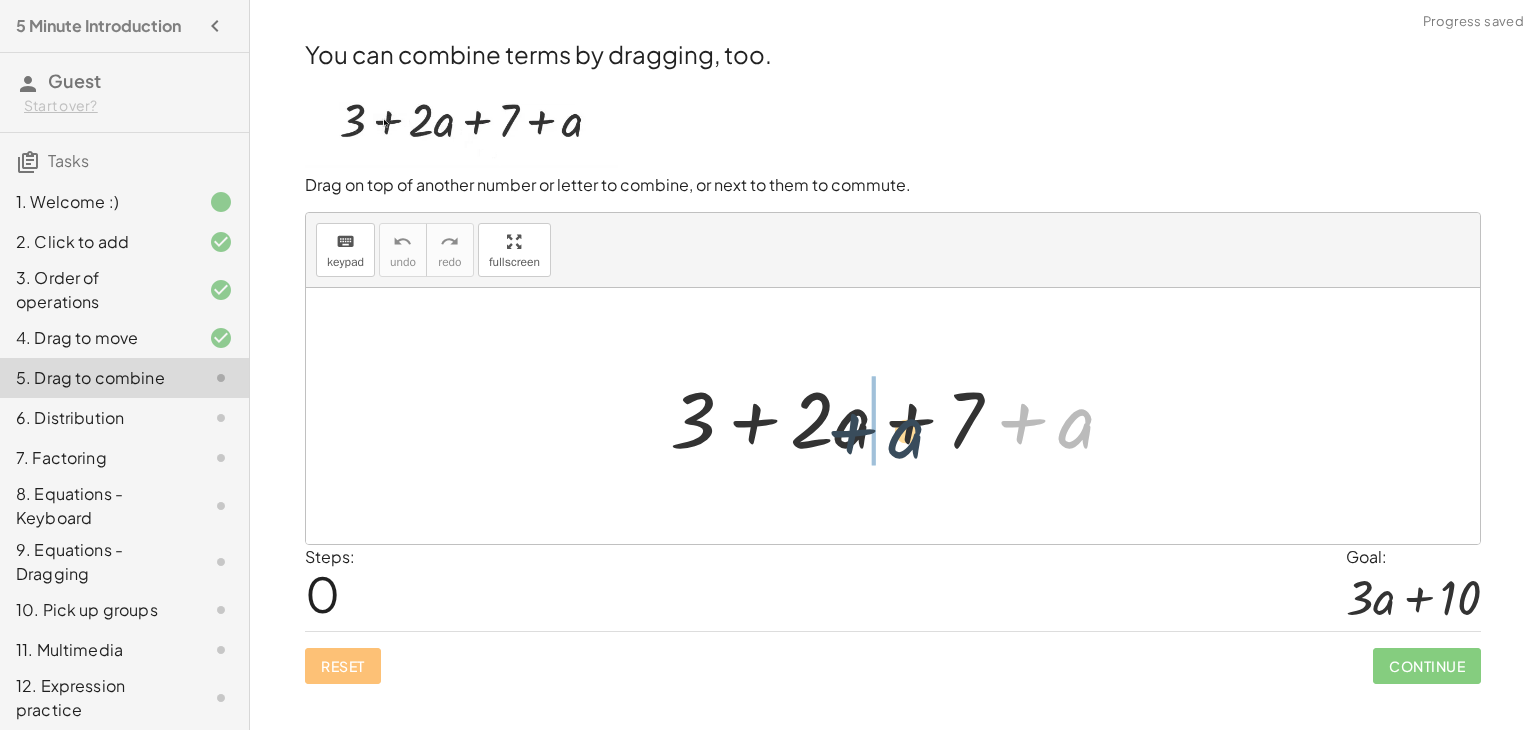 click at bounding box center (900, 416) 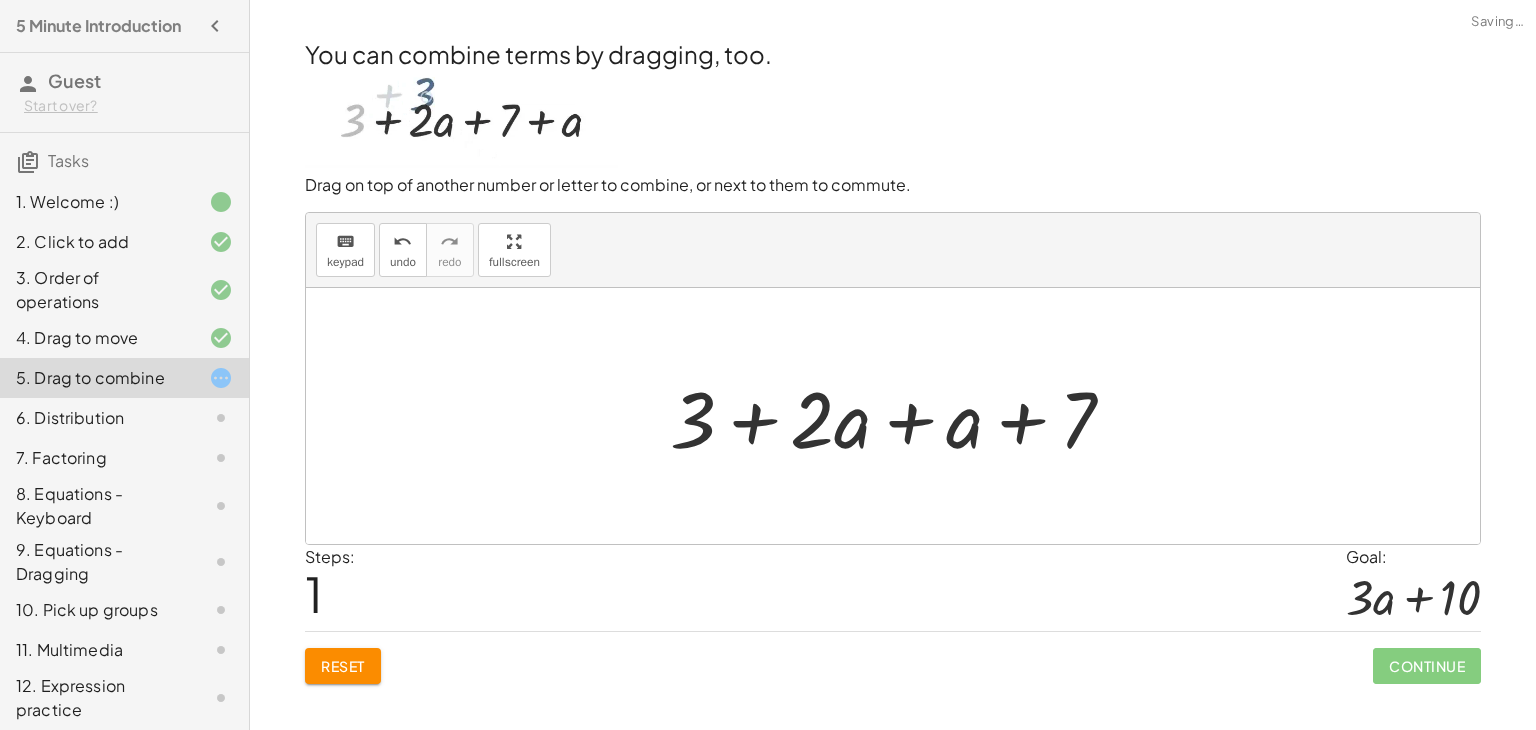 click at bounding box center [900, 416] 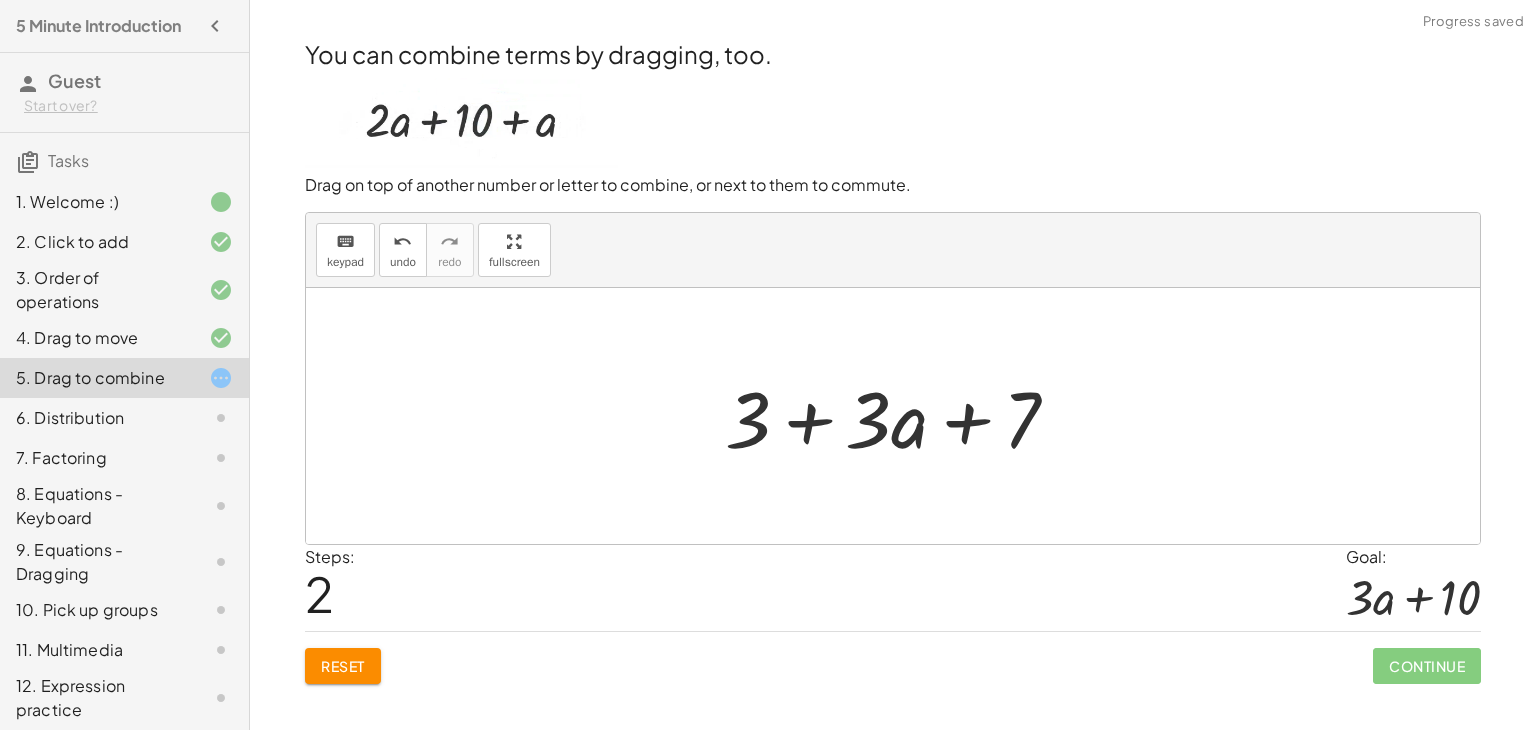click at bounding box center (900, 416) 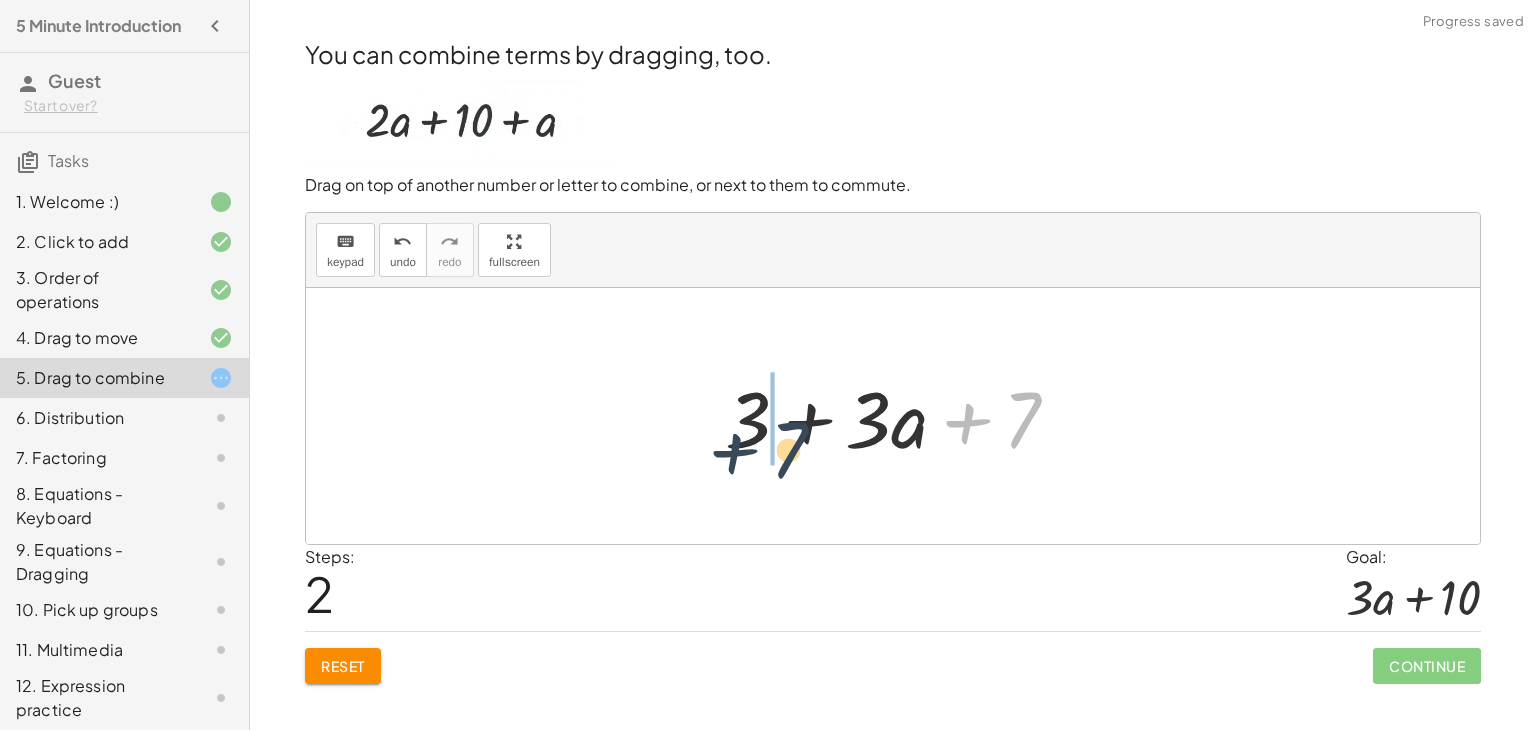 drag, startPoint x: 1018, startPoint y: 420, endPoint x: 811, endPoint y: 425, distance: 207.06038 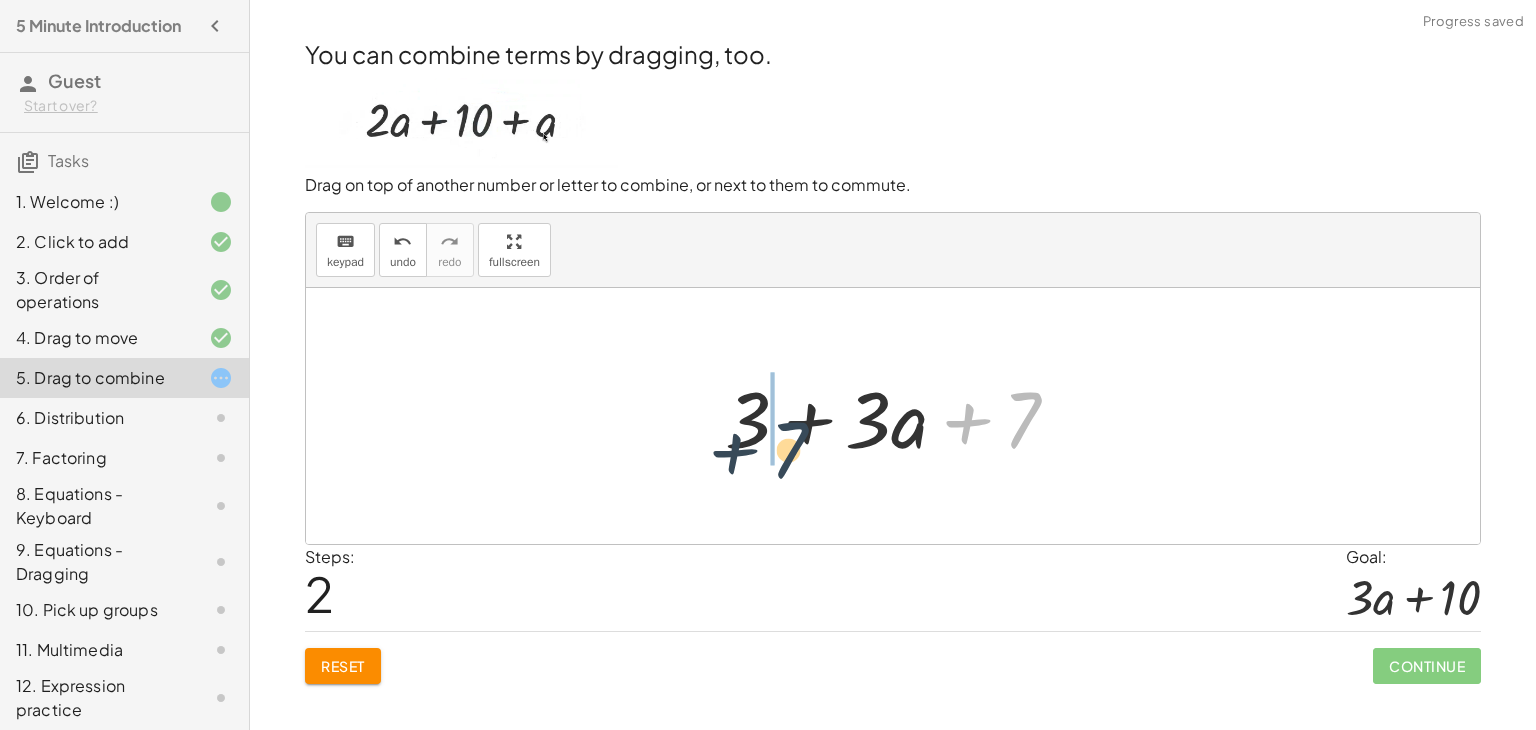 click at bounding box center [900, 416] 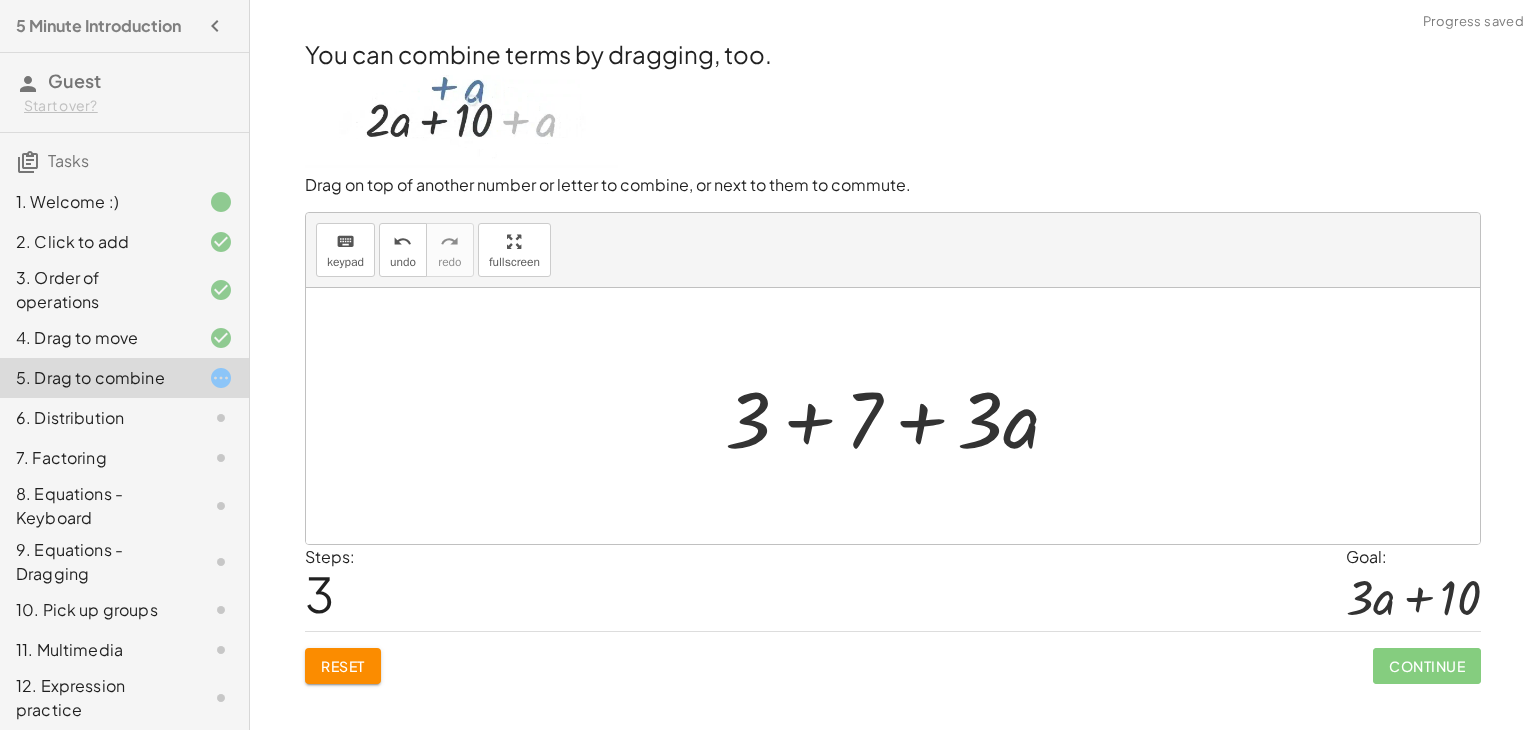 click at bounding box center [900, 416] 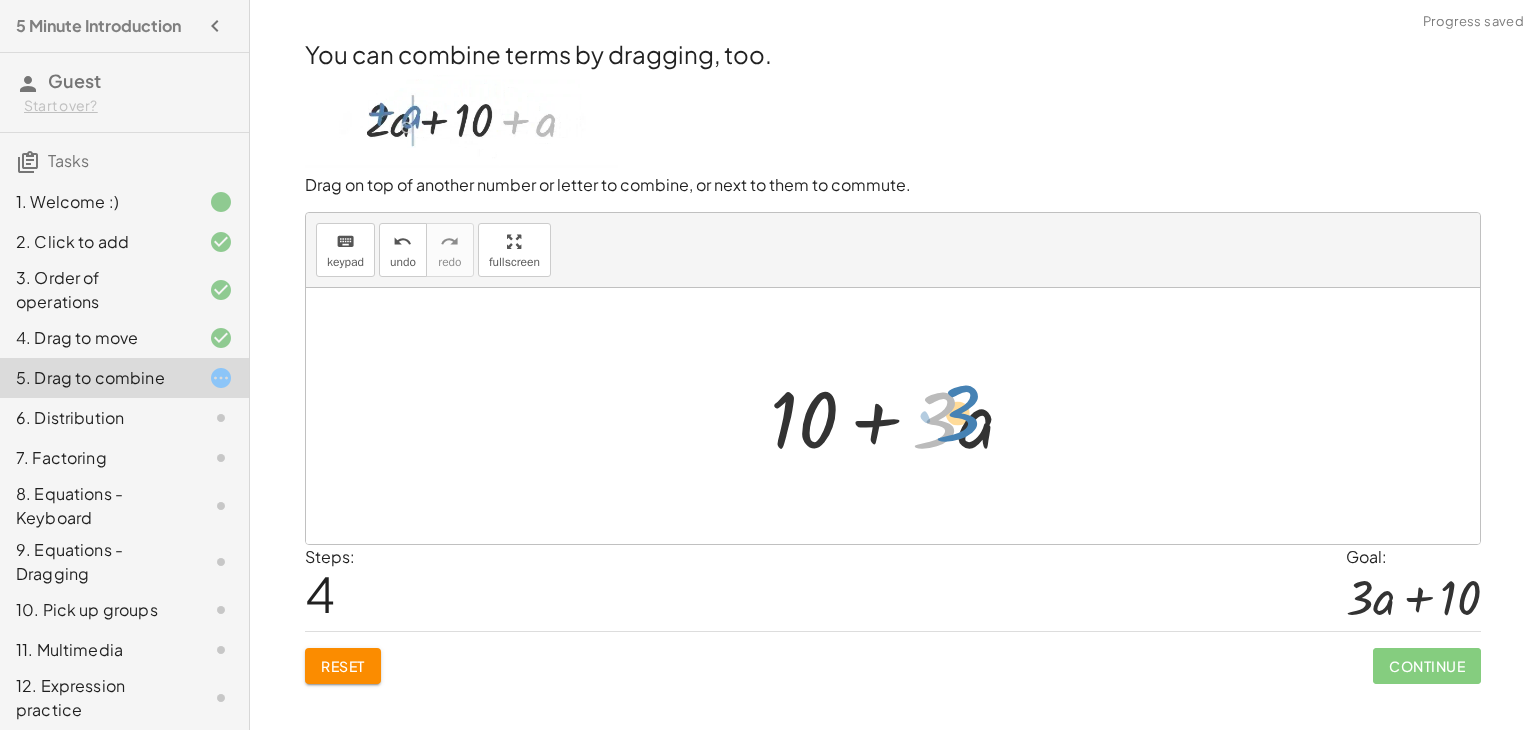 drag, startPoint x: 938, startPoint y: 416, endPoint x: 956, endPoint y: 415, distance: 18.027756 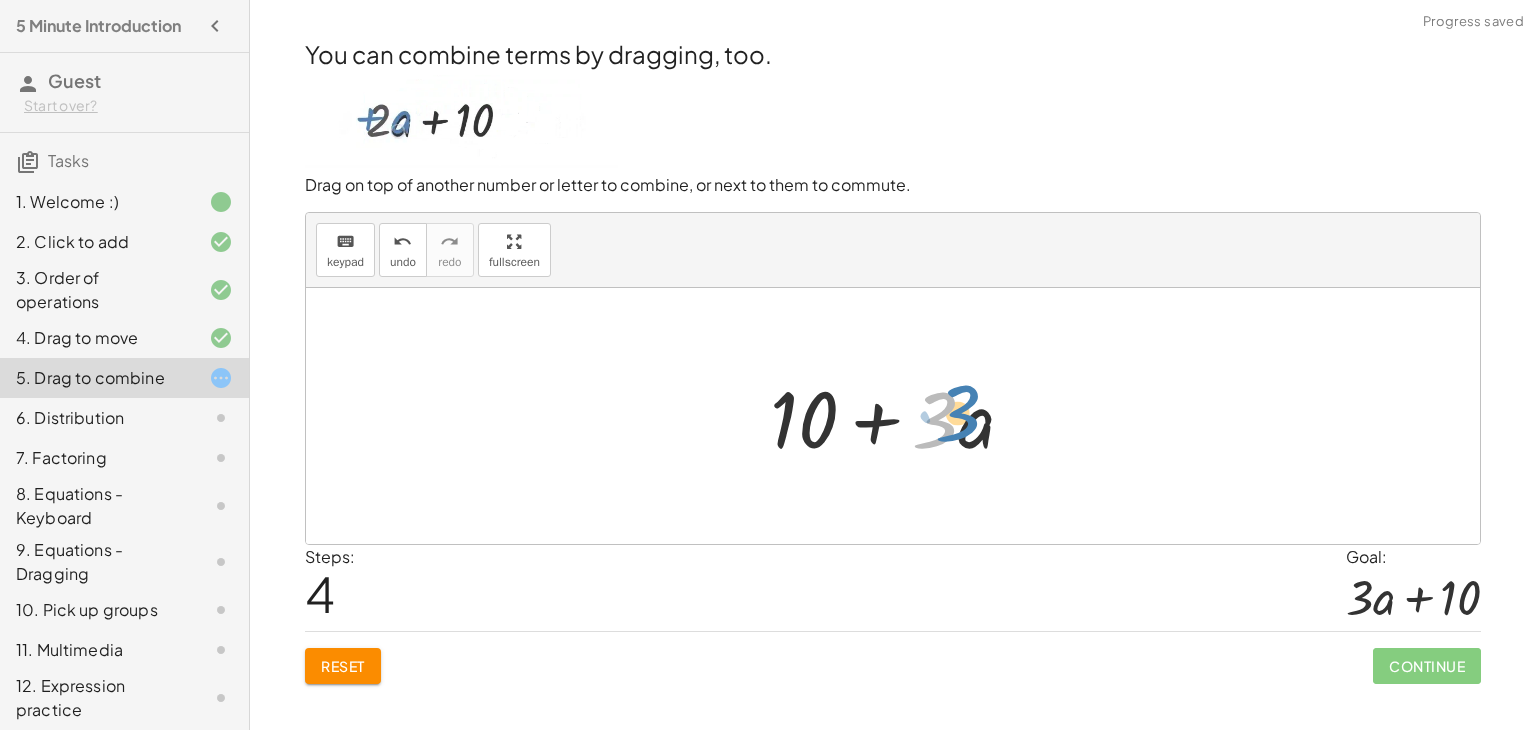click at bounding box center (900, 416) 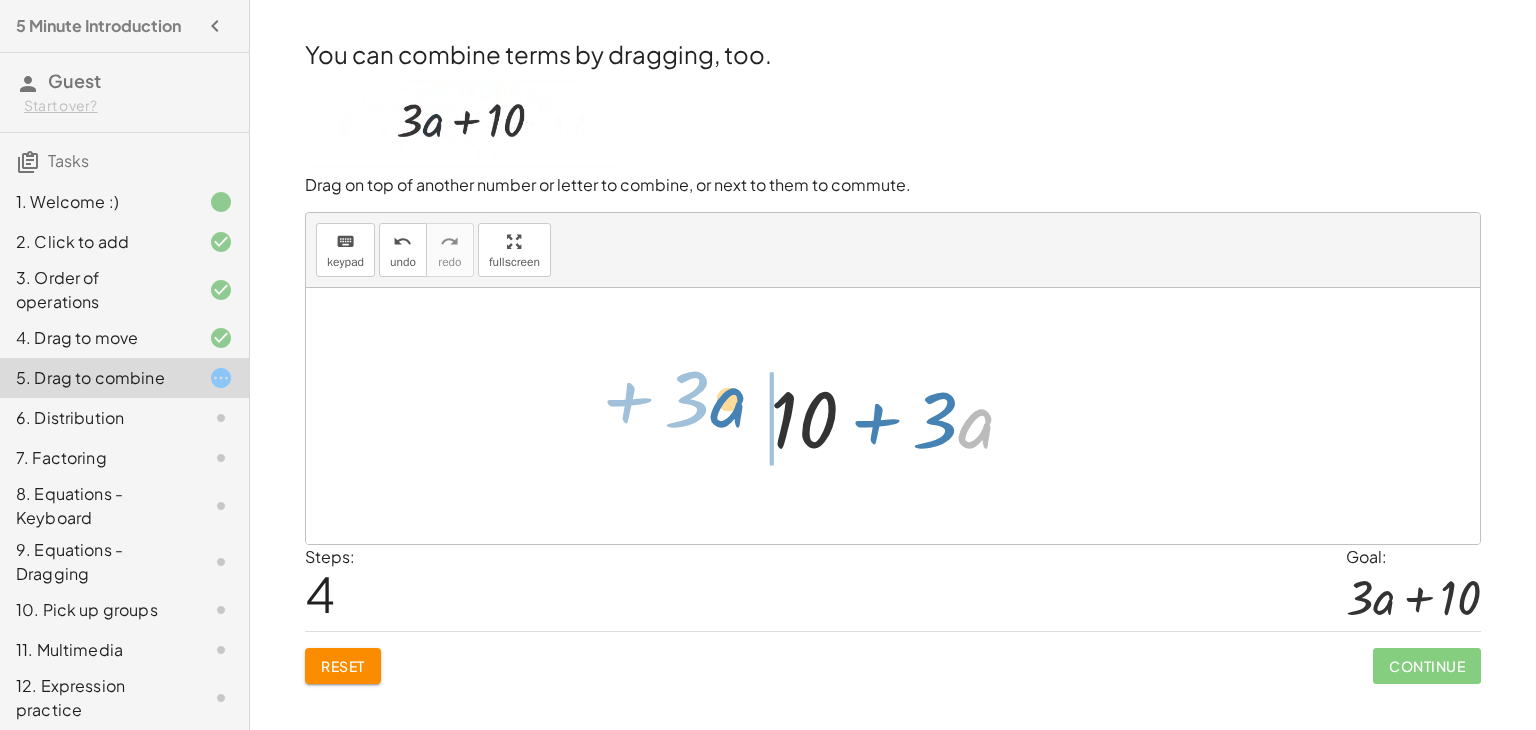 drag, startPoint x: 962, startPoint y: 430, endPoint x: 740, endPoint y: 442, distance: 222.32408 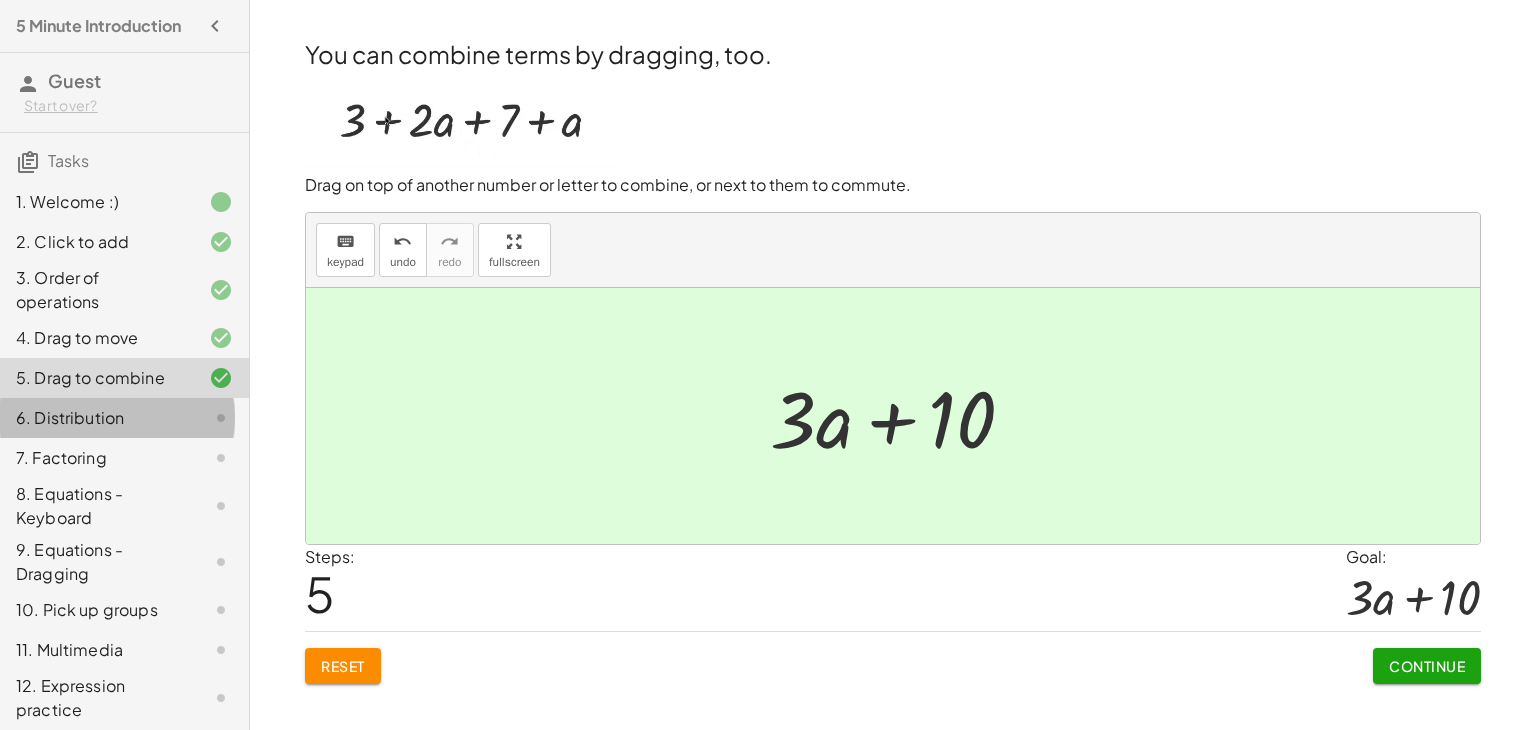 click on "6. Distribution" 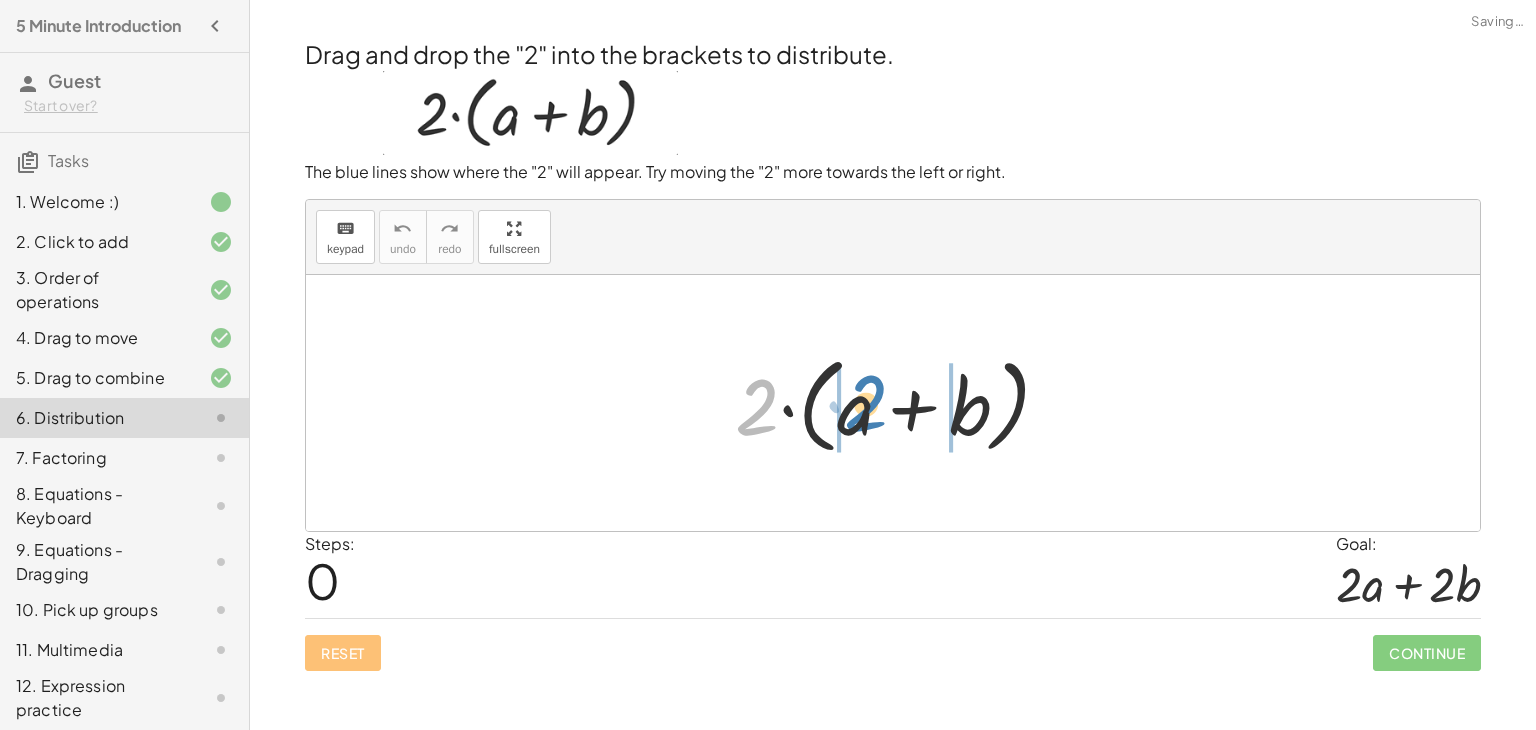 drag, startPoint x: 759, startPoint y: 427, endPoint x: 868, endPoint y: 423, distance: 109.07337 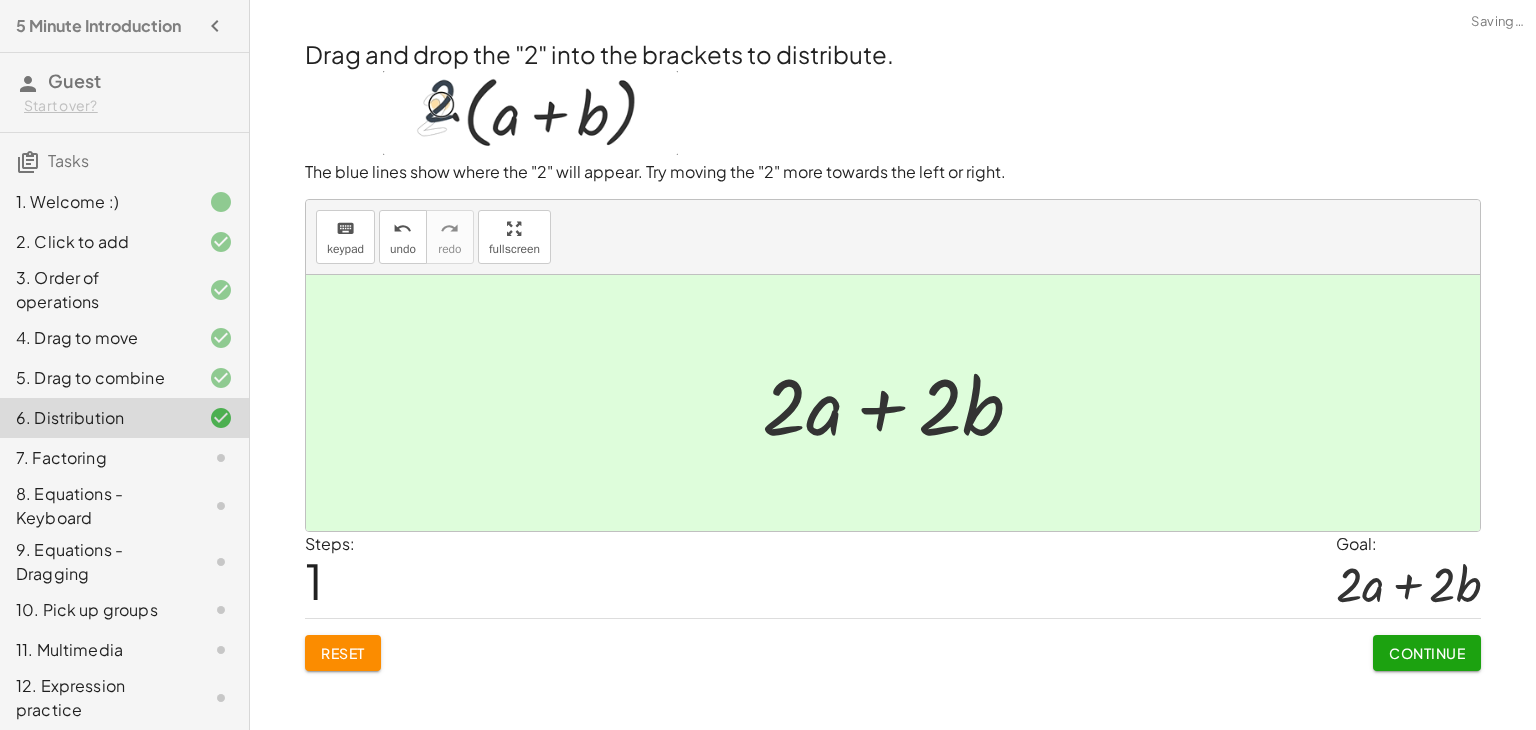 click on "7. Factoring" 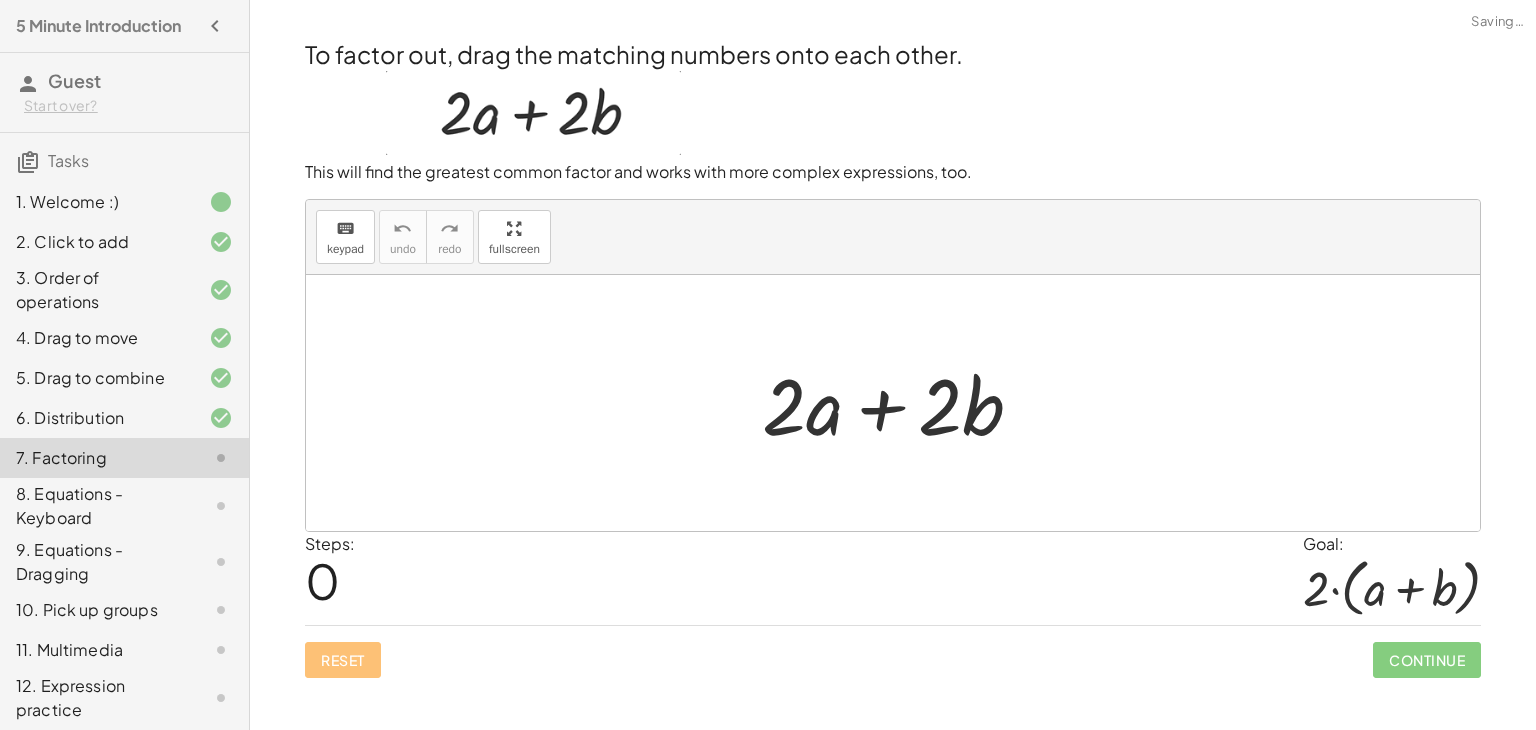 click on "7. Factoring" 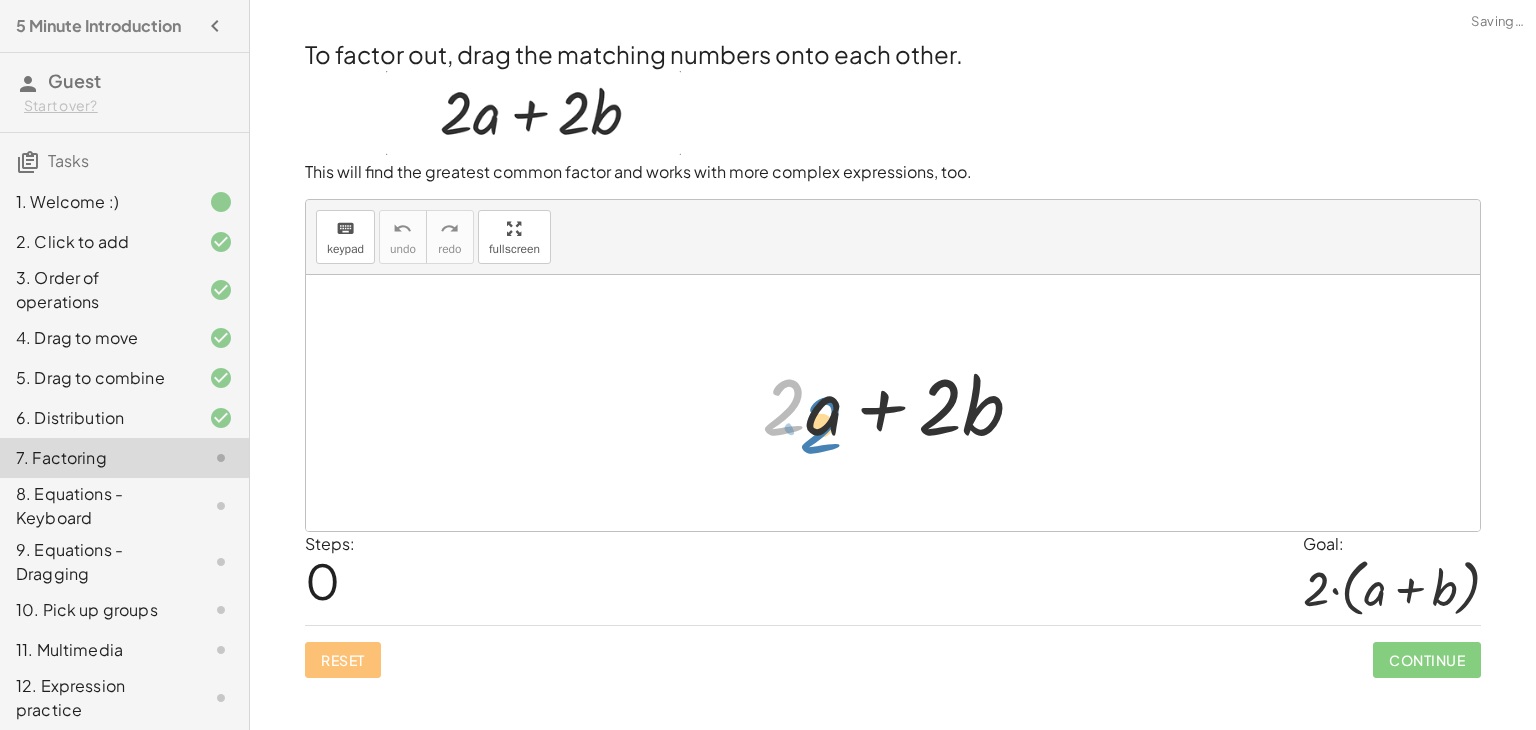 drag, startPoint x: 786, startPoint y: 395, endPoint x: 825, endPoint y: 413, distance: 42.953465 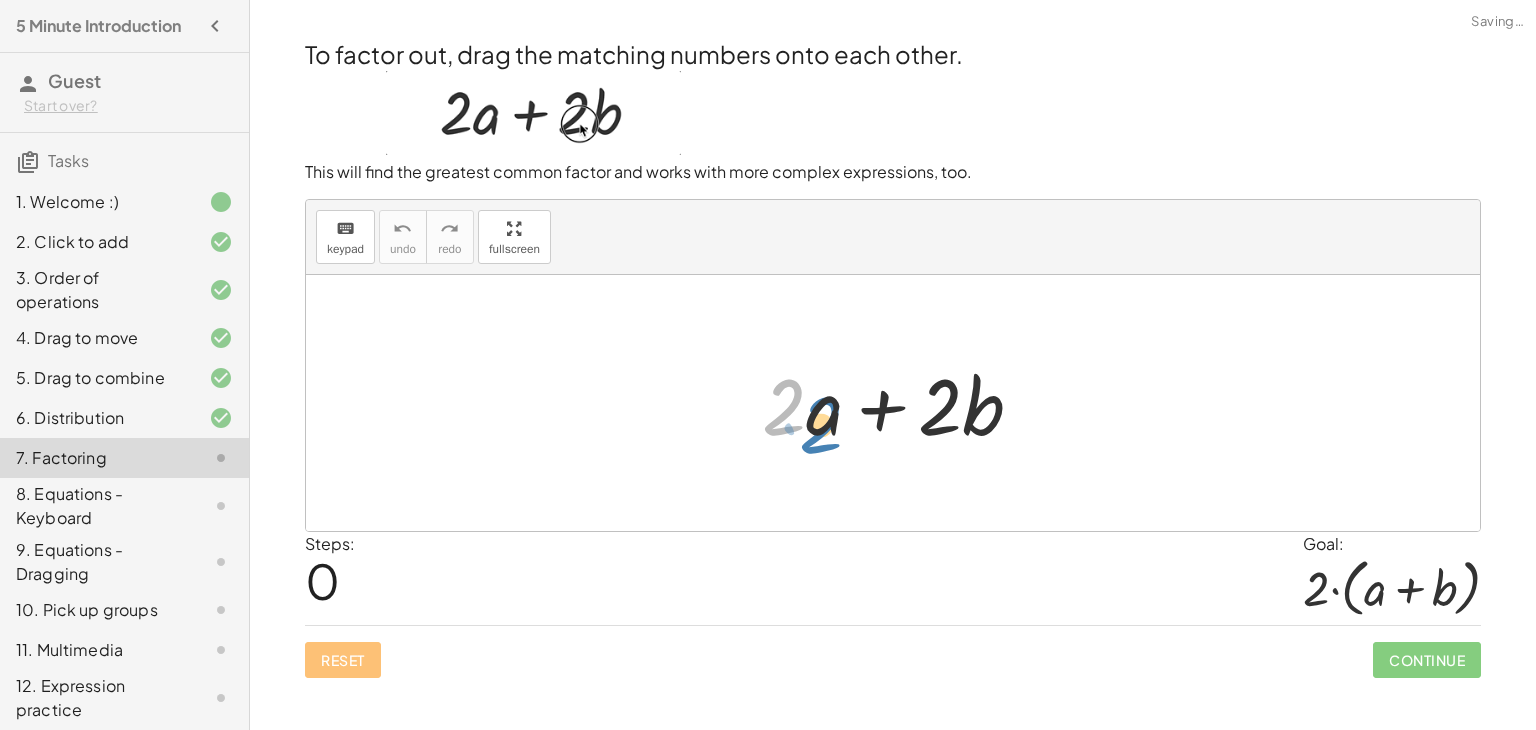 click at bounding box center (900, 403) 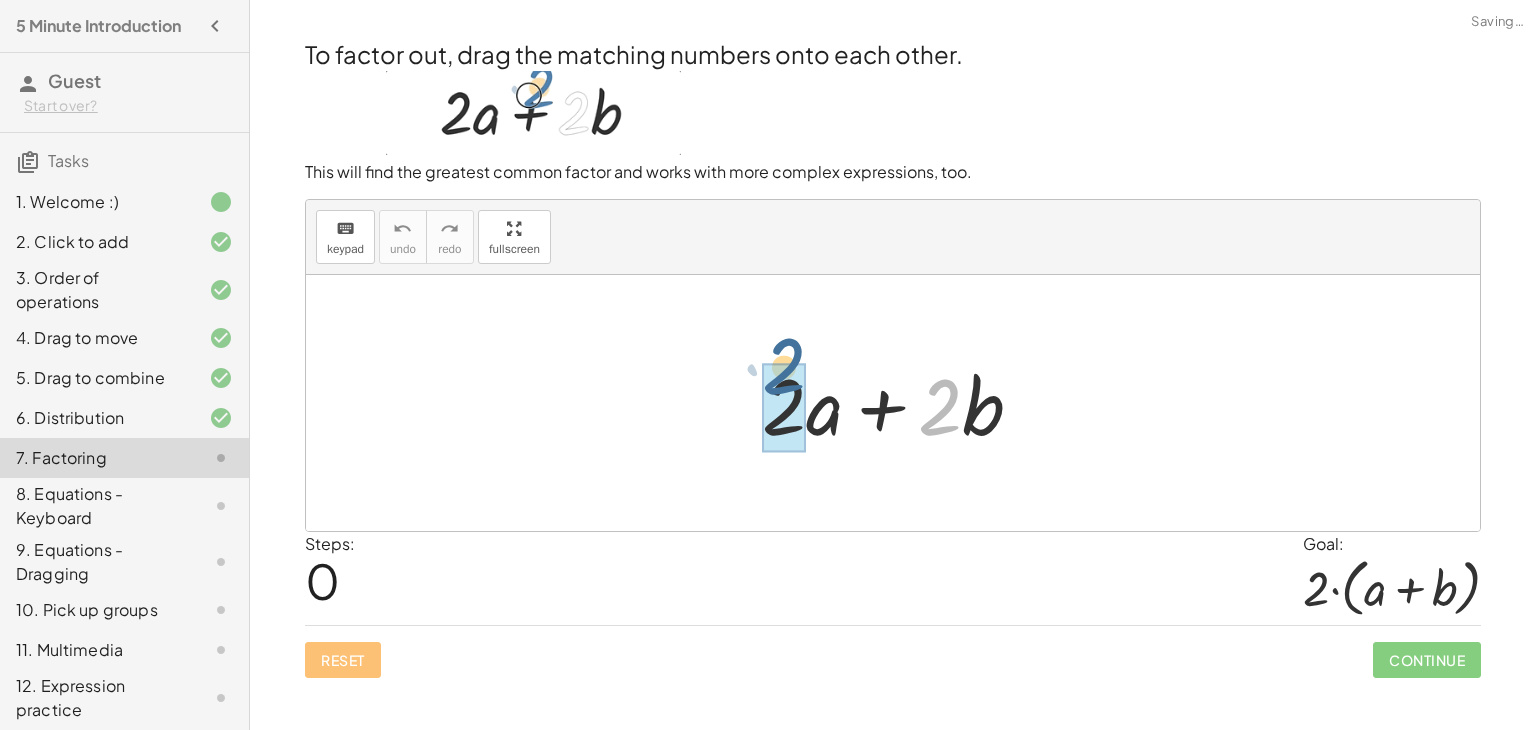 drag, startPoint x: 949, startPoint y: 423, endPoint x: 790, endPoint y: 403, distance: 160.25293 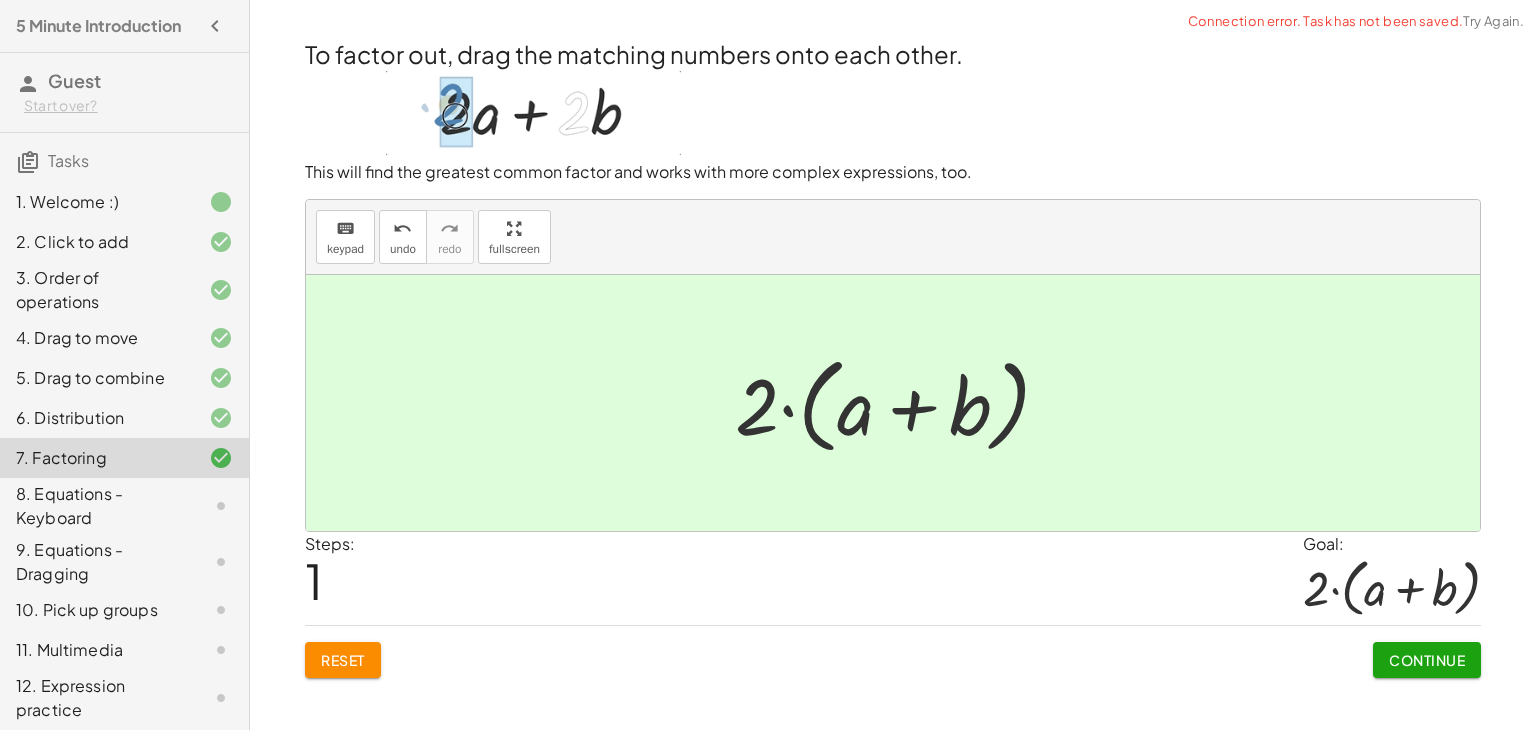 click on "8. Equations - Keyboard" 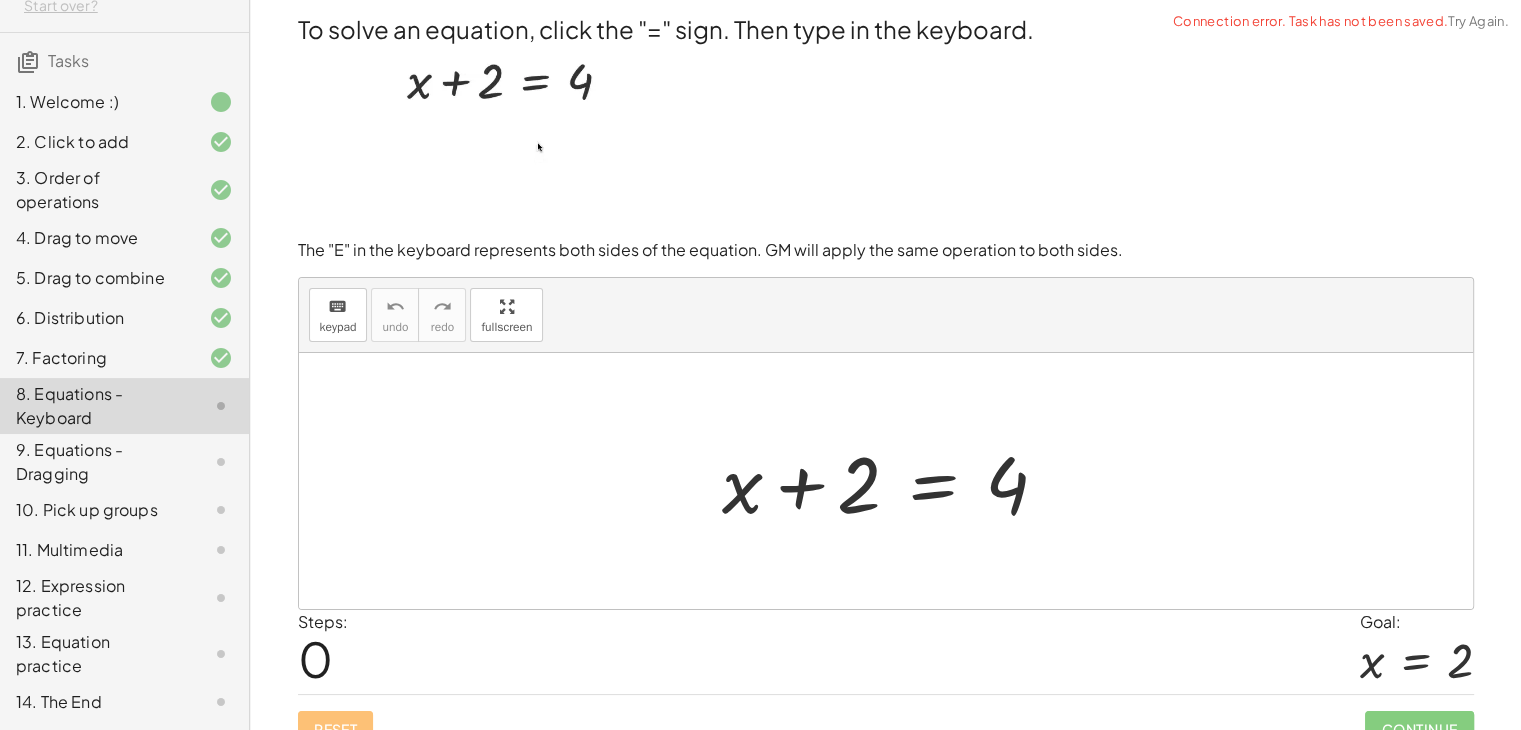 scroll, scrollTop: 128, scrollLeft: 0, axis: vertical 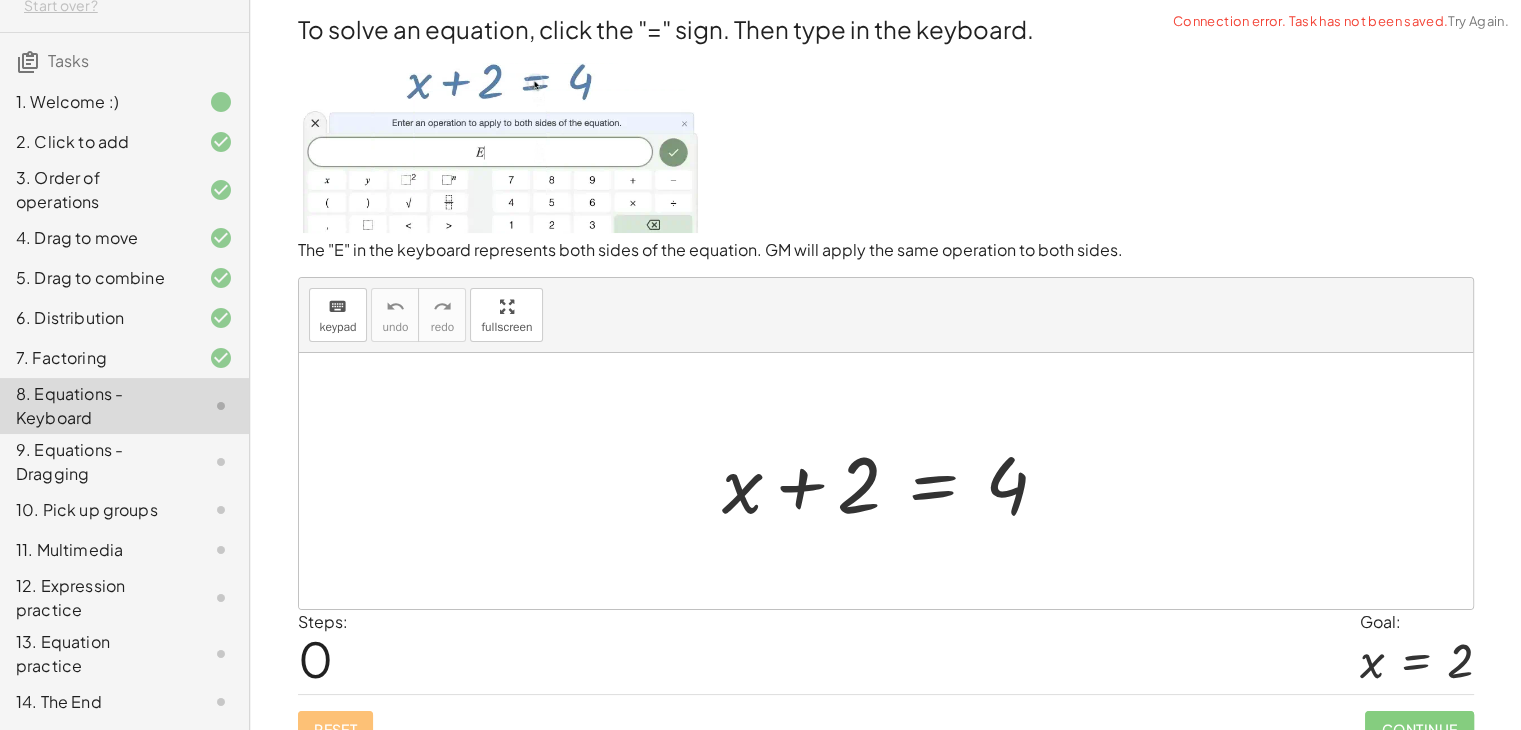 click at bounding box center (893, 481) 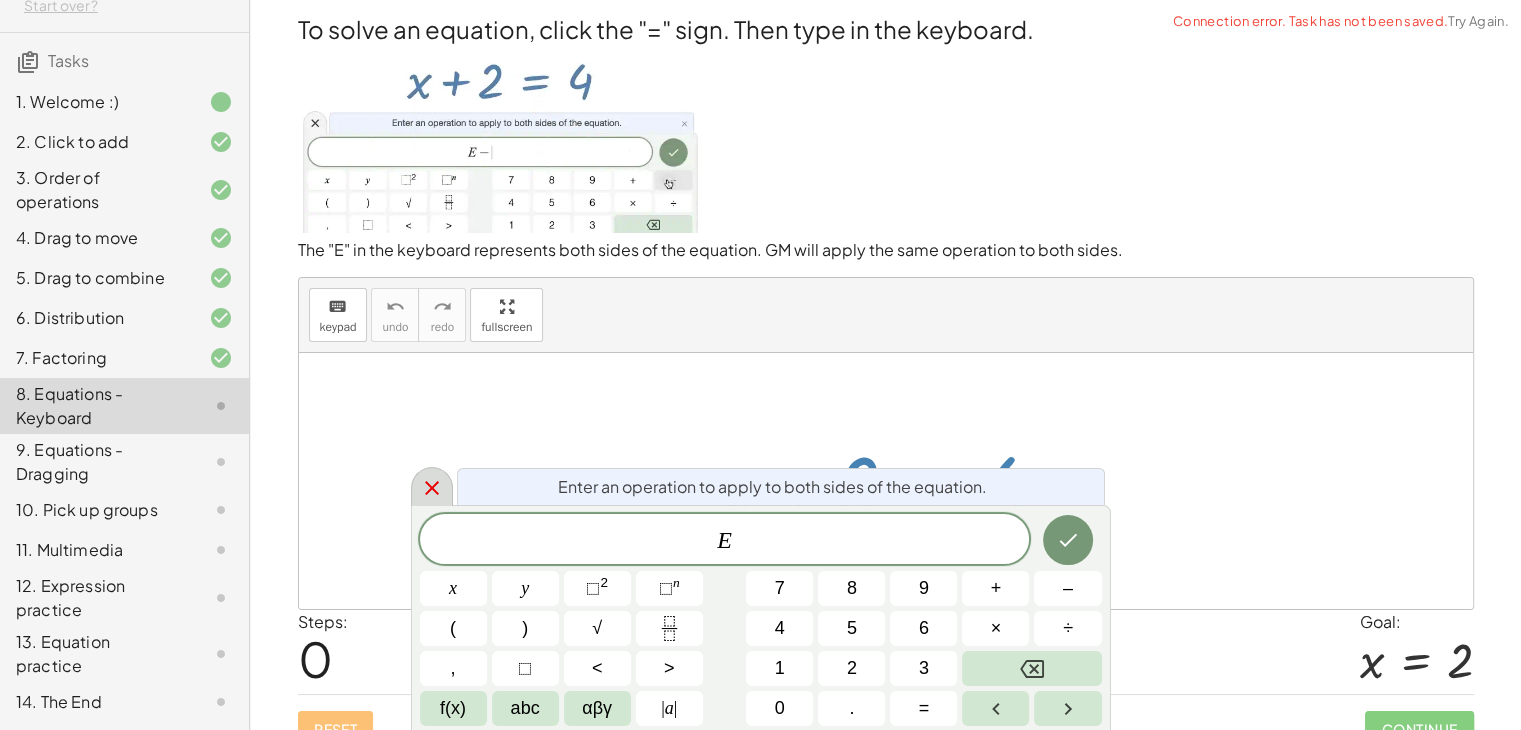 click 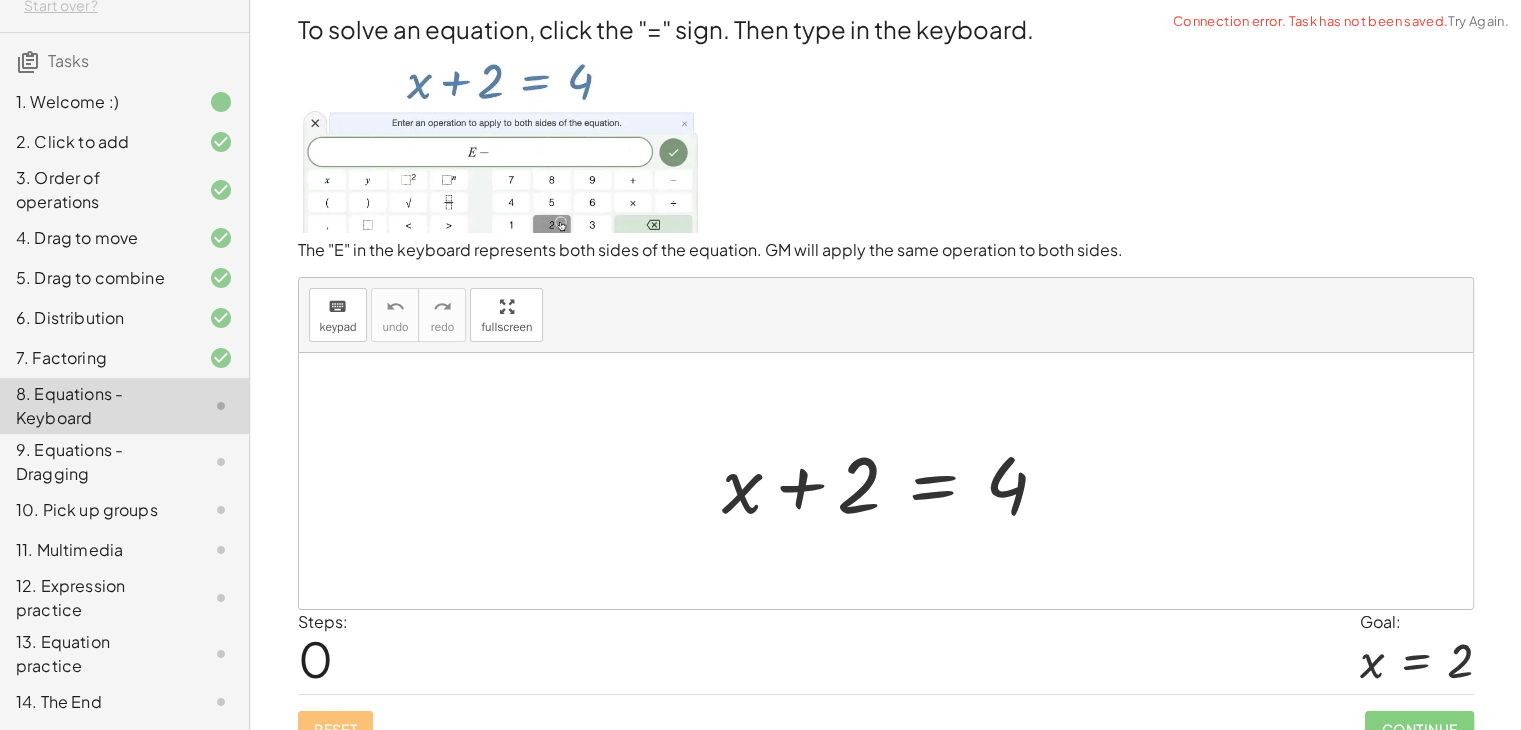 click at bounding box center [893, 481] 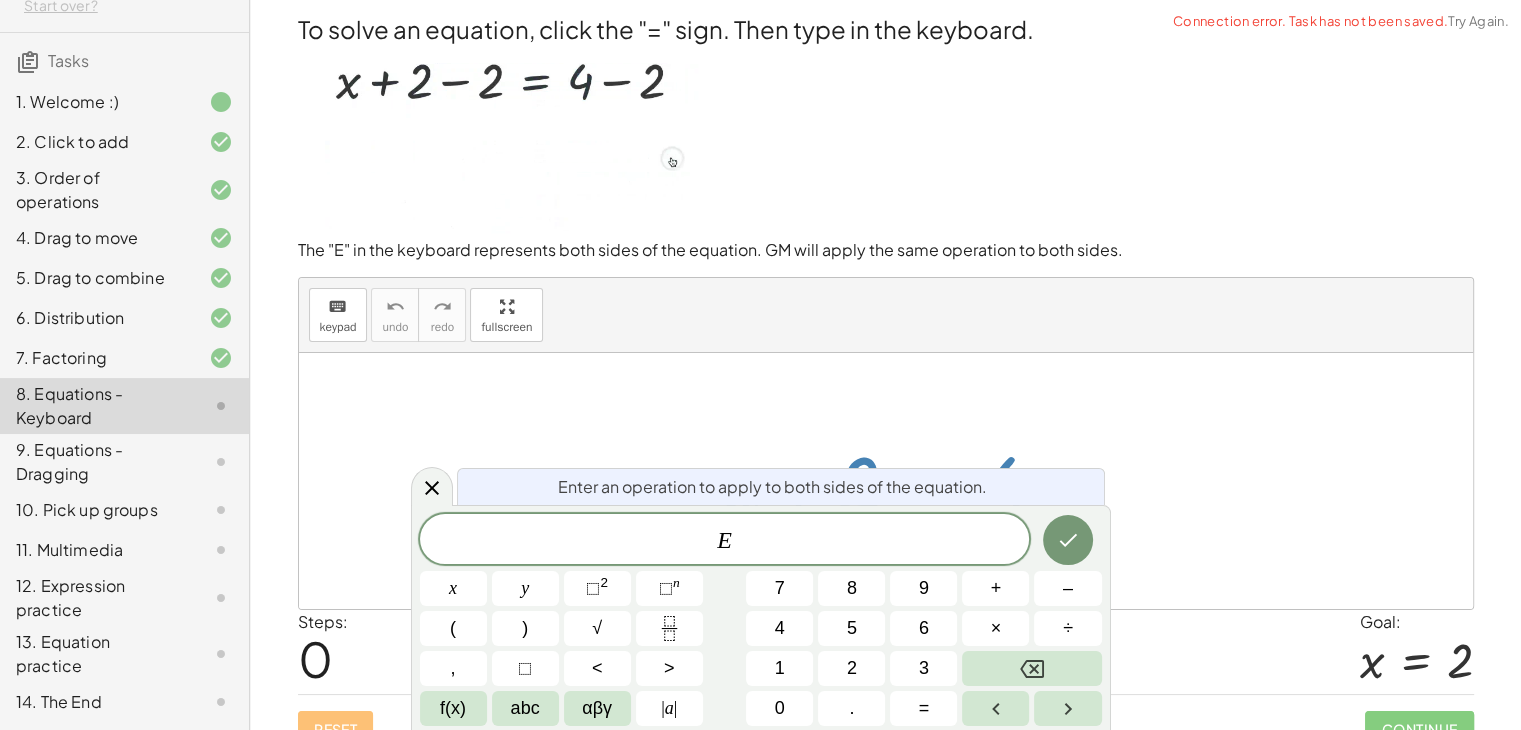 click at bounding box center [893, 481] 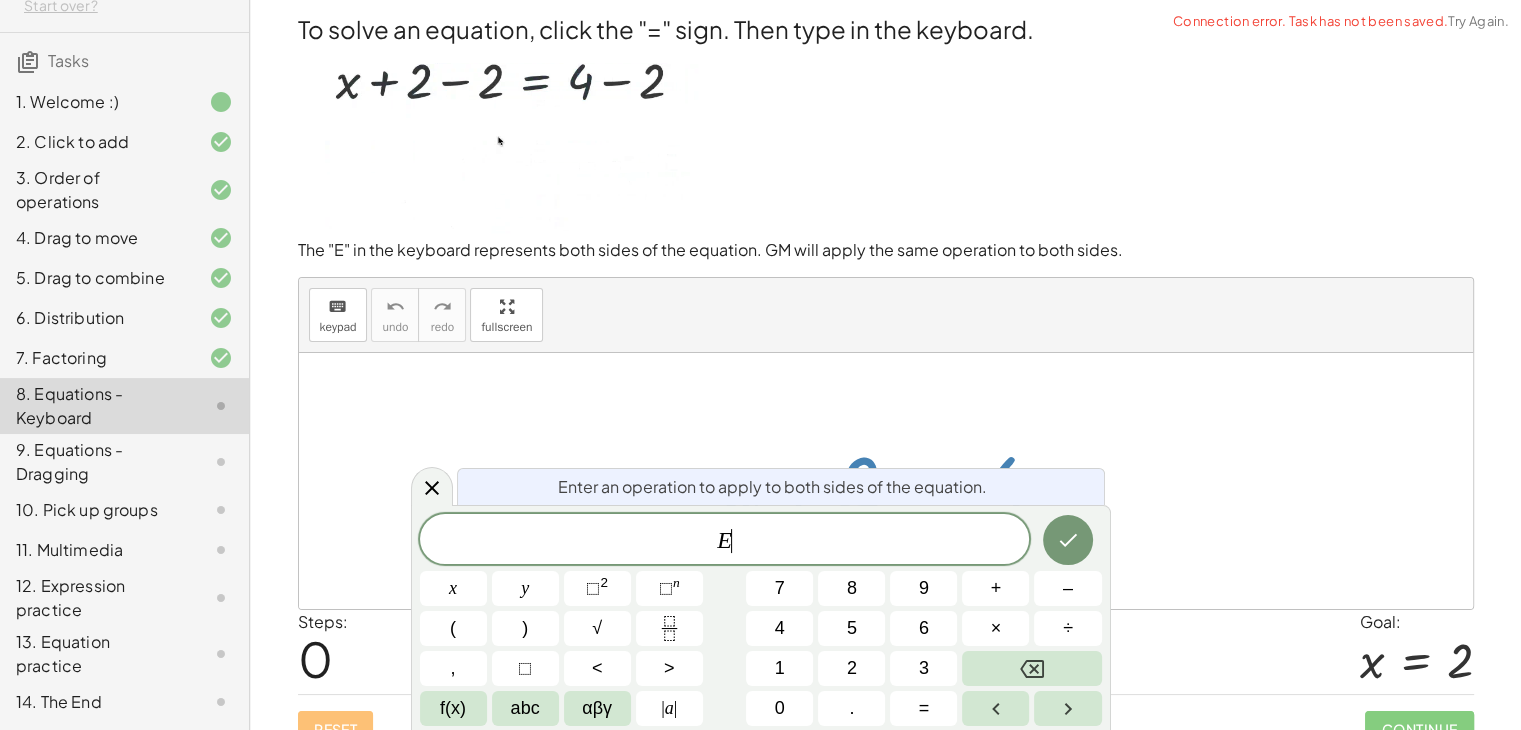 click at bounding box center [886, 481] 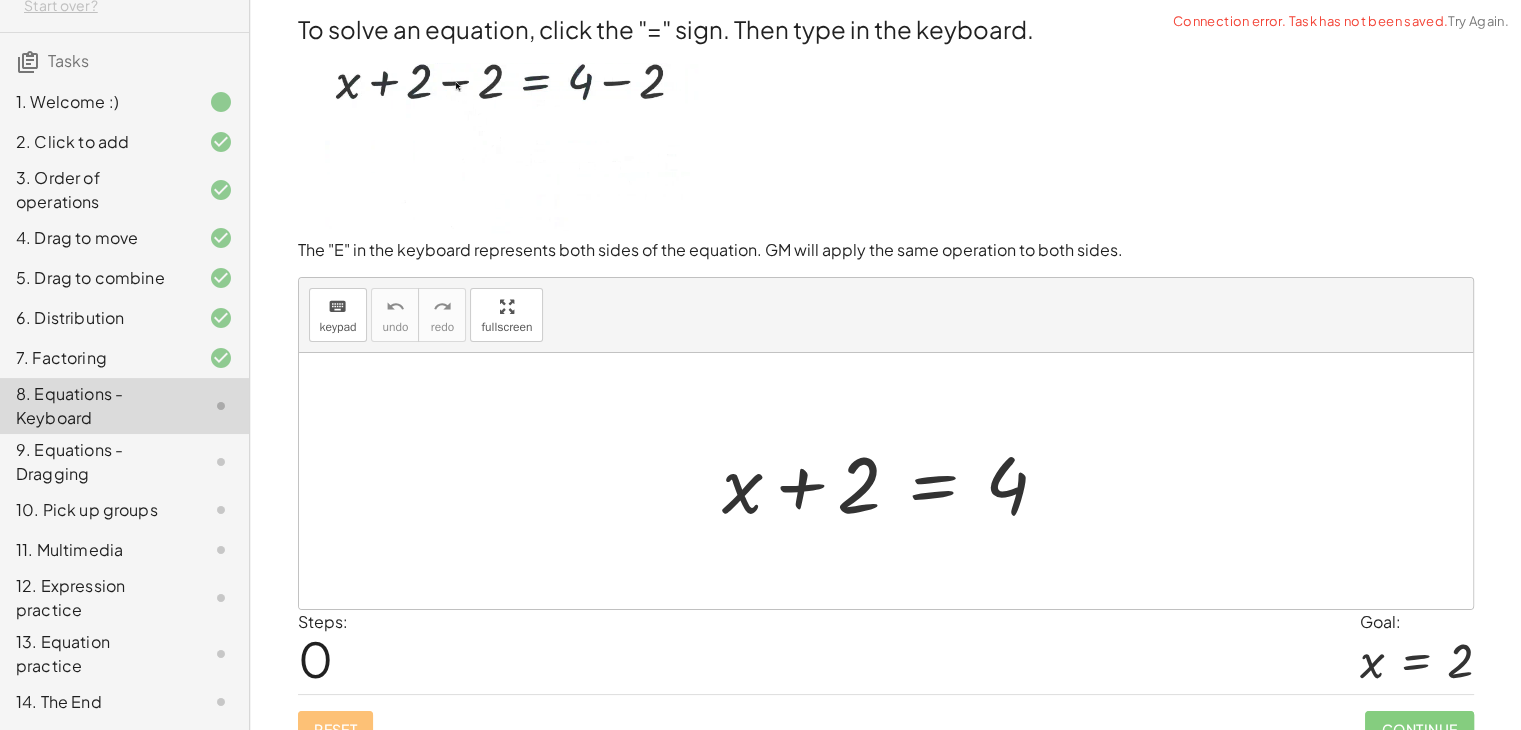 click at bounding box center [893, 481] 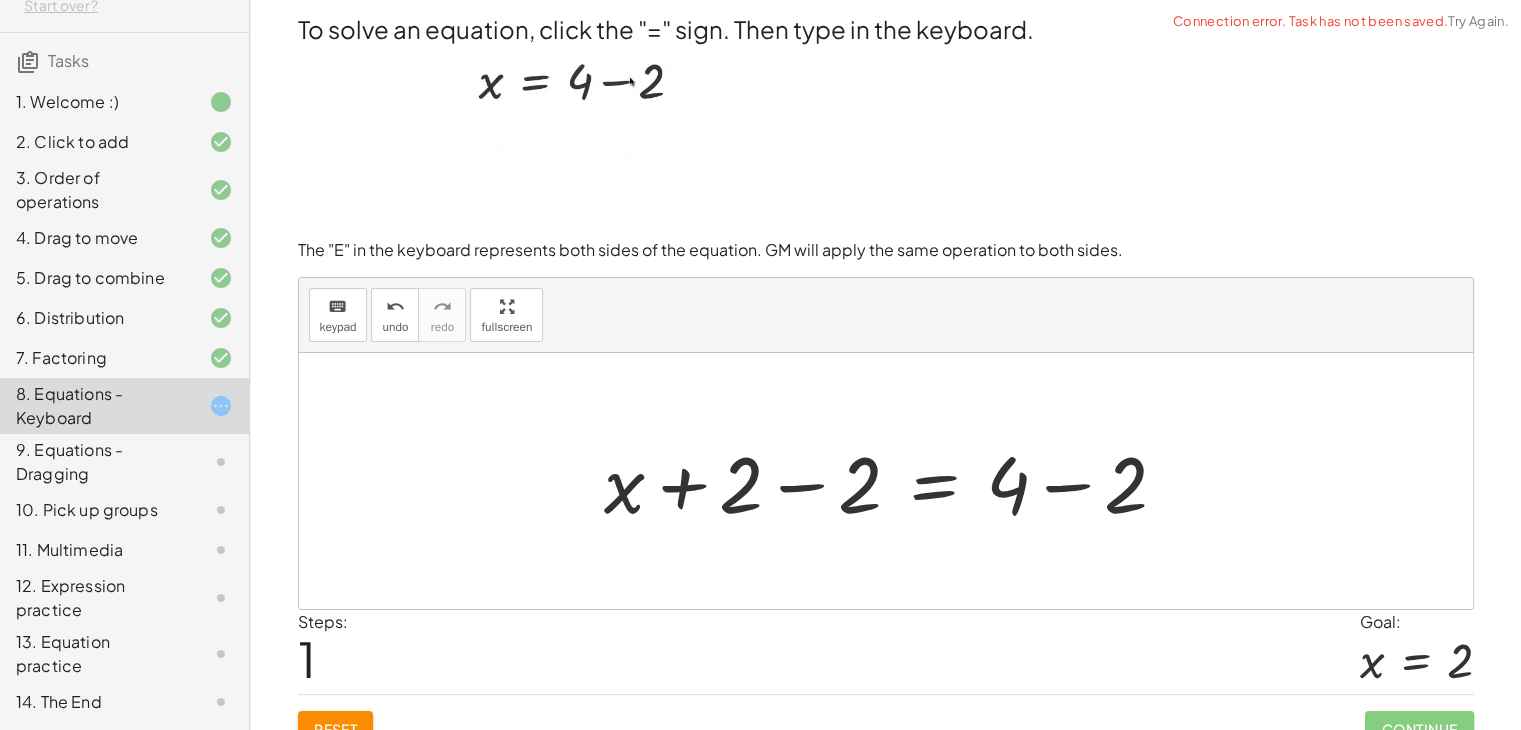 click at bounding box center [894, 481] 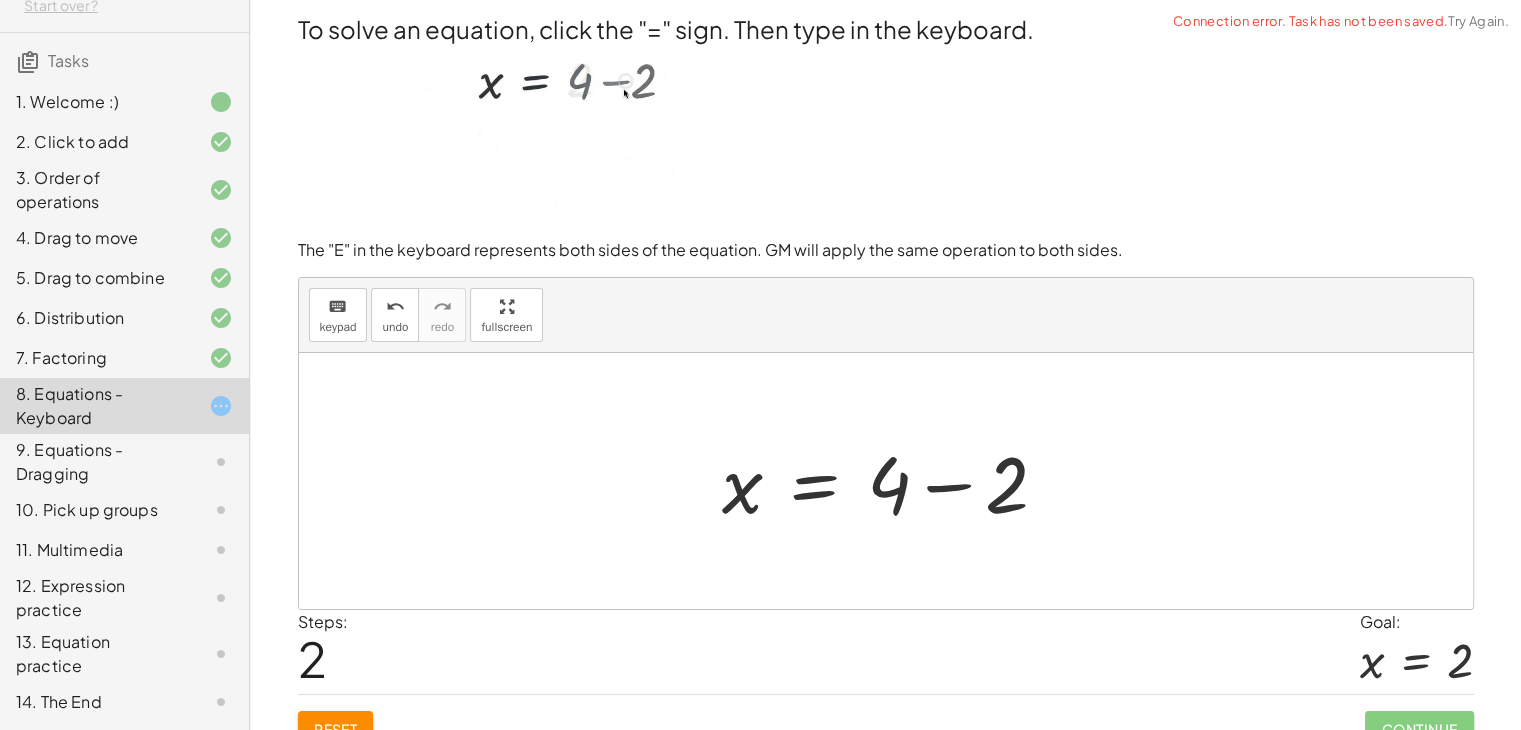 click at bounding box center (893, 481) 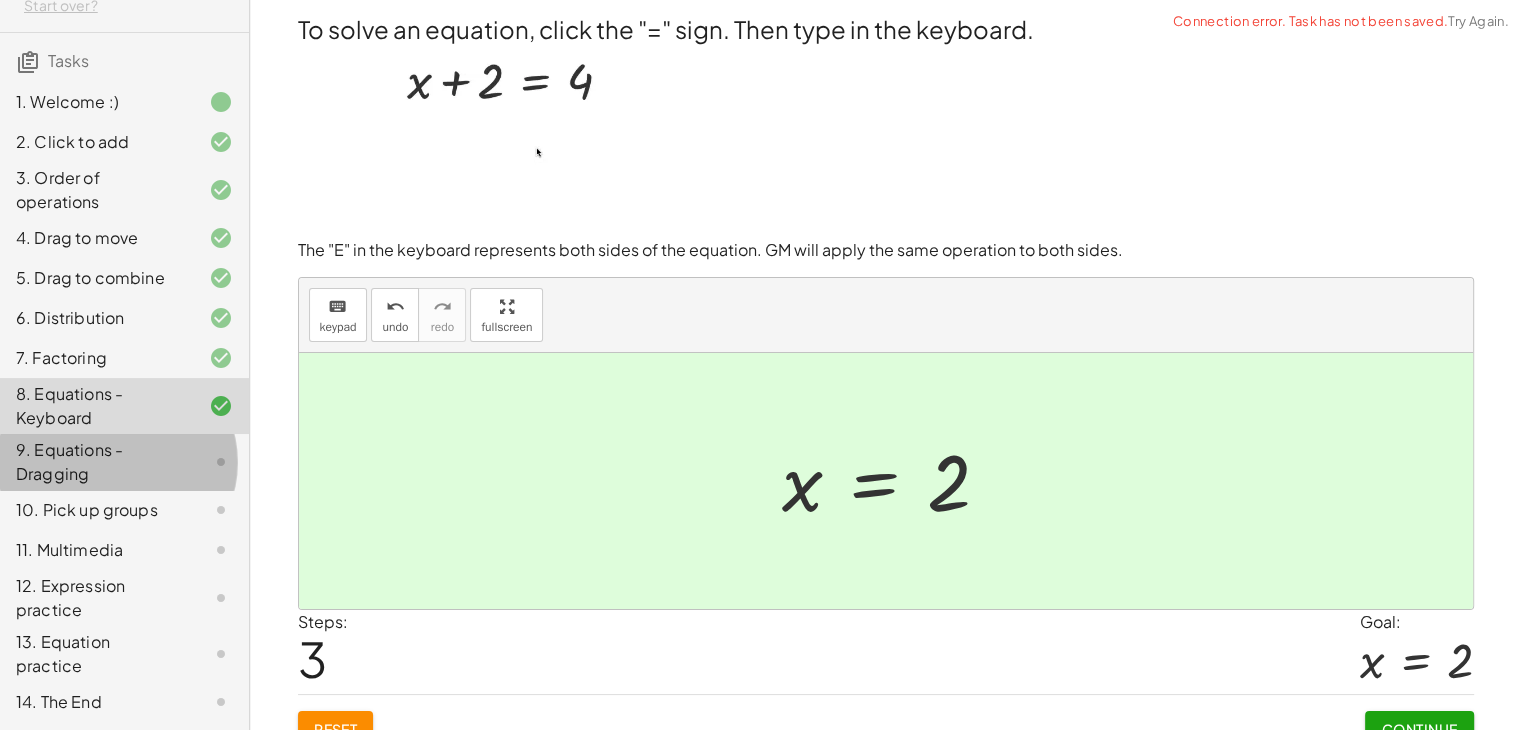 click on "9. Equations - Dragging" 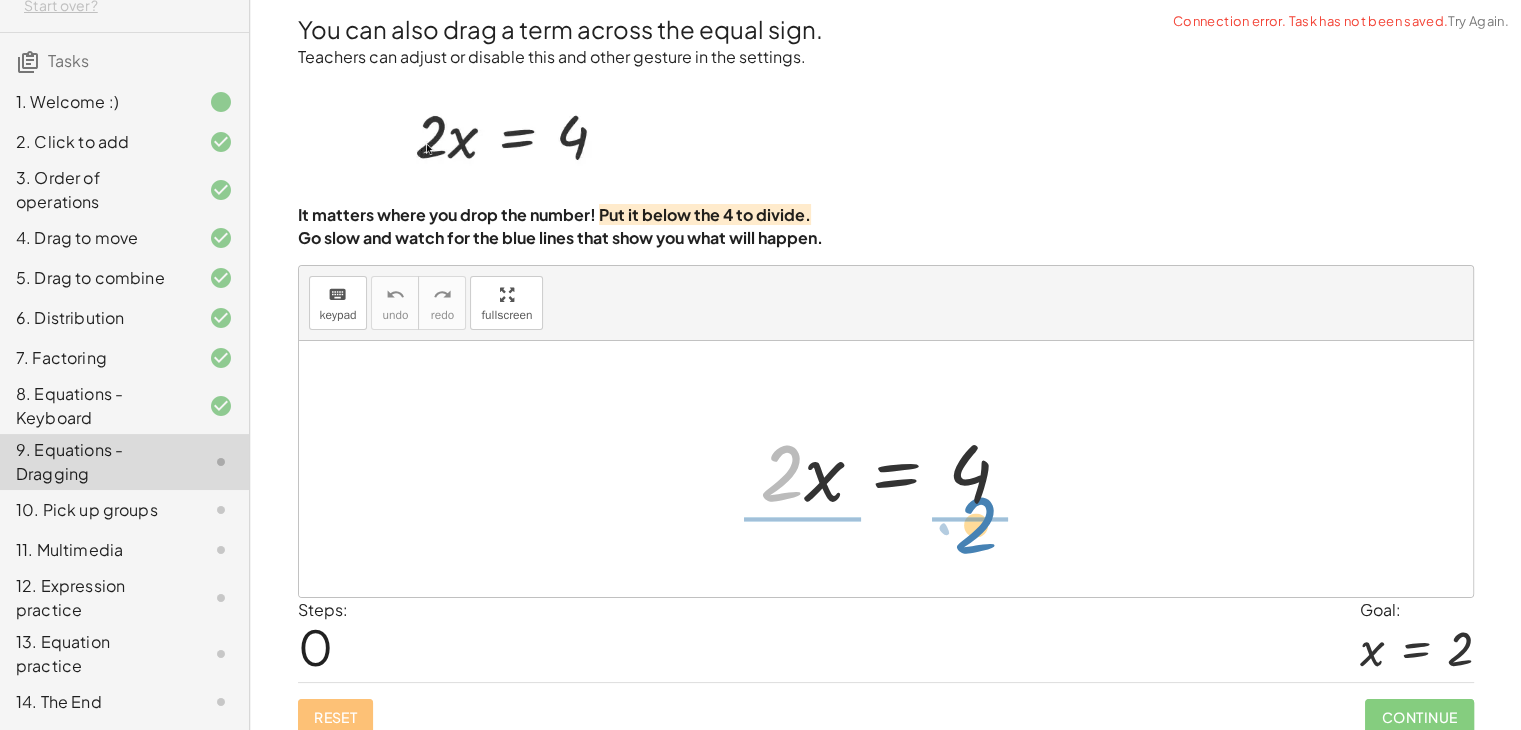 drag, startPoint x: 776, startPoint y: 483, endPoint x: 972, endPoint y: 533, distance: 202.27704 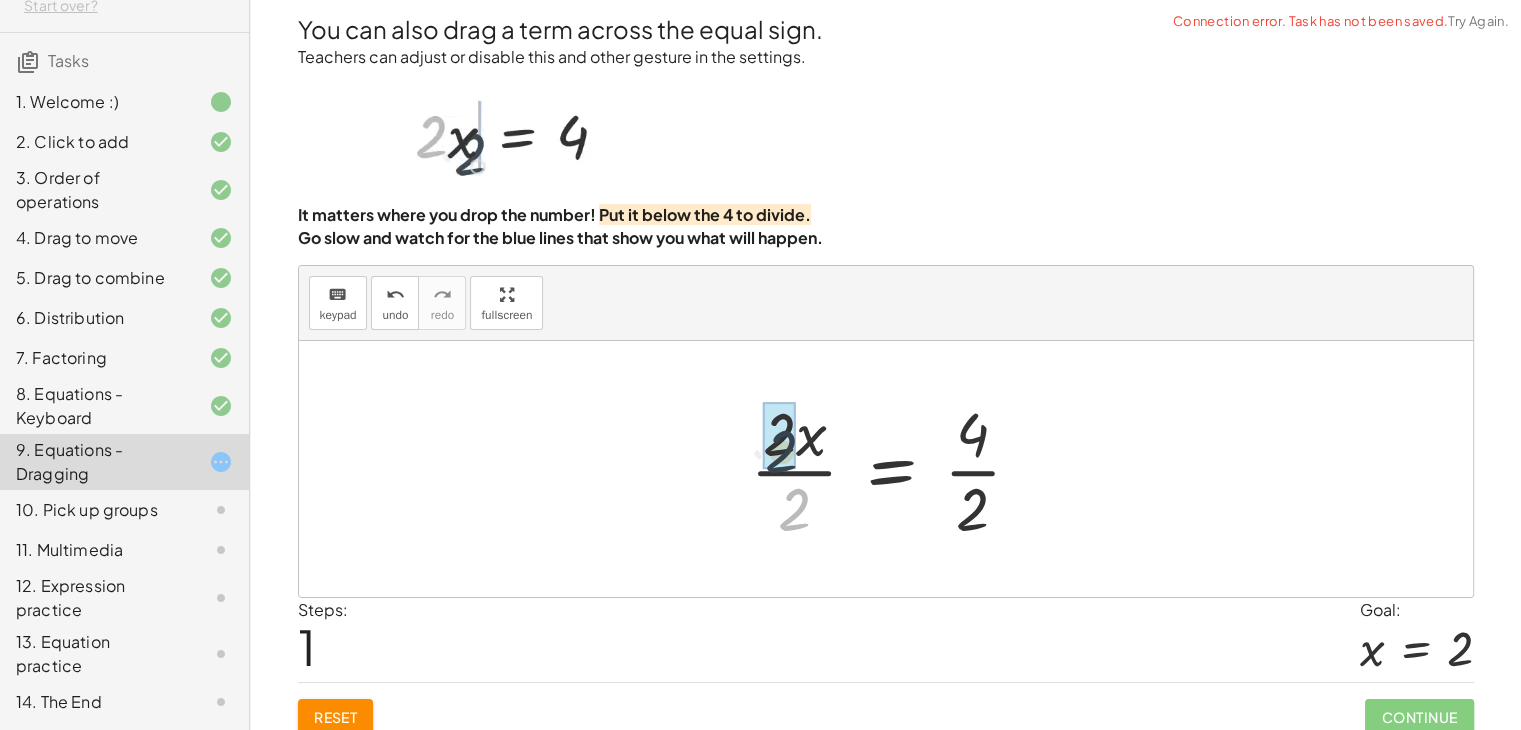 drag, startPoint x: 791, startPoint y: 495, endPoint x: 784, endPoint y: 435, distance: 60.40695 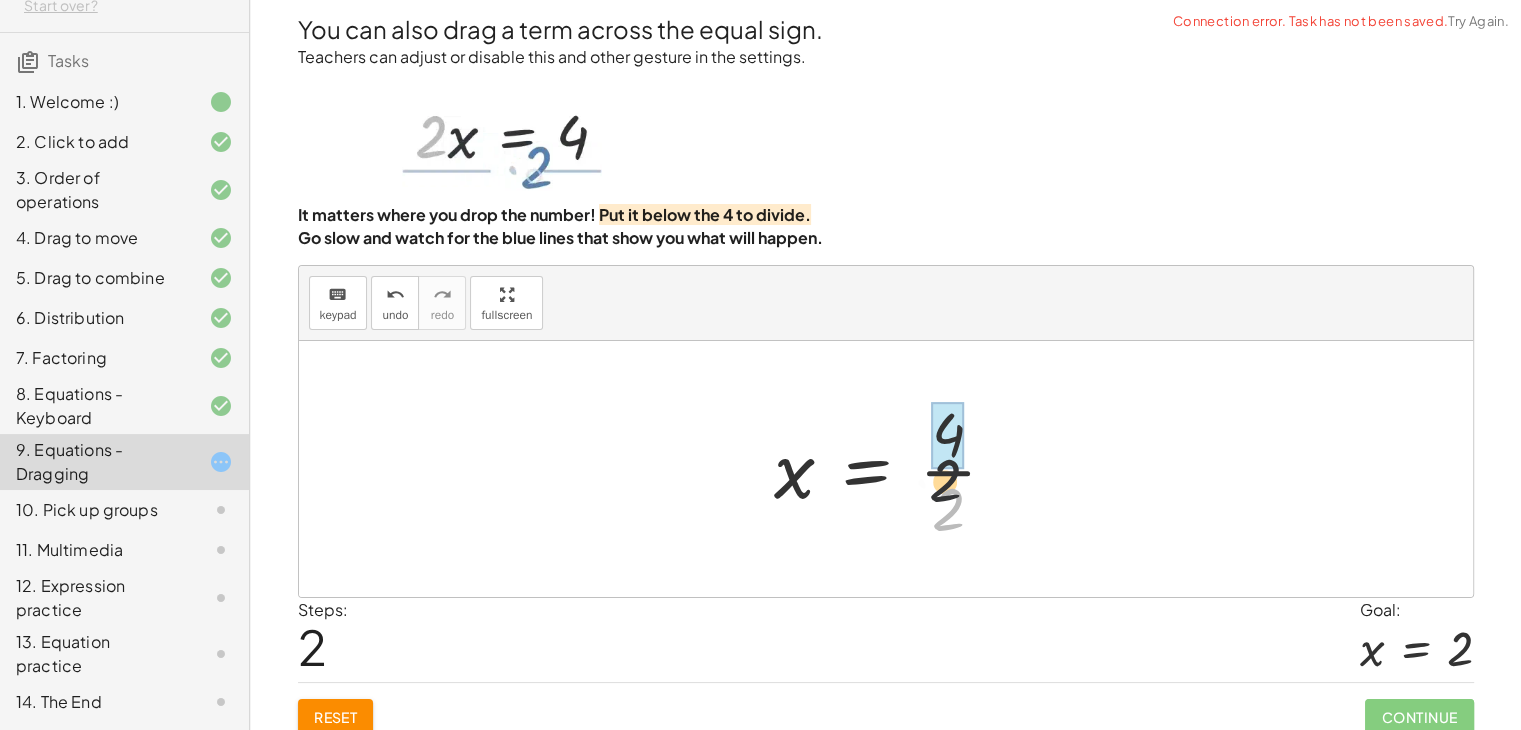 drag, startPoint x: 968, startPoint y: 478, endPoint x: 968, endPoint y: 454, distance: 24 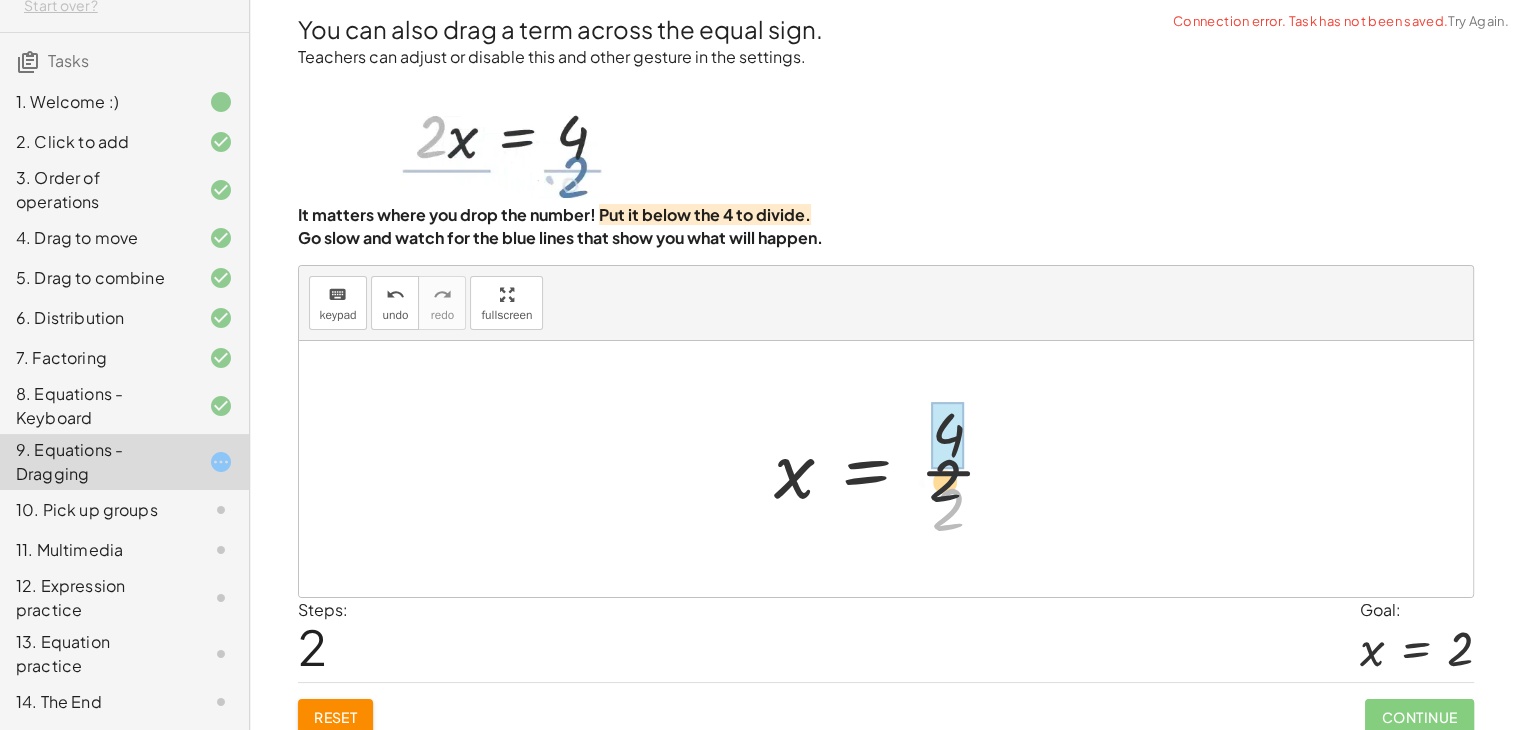 click at bounding box center [893, 469] 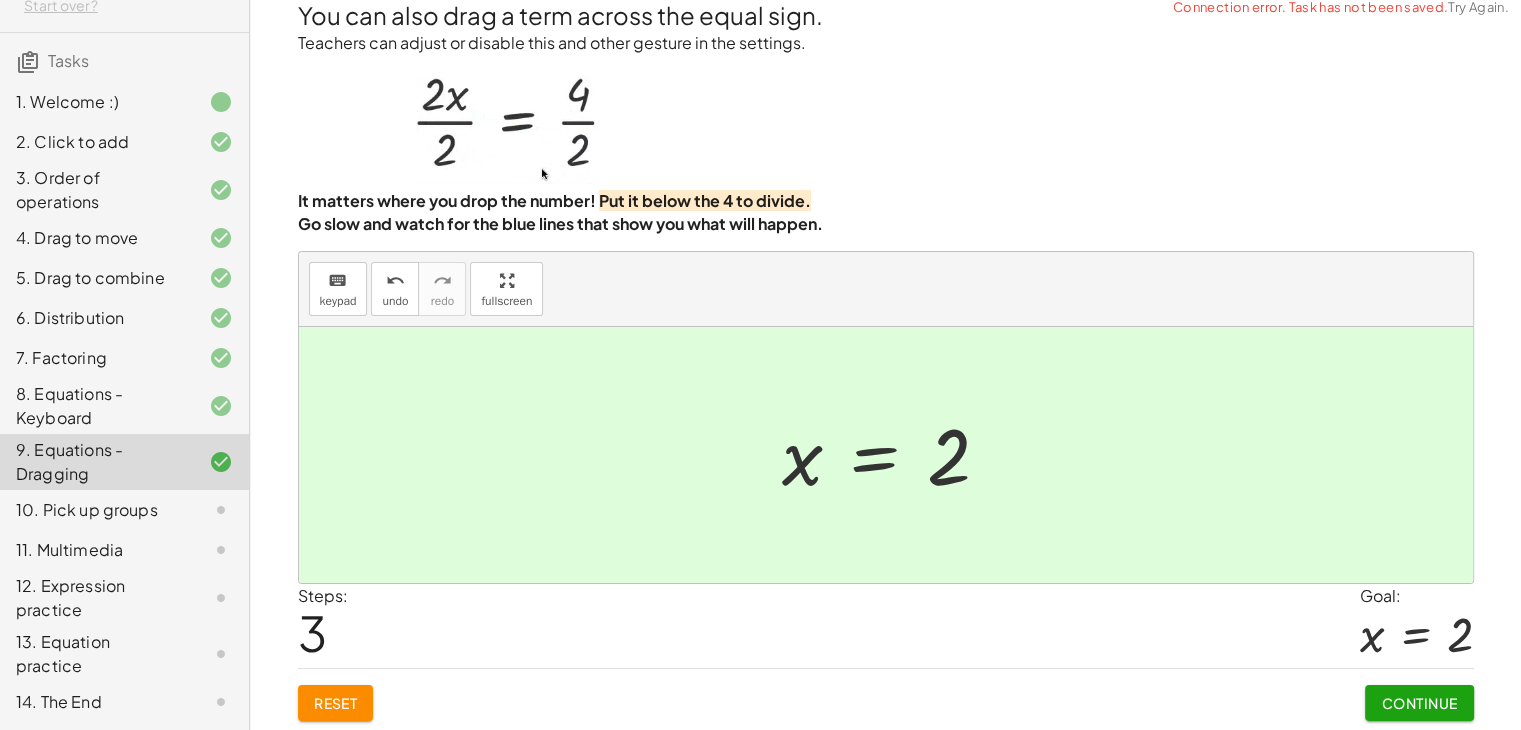 click on "10. Pick up groups" 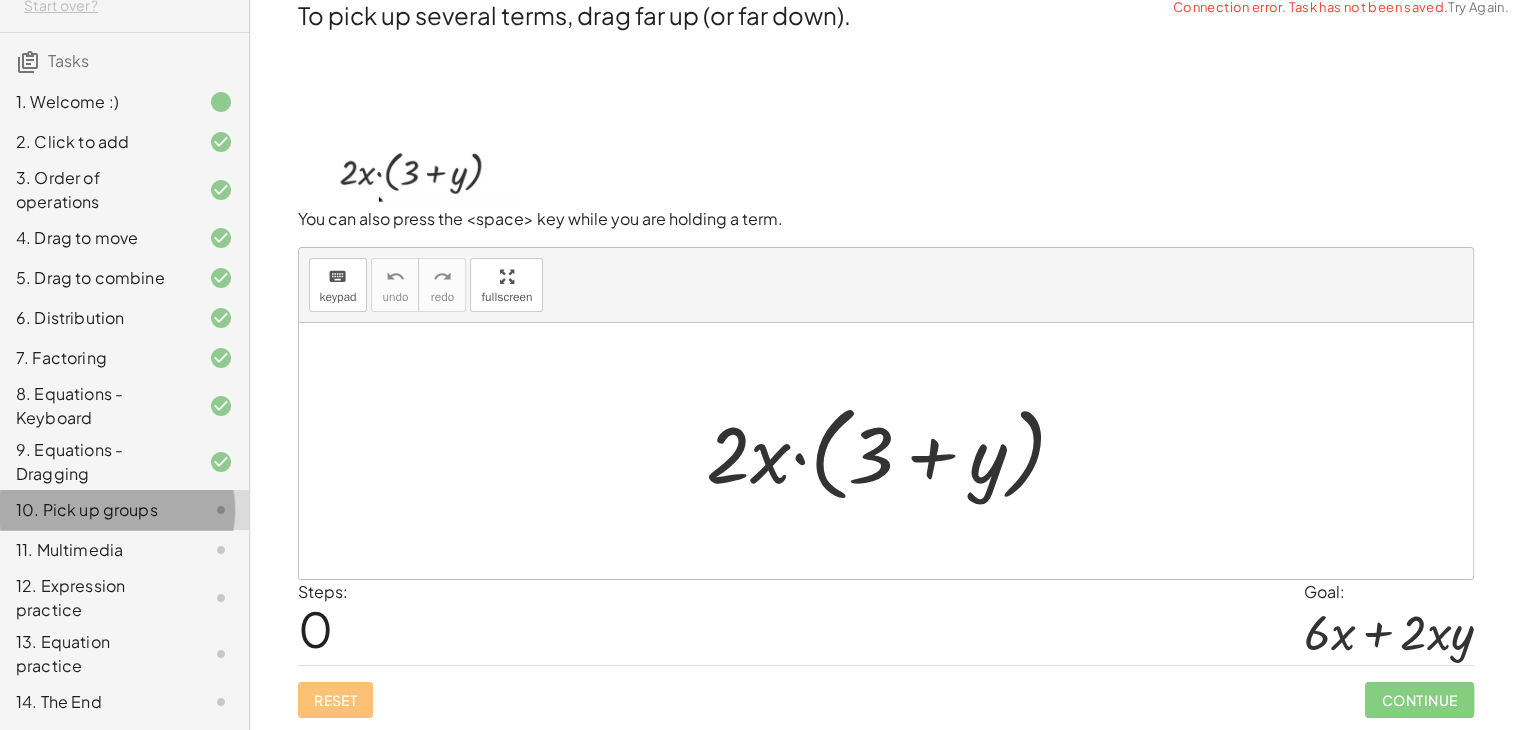 scroll, scrollTop: 12, scrollLeft: 0, axis: vertical 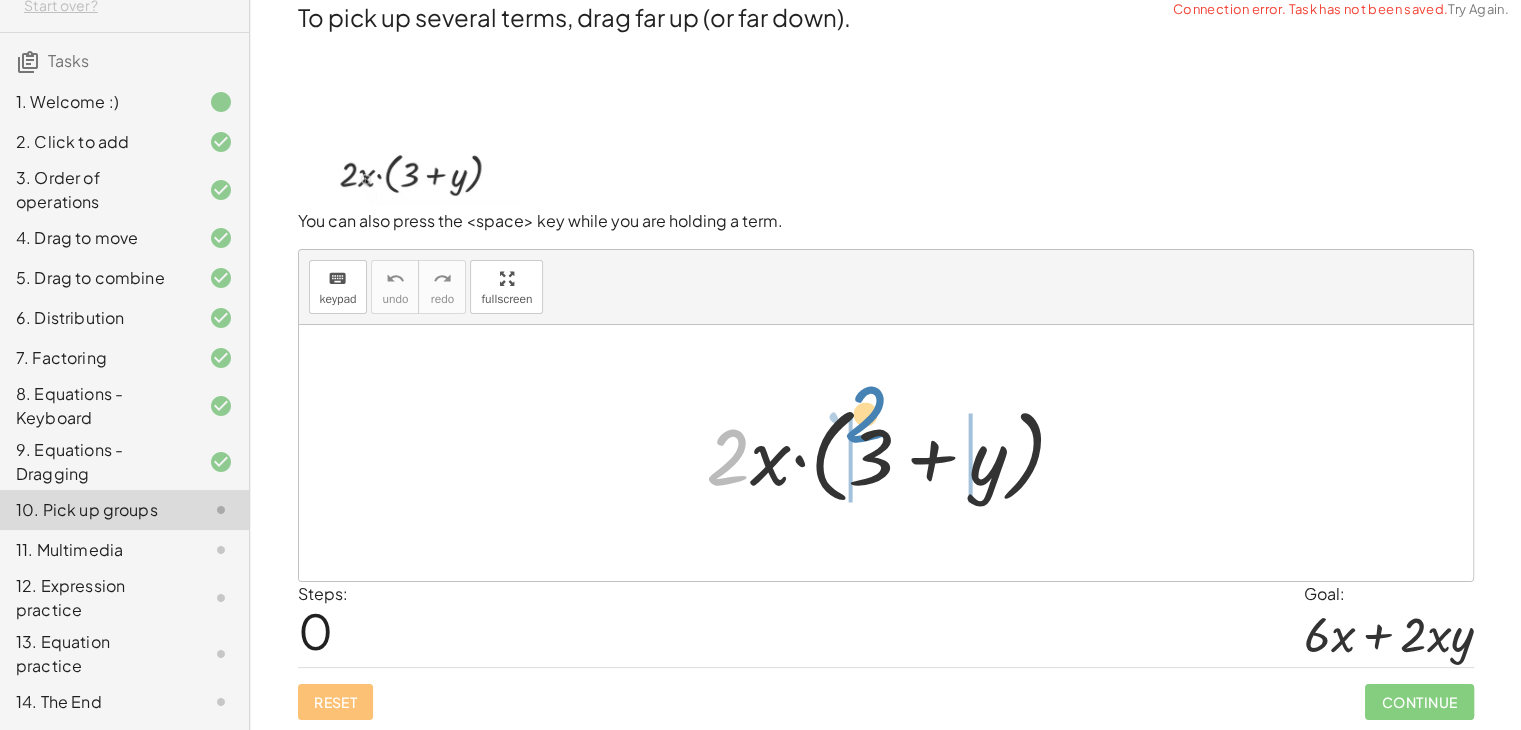 drag, startPoint x: 736, startPoint y: 464, endPoint x: 876, endPoint y: 430, distance: 144.06943 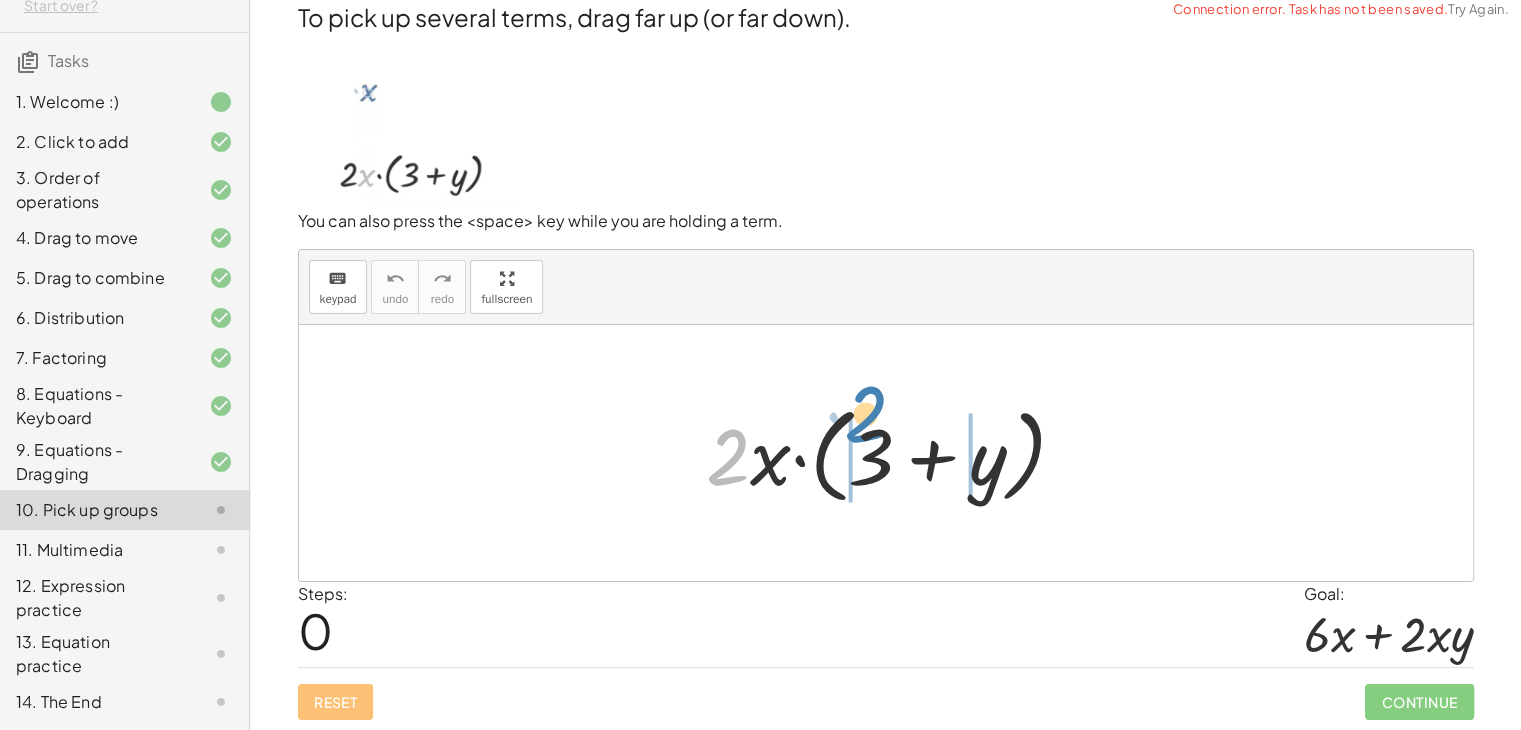 click at bounding box center (894, 453) 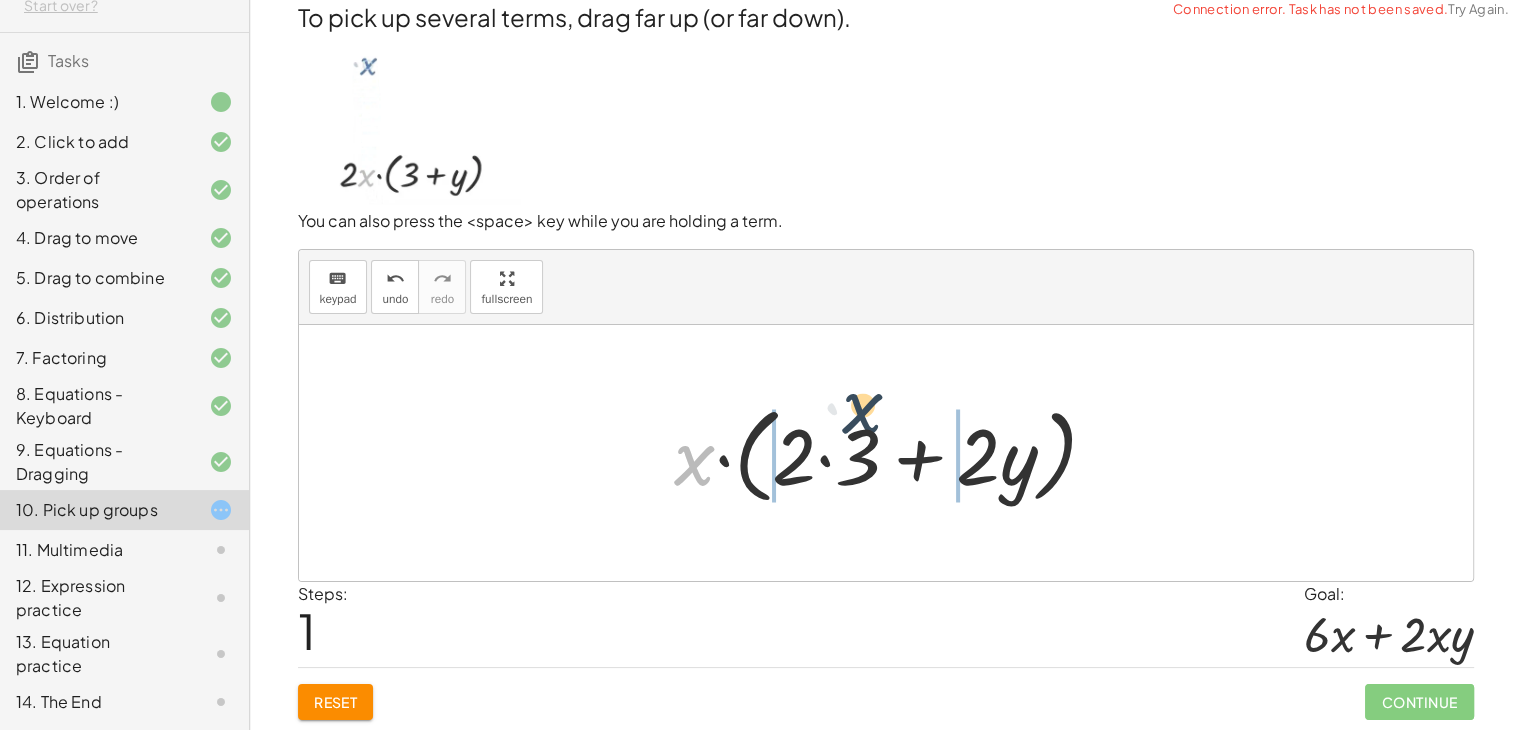 drag, startPoint x: 688, startPoint y: 469, endPoint x: 876, endPoint y: 433, distance: 191.41577 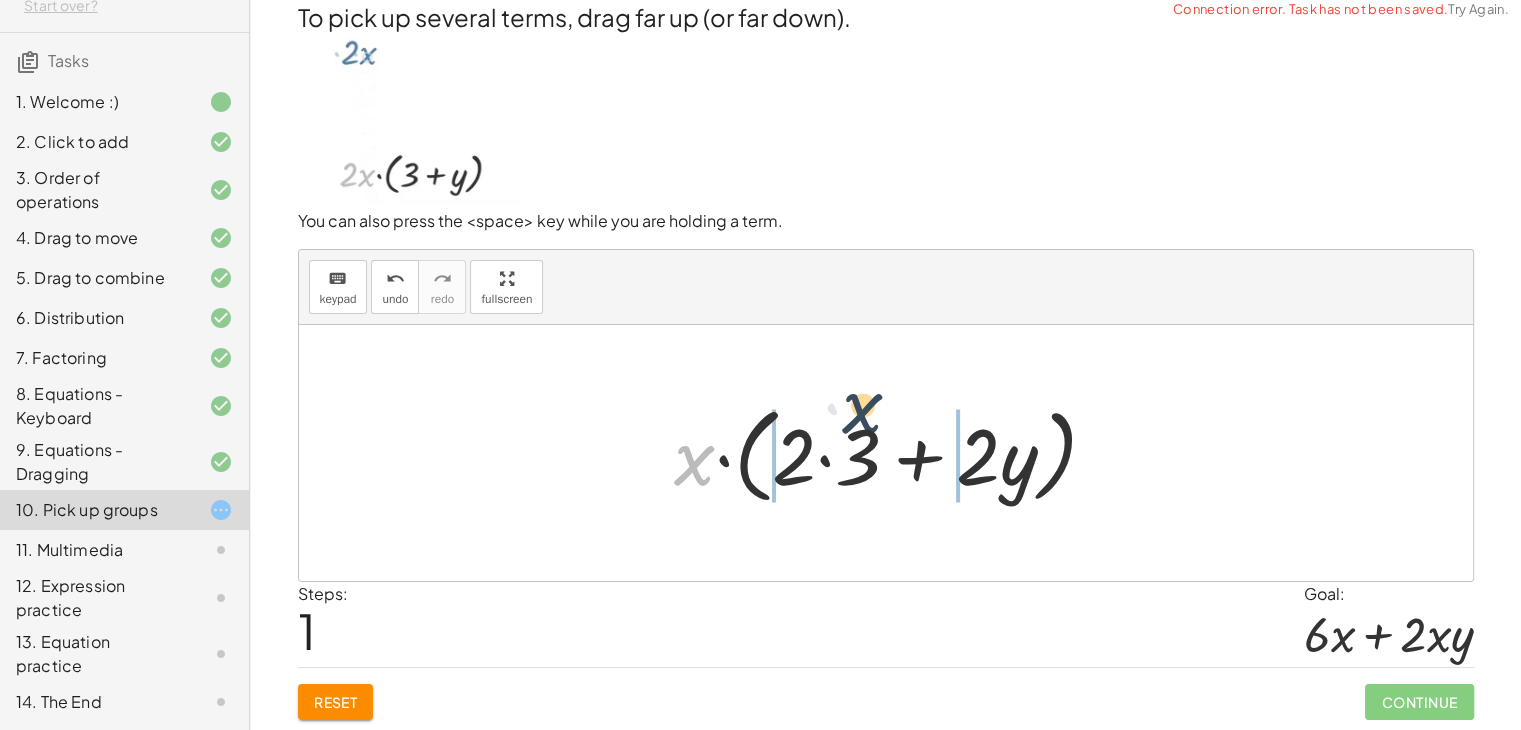 click at bounding box center (893, 453) 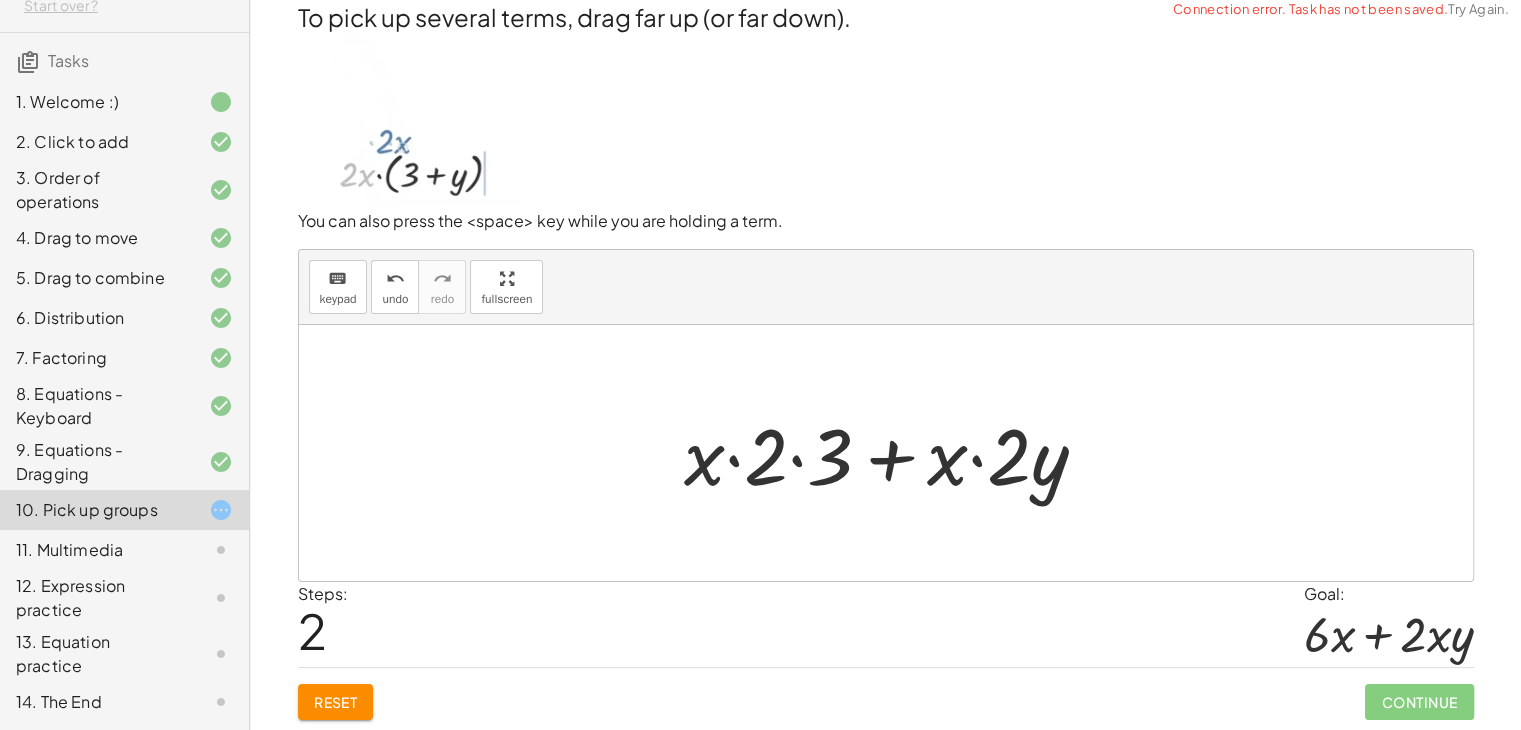 click at bounding box center (894, 453) 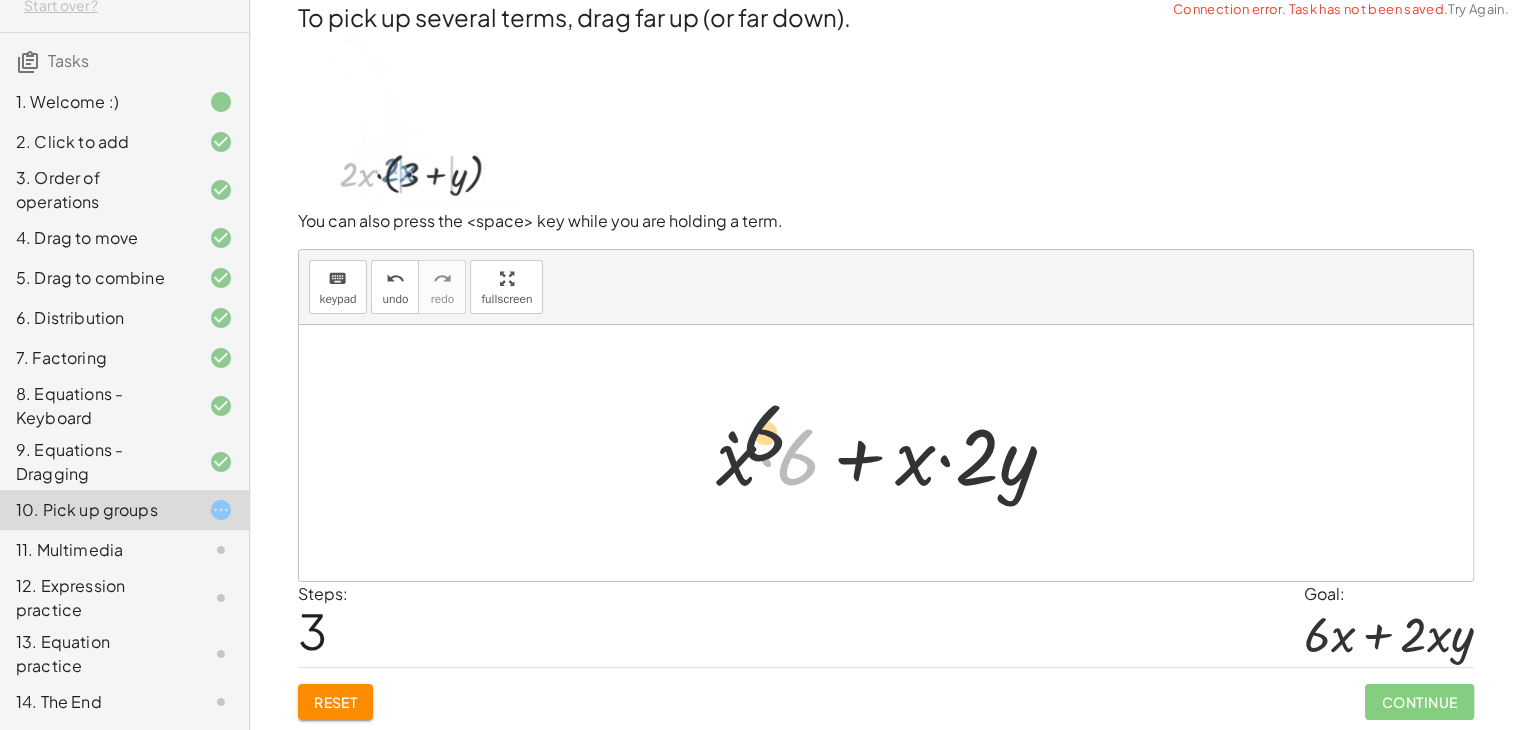 drag, startPoint x: 801, startPoint y: 453, endPoint x: 734, endPoint y: 450, distance: 67.06713 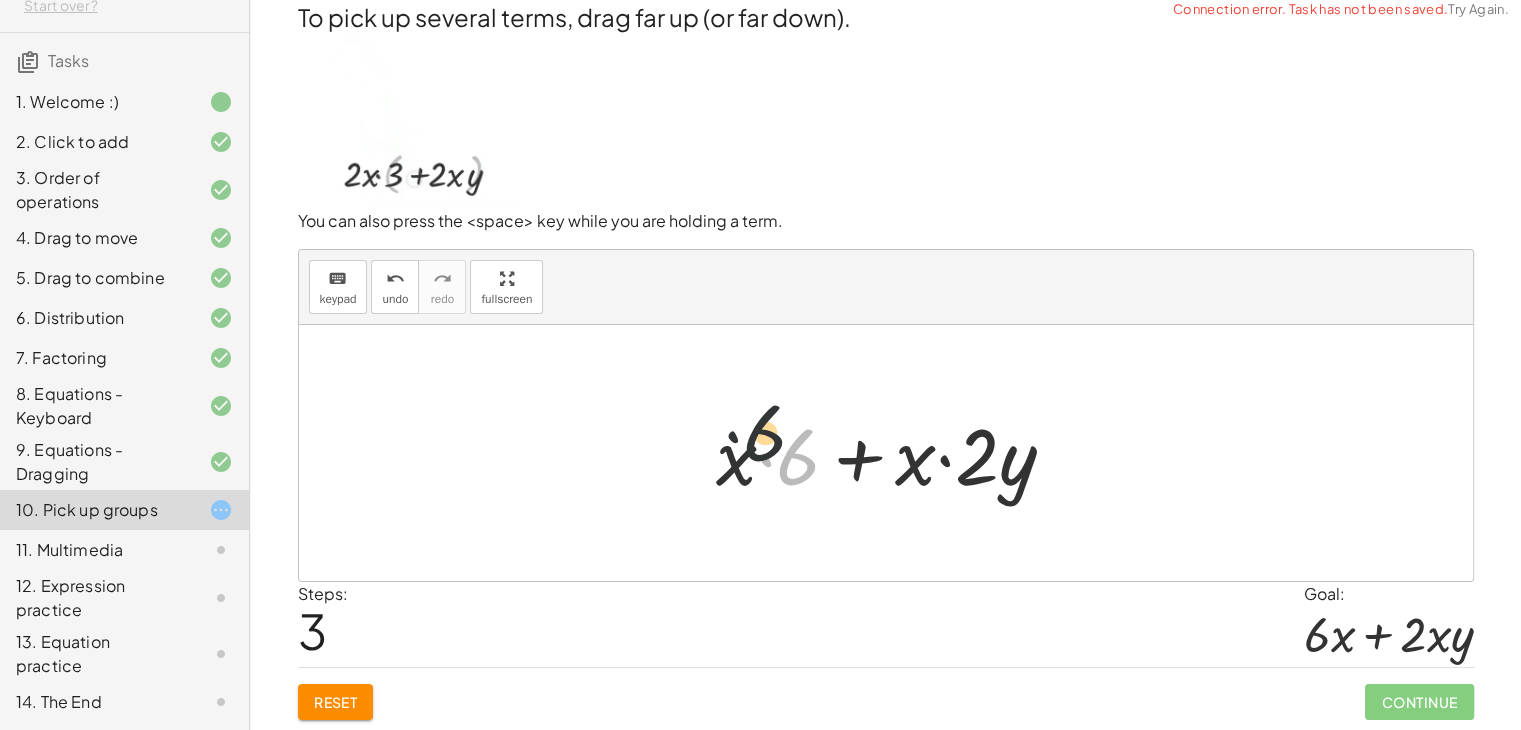 click at bounding box center (894, 453) 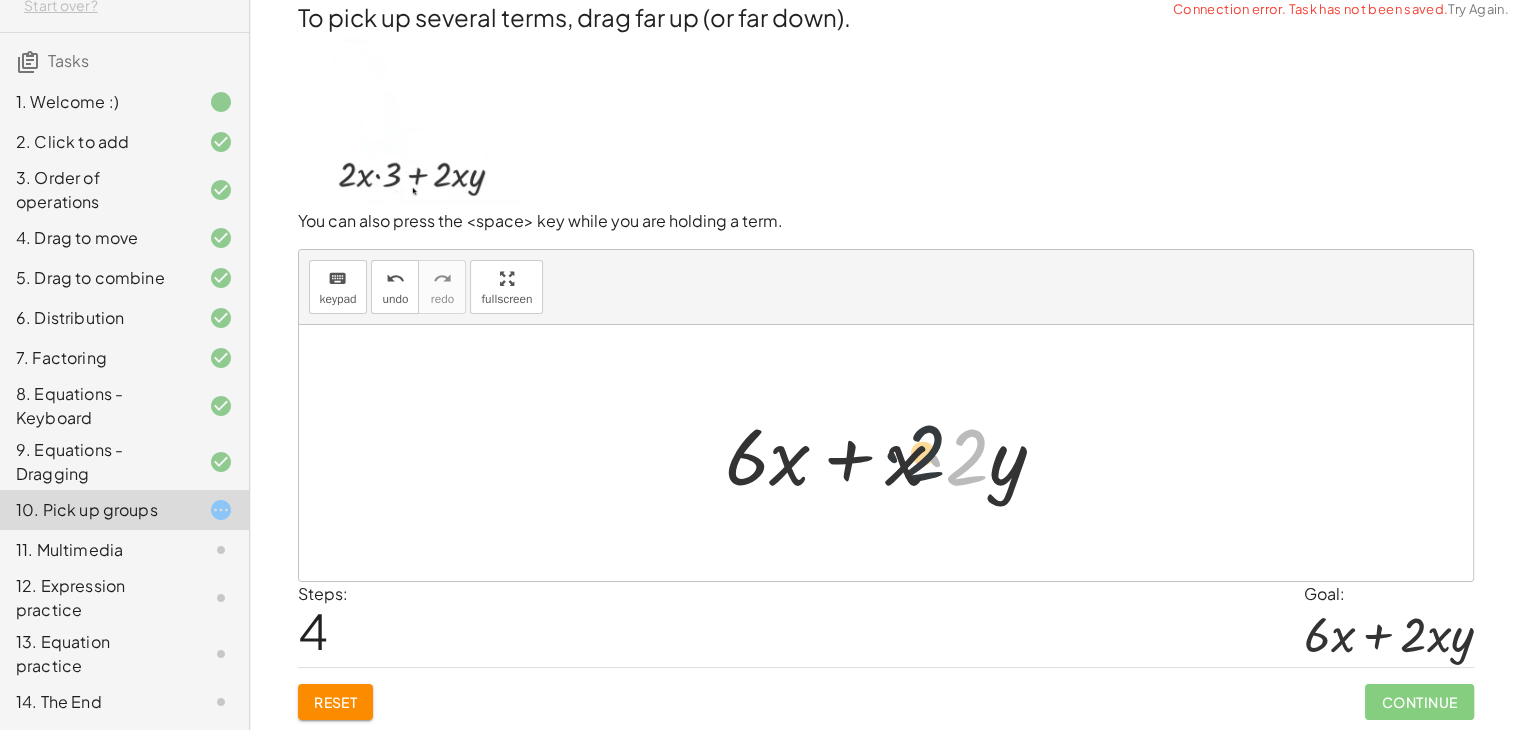 drag, startPoint x: 971, startPoint y: 463, endPoint x: 921, endPoint y: 461, distance: 50.039986 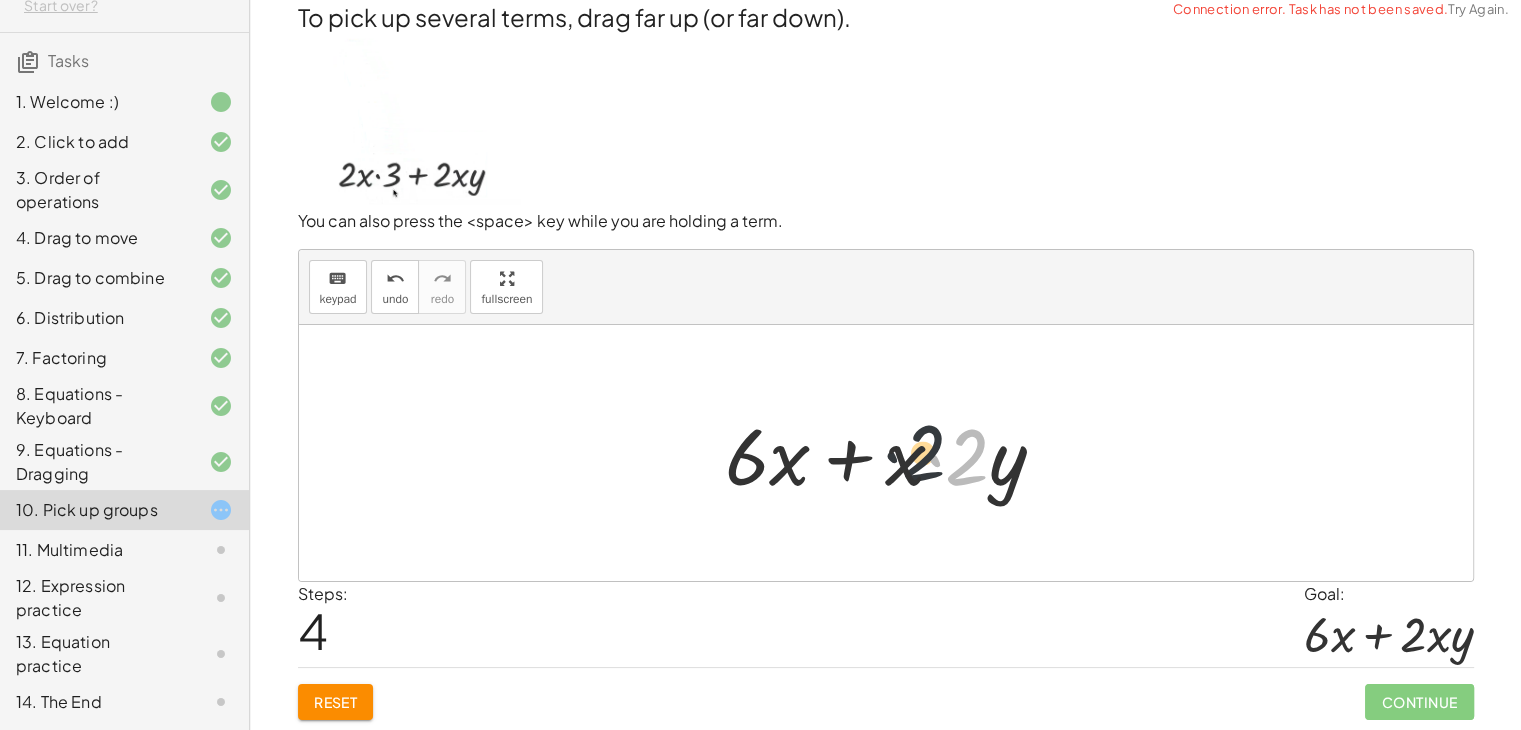 click at bounding box center (893, 453) 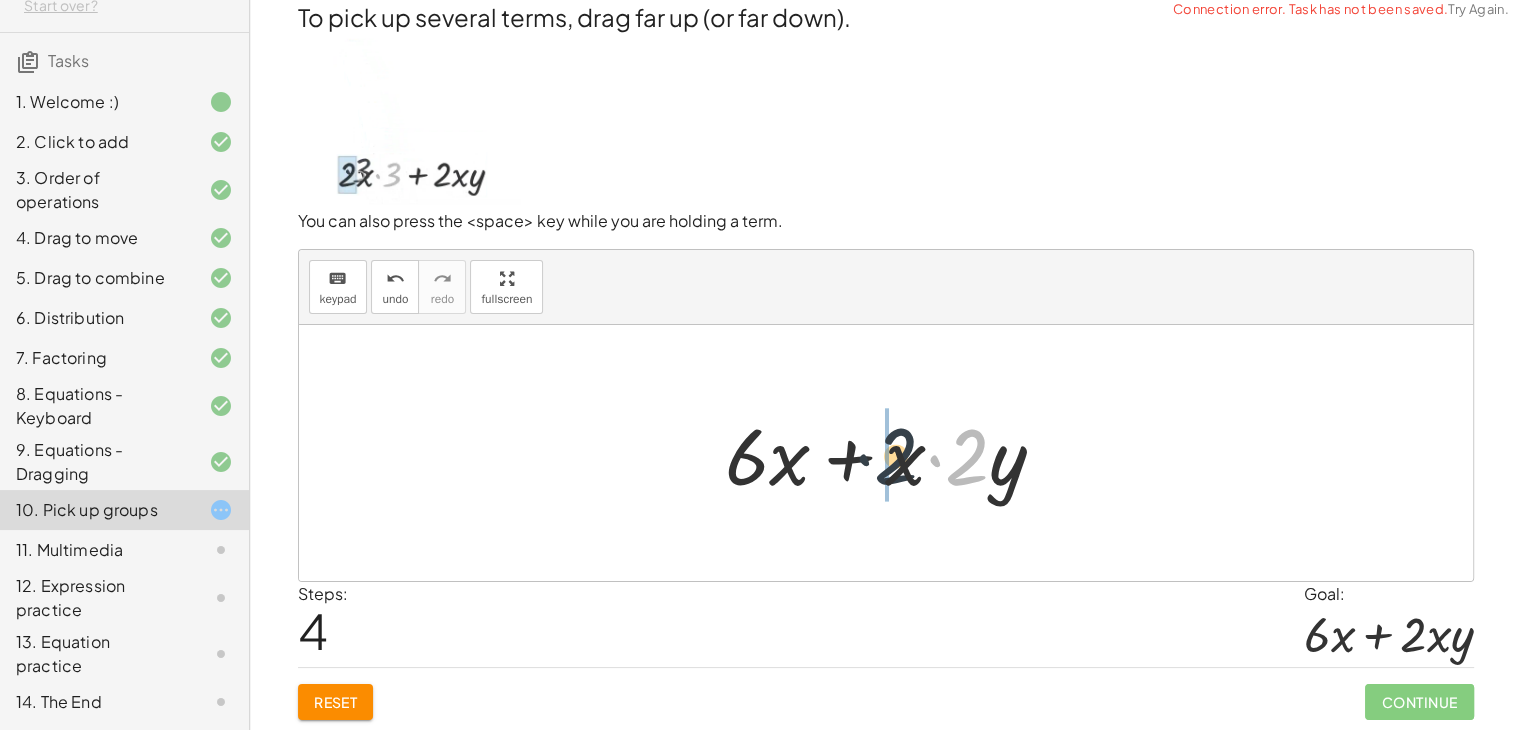 drag, startPoint x: 936, startPoint y: 458, endPoint x: 889, endPoint y: 467, distance: 47.853943 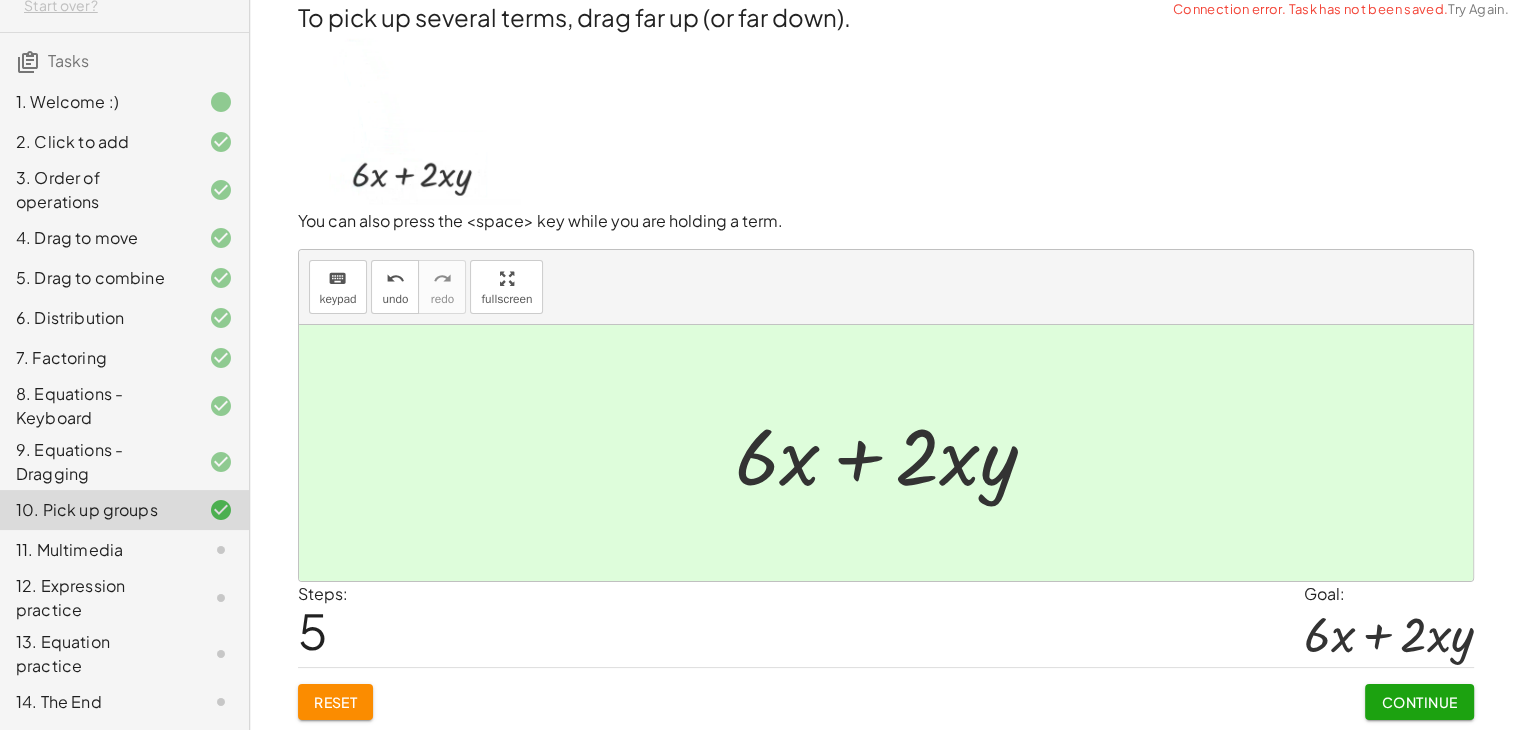 click on "11. Multimedia" 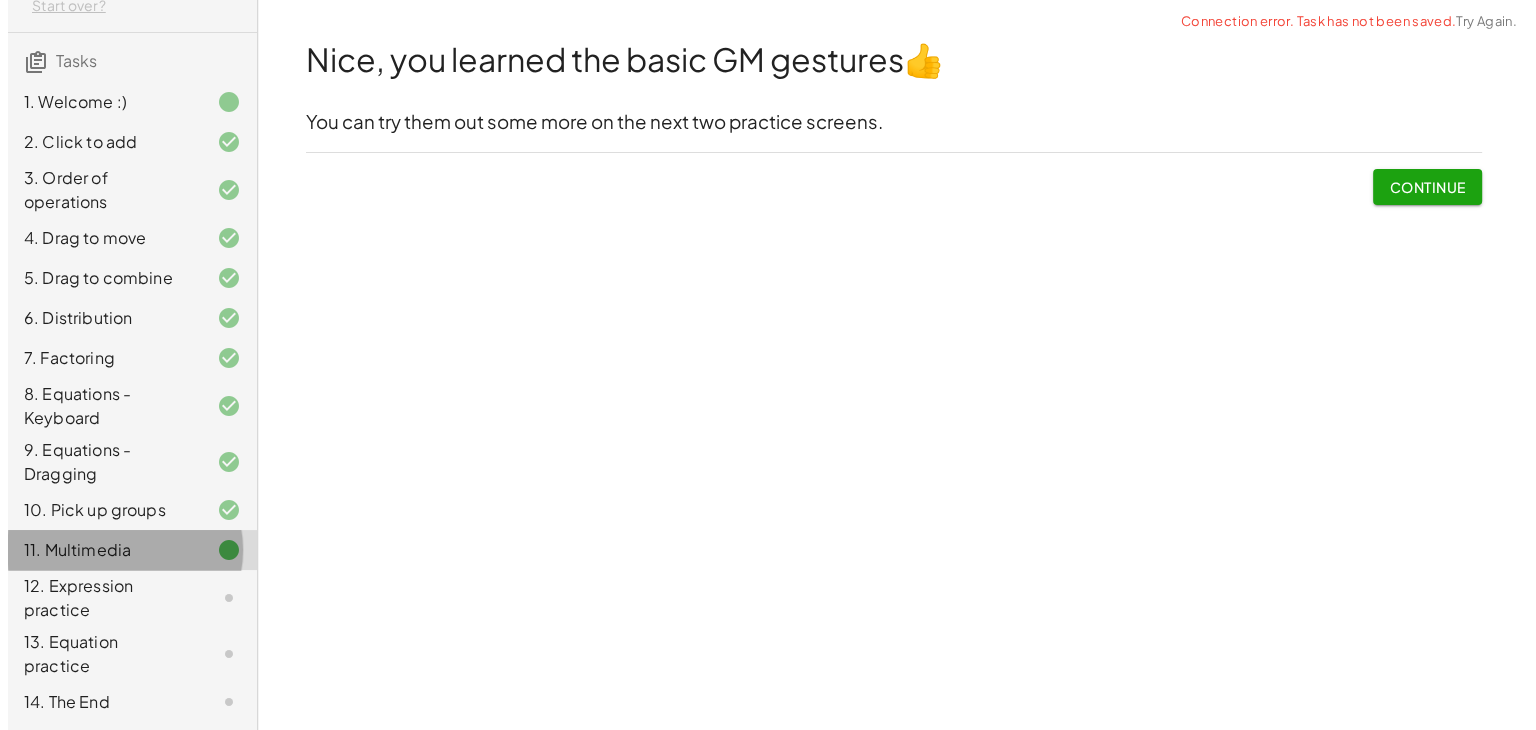 scroll, scrollTop: 0, scrollLeft: 0, axis: both 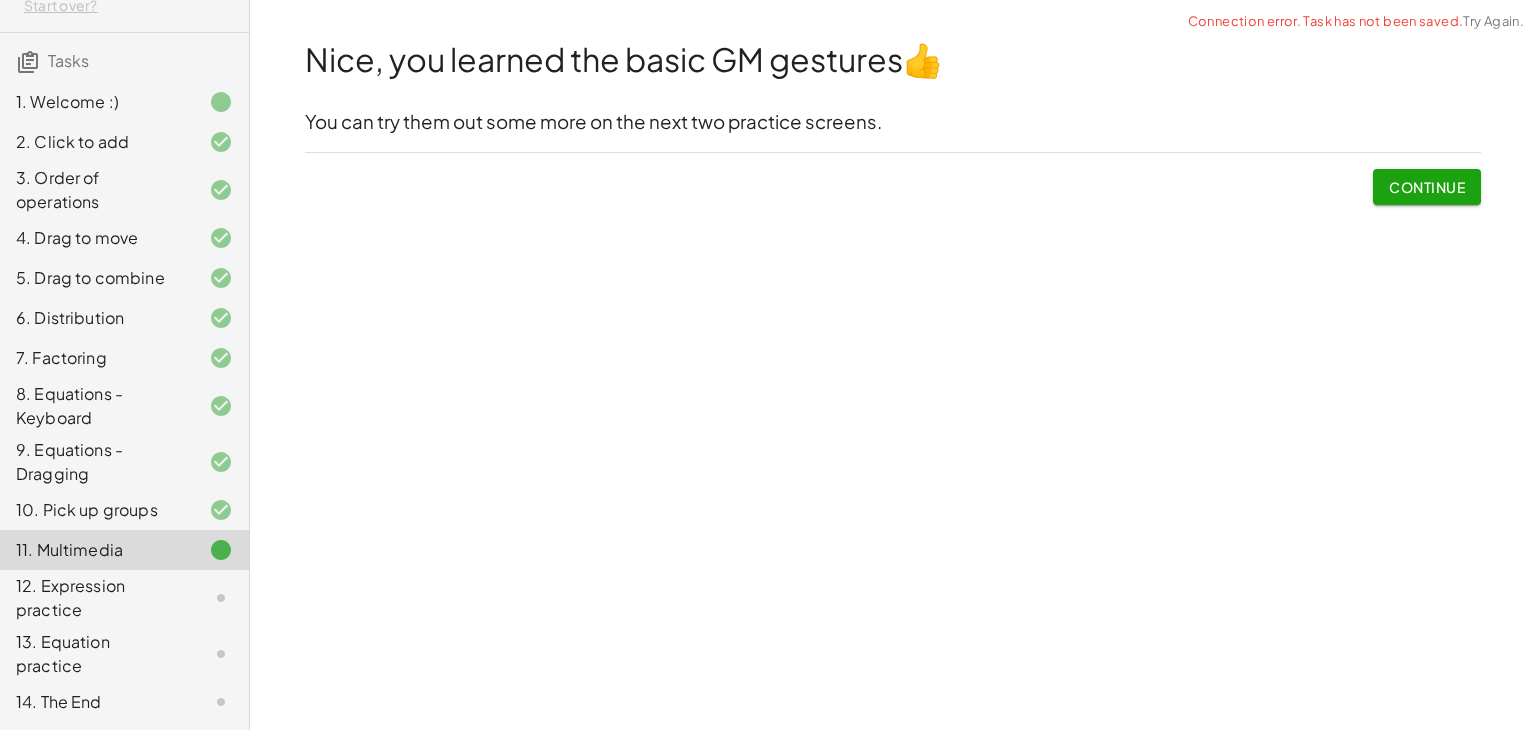 click on "You can try them out some more on the next two practice screens." at bounding box center [893, 122] 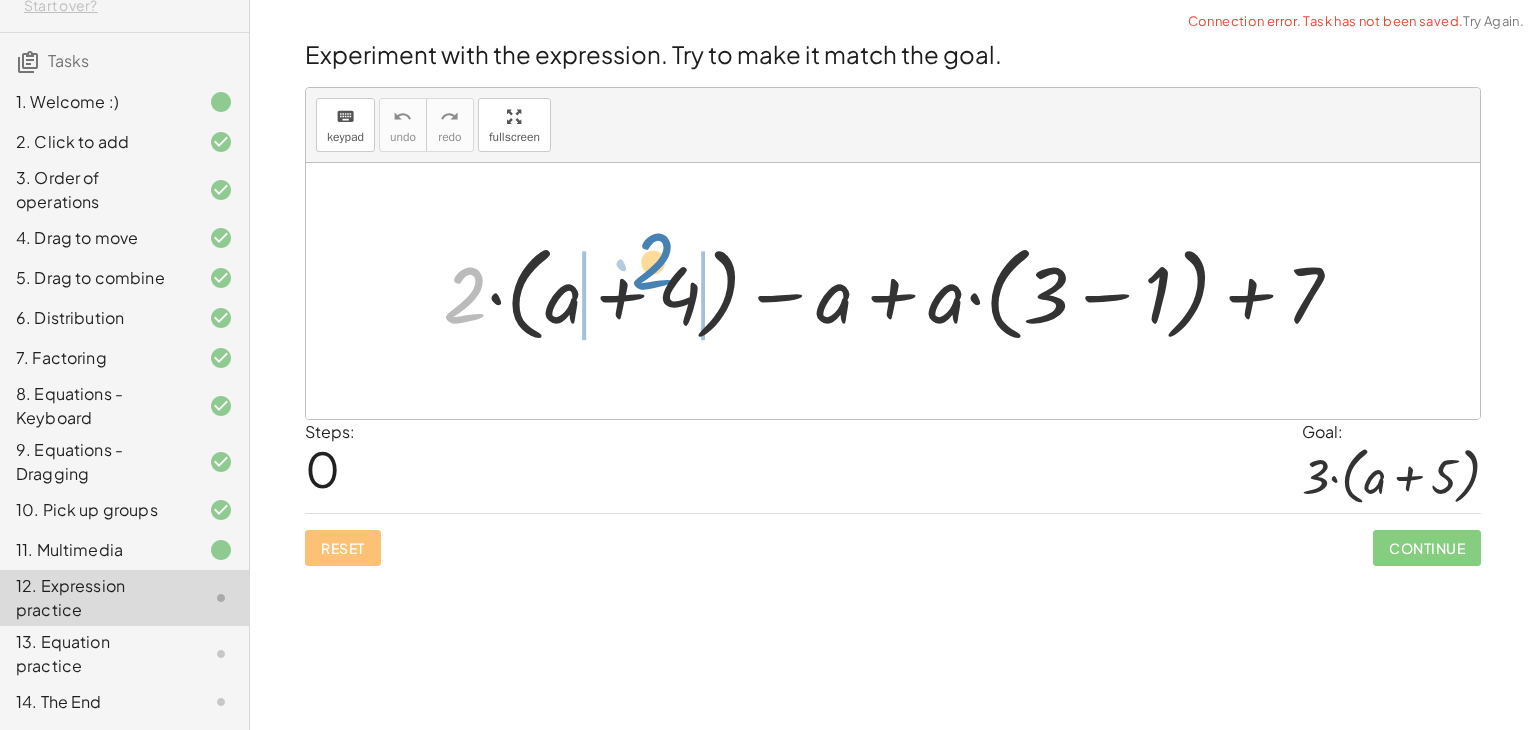 drag, startPoint x: 470, startPoint y: 305, endPoint x: 658, endPoint y: 271, distance: 191.04973 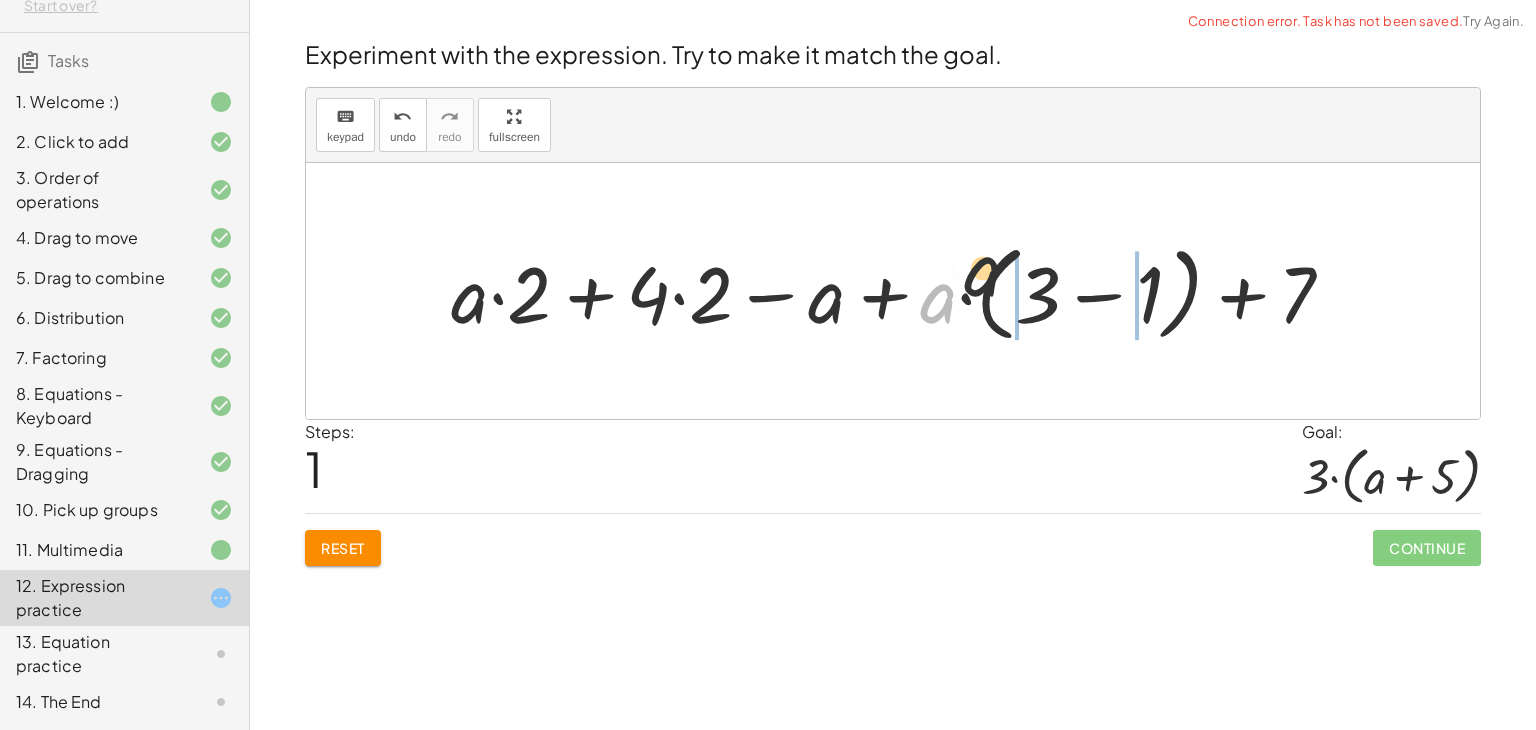 drag, startPoint x: 1003, startPoint y: 265, endPoint x: 1070, endPoint y: 257, distance: 67.47592 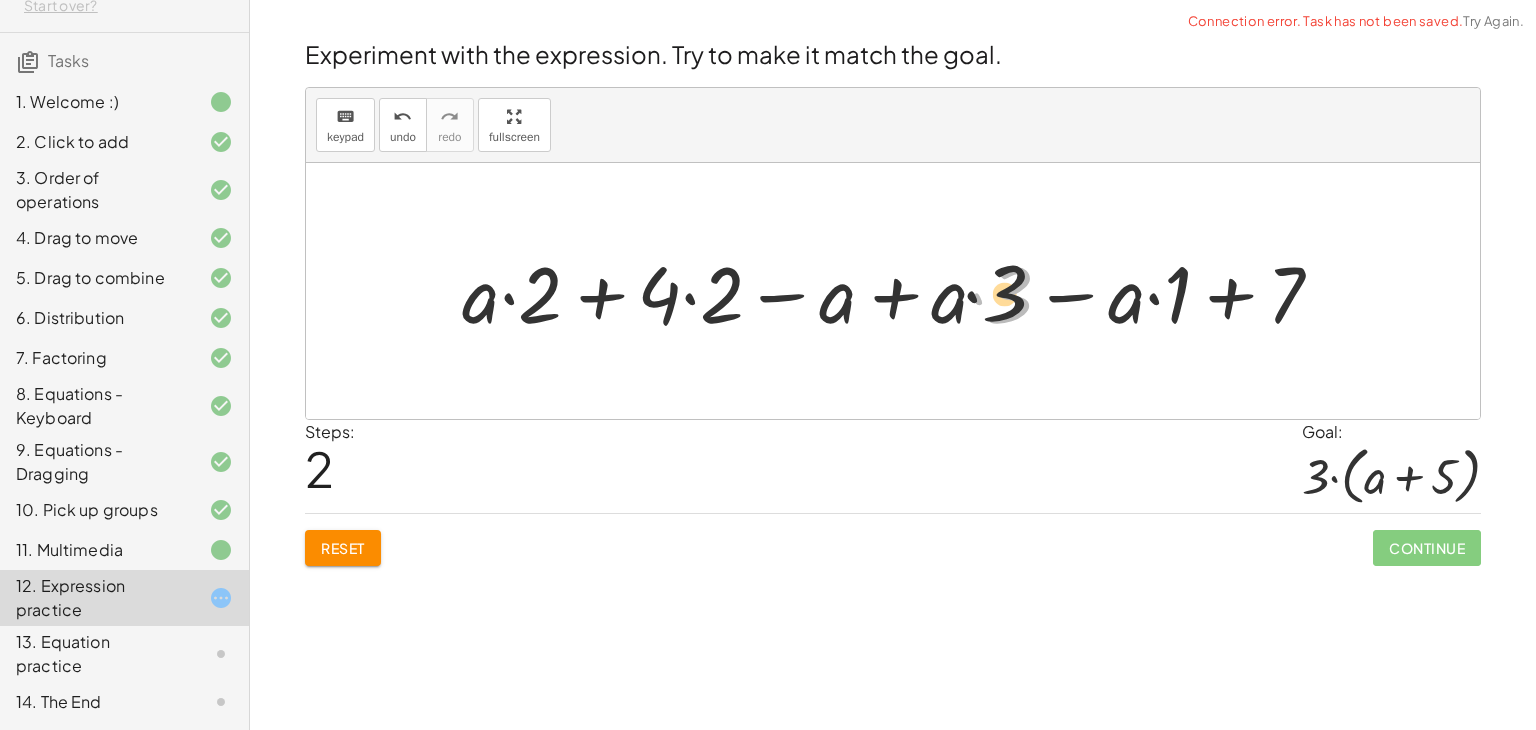 drag, startPoint x: 996, startPoint y: 294, endPoint x: 944, endPoint y: 303, distance: 52.773098 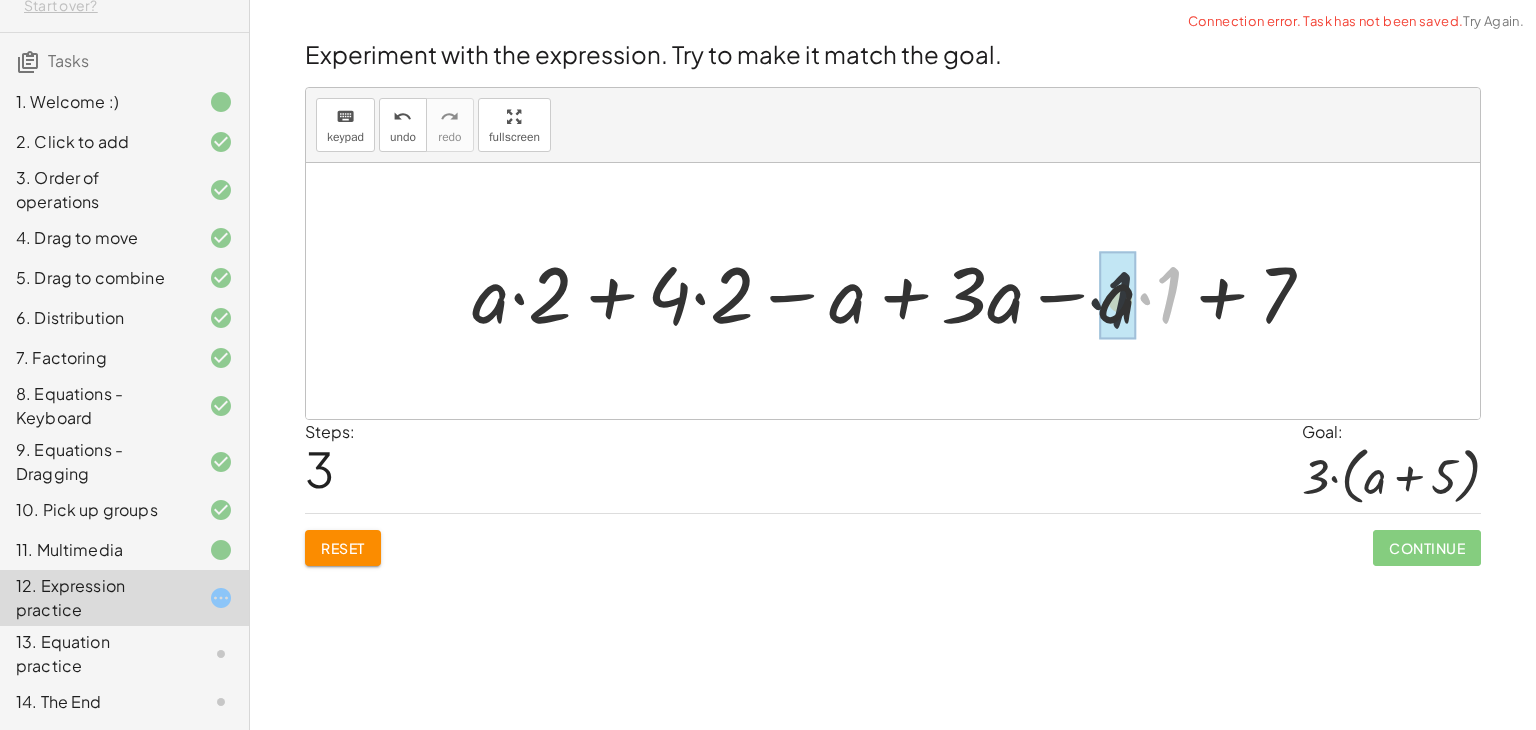 drag, startPoint x: 1166, startPoint y: 295, endPoint x: 1141, endPoint y: 297, distance: 25.079872 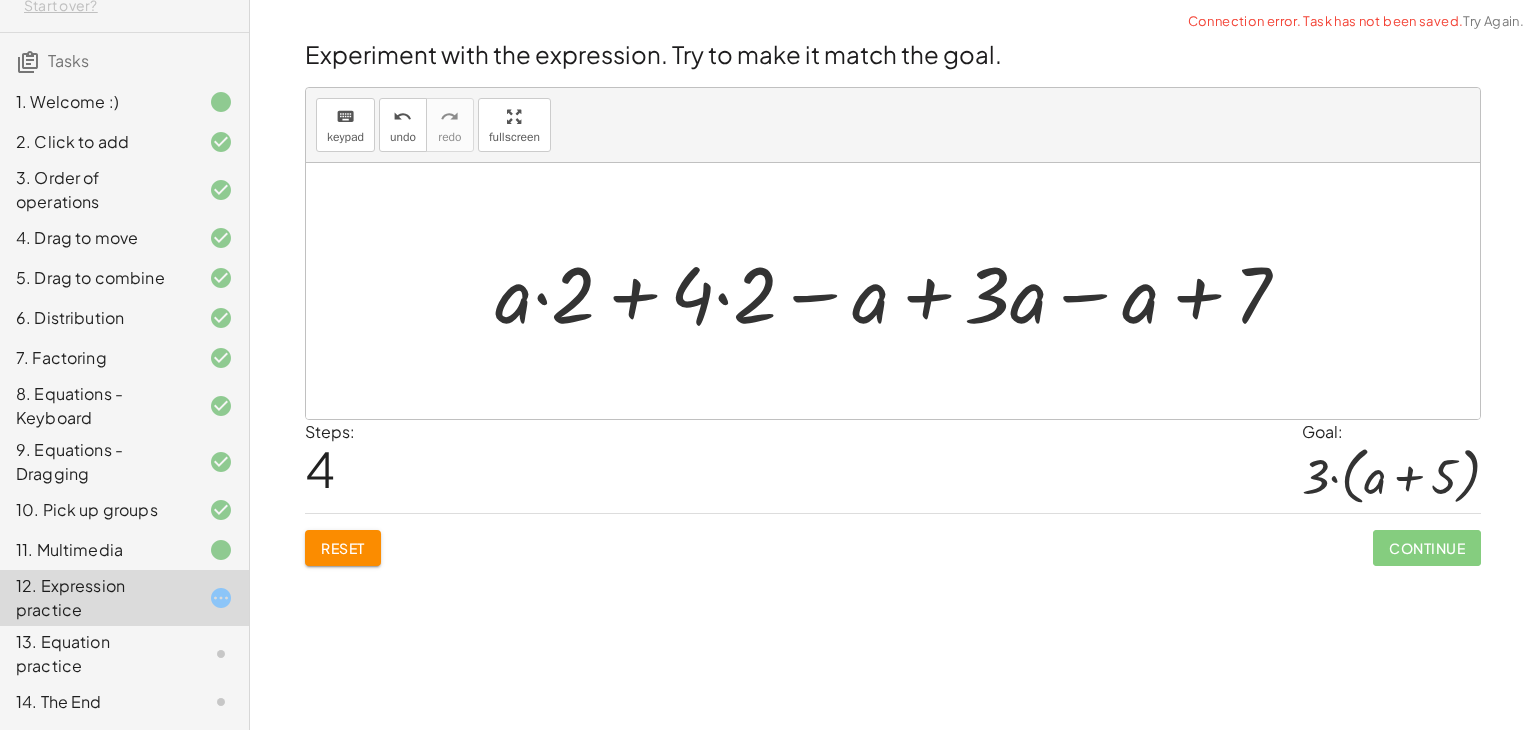 click at bounding box center (900, 291) 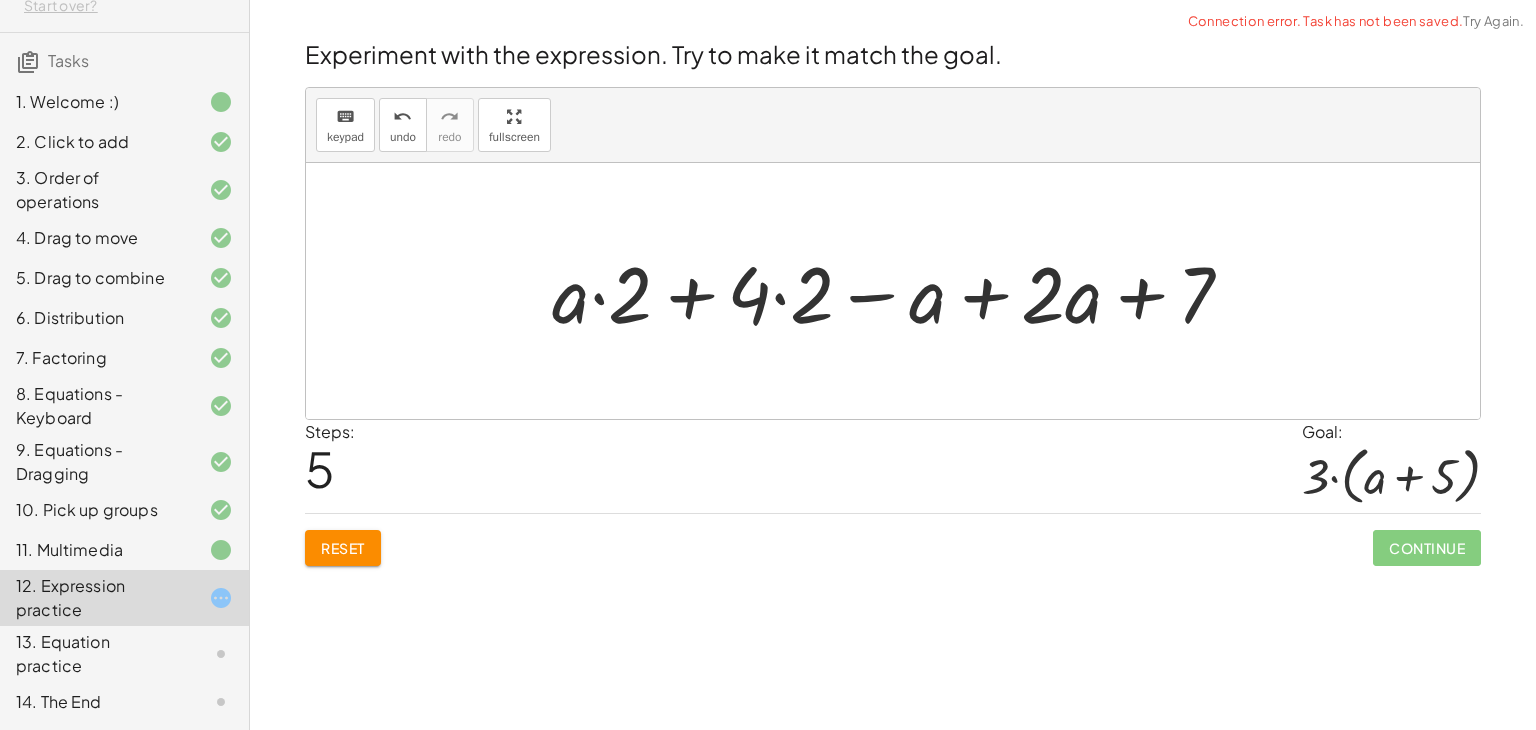 click at bounding box center (900, 291) 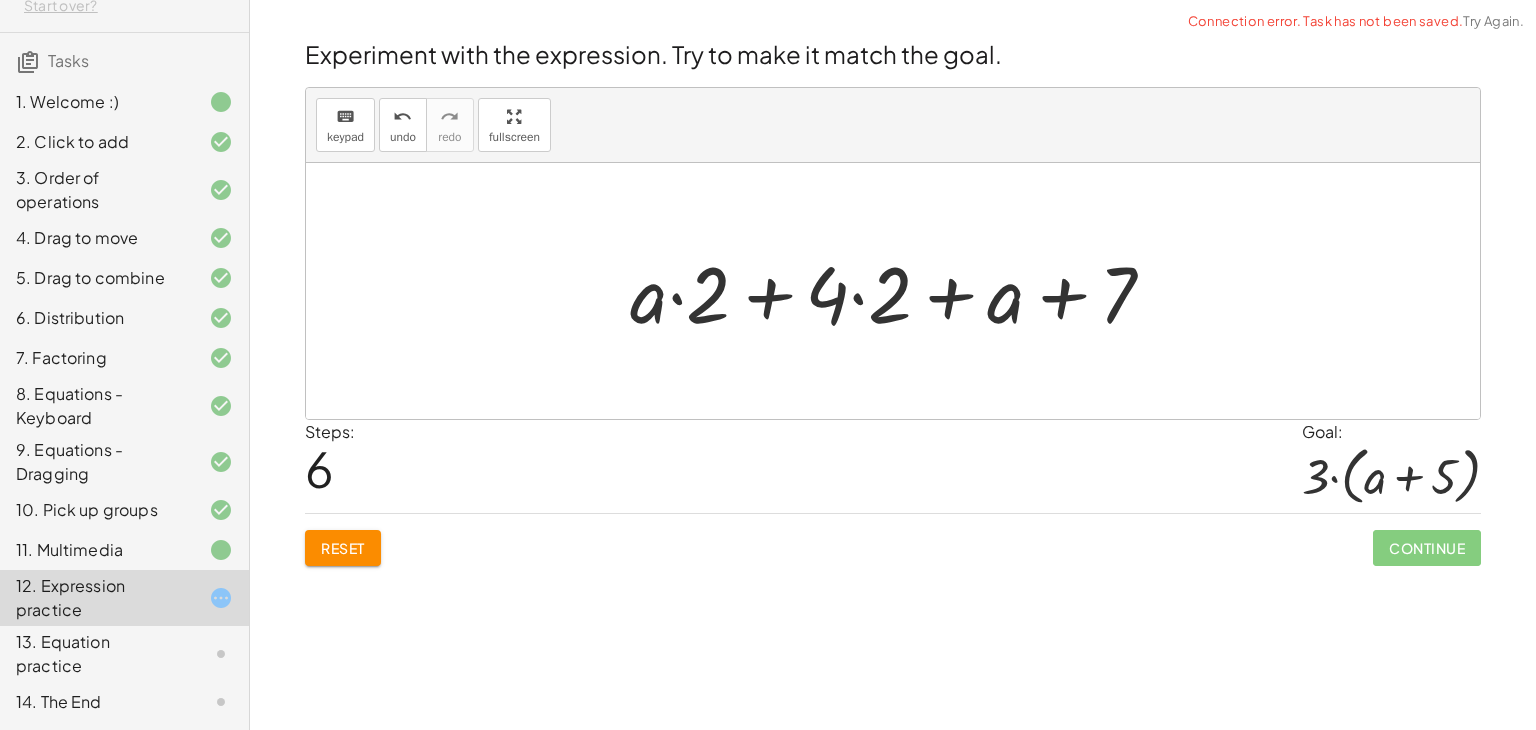 click at bounding box center [900, 291] 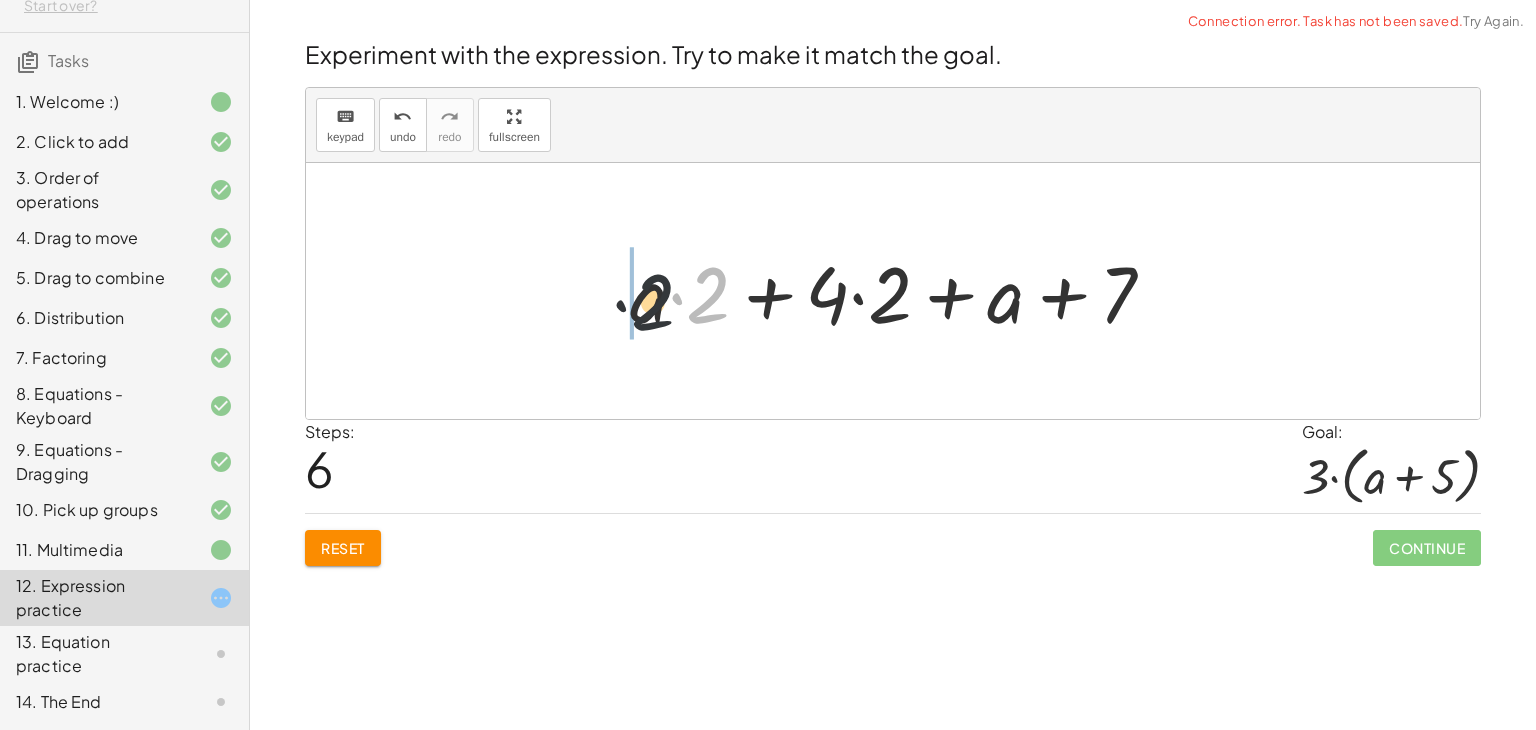 drag, startPoint x: 714, startPoint y: 297, endPoint x: 644, endPoint y: 311, distance: 71.38628 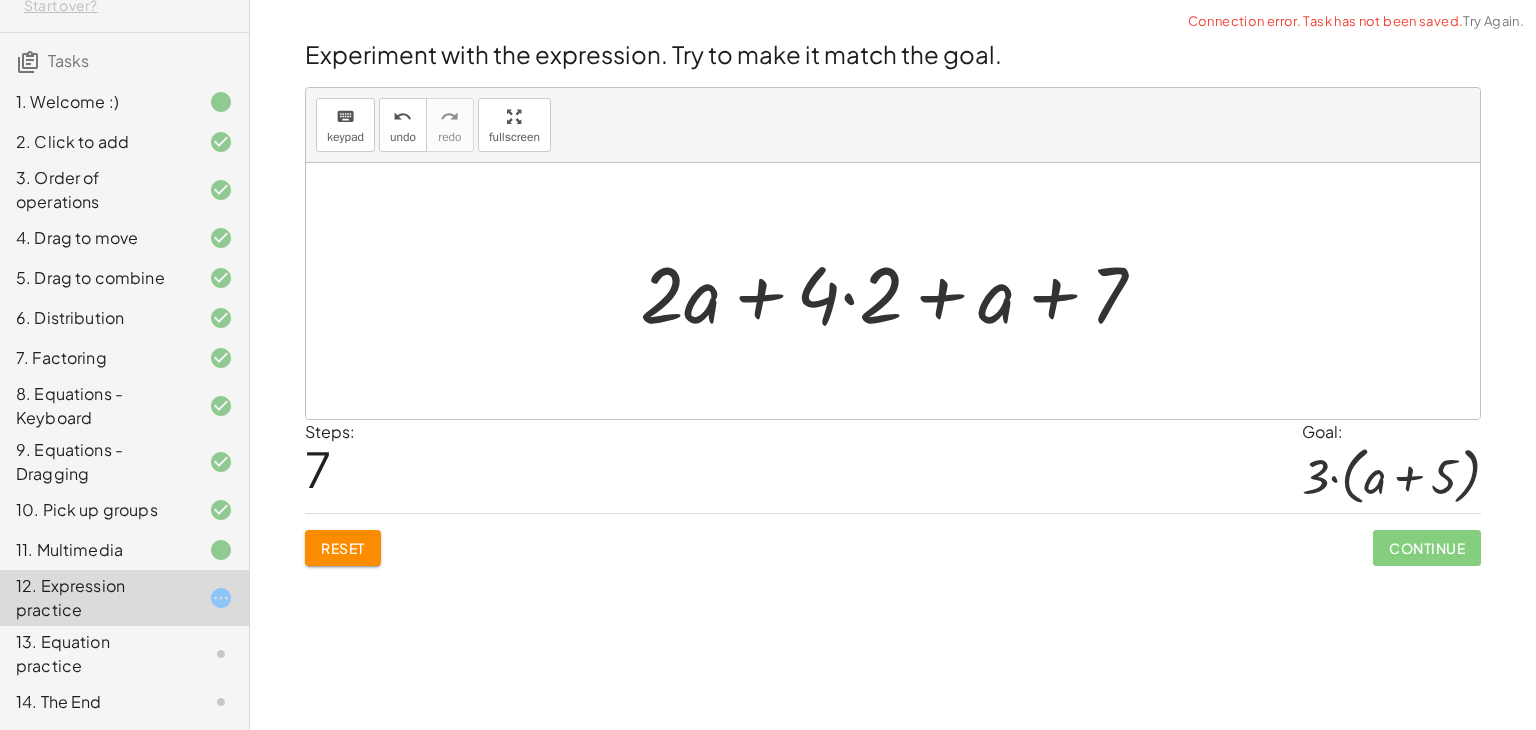 click at bounding box center [901, 291] 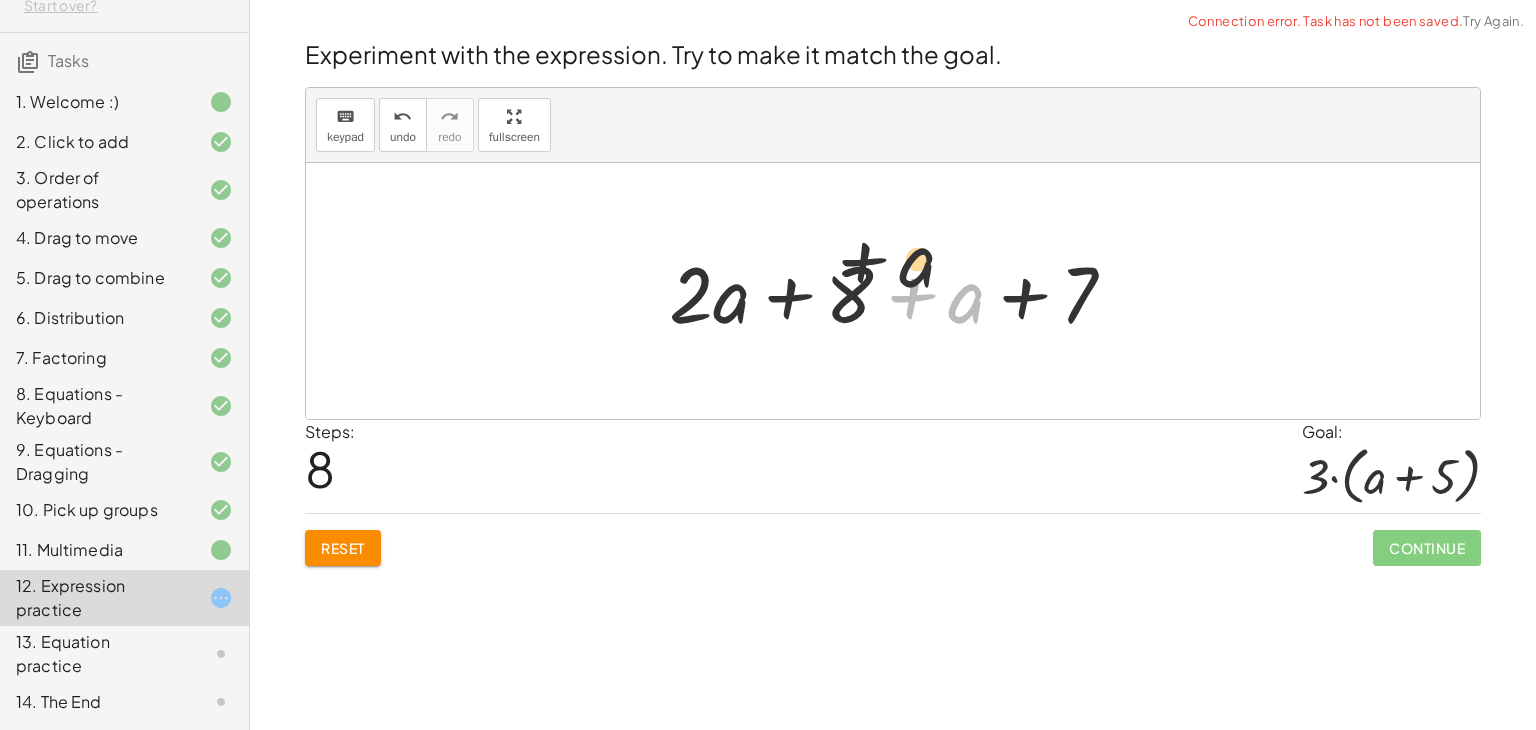 drag, startPoint x: 944, startPoint y: 273, endPoint x: 768, endPoint y: 281, distance: 176.18172 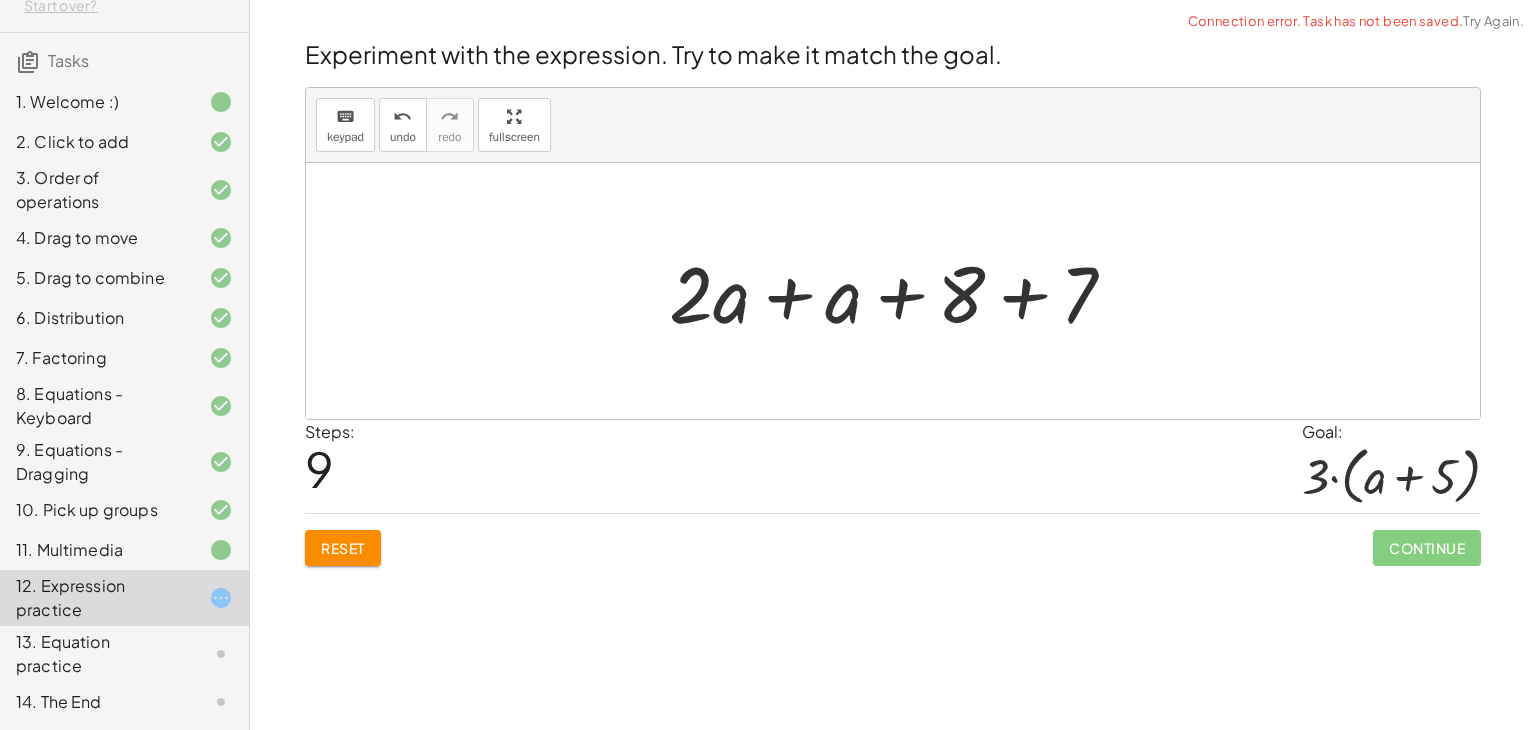 click at bounding box center [900, 291] 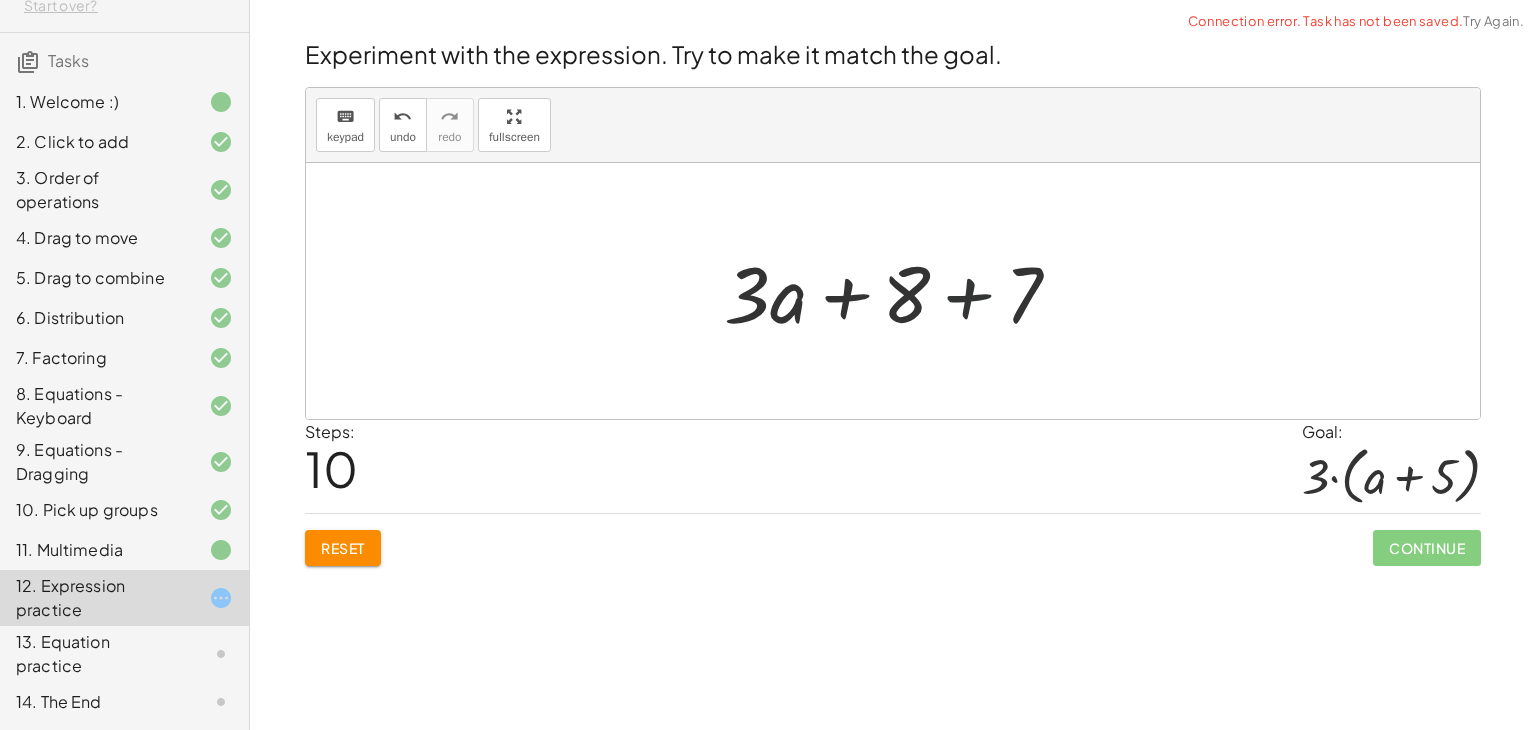click at bounding box center (900, 291) 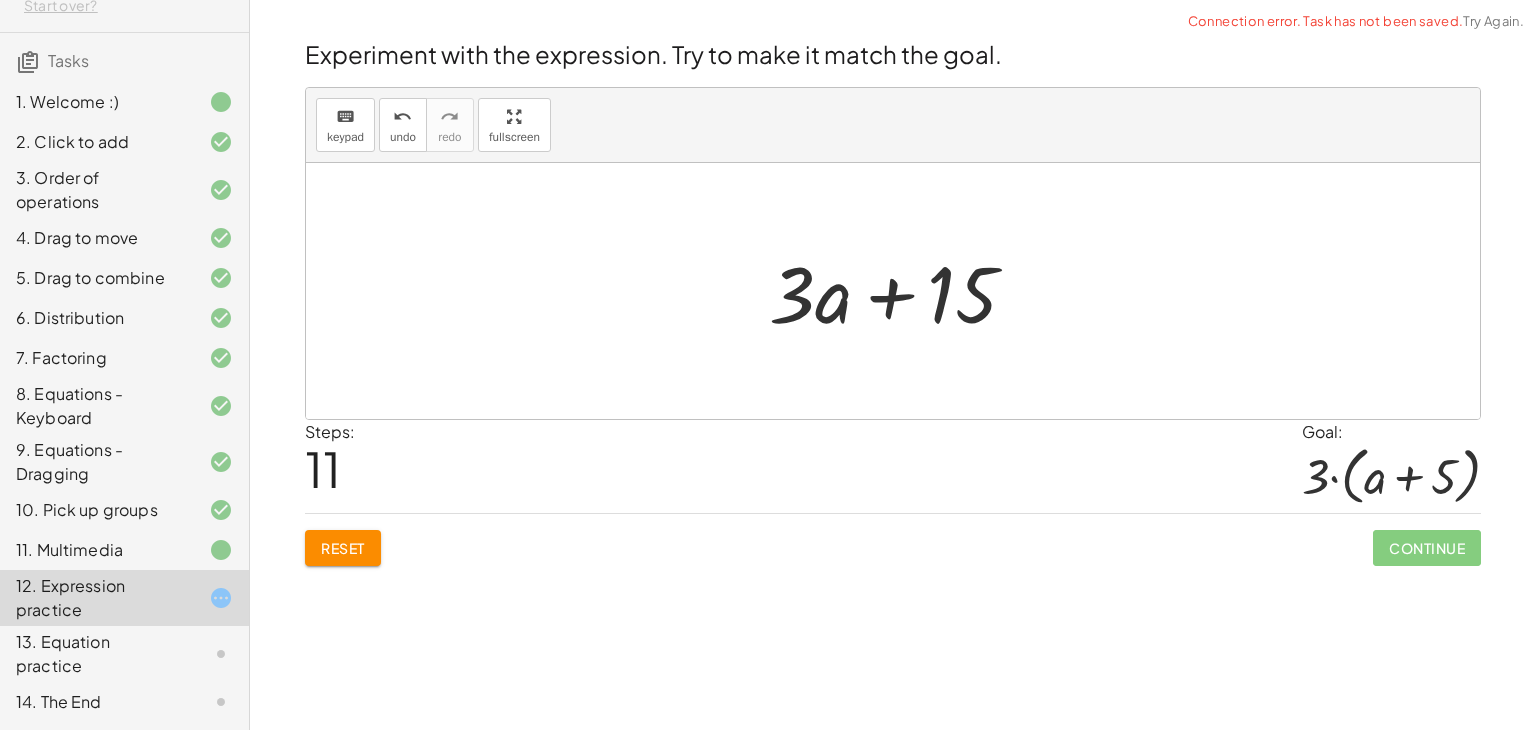 click at bounding box center (900, 291) 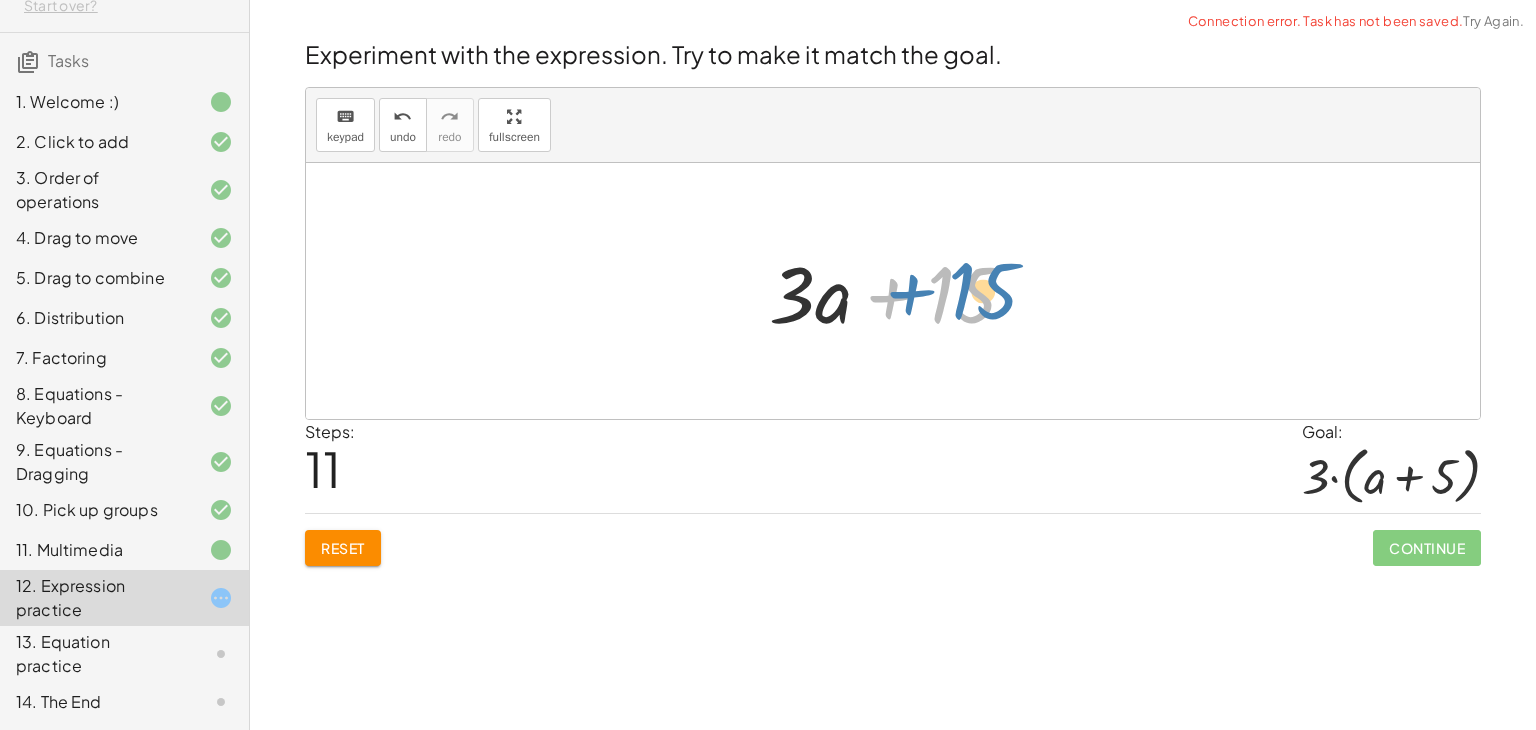 click at bounding box center (900, 291) 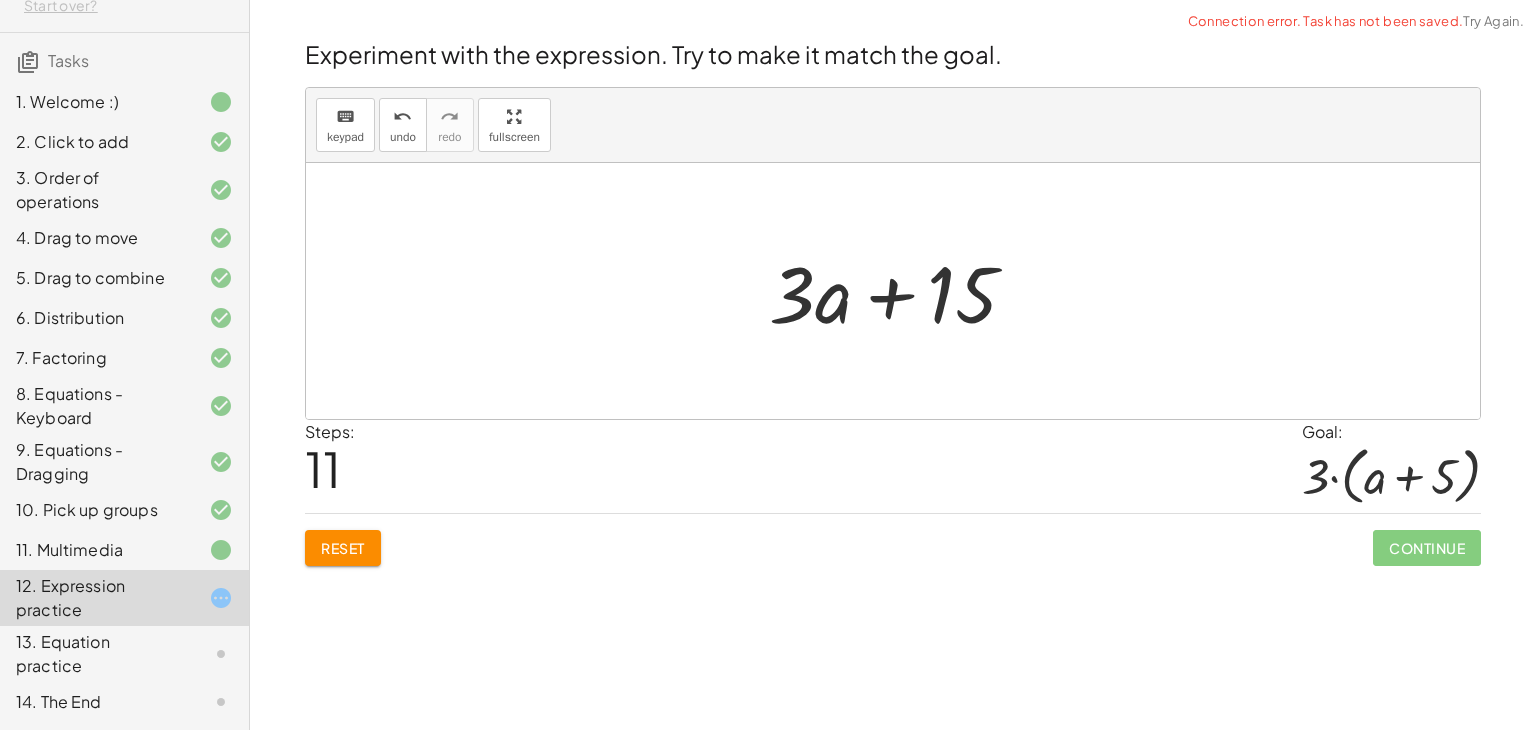 click at bounding box center [900, 291] 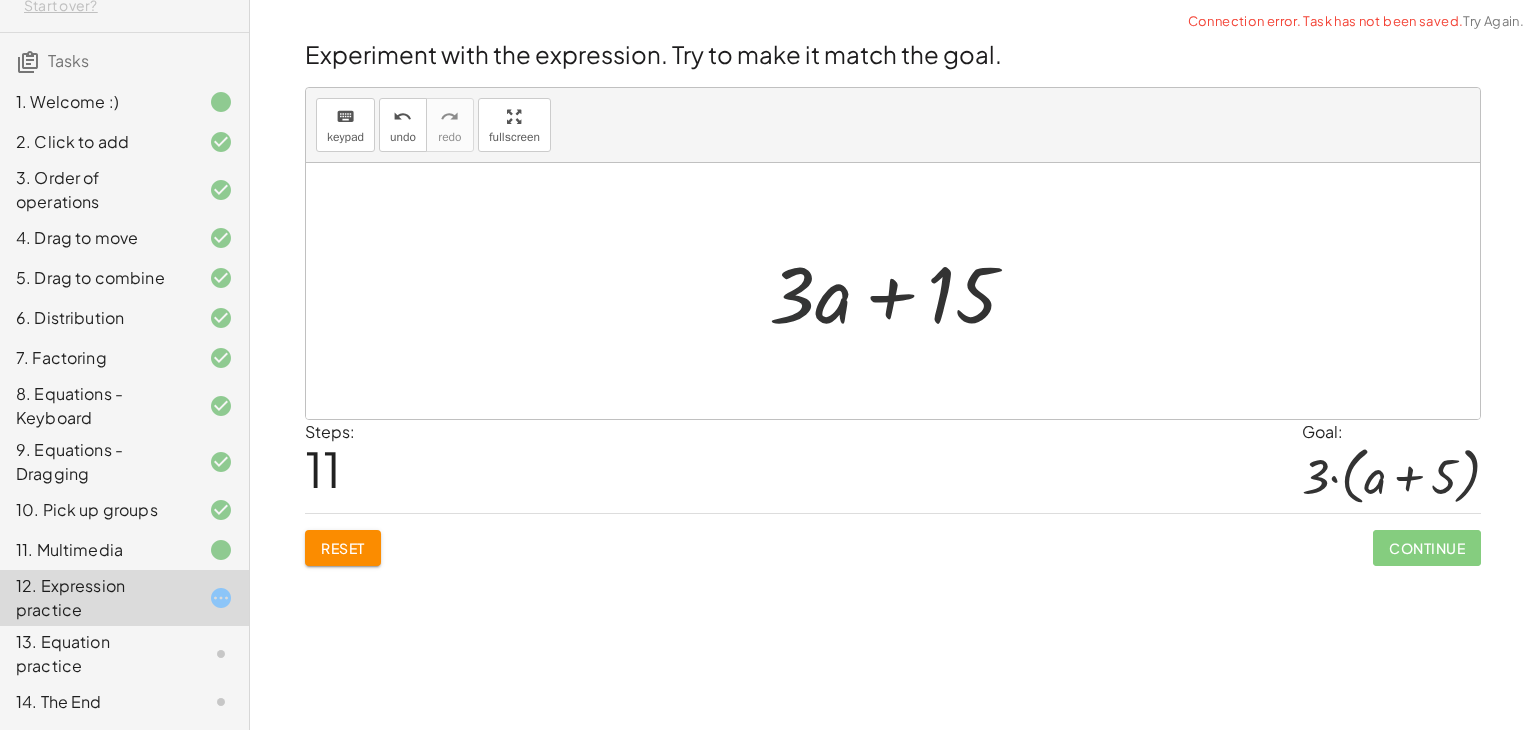 click at bounding box center (900, 291) 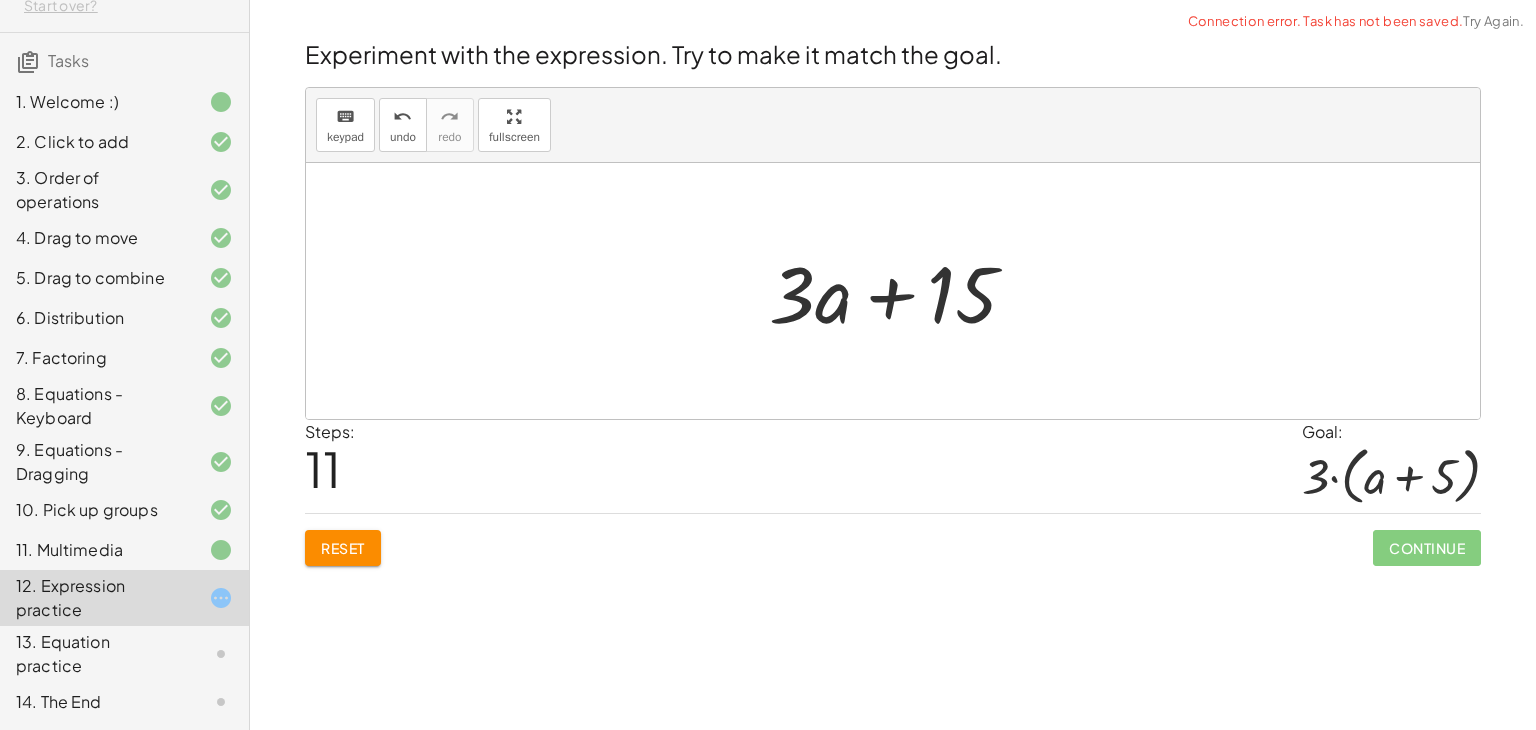 click at bounding box center (900, 291) 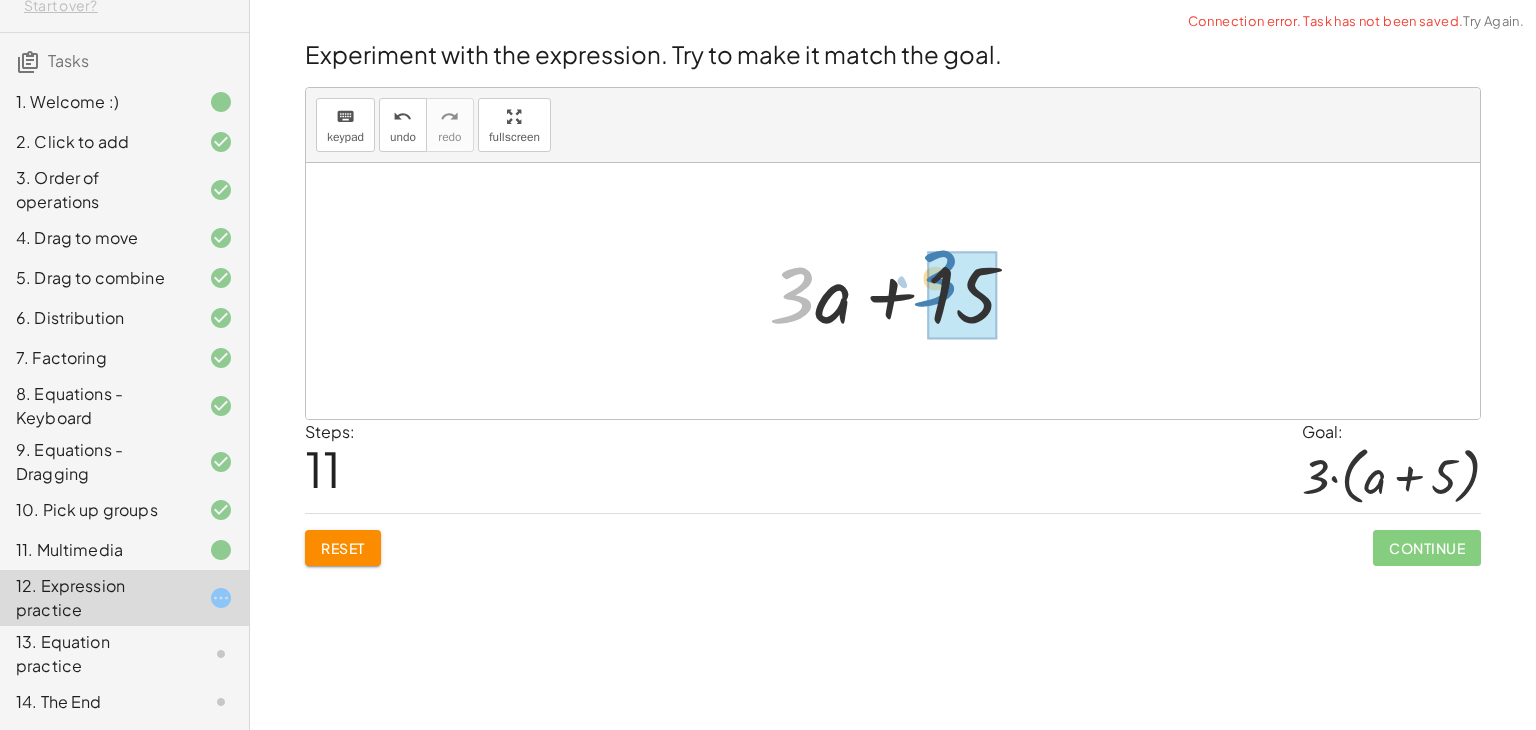 drag, startPoint x: 800, startPoint y: 296, endPoint x: 970, endPoint y: 280, distance: 170.75128 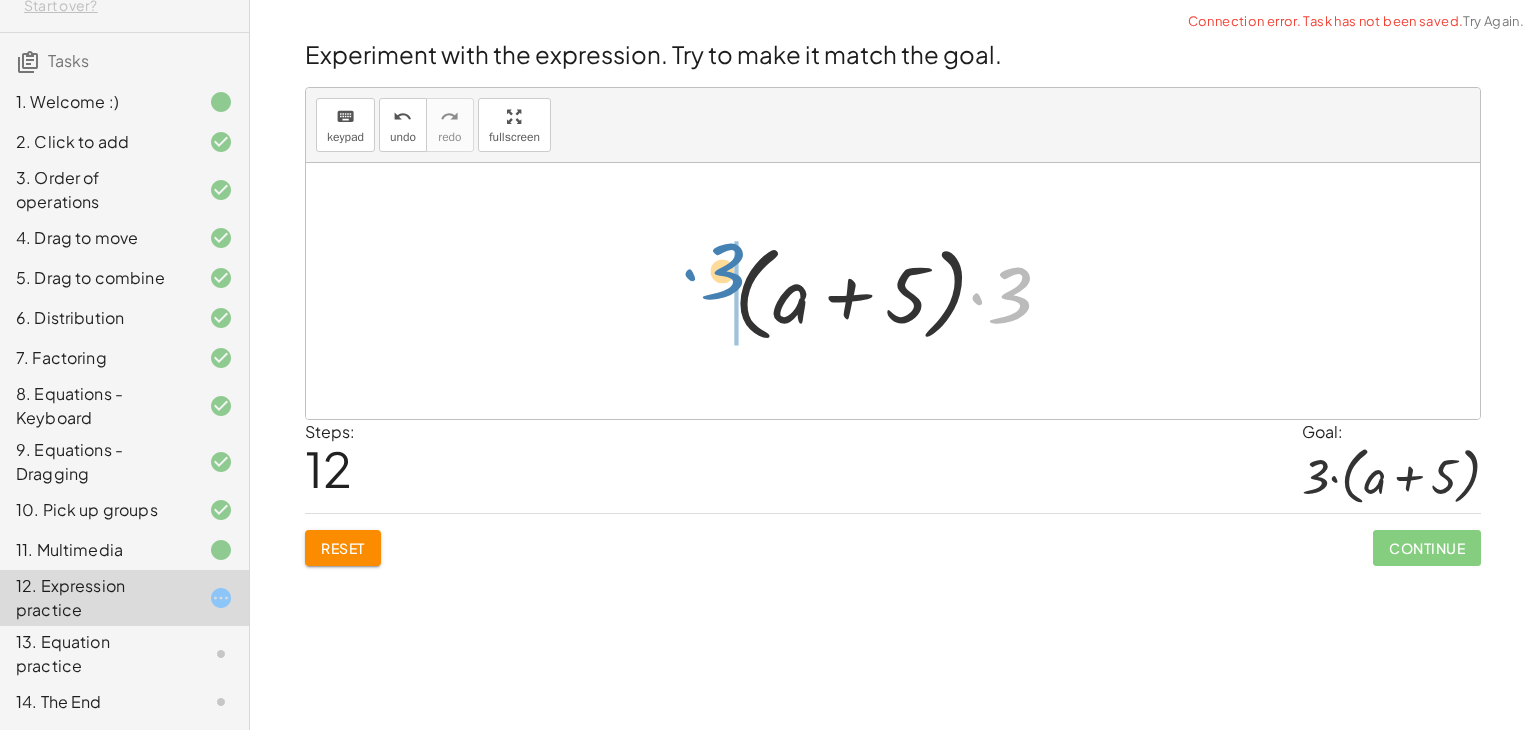 drag, startPoint x: 1006, startPoint y: 293, endPoint x: 733, endPoint y: 289, distance: 273.0293 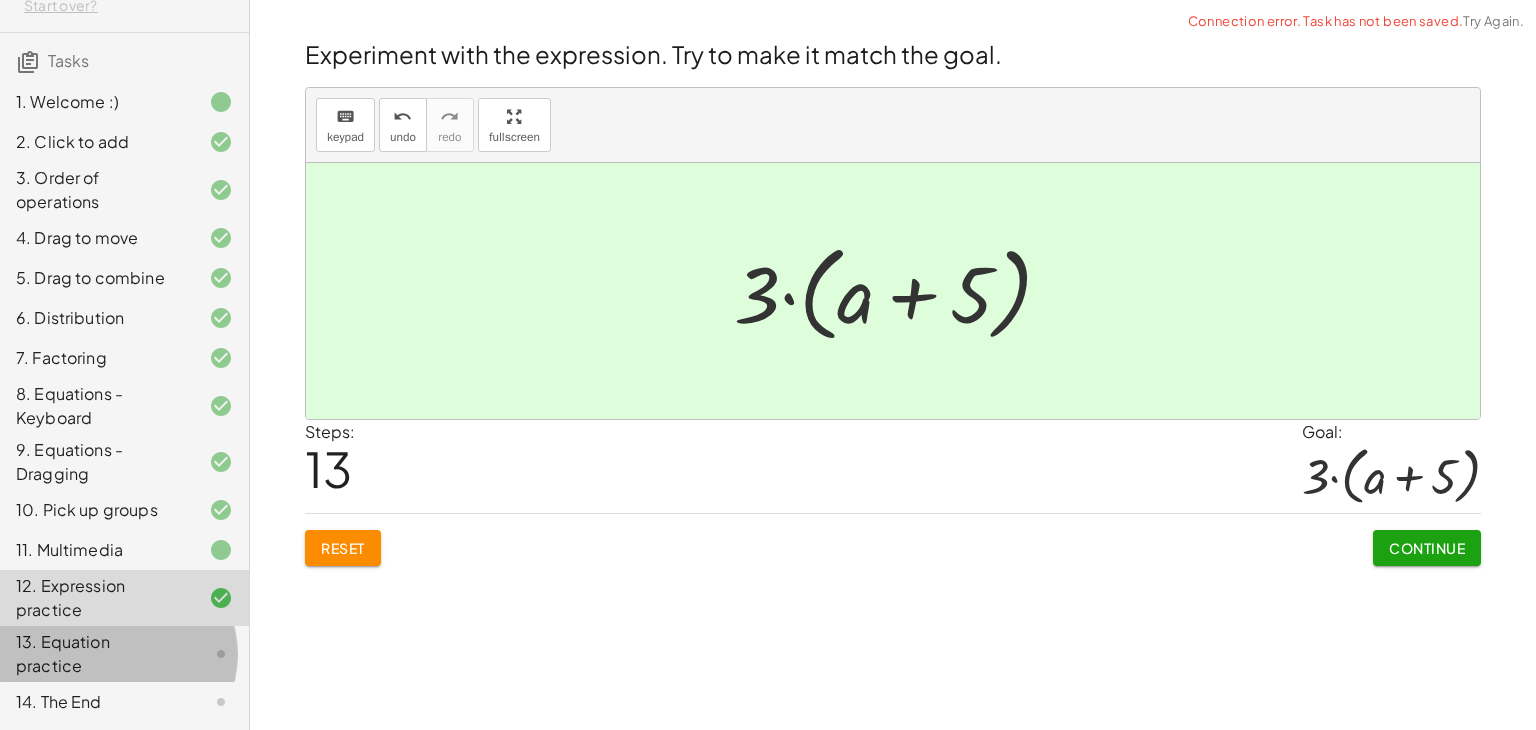 click on "13. Equation practice" 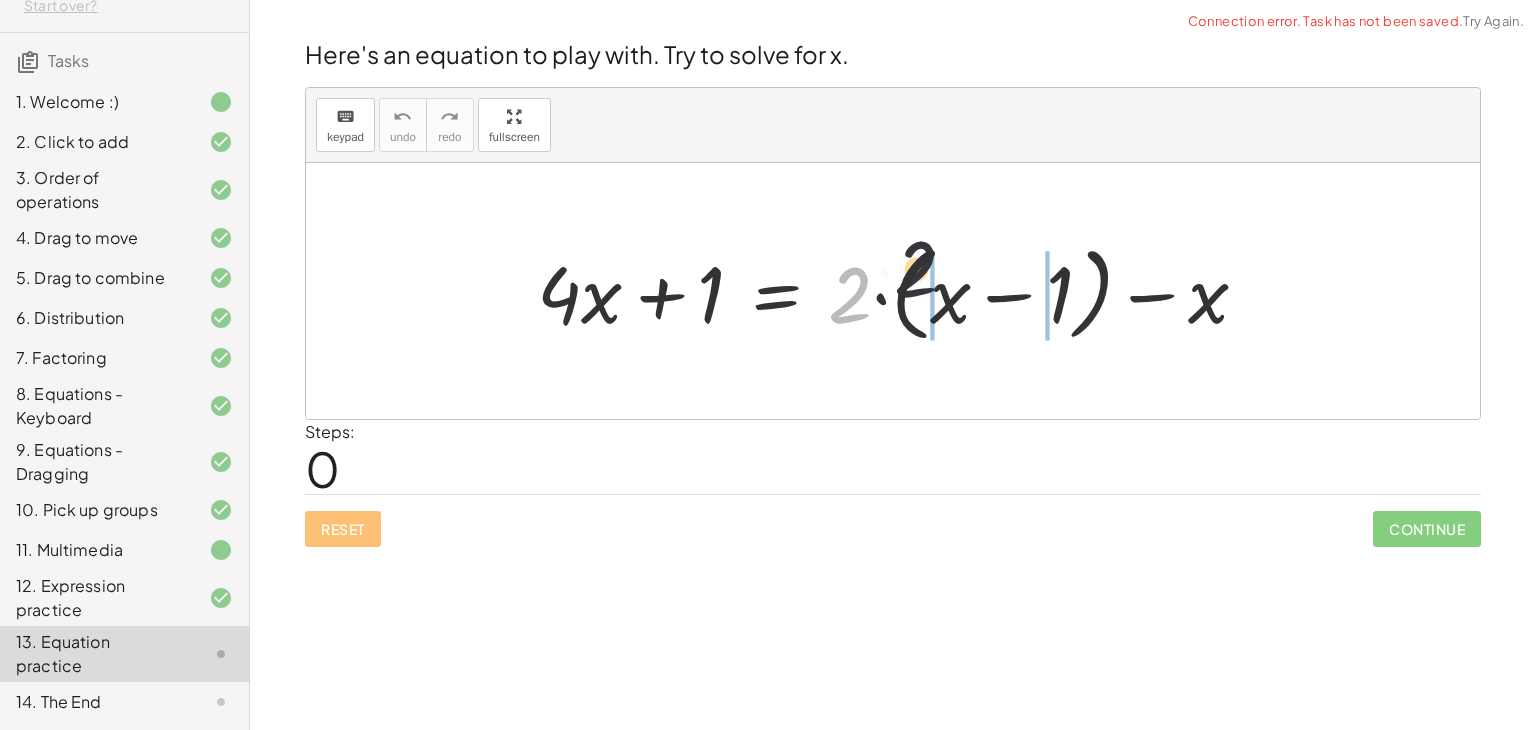 drag, startPoint x: 856, startPoint y: 298, endPoint x: 942, endPoint y: 281, distance: 87.66413 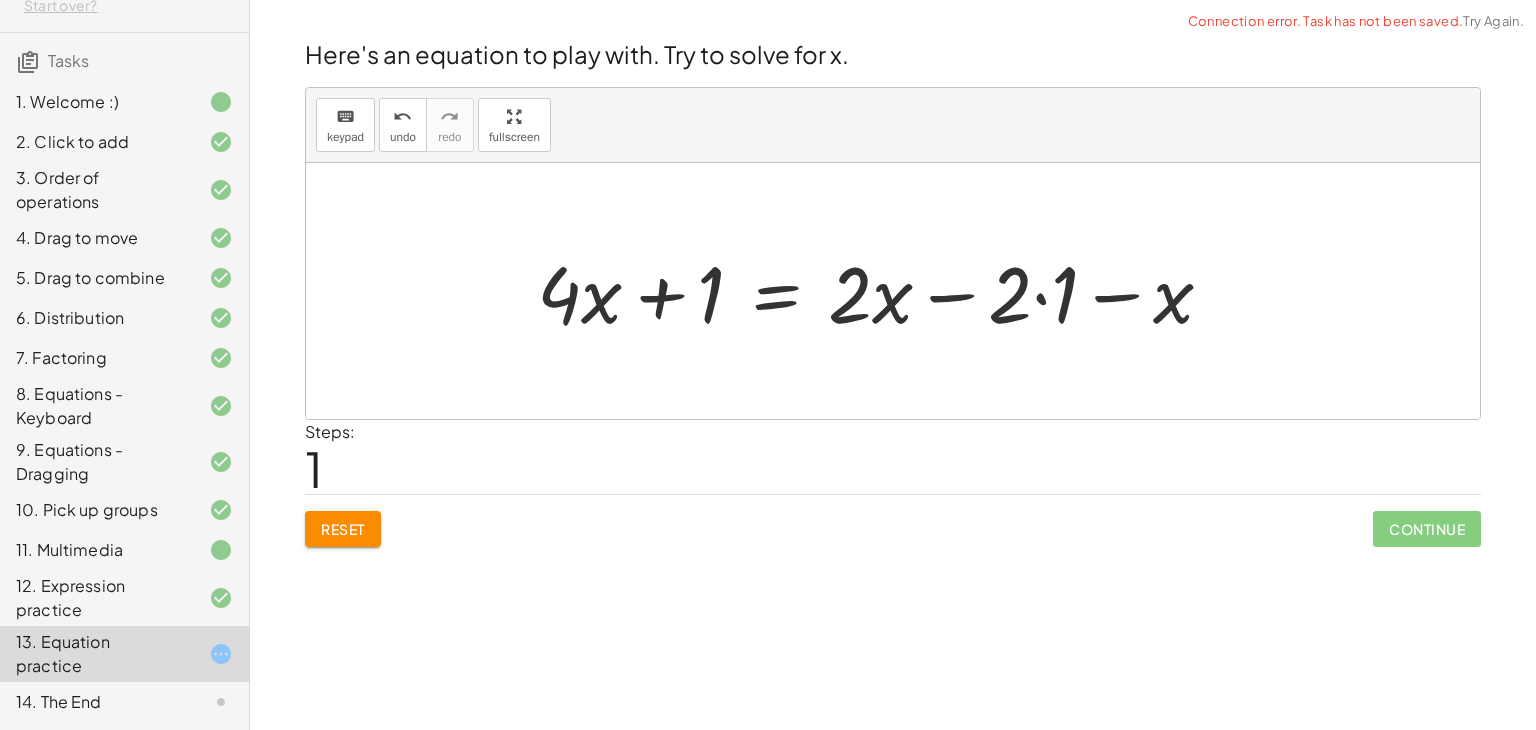 click at bounding box center [883, 291] 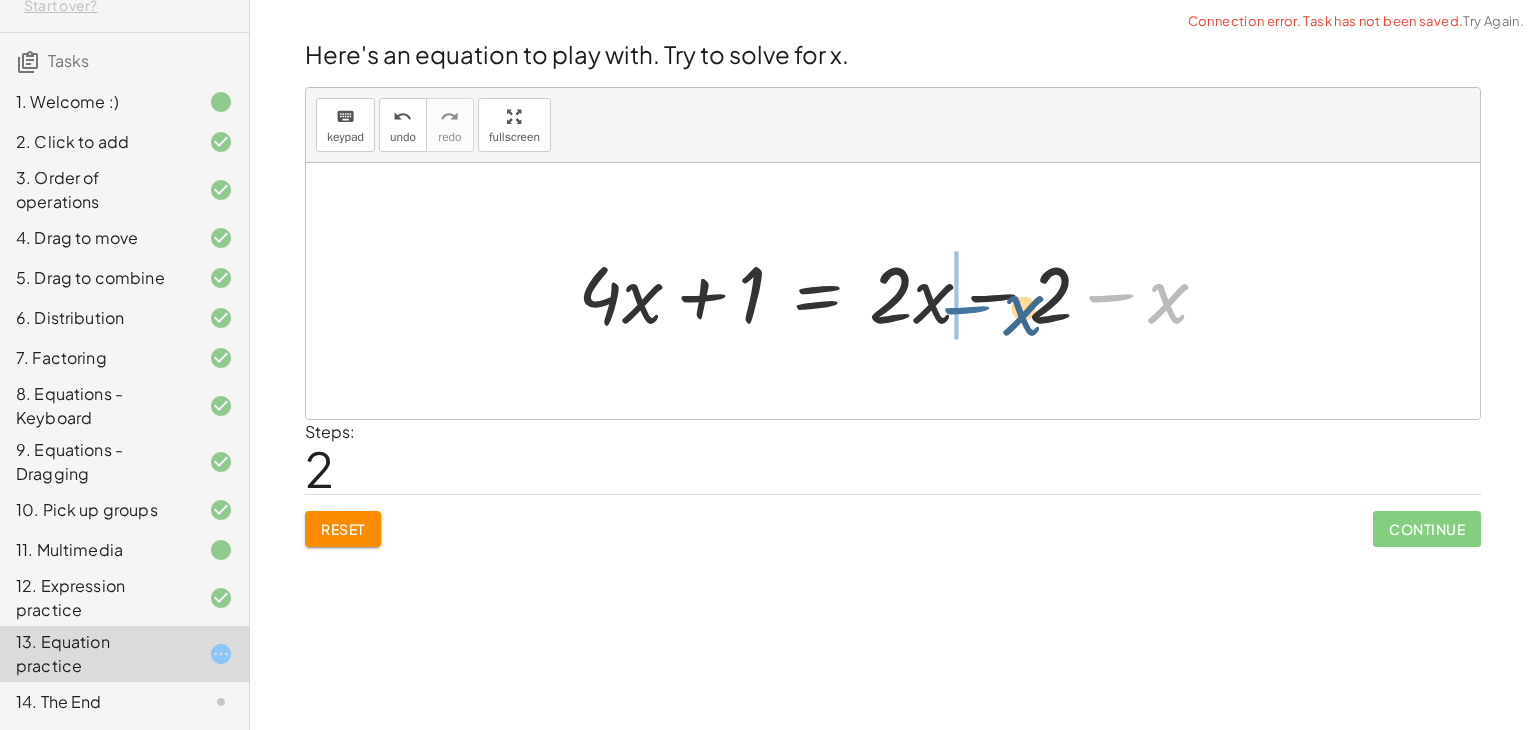 drag, startPoint x: 1109, startPoint y: 295, endPoint x: 960, endPoint y: 305, distance: 149.33519 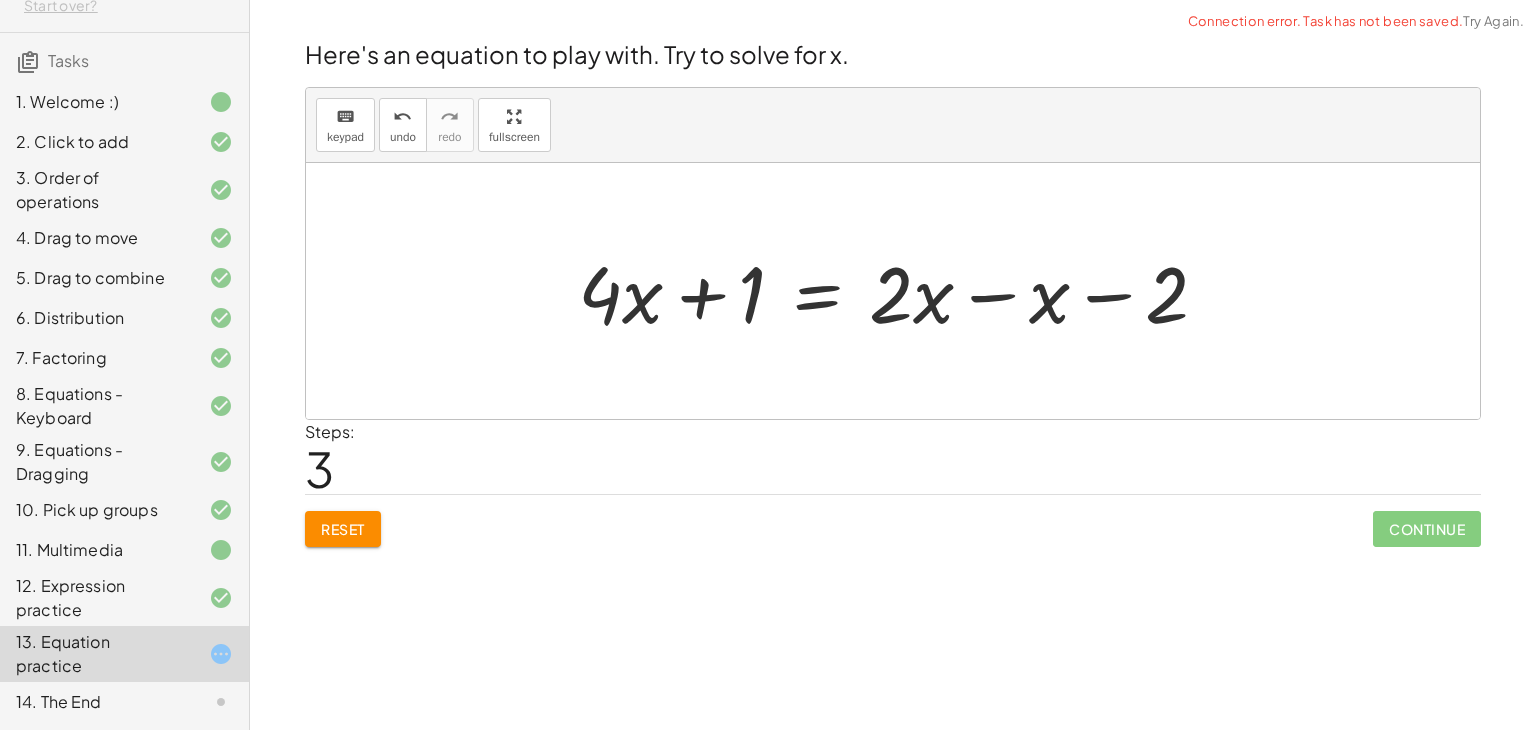 click at bounding box center (901, 291) 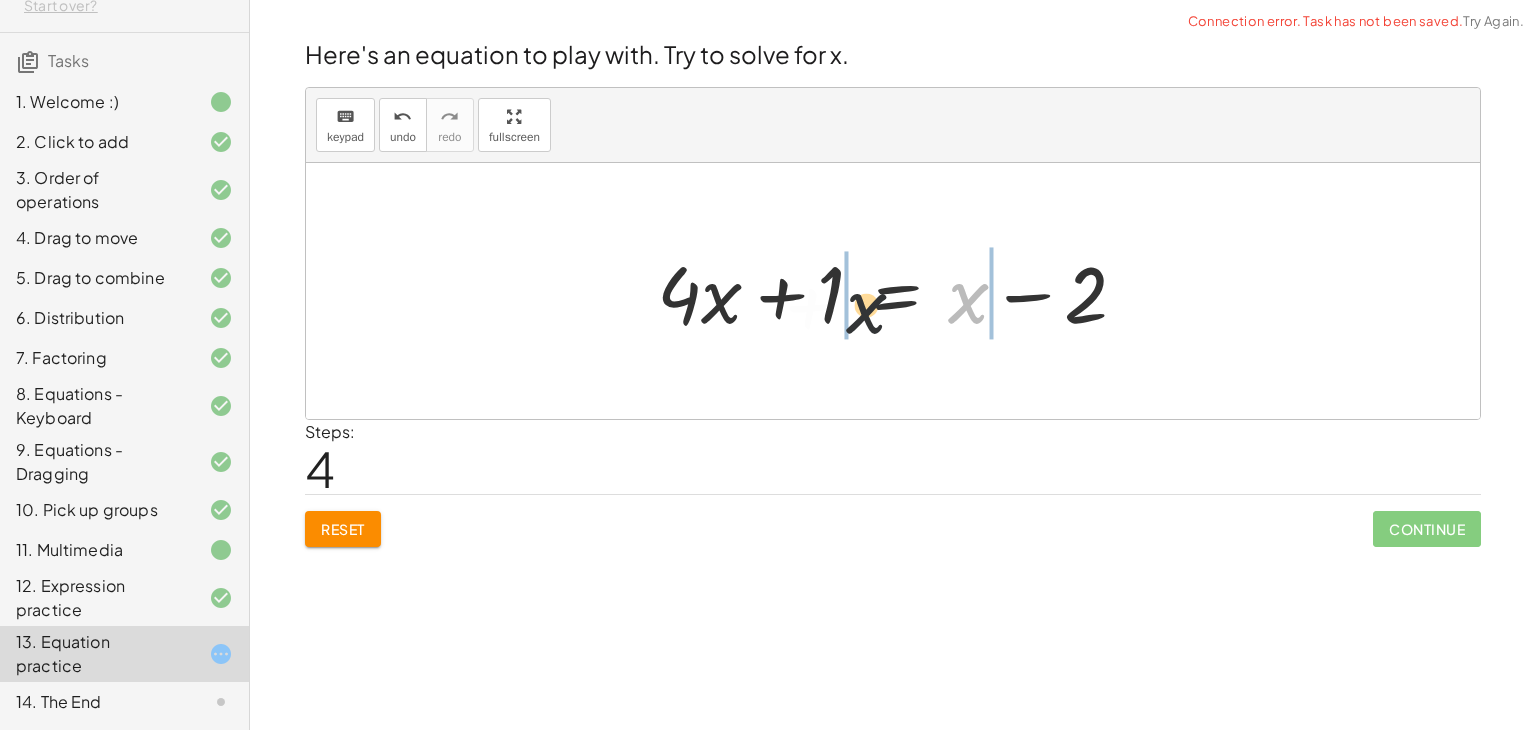 drag, startPoint x: 917, startPoint y: 316, endPoint x: 768, endPoint y: 318, distance: 149.01343 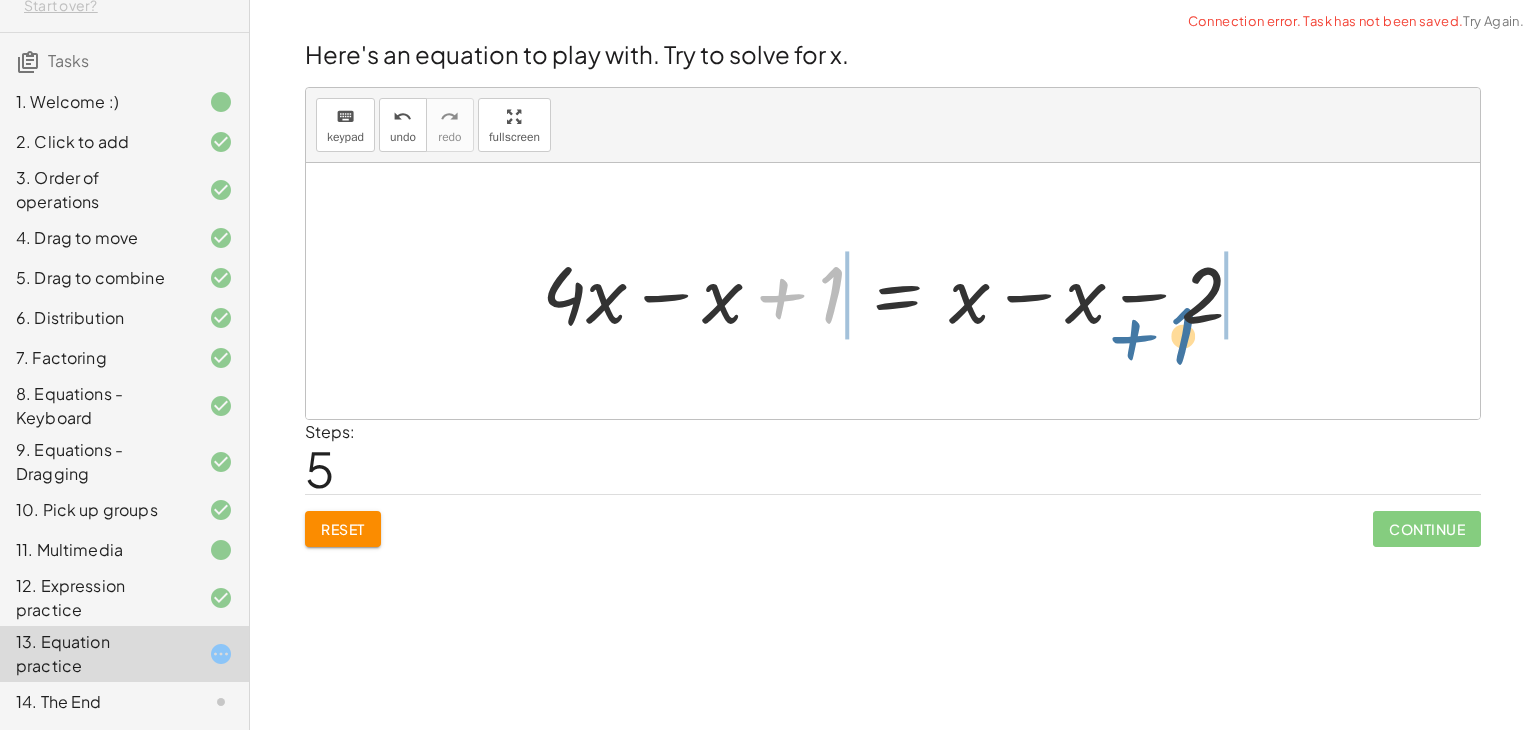 drag, startPoint x: 791, startPoint y: 297, endPoint x: 1173, endPoint y: 329, distance: 383.33798 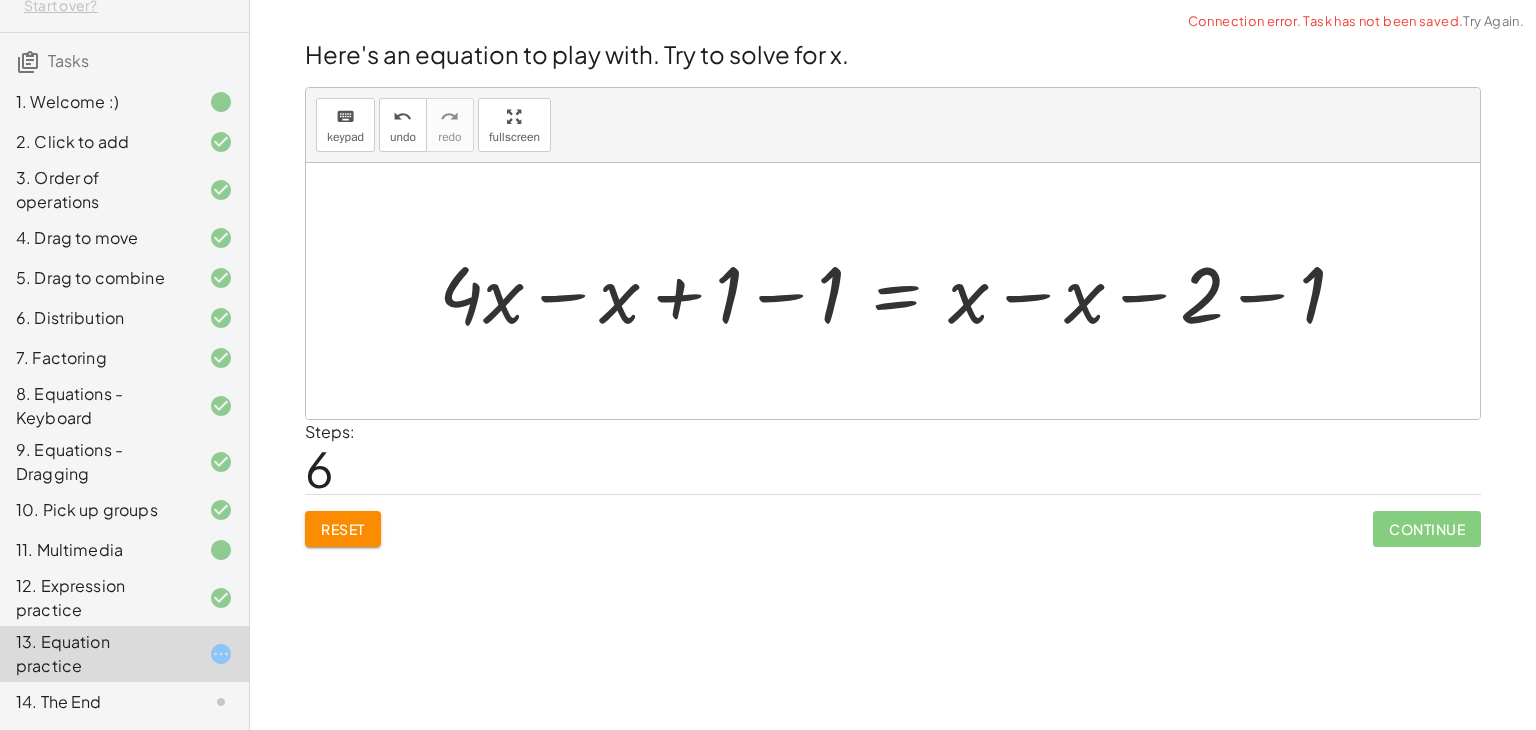 click at bounding box center [900, 291] 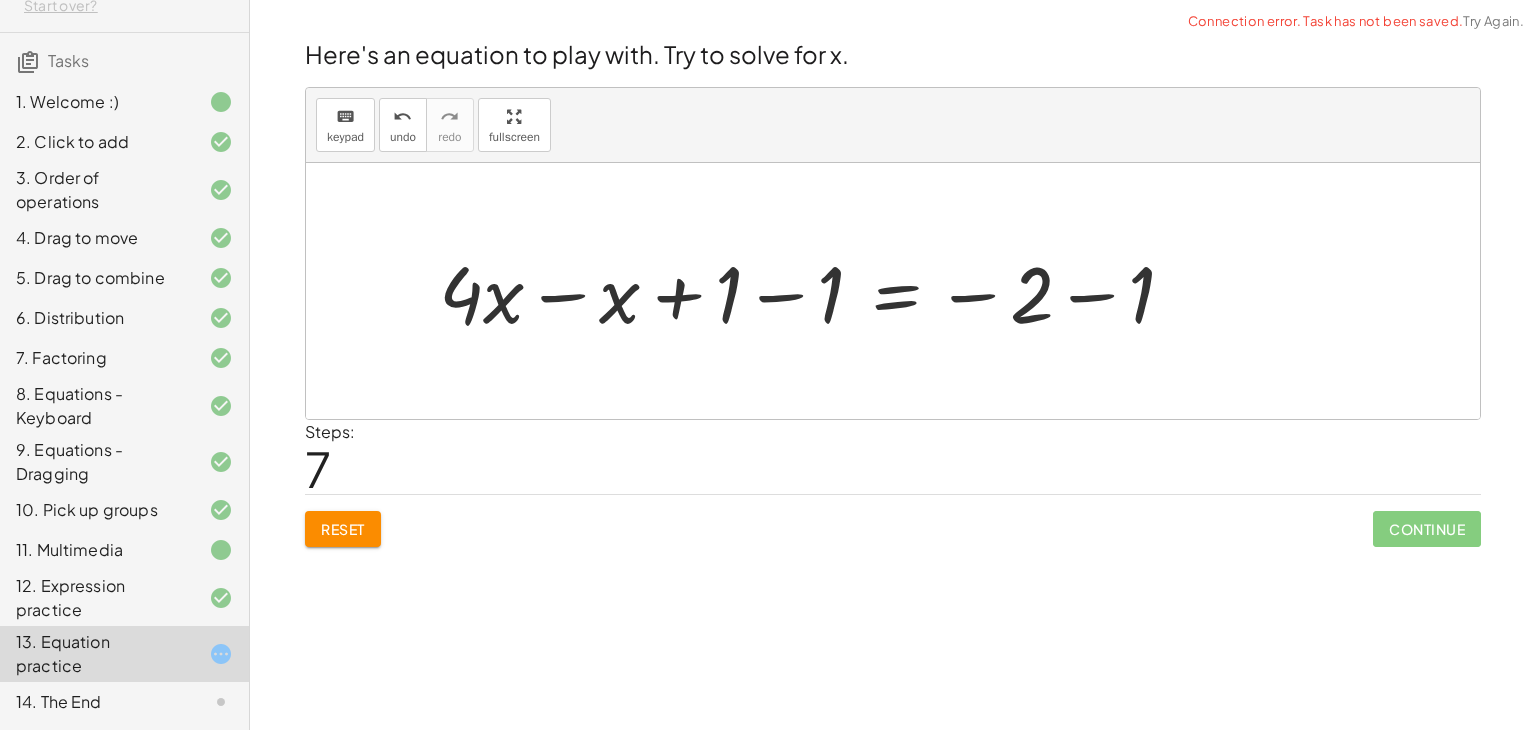 click at bounding box center (815, 291) 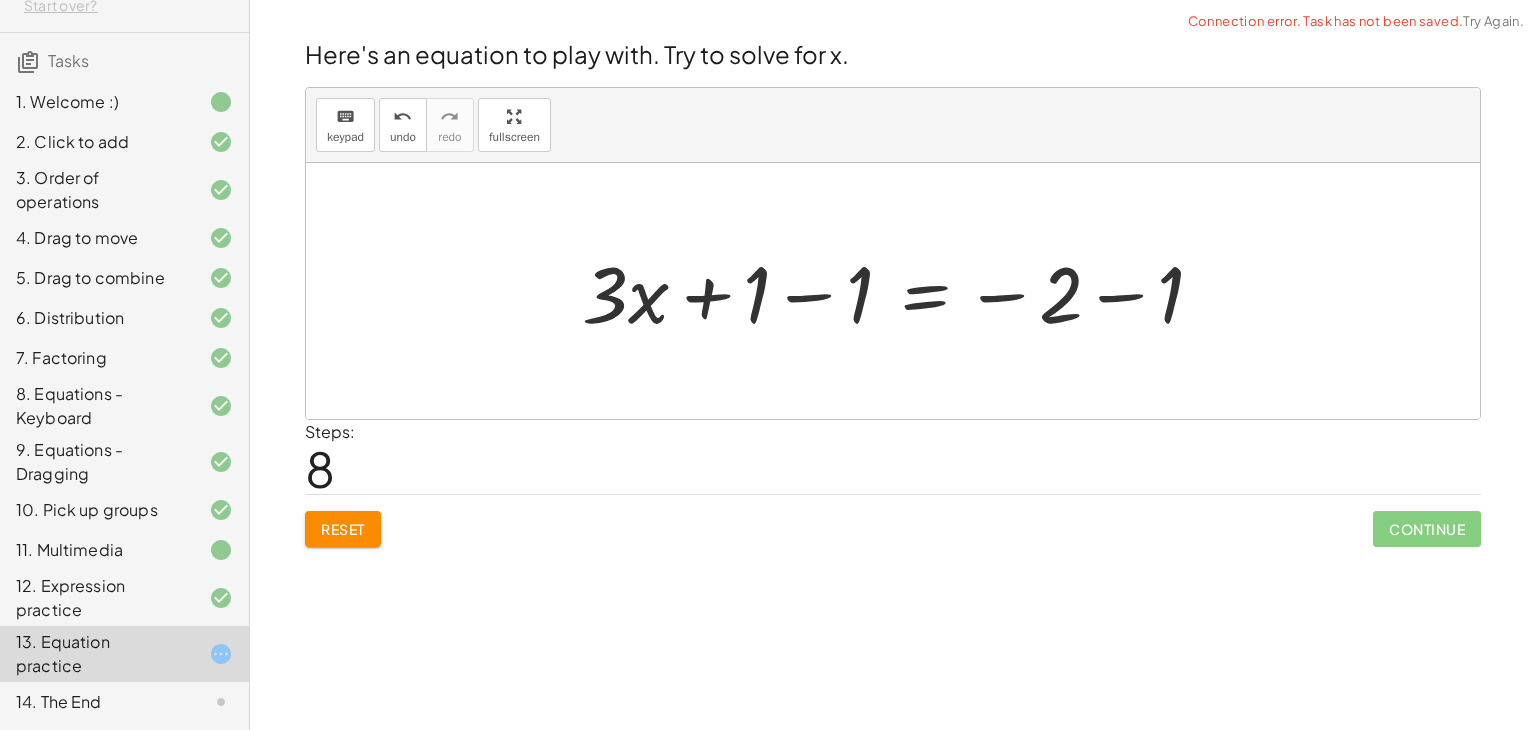 click at bounding box center [901, 291] 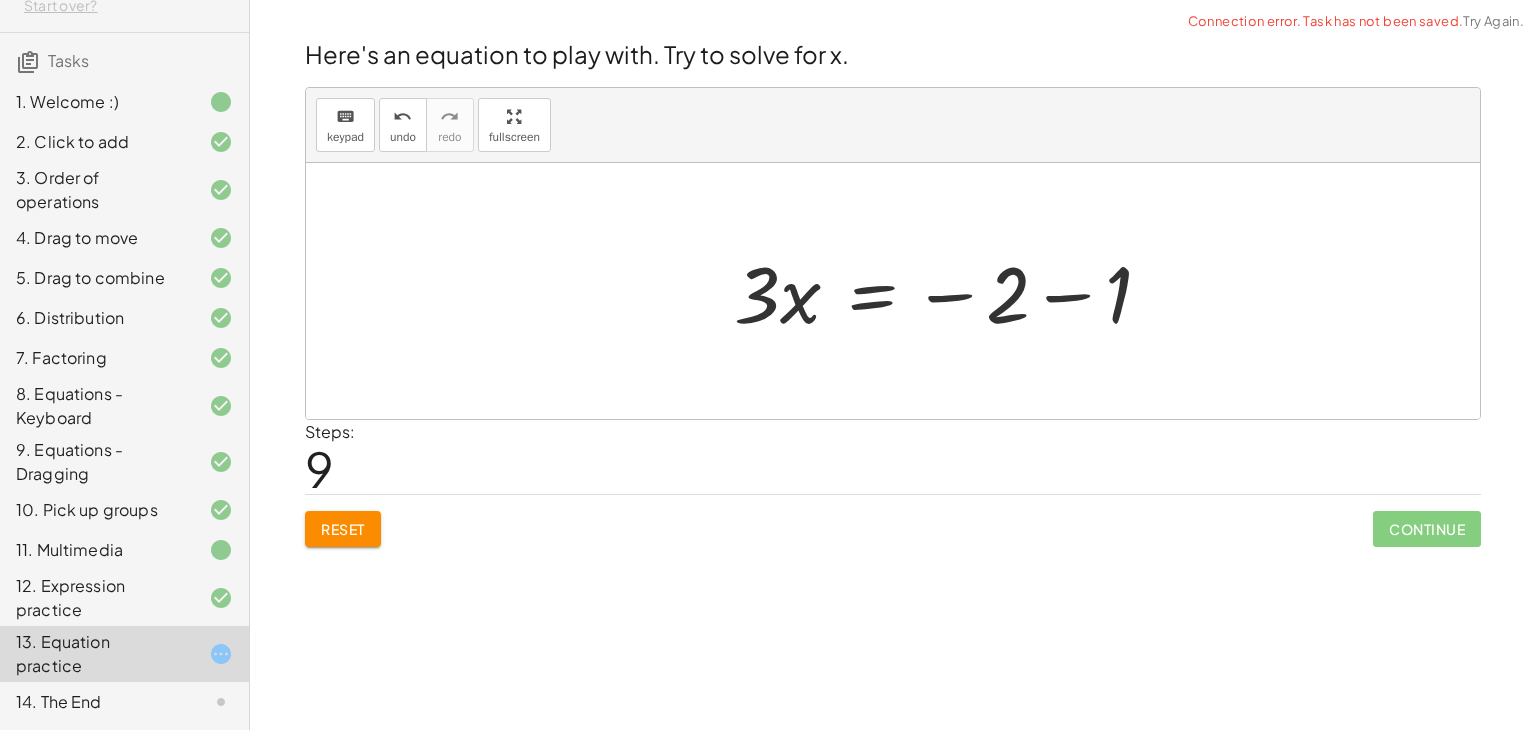 click on "+ · 4 · x + 1 = + · 2 · ( + x − 1 ) − x + · 4 · x + 1 = + · 2 · x − · 2 · 1 − x + · 4 · x + 1 = + · 2 · x − 2 − x + · 4 · x + 1 = + · 2 · x − x − 2 + · 4 · x + 1 = + · 1 · x − 2 + · 4 · x + 1 = + x − 2 + · 4 · x − x + 1 = + x − x − 2 + · 4 · x − x + 1 − 1 = + x − x − 2 − 1 + · 4 · x − x + 1 − 1 = + 0 − 2 − 1 + · 4 · x − x + 1 − 1 = − 2 − 1 + · 3 · x + 1 − 1 = − 2 − 1 + · 3 · x + 0 = − 2 − 1 · x = − 2 − 1 · 3" at bounding box center [893, 291] 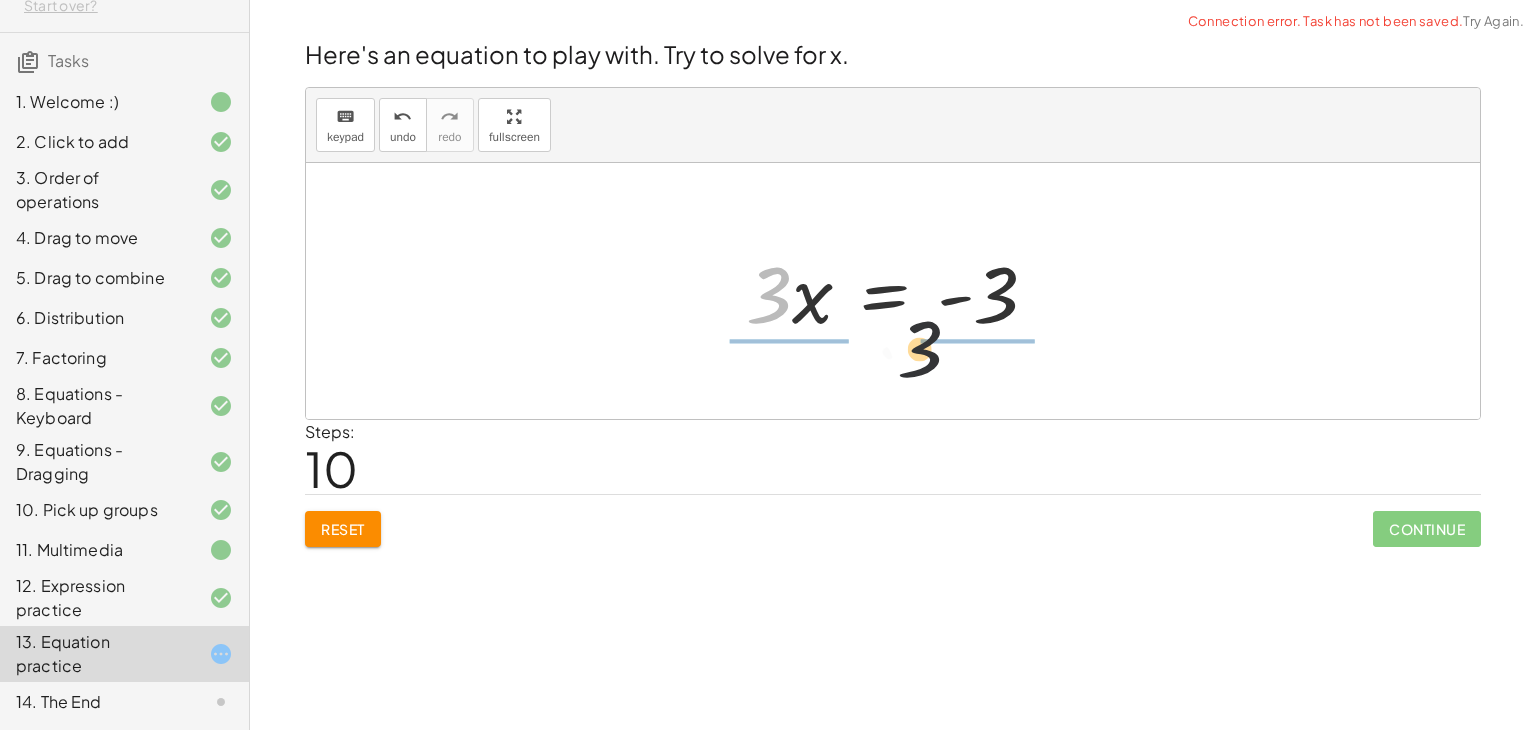 drag, startPoint x: 769, startPoint y: 318, endPoint x: 1031, endPoint y: 365, distance: 266.18228 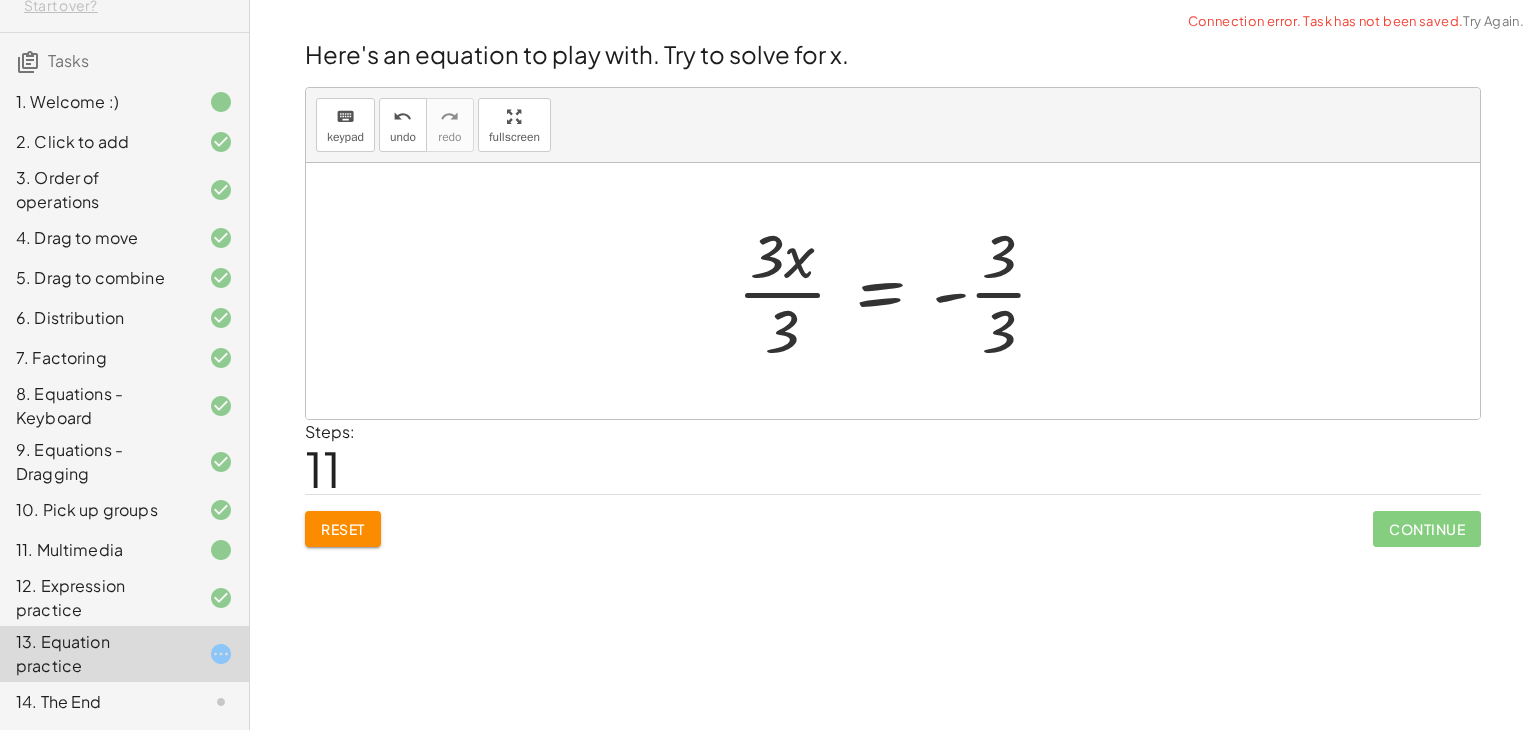 click at bounding box center [900, 291] 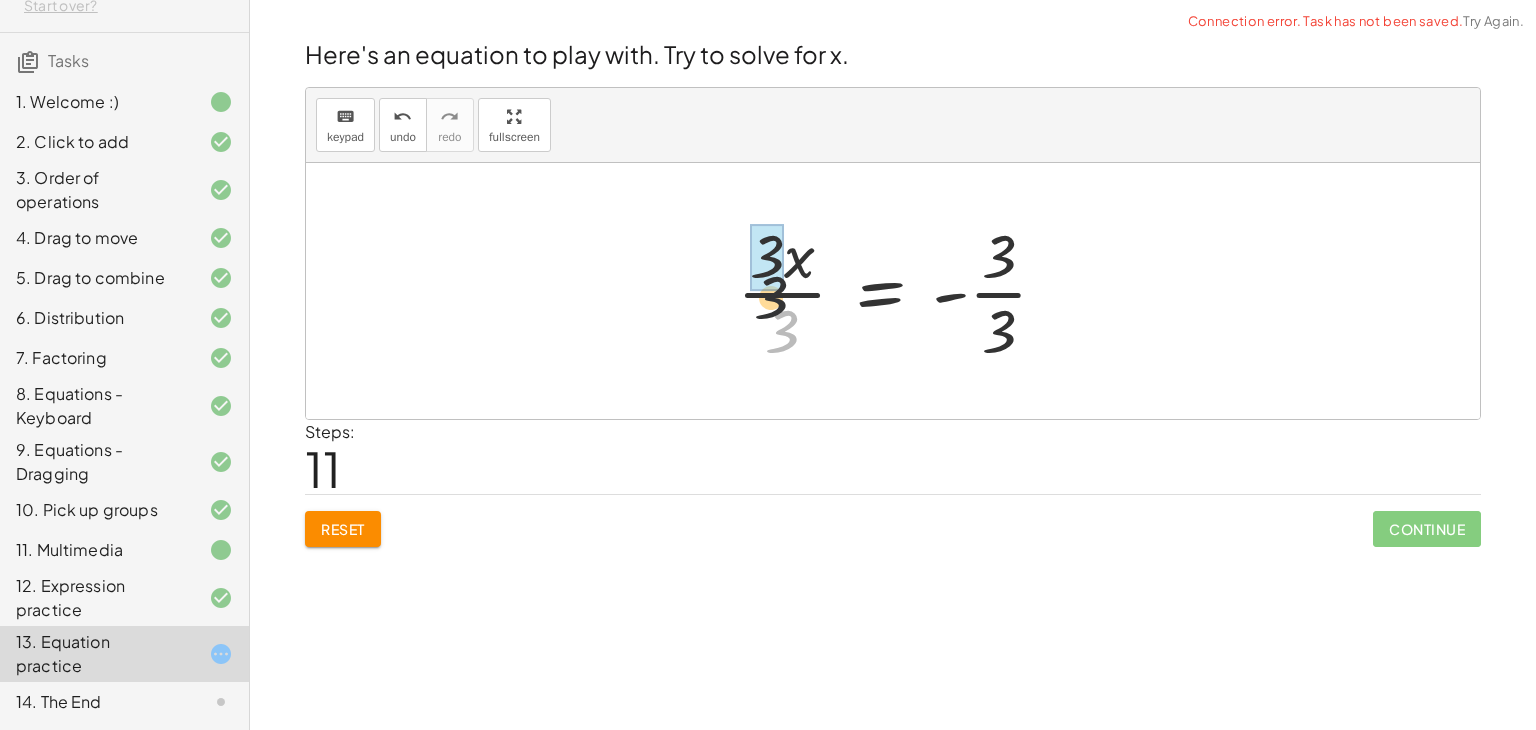 drag, startPoint x: 795, startPoint y: 333, endPoint x: 776, endPoint y: 277, distance: 59.135437 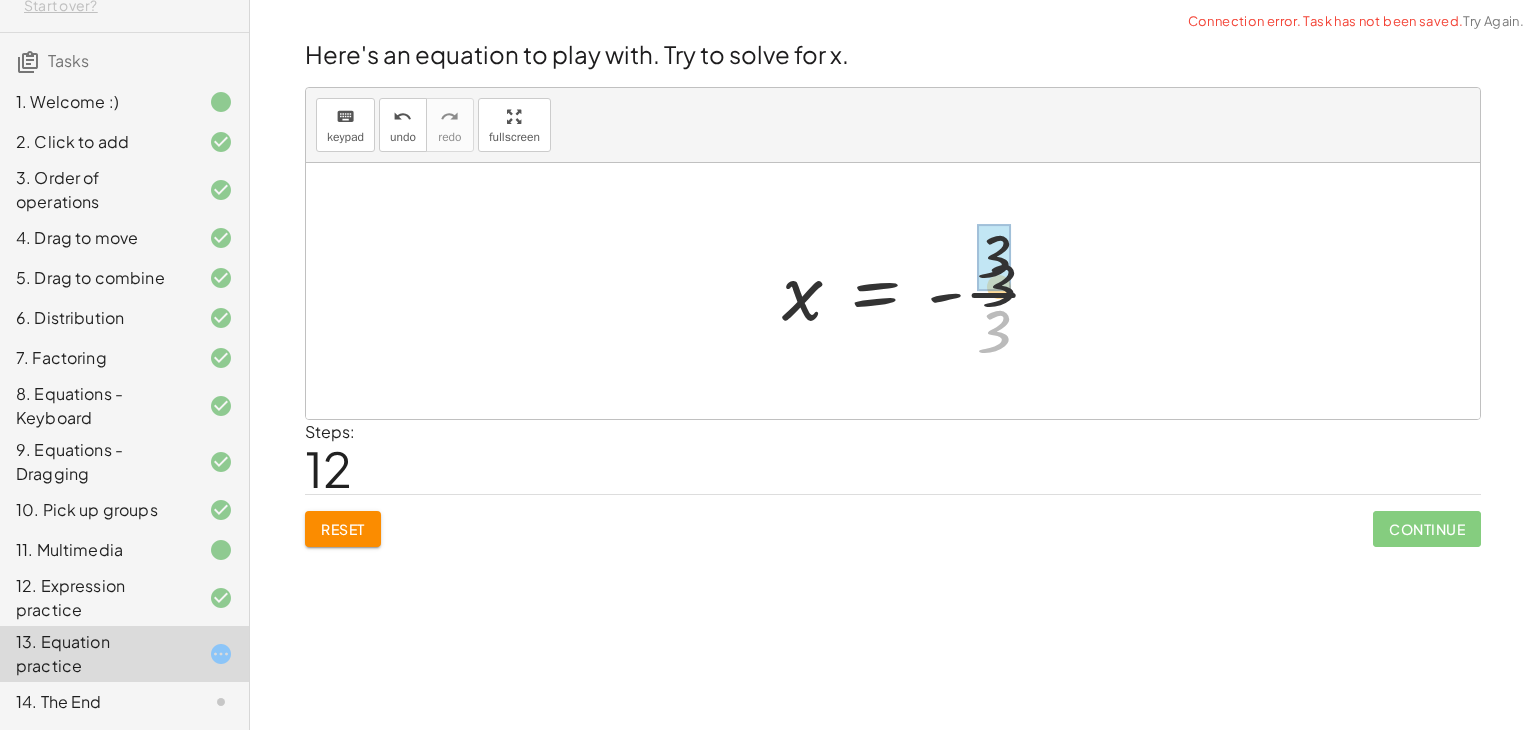 drag, startPoint x: 992, startPoint y: 323, endPoint x: 1000, endPoint y: 249, distance: 74.431175 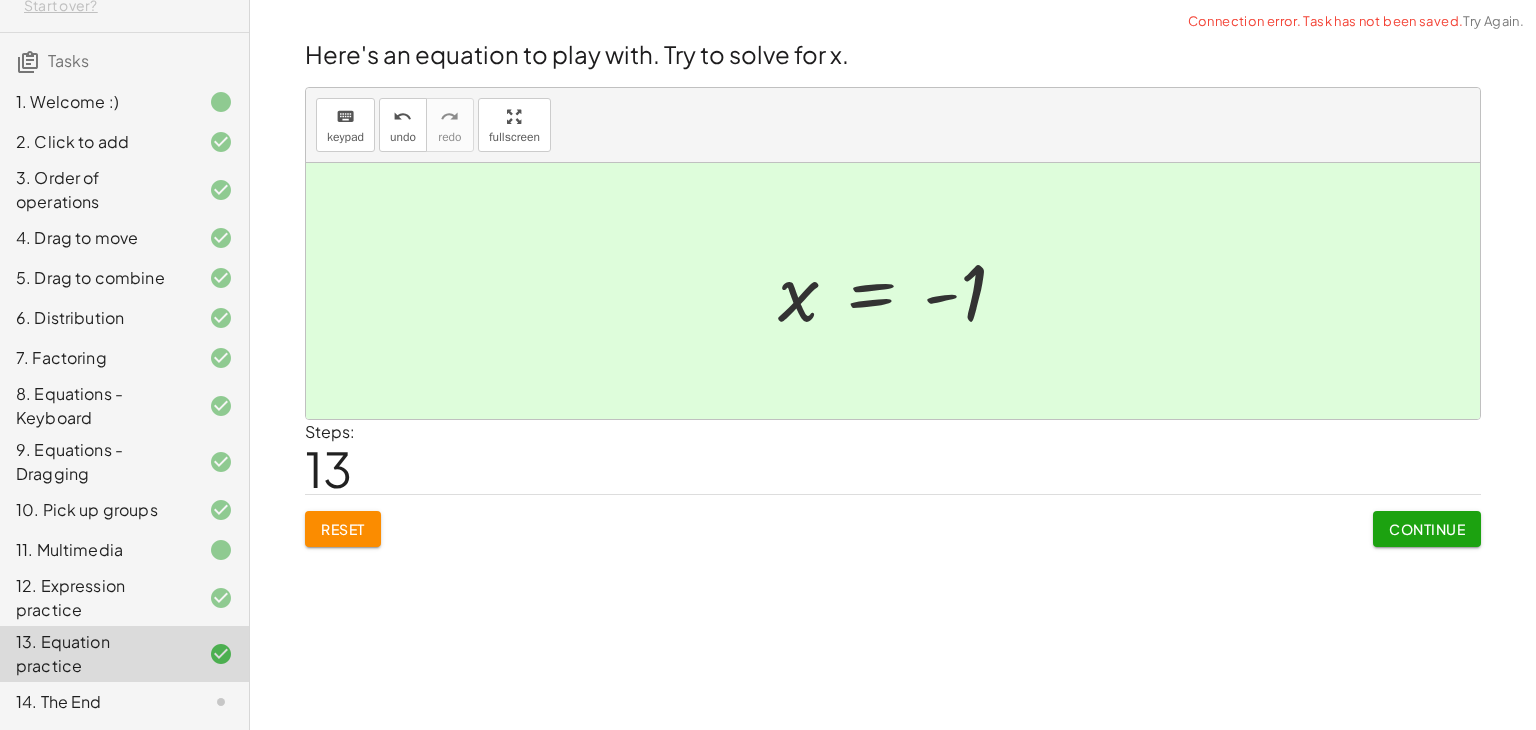 click on "Continue" at bounding box center [1427, 529] 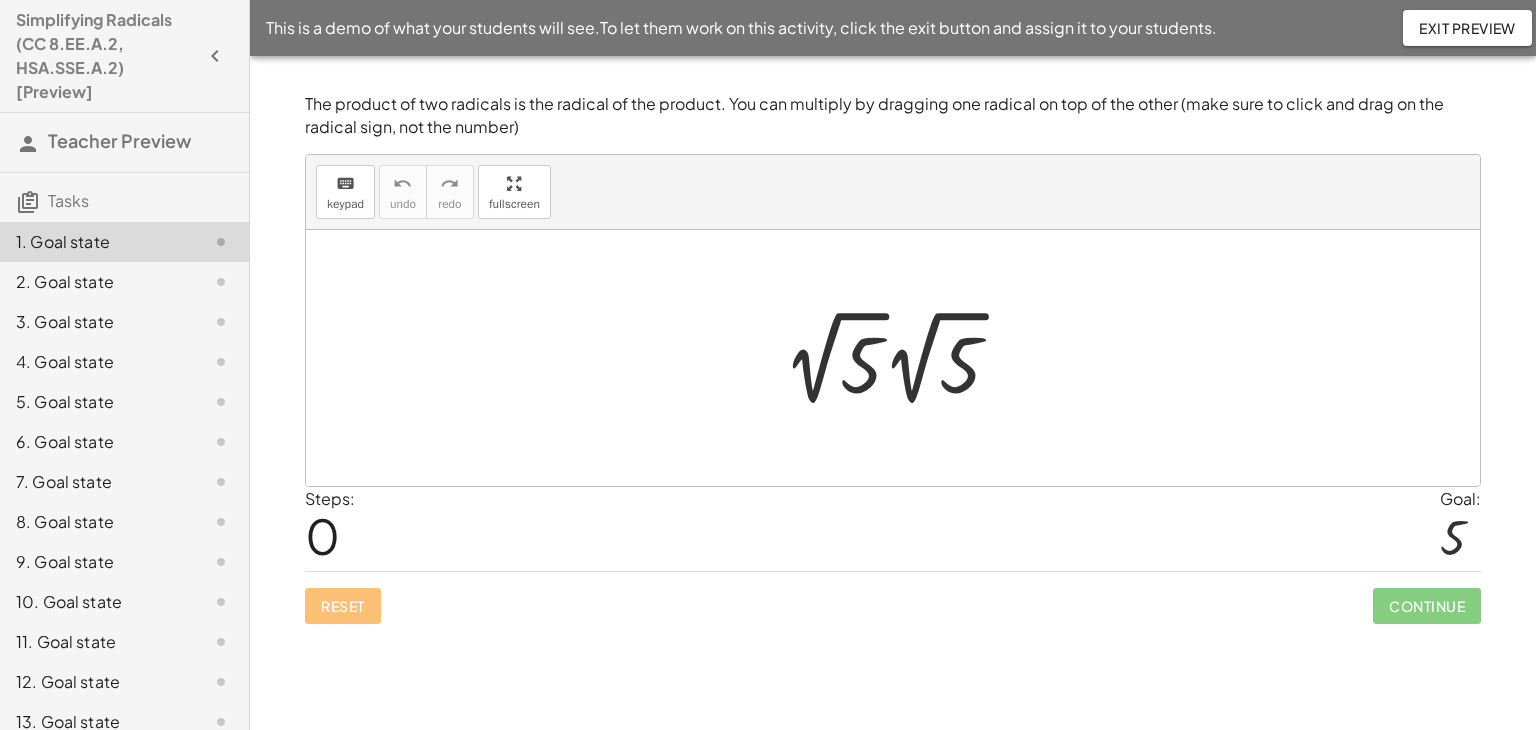 scroll, scrollTop: 0, scrollLeft: 0, axis: both 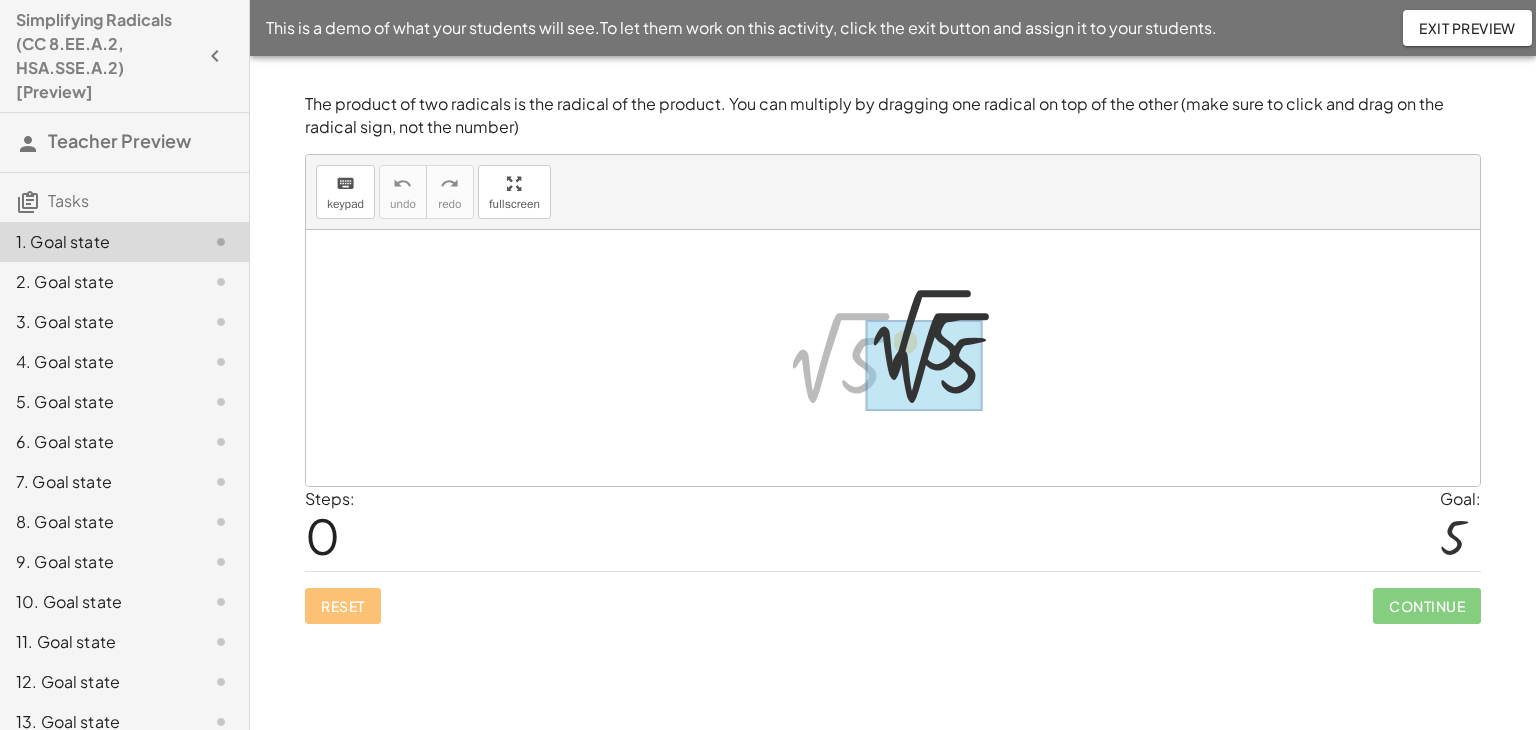 drag, startPoint x: 836, startPoint y: 352, endPoint x: 953, endPoint y: 333, distance: 118.5327 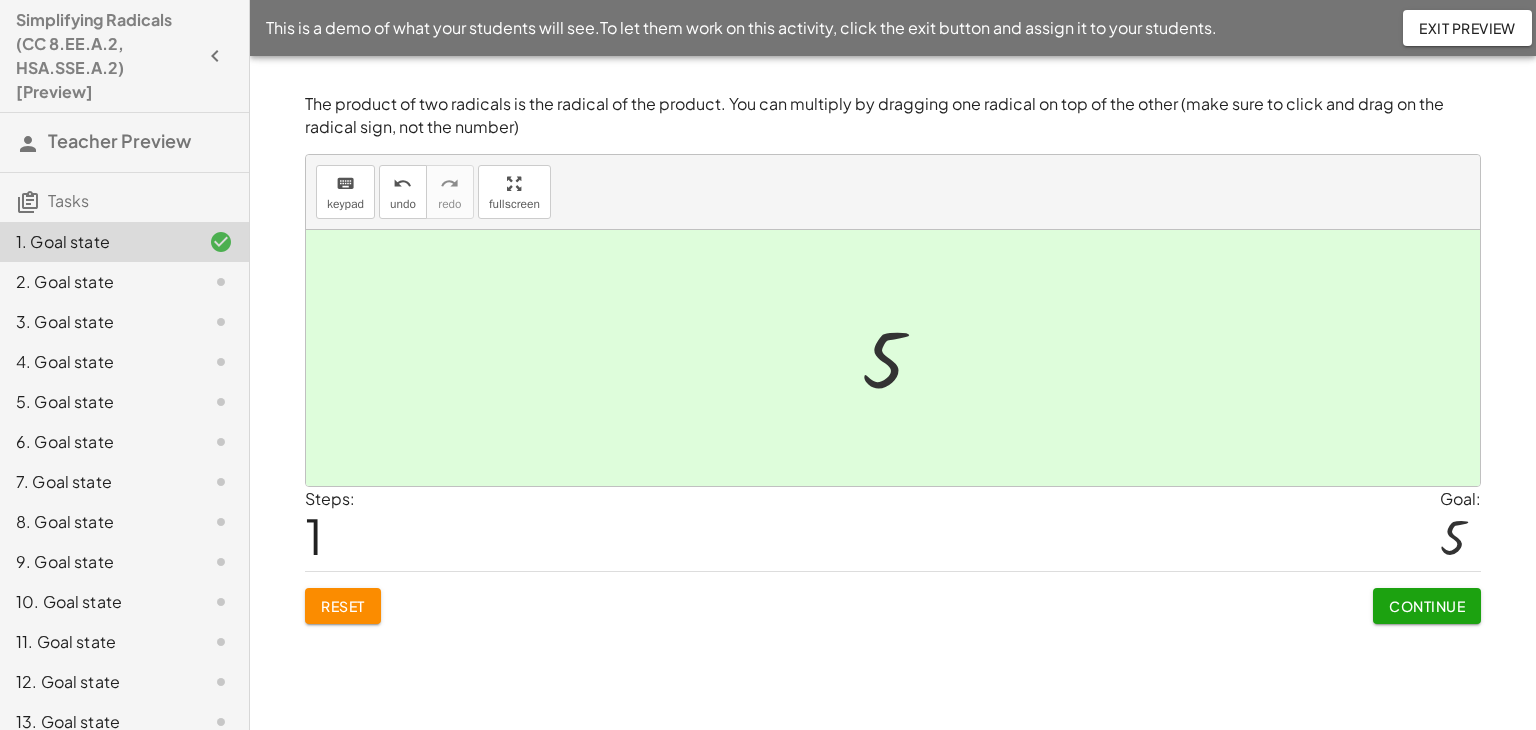 click on "Continue" 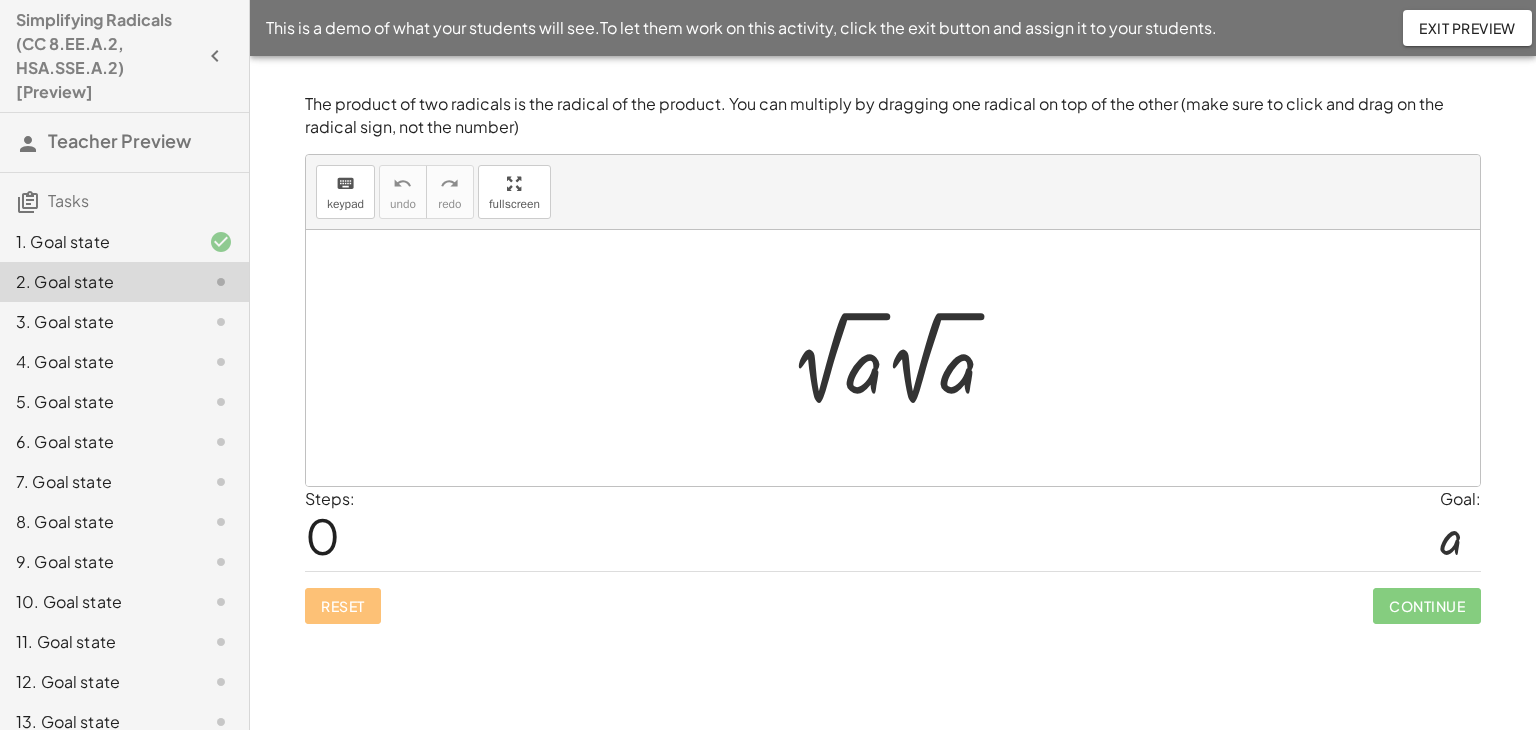 drag, startPoint x: 861, startPoint y: 368, endPoint x: 976, endPoint y: 372, distance: 115.06954 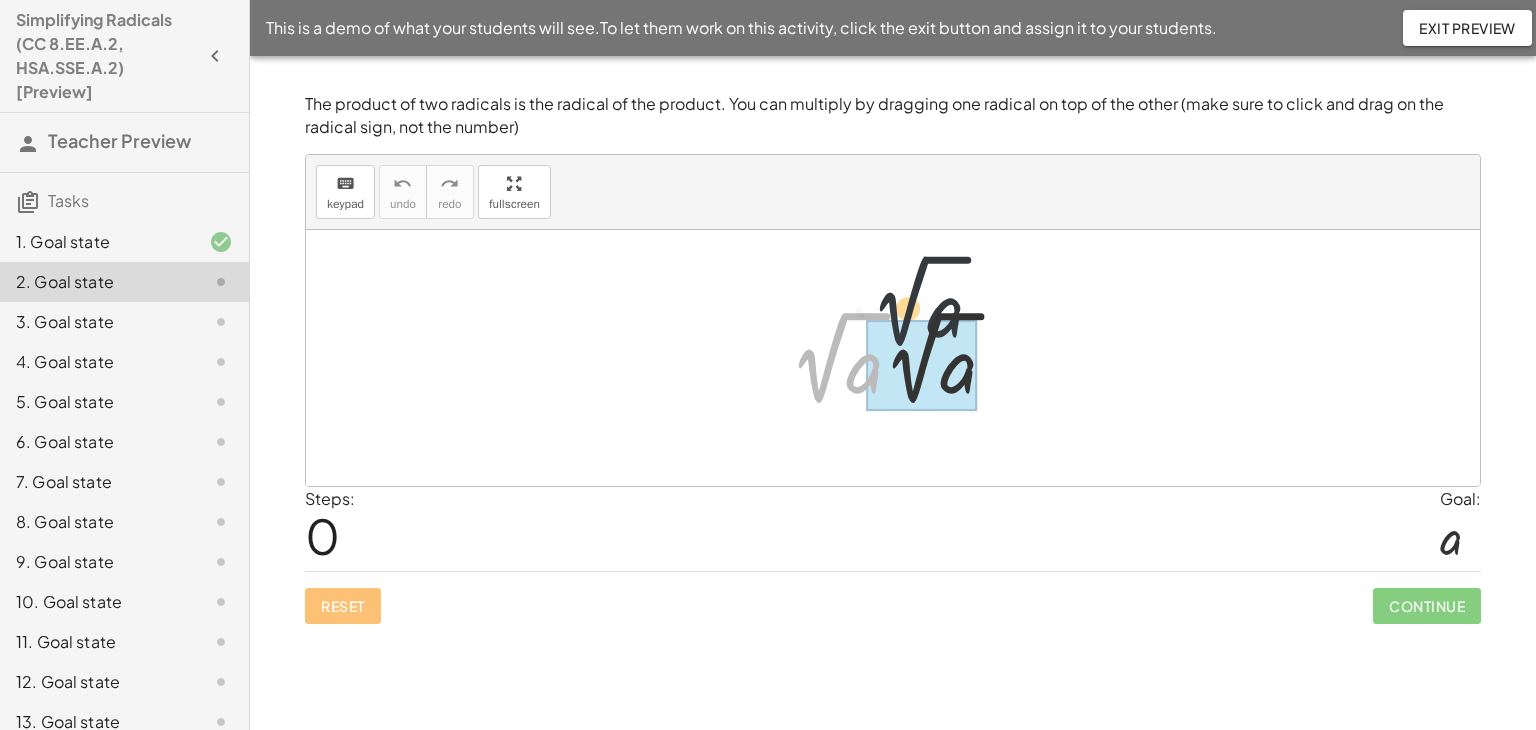 drag, startPoint x: 836, startPoint y: 369, endPoint x: 971, endPoint y: 344, distance: 137.2953 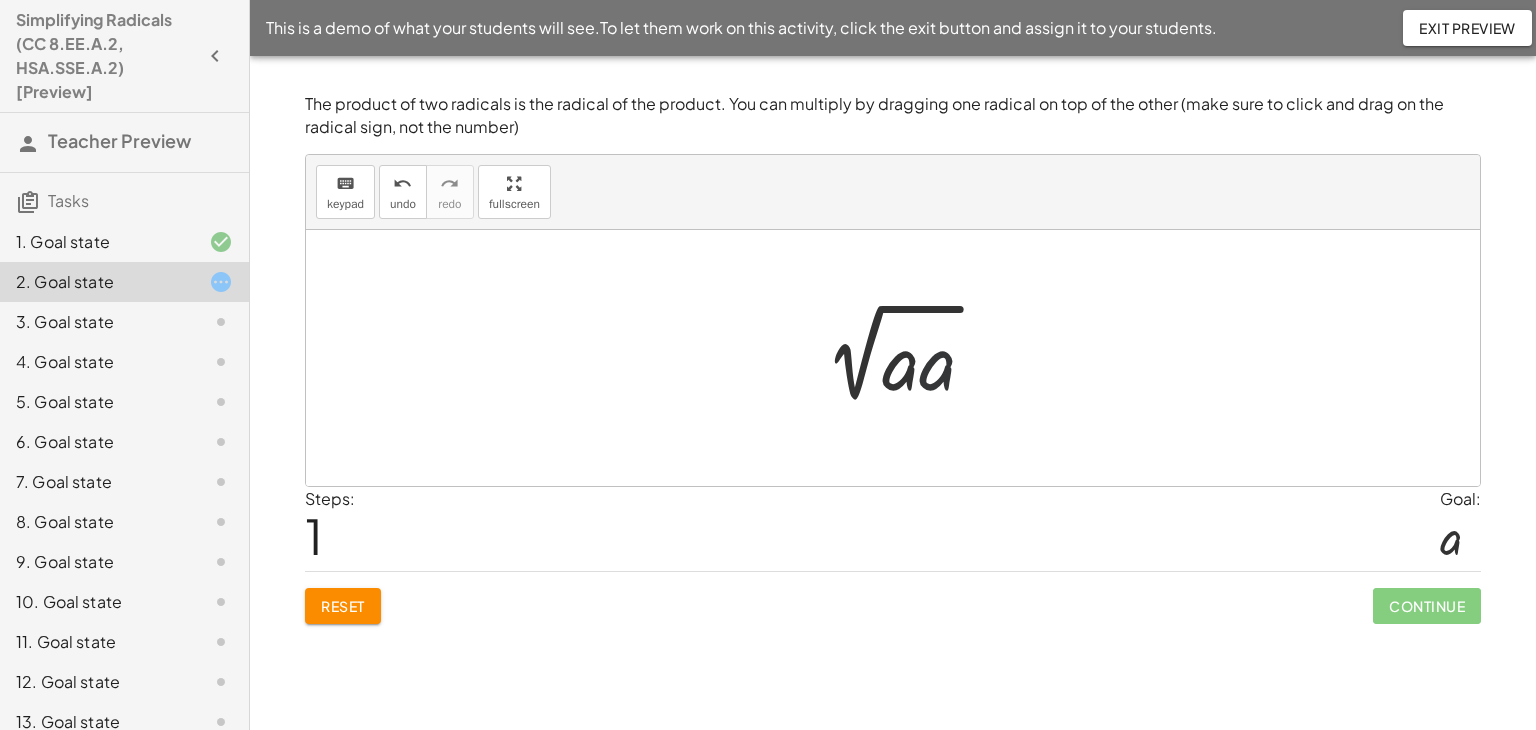 click at bounding box center [900, 358] 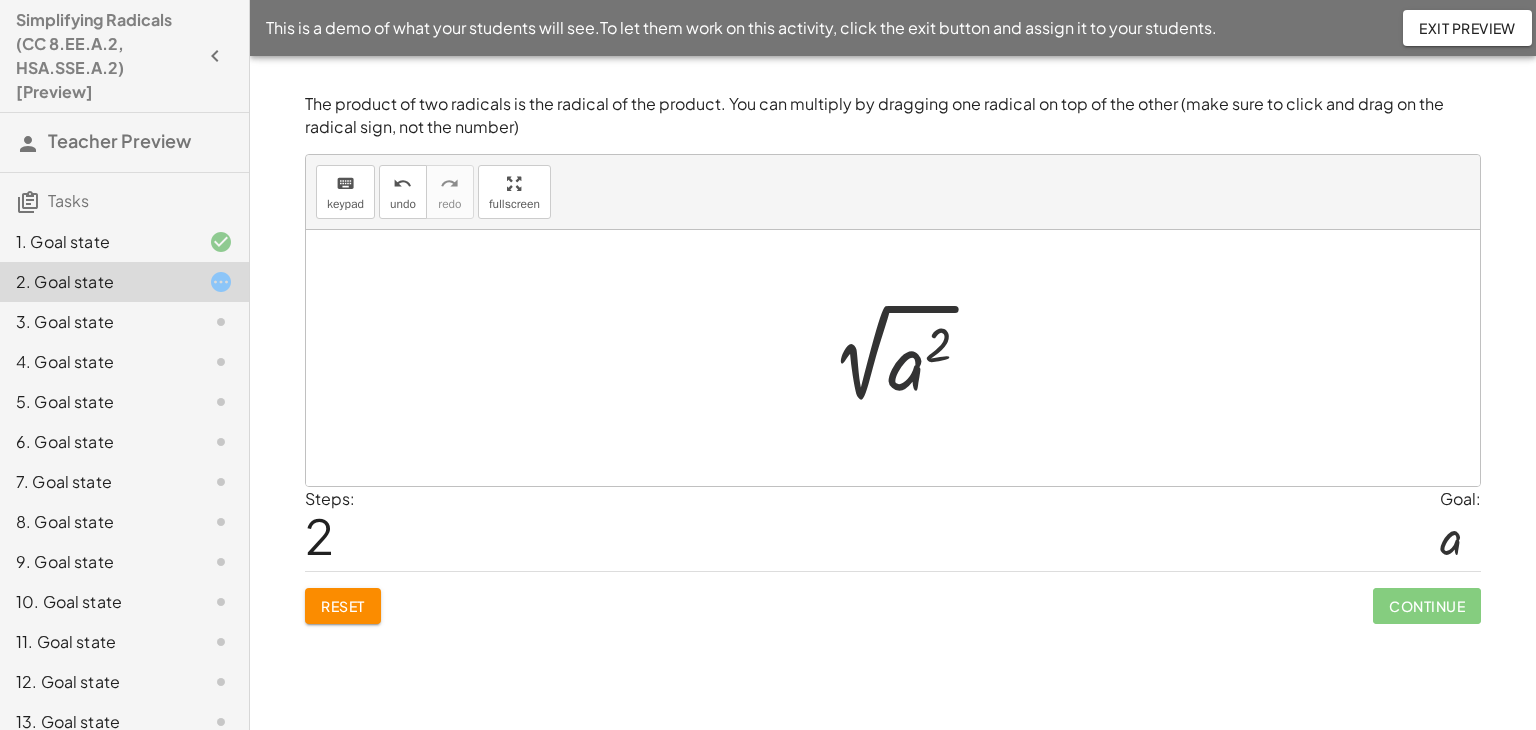 click at bounding box center (900, 358) 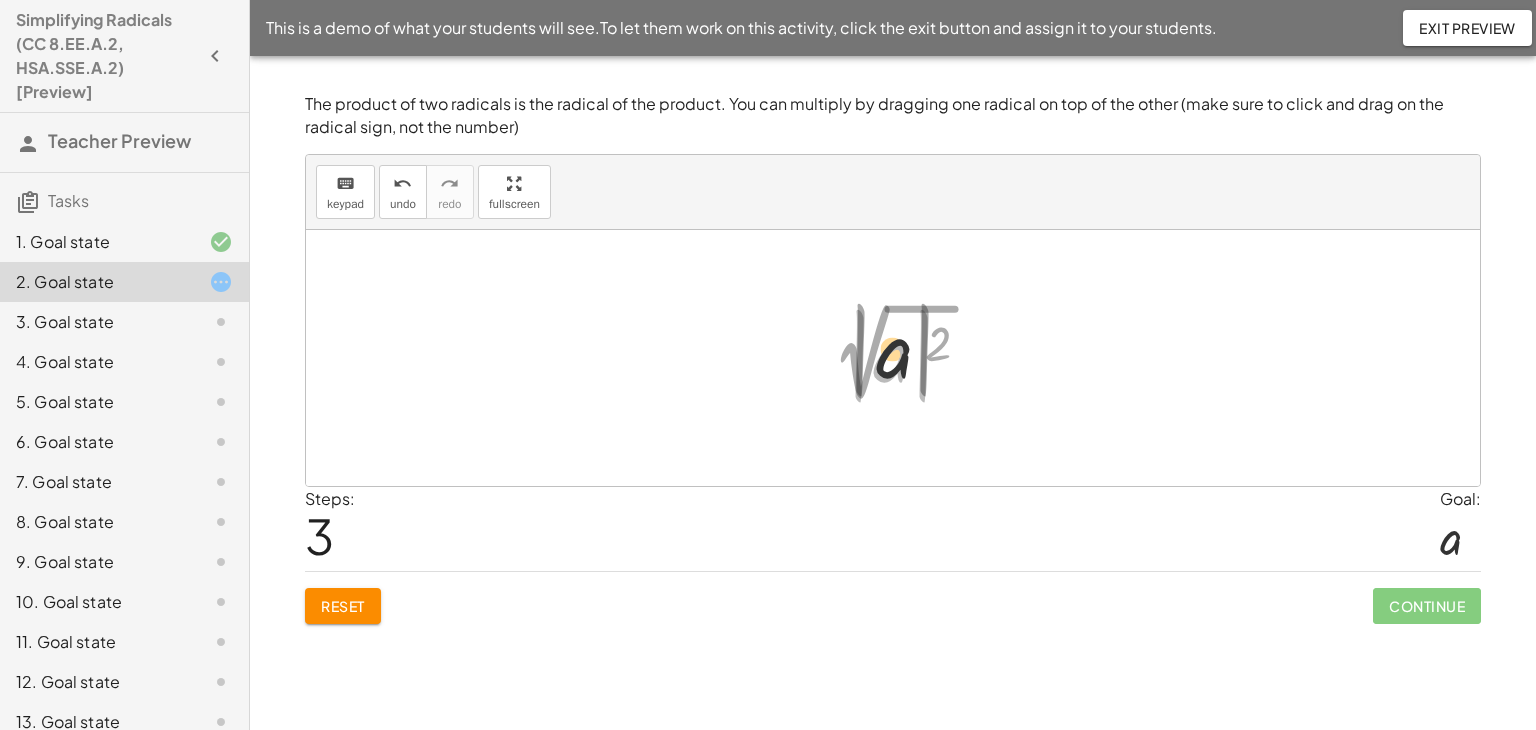 drag, startPoint x: 932, startPoint y: 353, endPoint x: 933, endPoint y: 317, distance: 36.013885 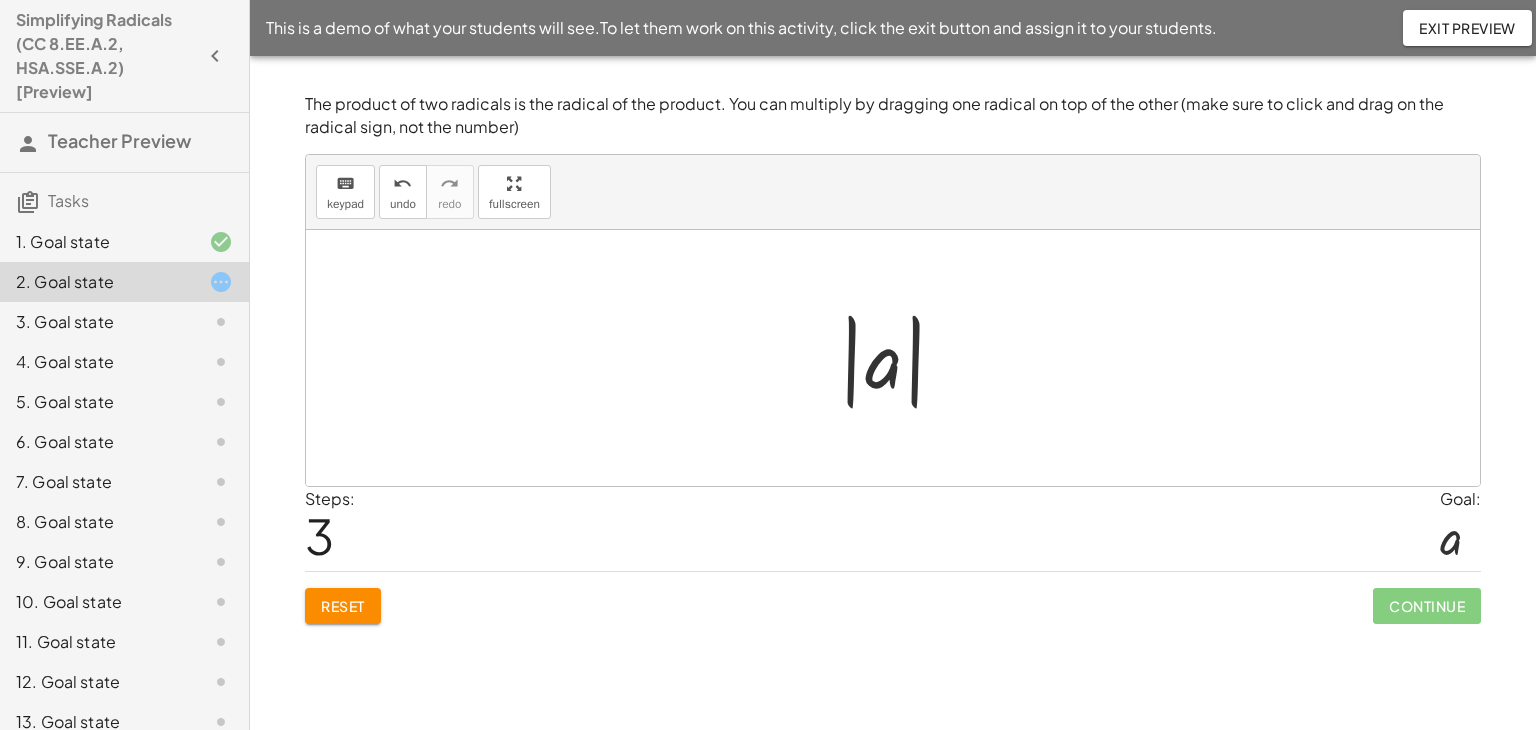click at bounding box center [901, 358] 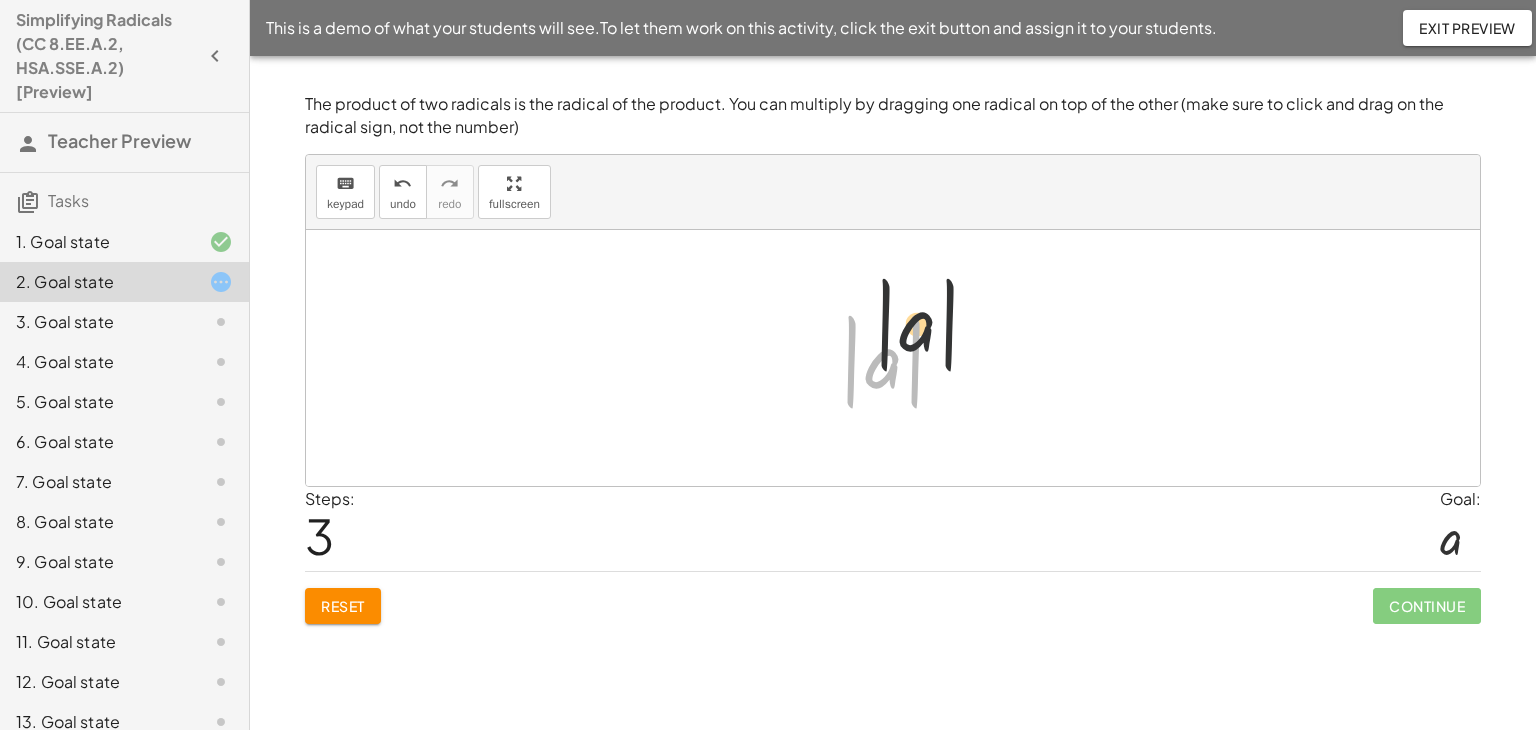drag, startPoint x: 929, startPoint y: 320, endPoint x: 961, endPoint y: 328, distance: 32.984844 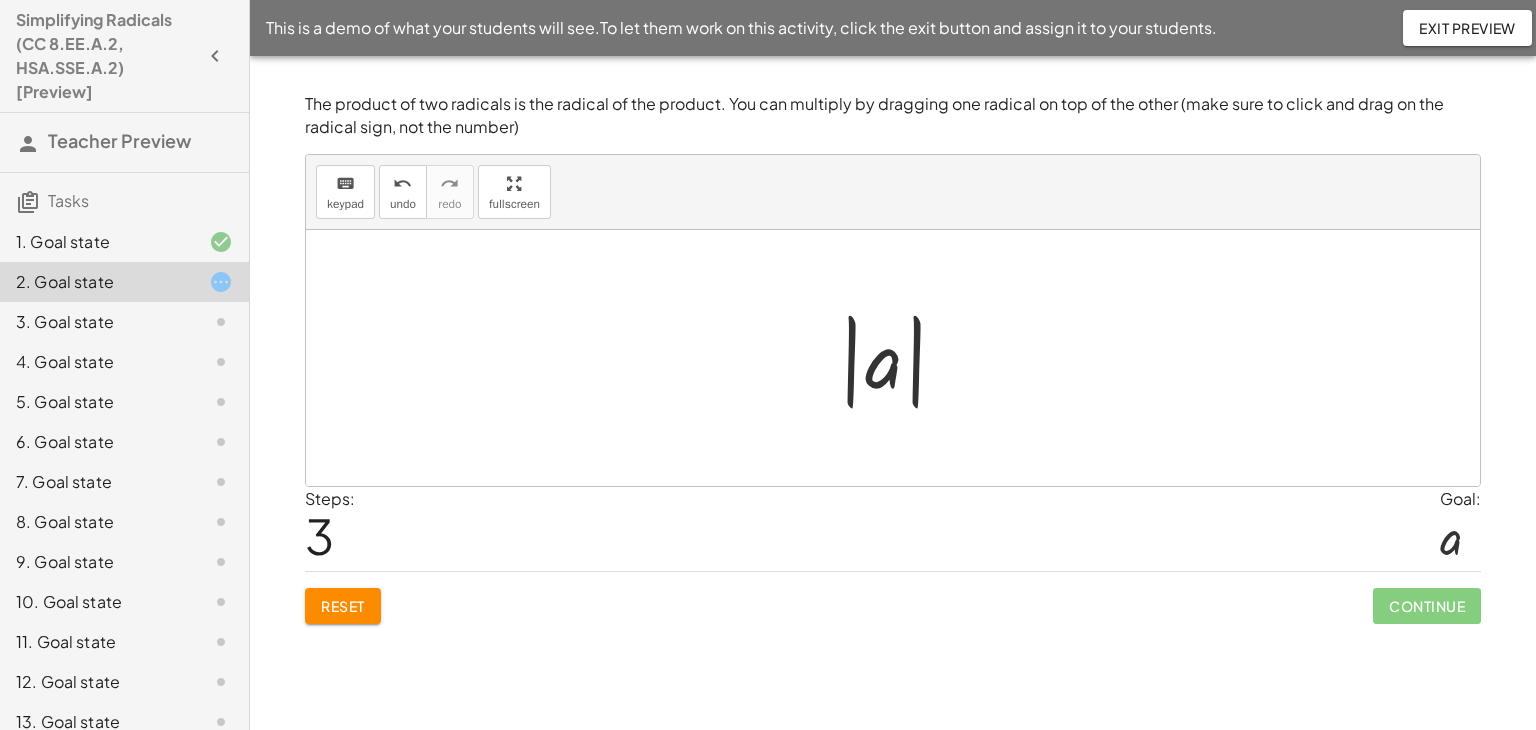 click at bounding box center [901, 358] 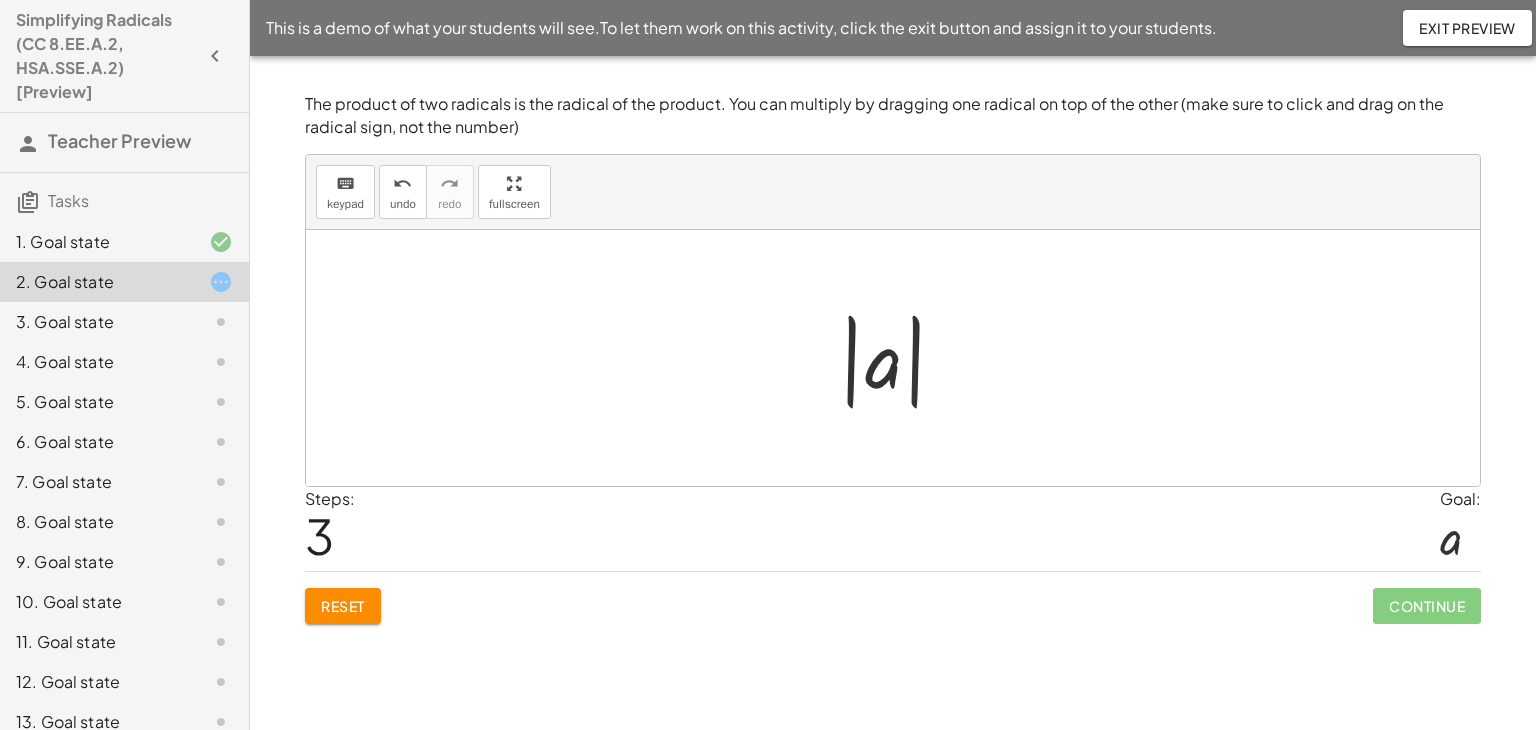 click at bounding box center [901, 358] 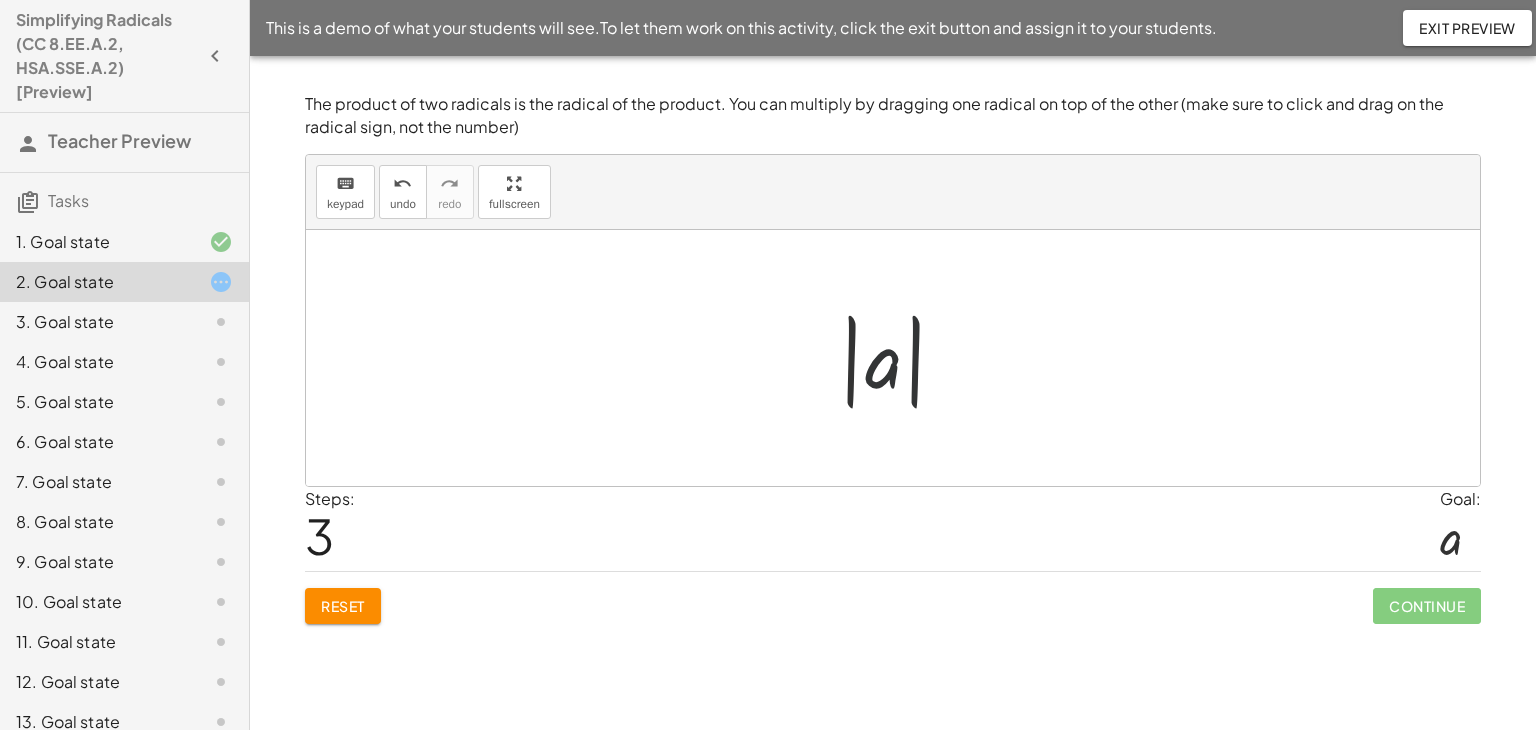 click at bounding box center [901, 358] 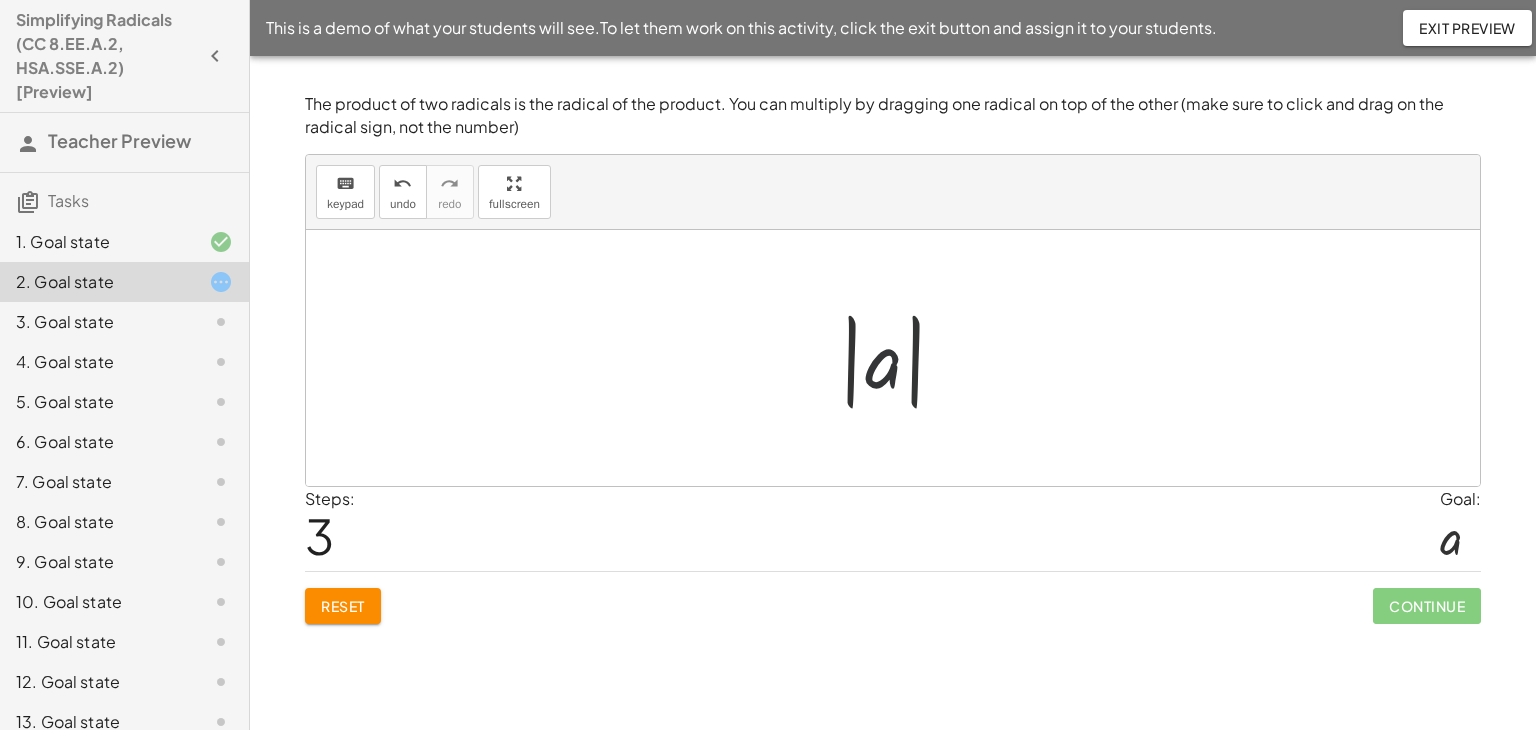drag, startPoint x: 874, startPoint y: 377, endPoint x: 819, endPoint y: 379, distance: 55.03635 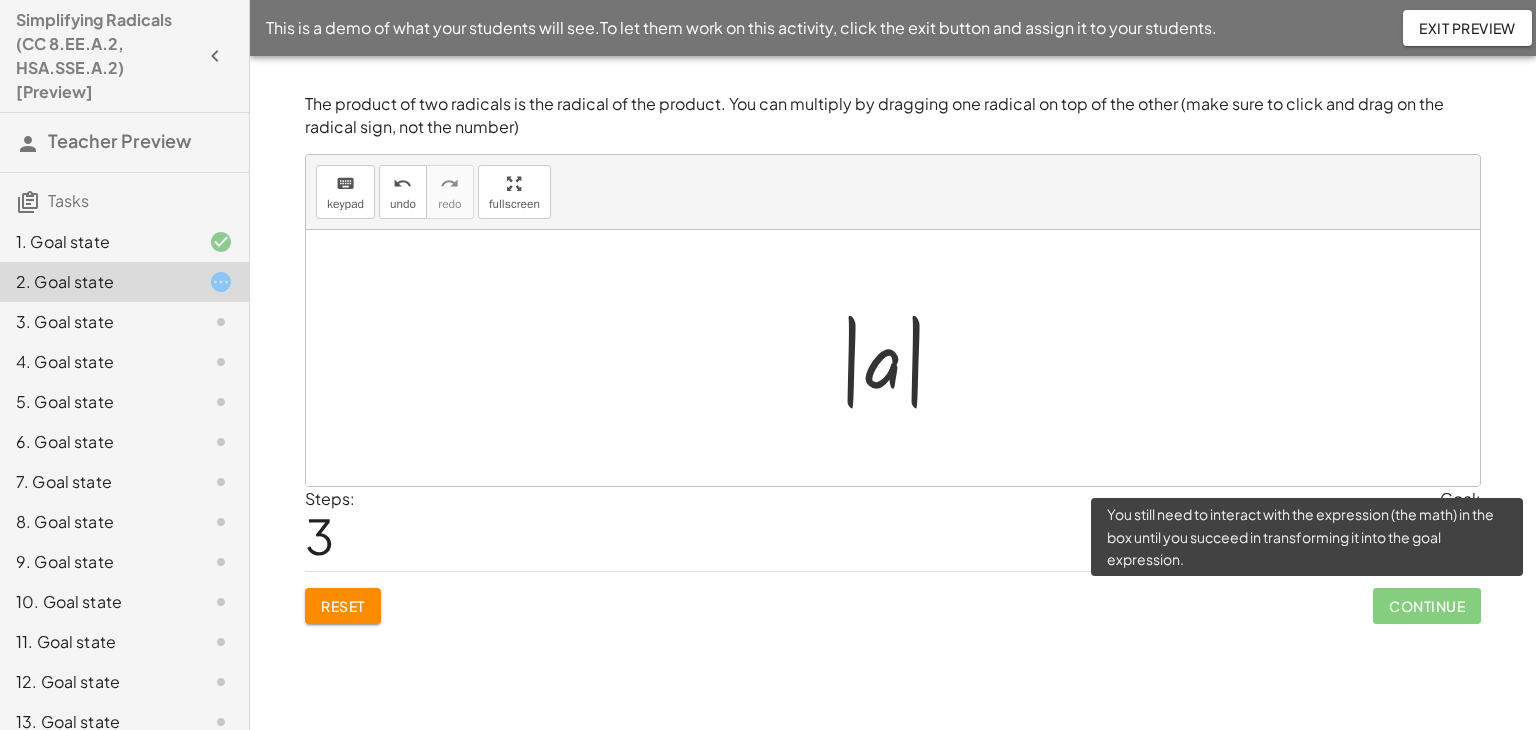 click on "Continue" 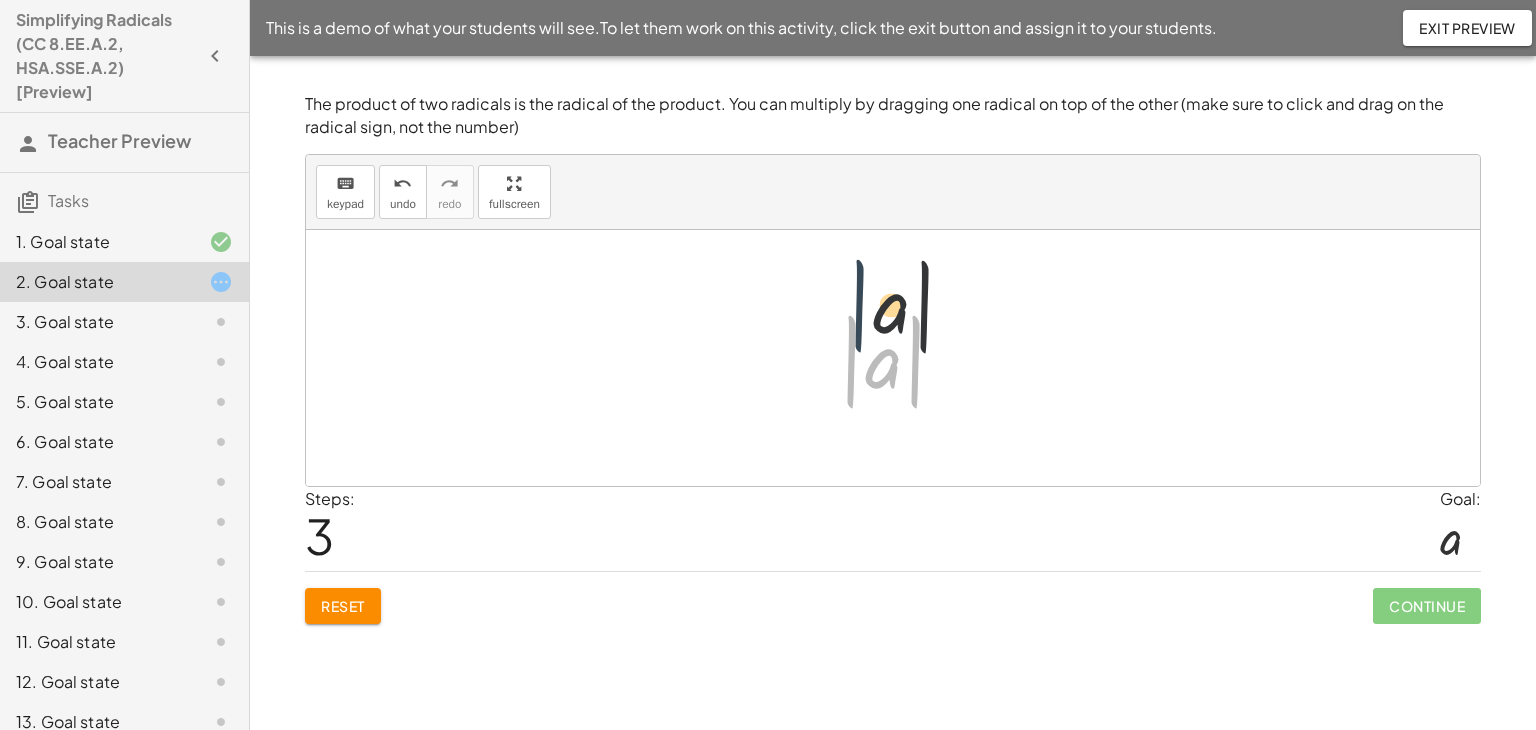 drag, startPoint x: 864, startPoint y: 364, endPoint x: 873, endPoint y: 301, distance: 63.63961 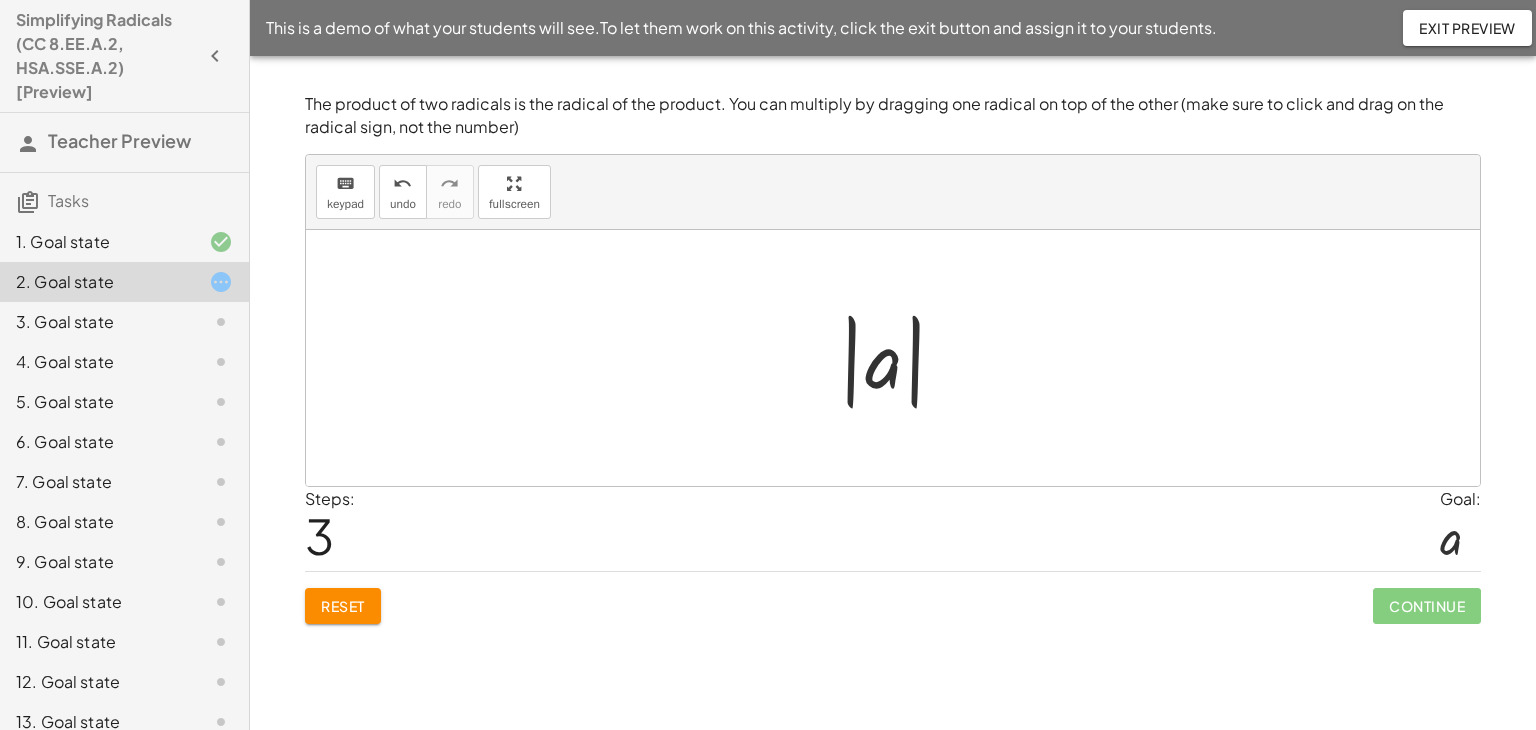 click at bounding box center (901, 358) 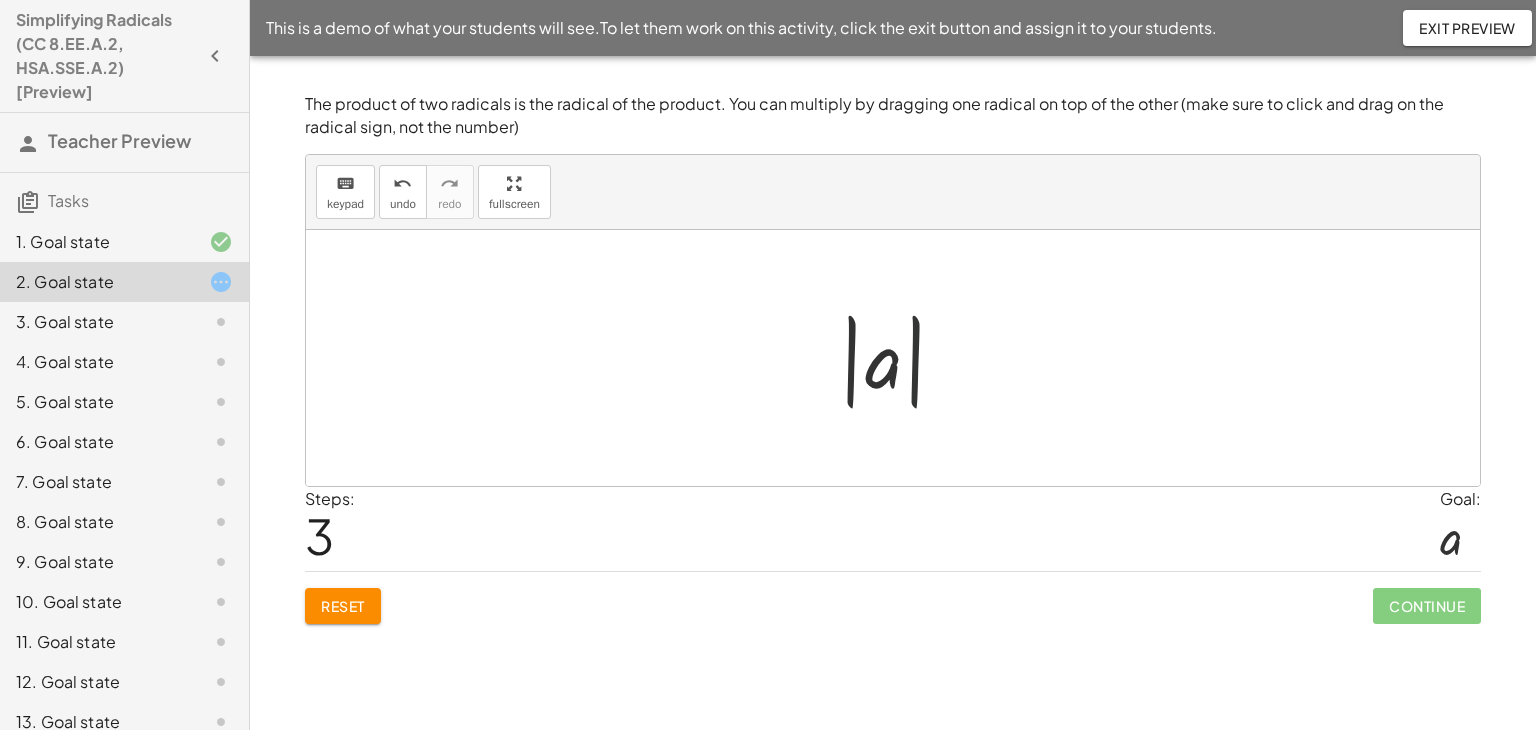 click at bounding box center (901, 358) 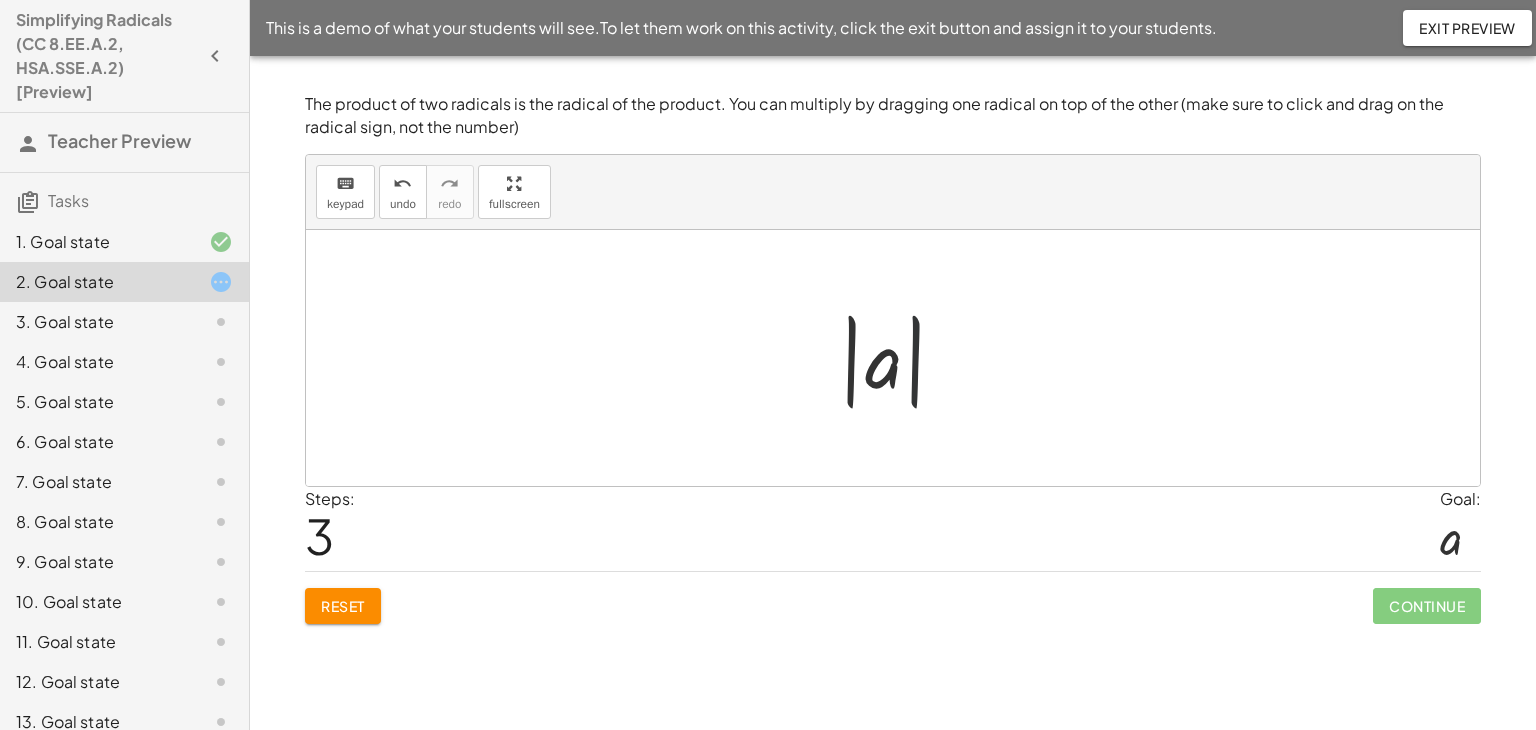 click at bounding box center (901, 358) 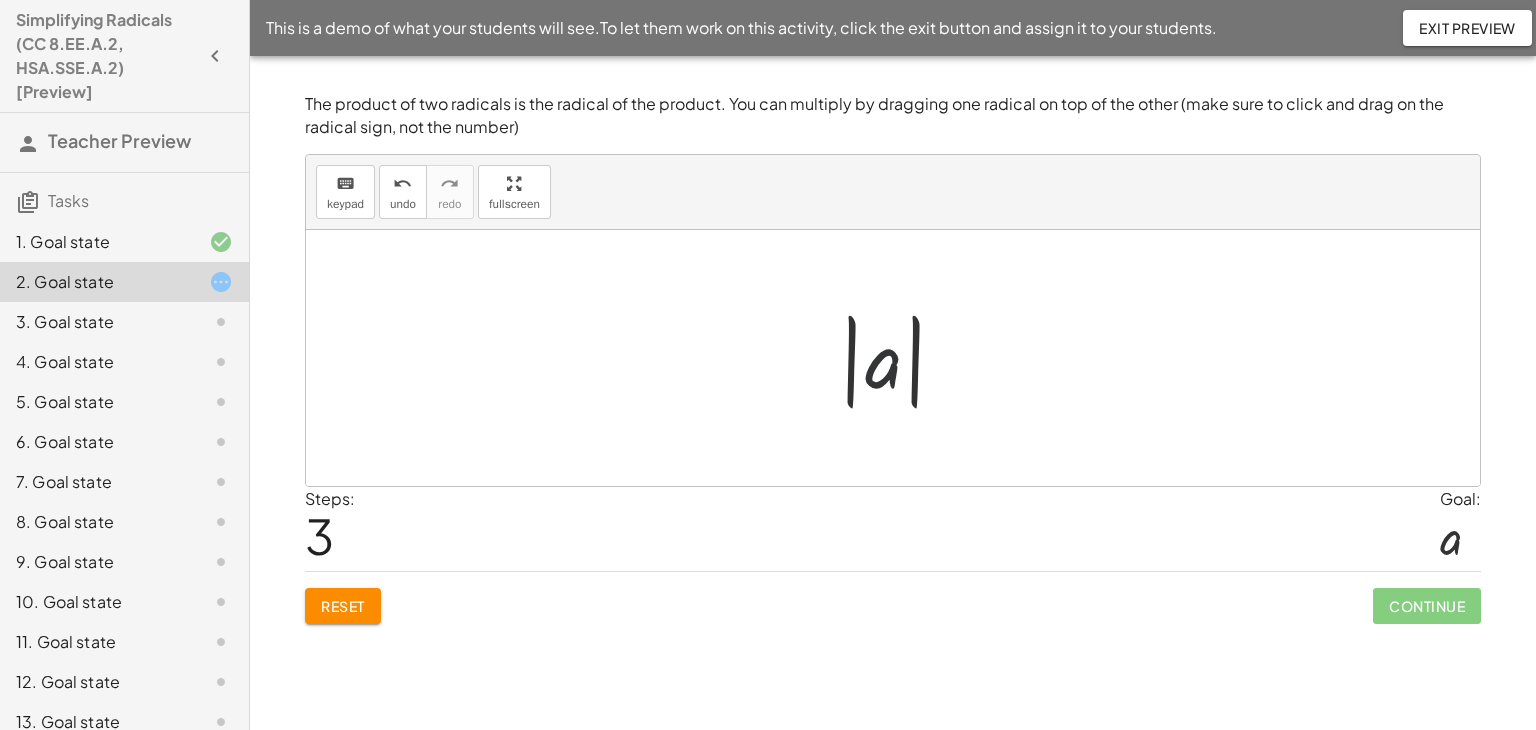 drag, startPoint x: 885, startPoint y: 367, endPoint x: 878, endPoint y: 389, distance: 23.086792 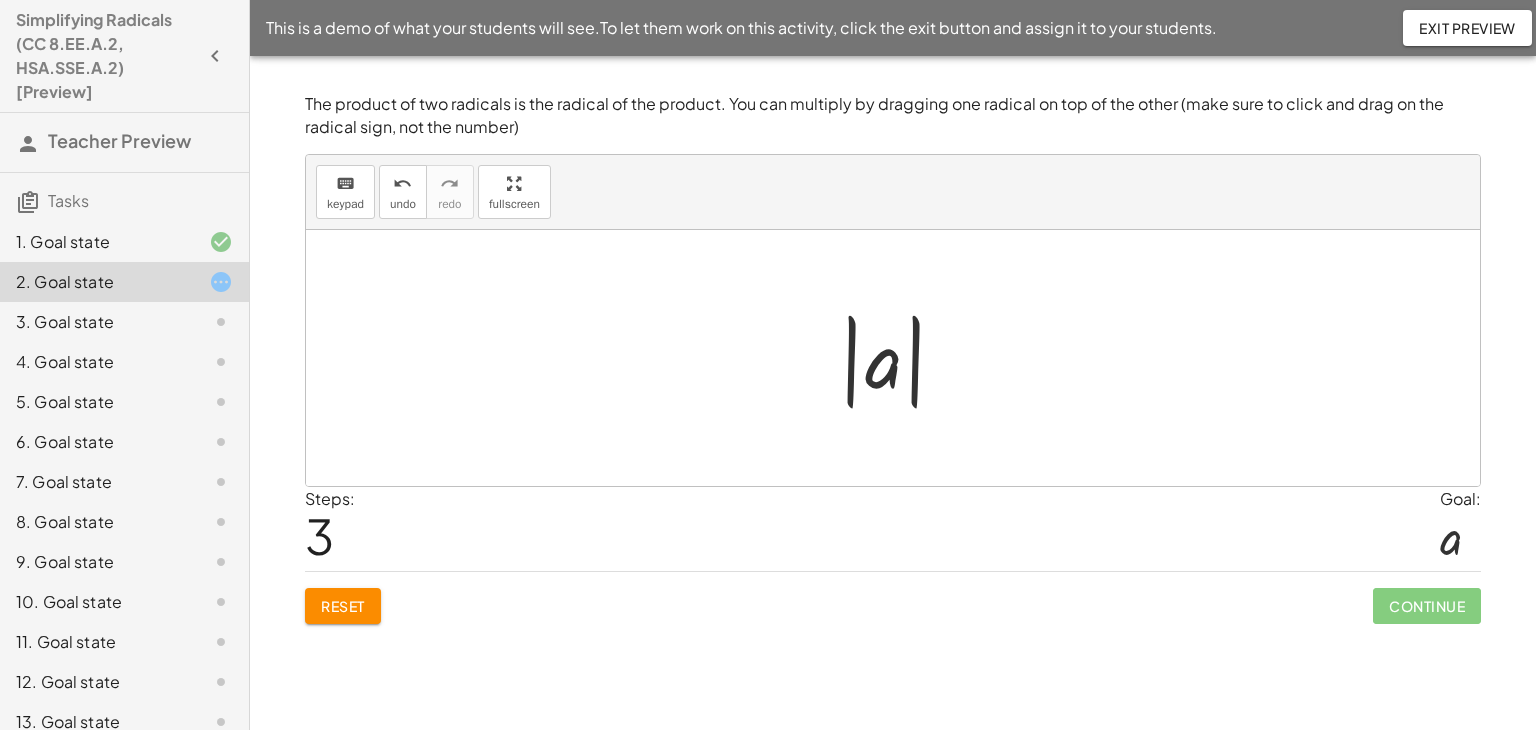click on "Teacher Preview" 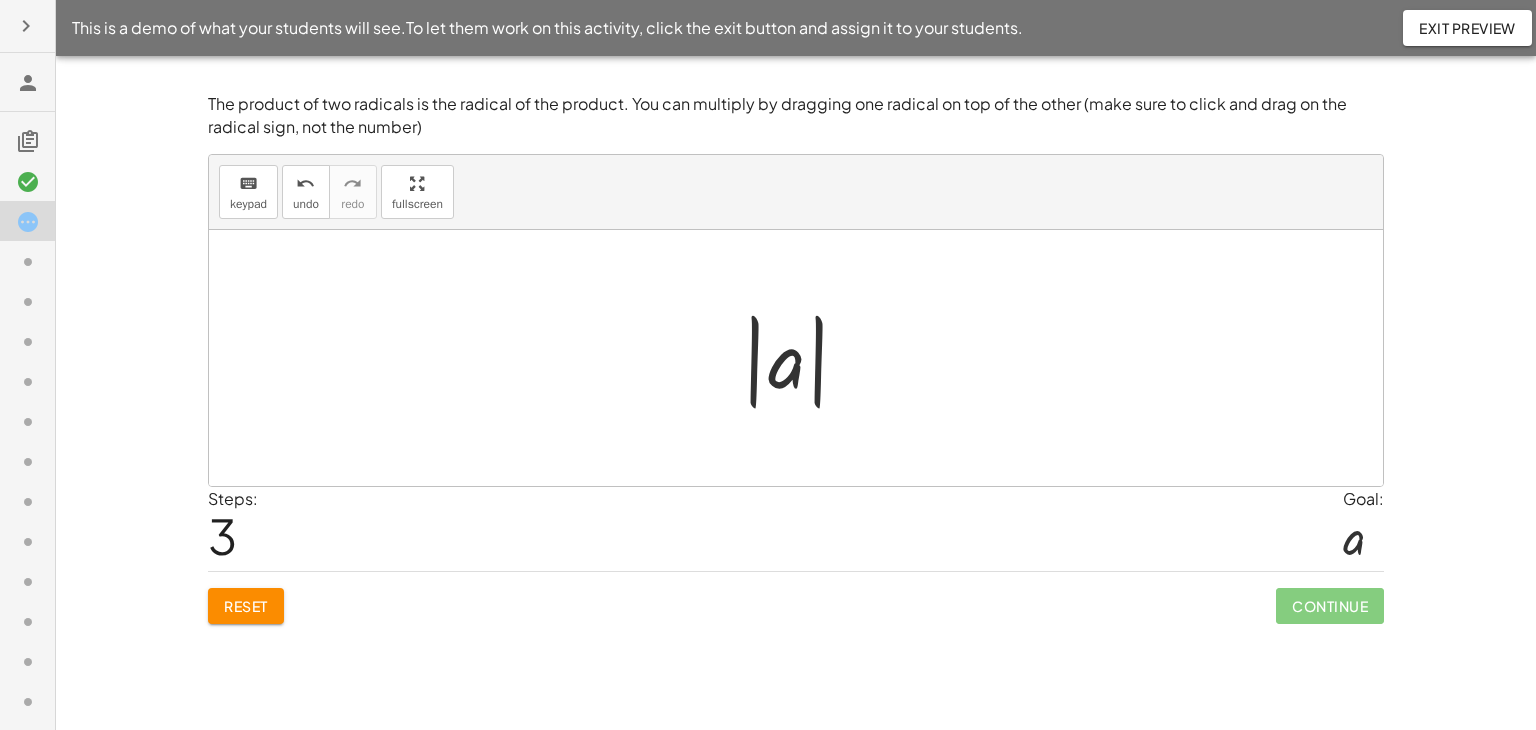 click 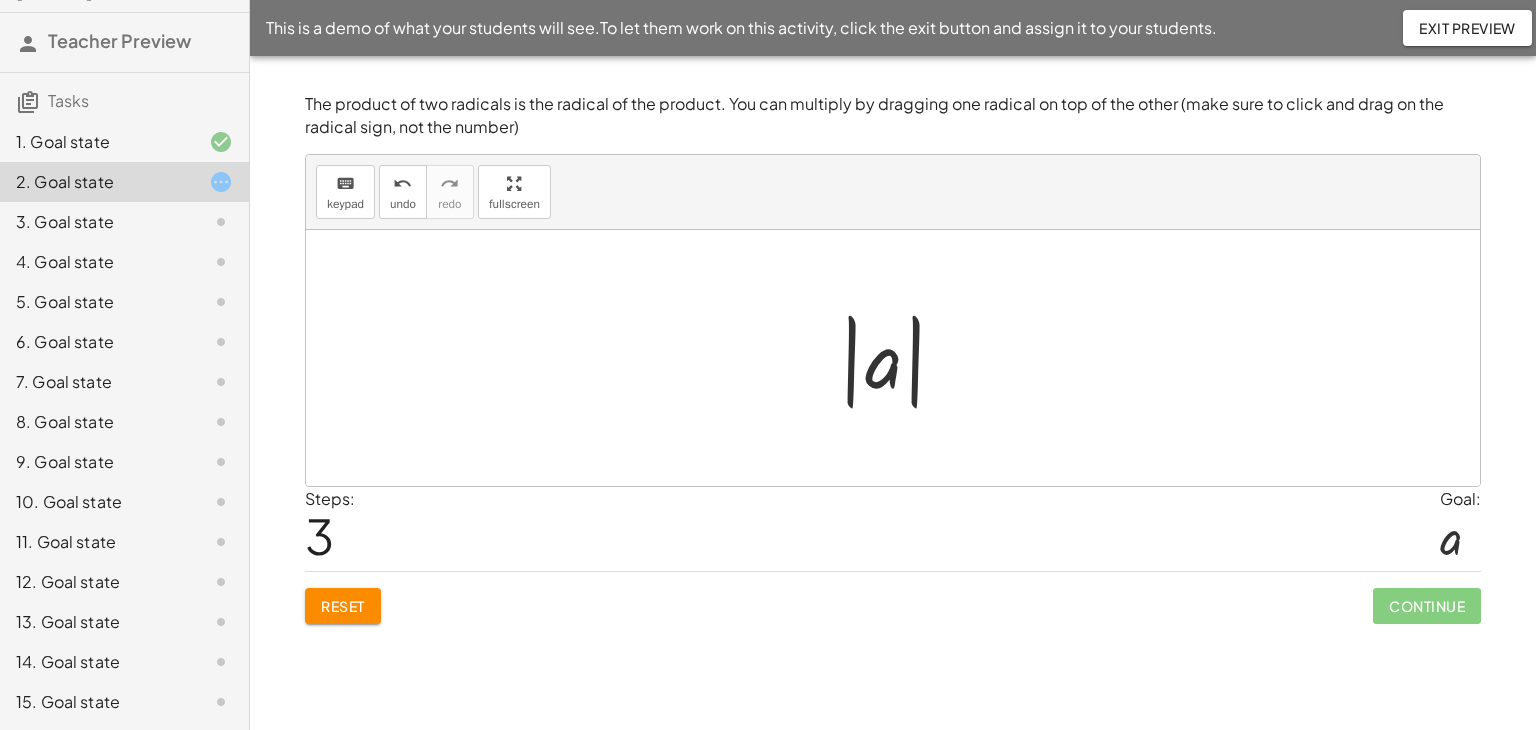 scroll, scrollTop: 0, scrollLeft: 0, axis: both 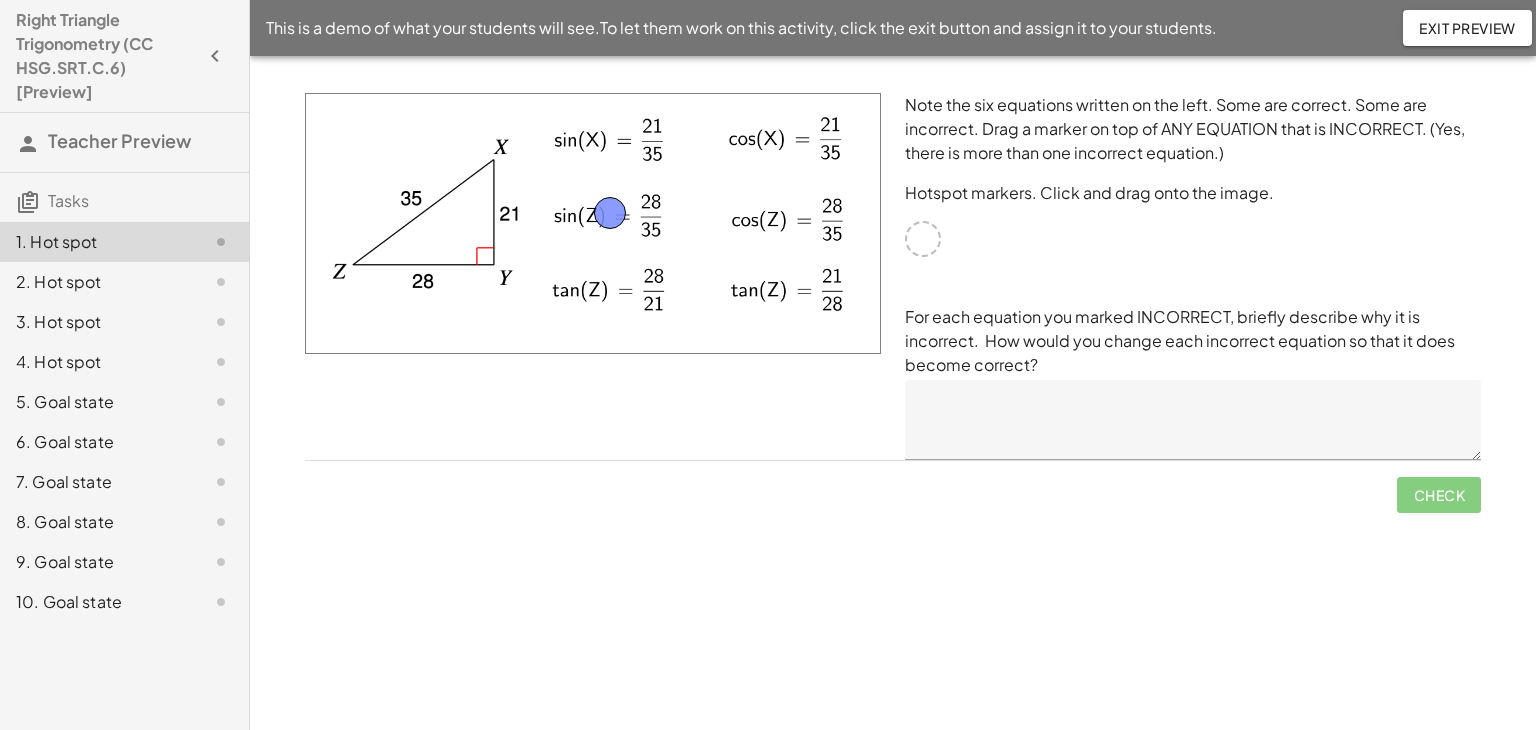drag, startPoint x: 917, startPoint y: 241, endPoint x: 610, endPoint y: 214, distance: 308.185 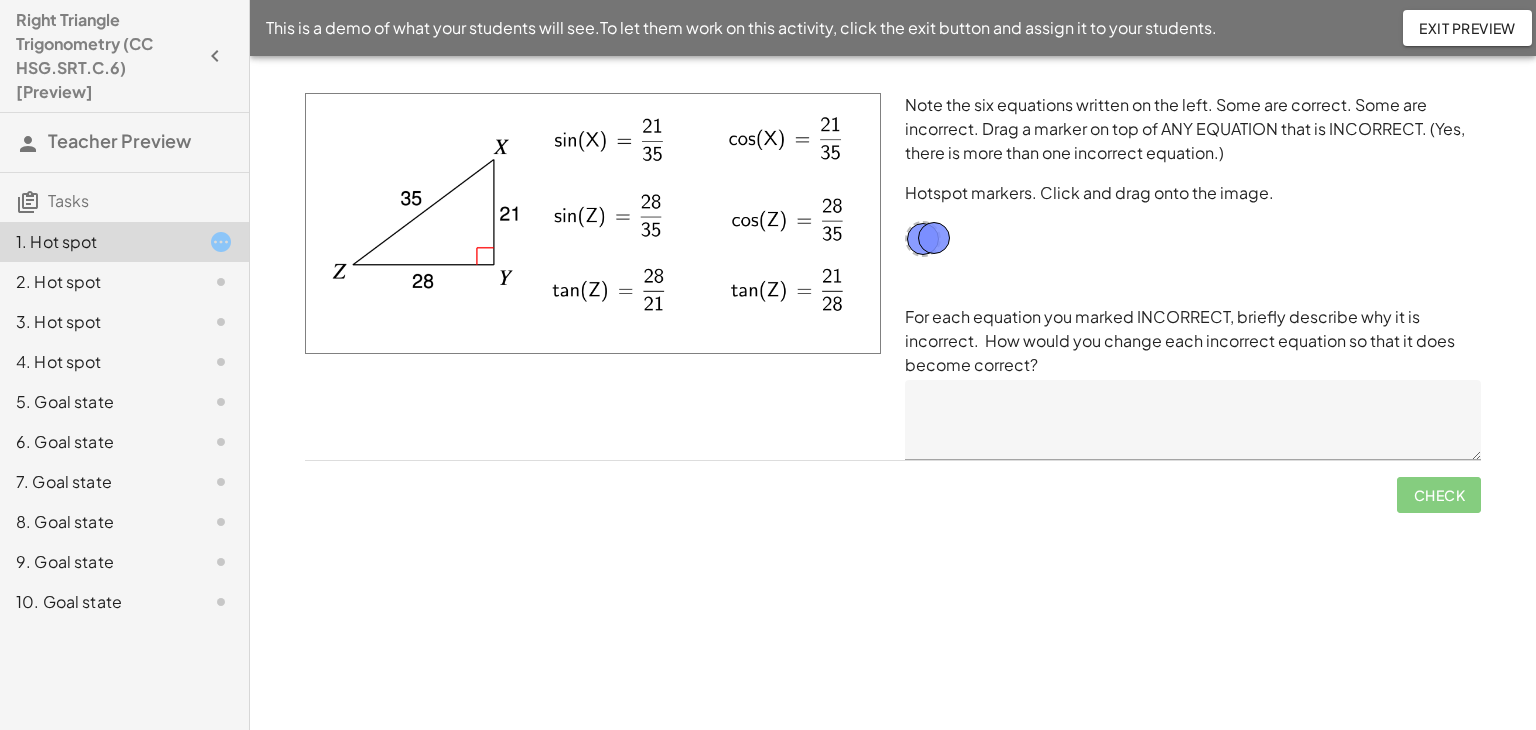 drag, startPoint x: 613, startPoint y: 218, endPoint x: 932, endPoint y: 244, distance: 320.0578 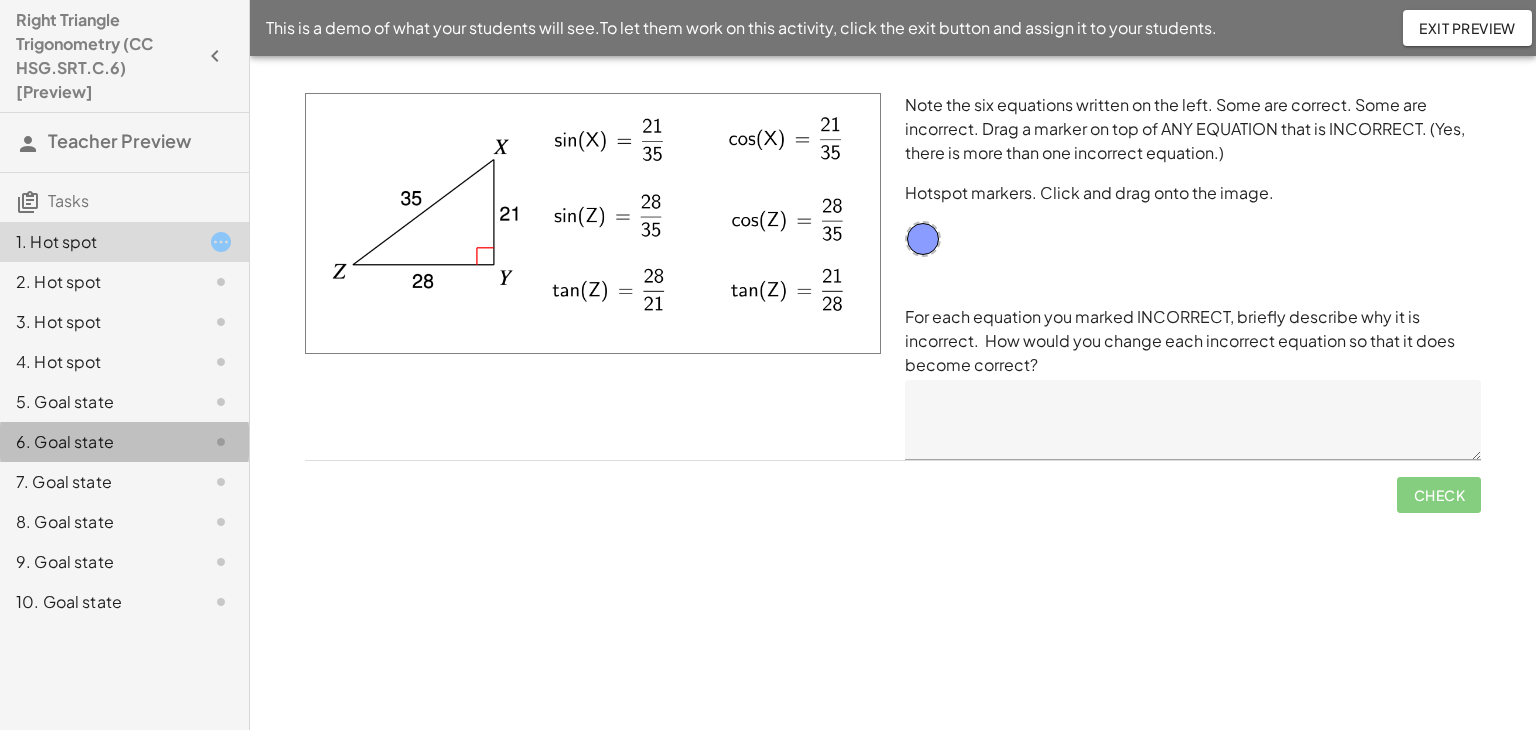 click on "6. Goal state" 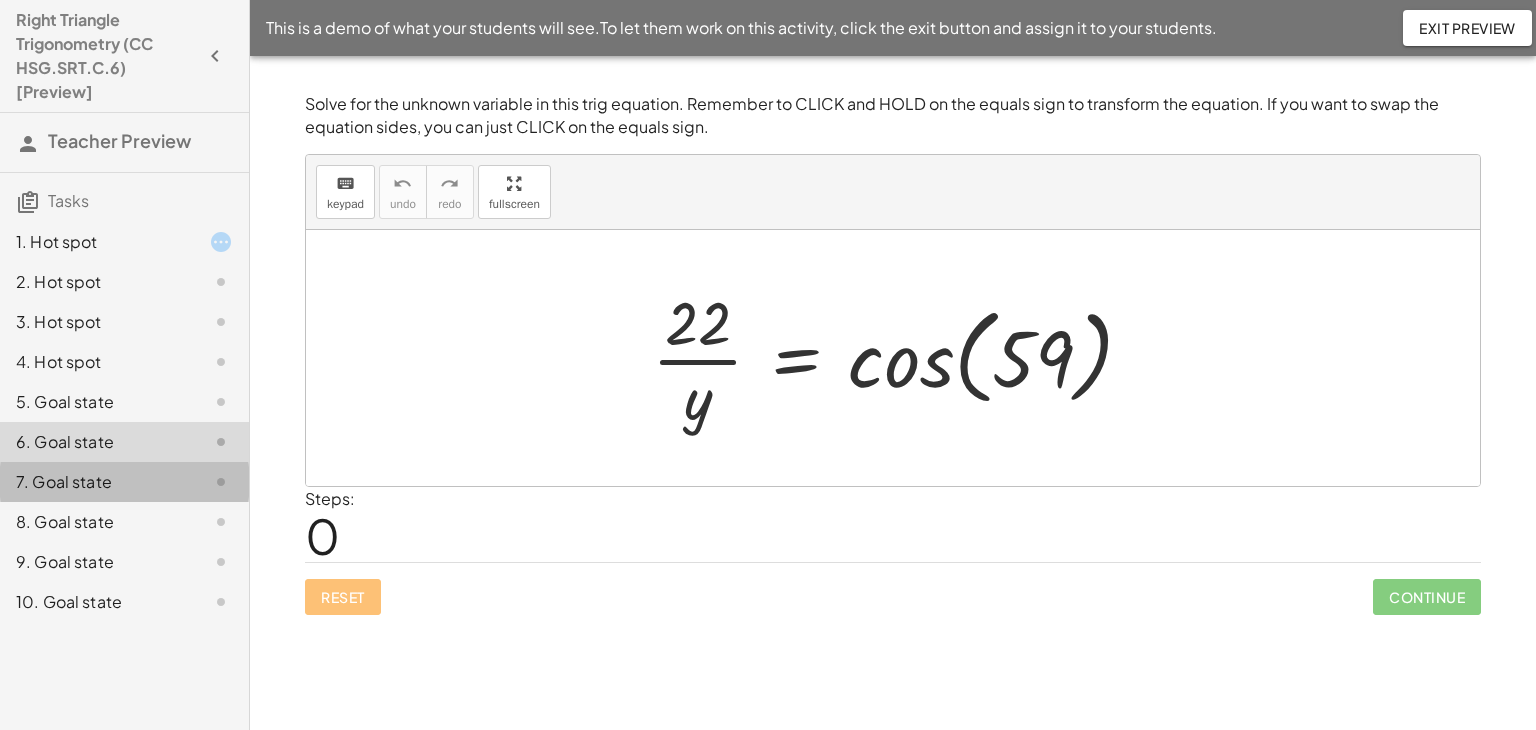 click on "7. Goal state" 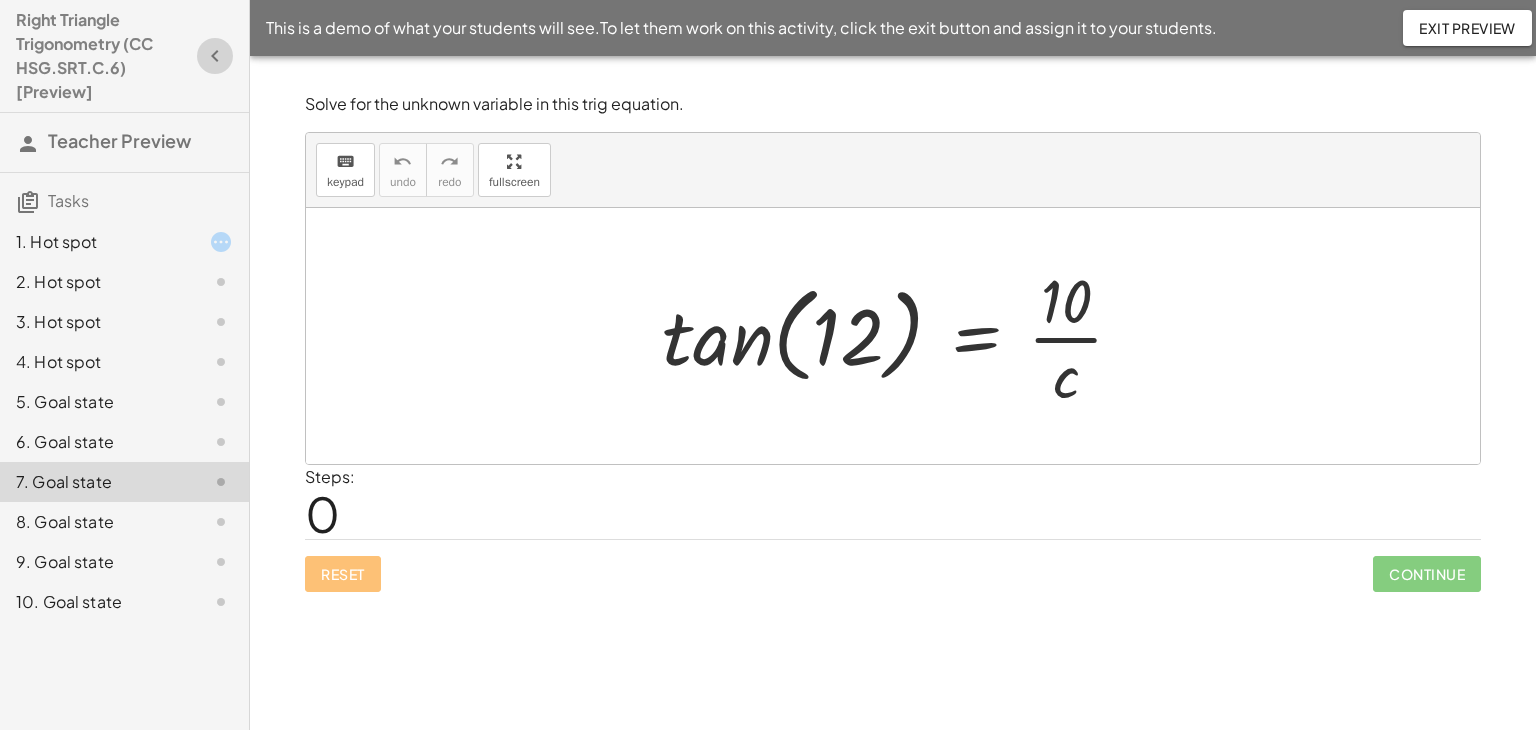 click 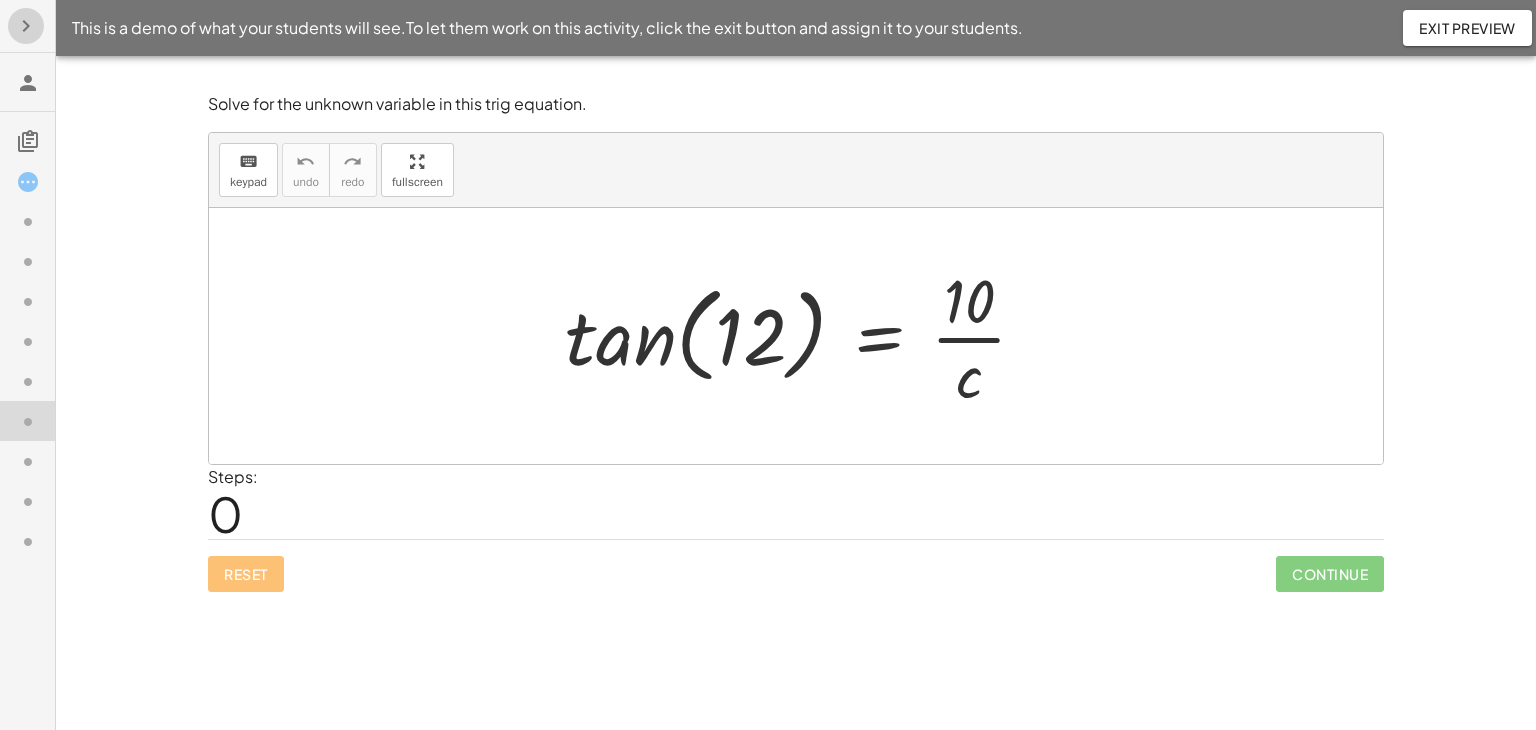 click at bounding box center [26, 26] 